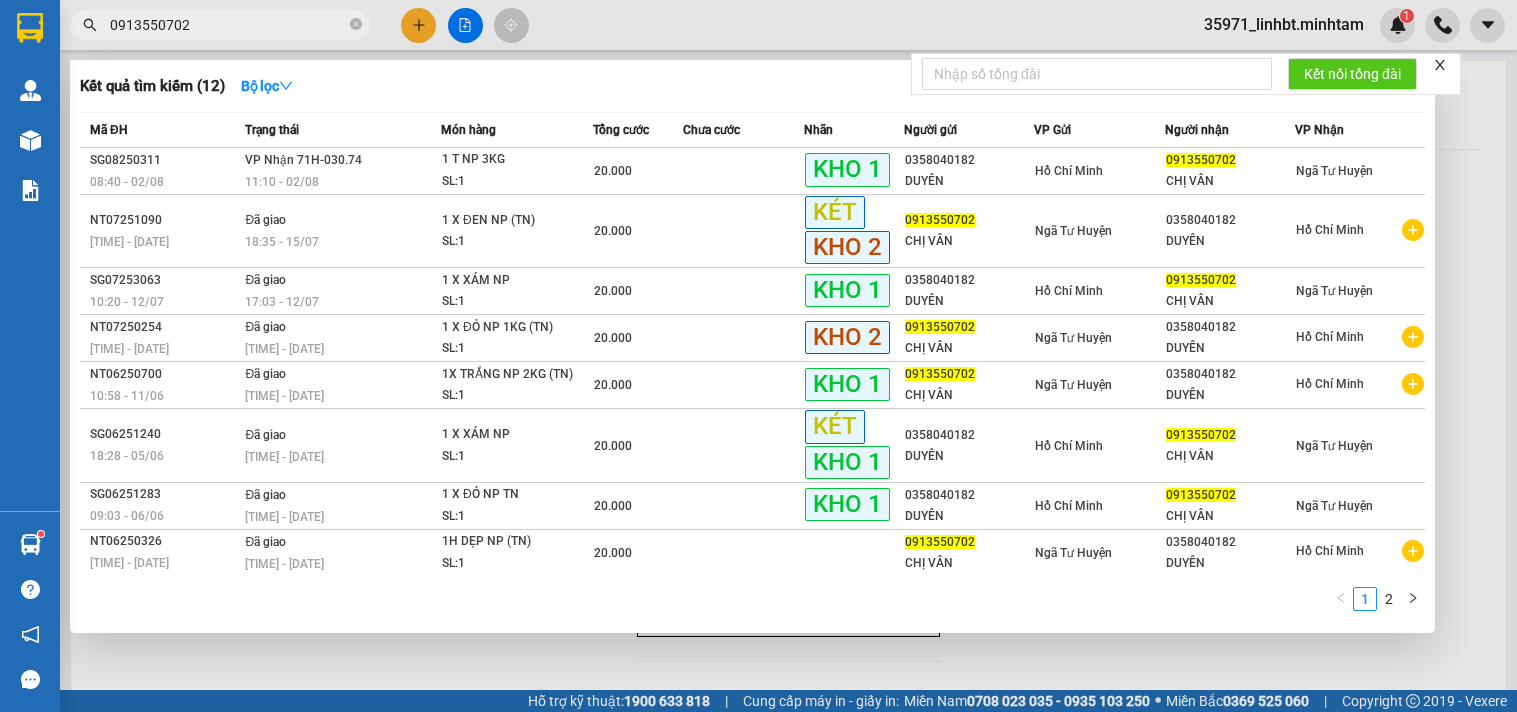 scroll, scrollTop: 0, scrollLeft: 0, axis: both 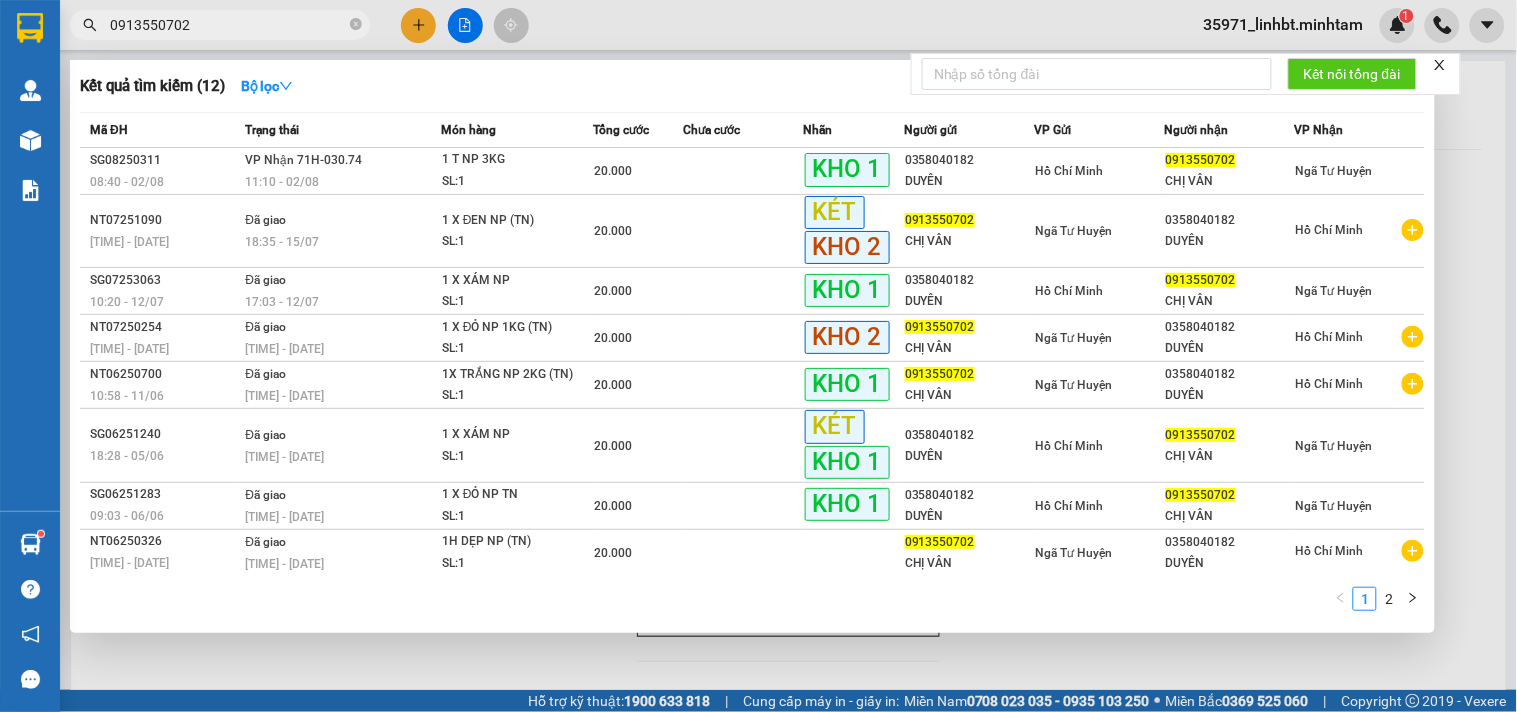 click on "0913550702" at bounding box center (228, 25) 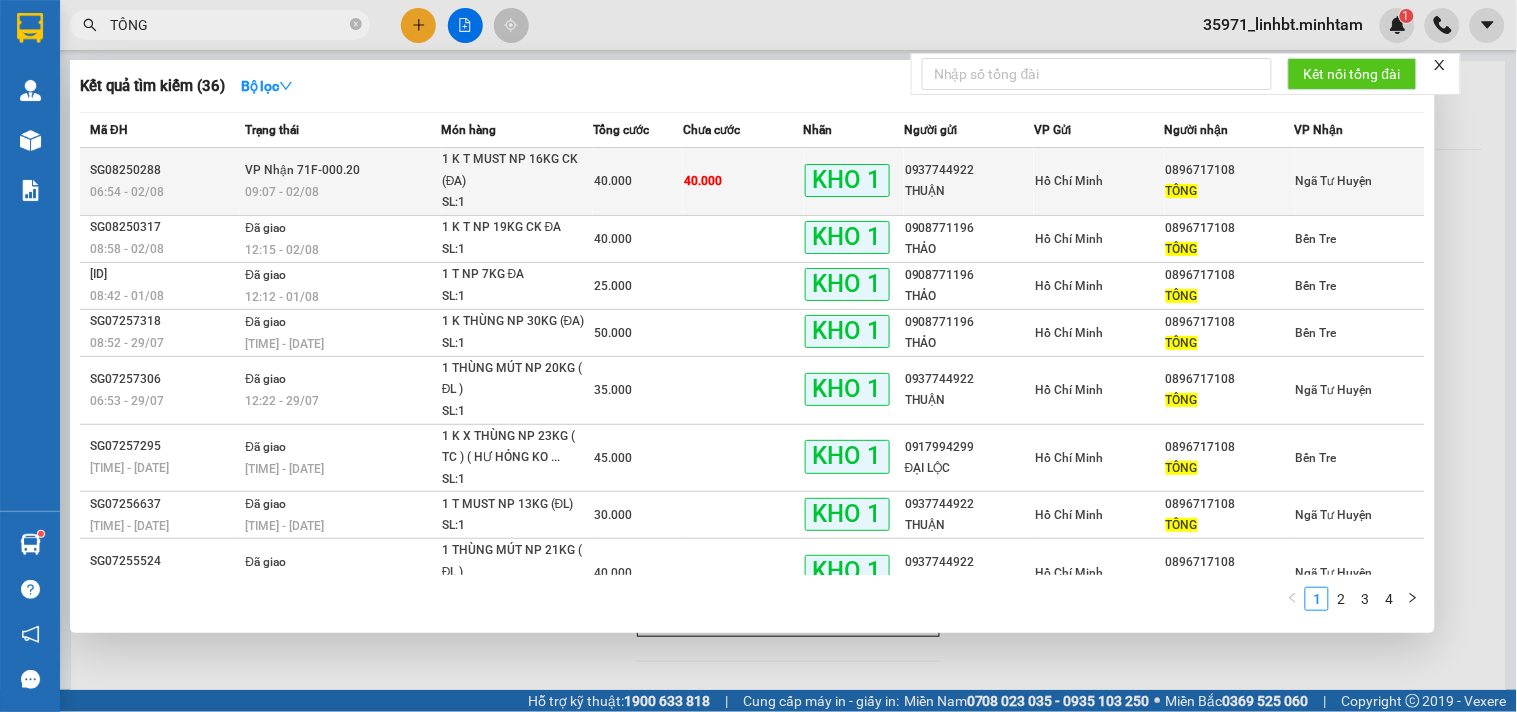 type on "TÔNG" 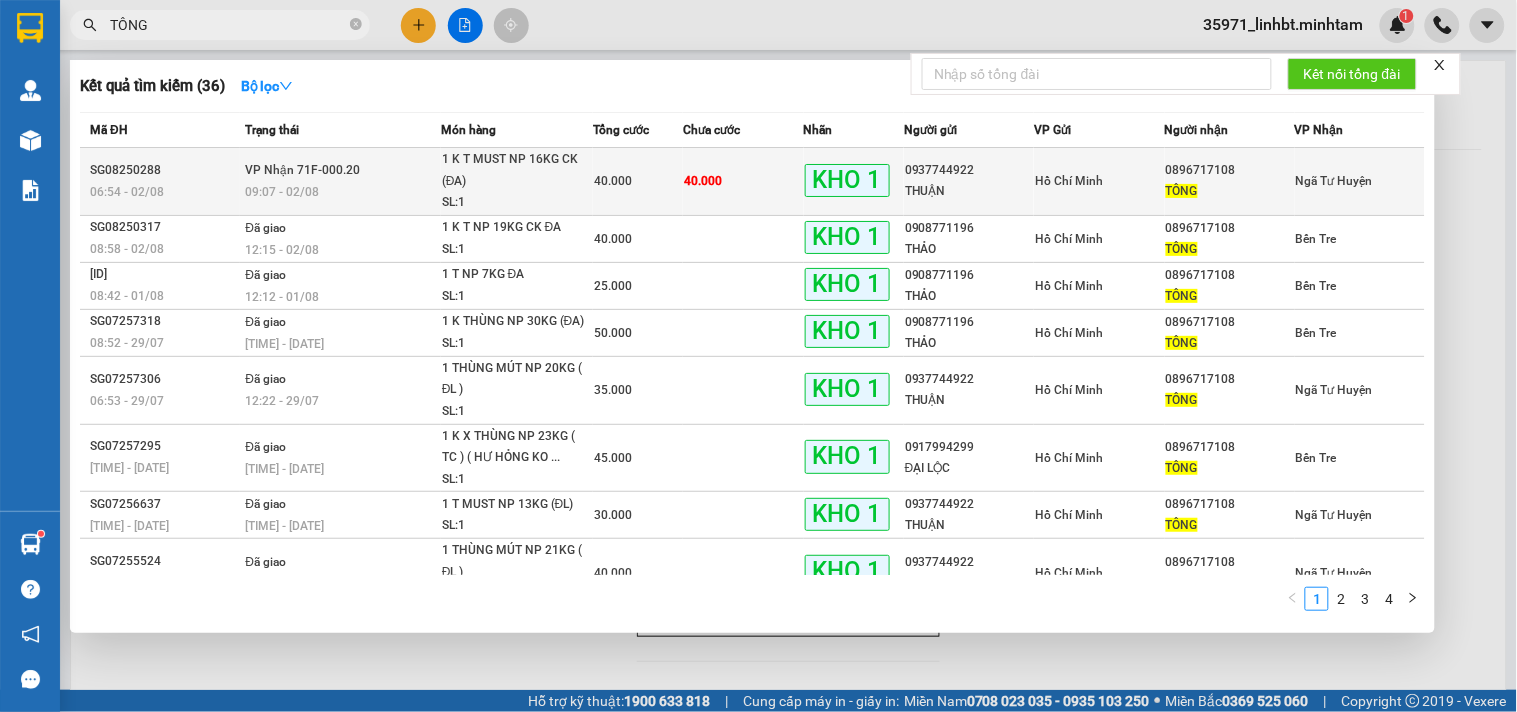 click on "40.000" at bounding box center [638, 182] 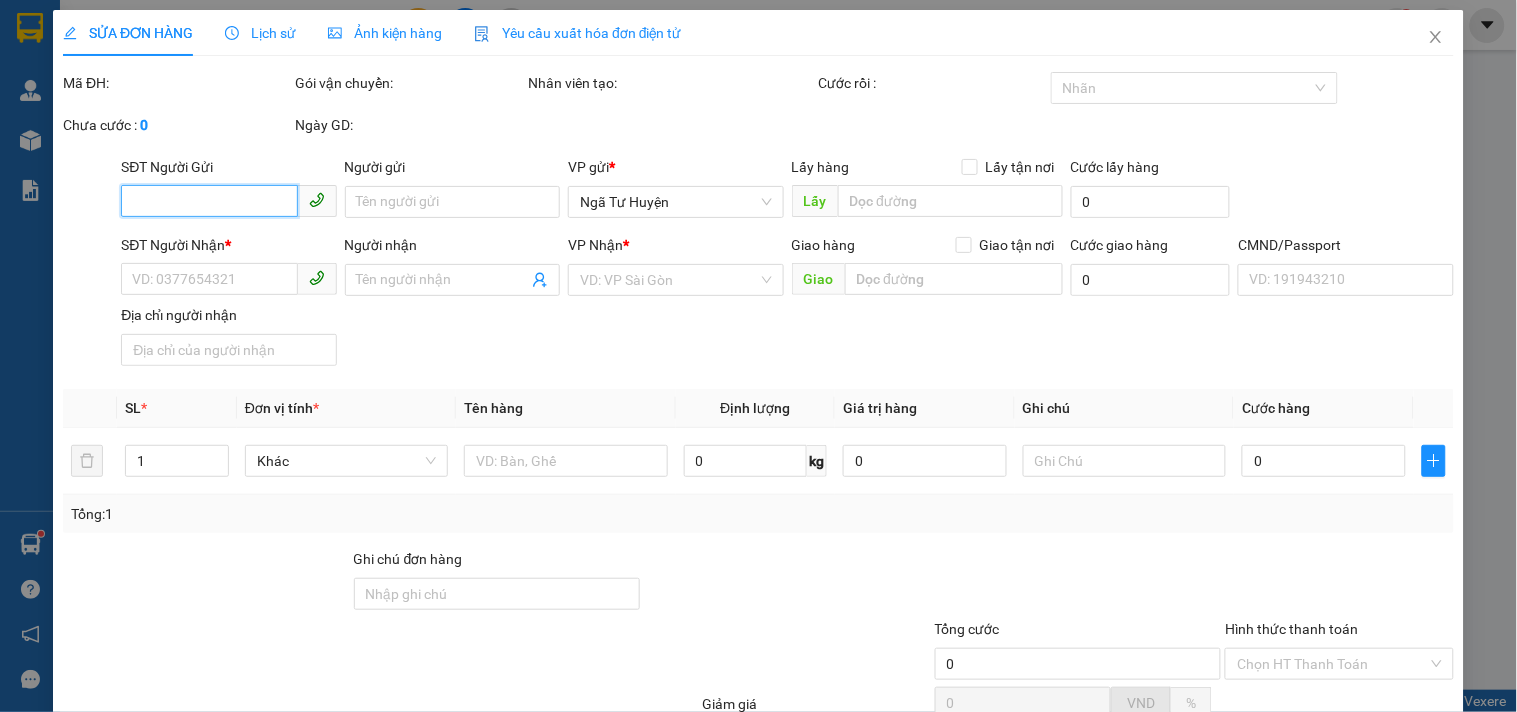 type on "0937744922" 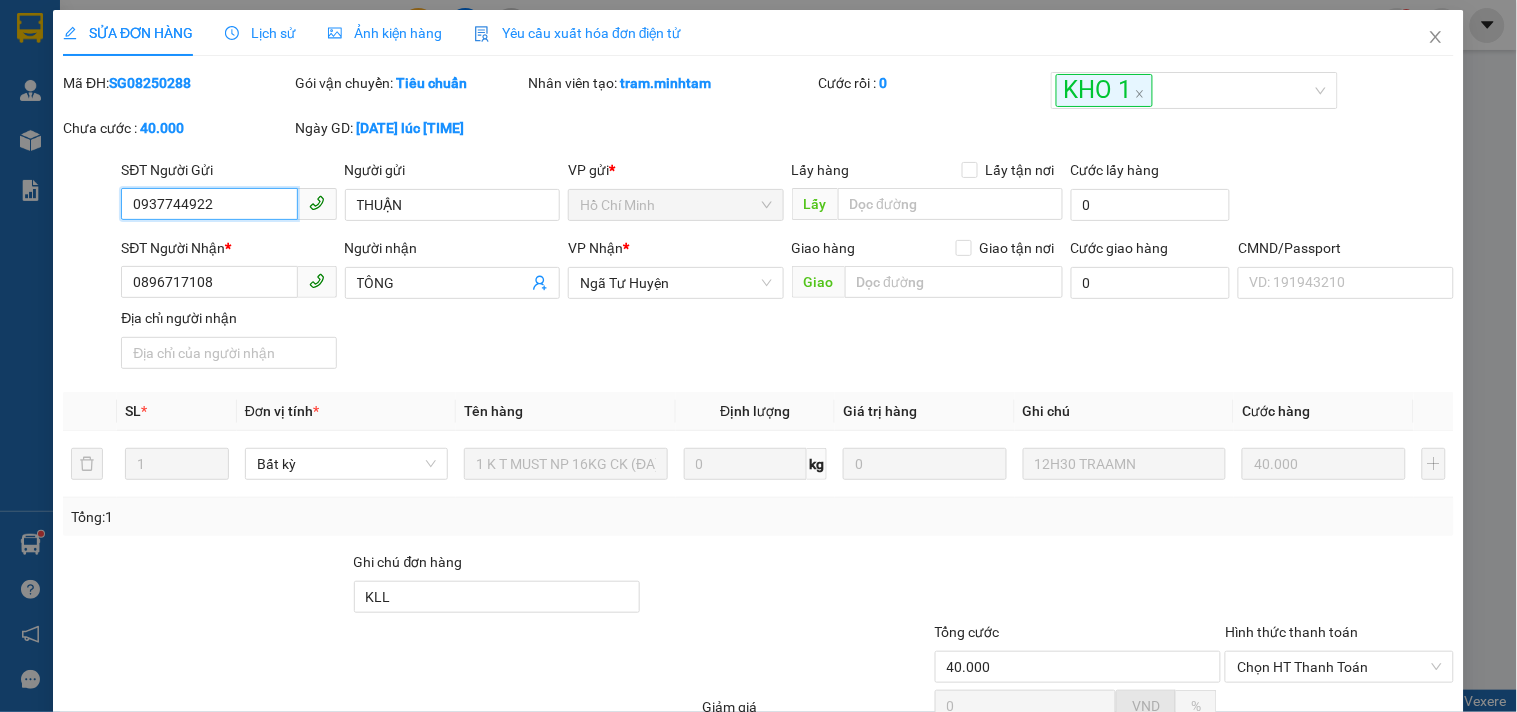 scroll, scrollTop: 198, scrollLeft: 0, axis: vertical 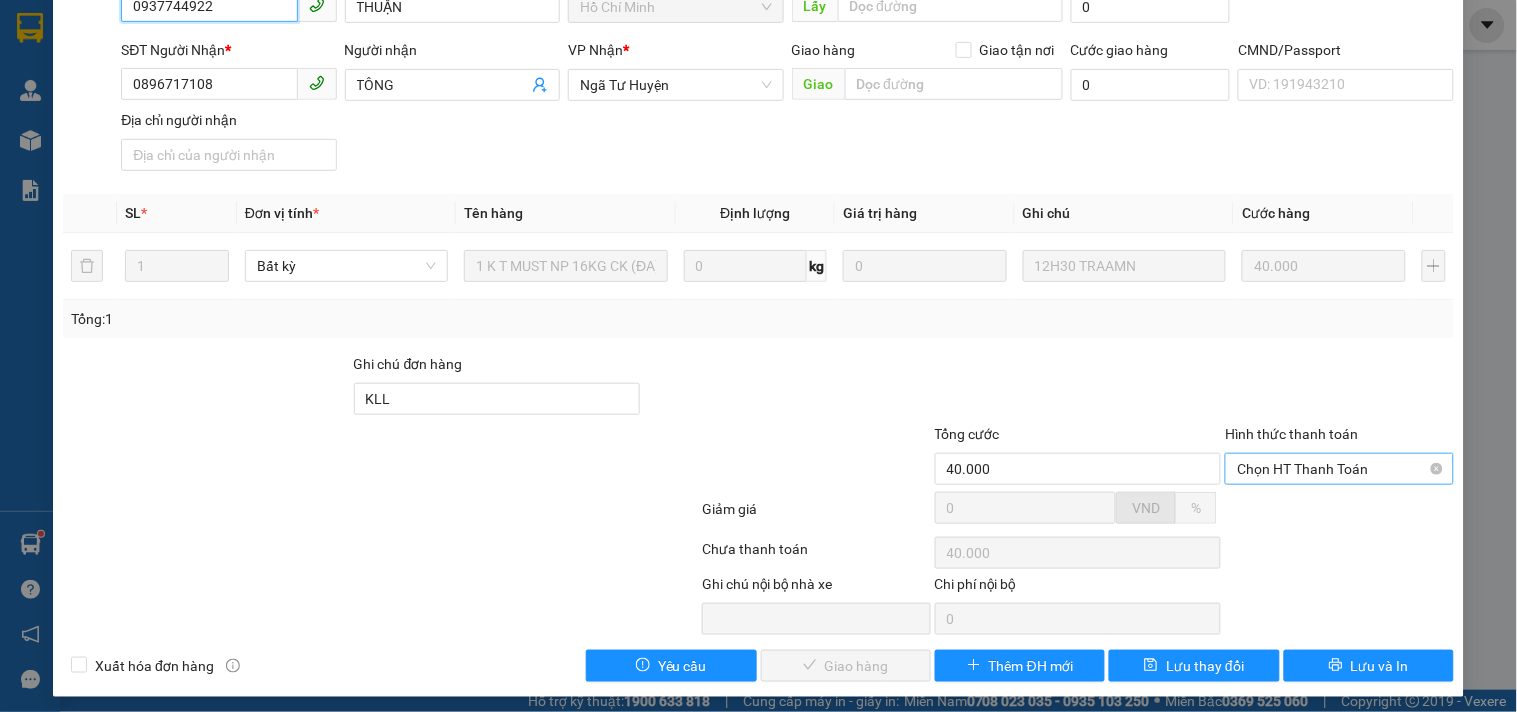 click on "Chọn HT Thanh Toán" at bounding box center (1339, 469) 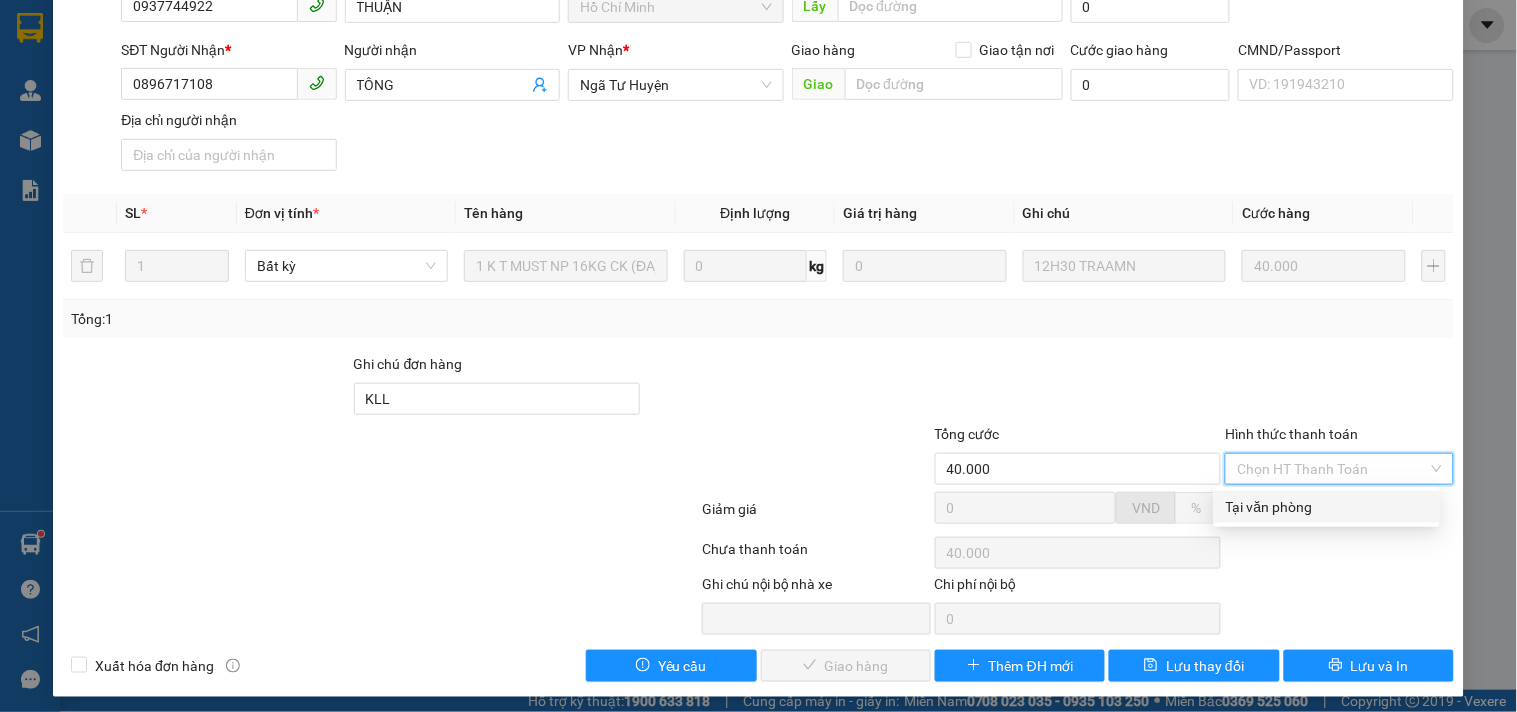 click on "Tại văn phòng" at bounding box center (1327, 507) 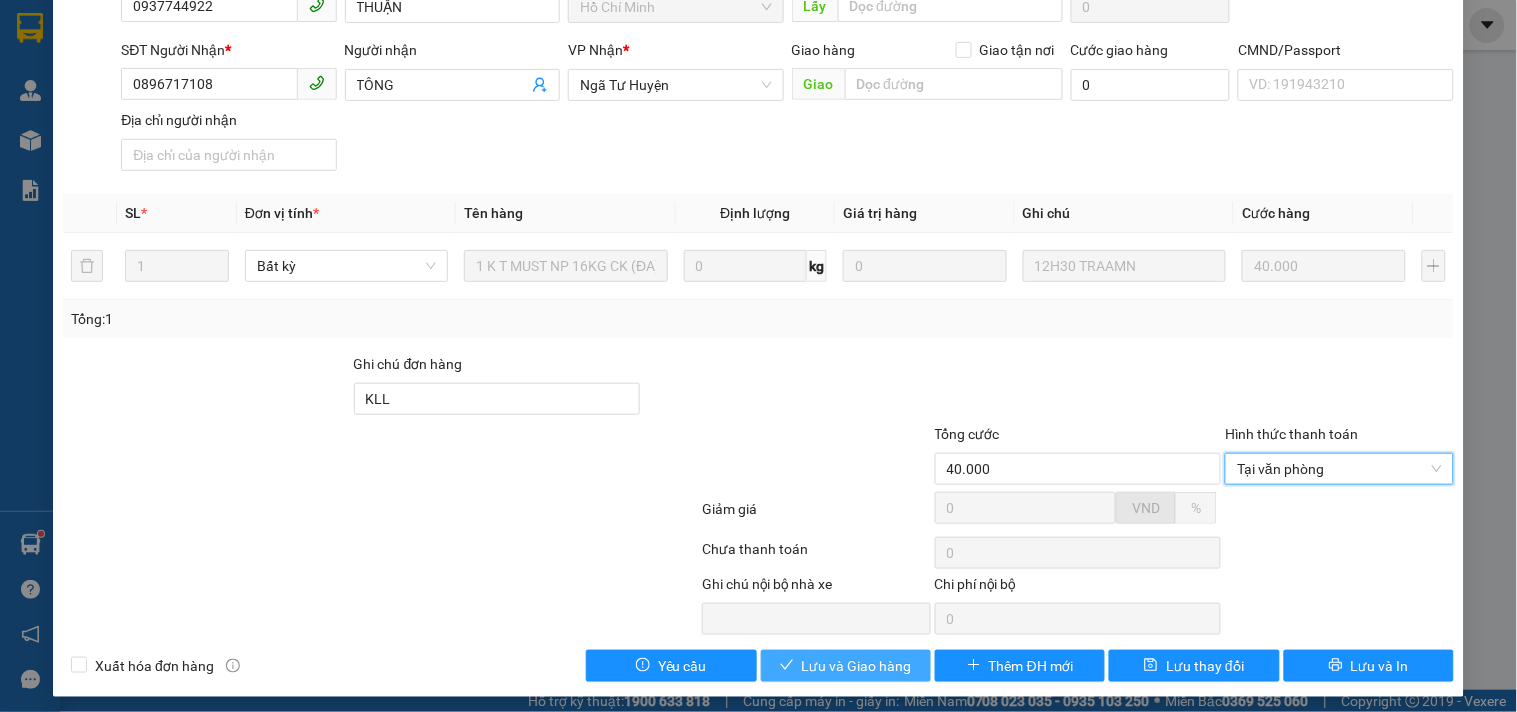 click on "Lưu và Giao hàng" at bounding box center (857, 666) 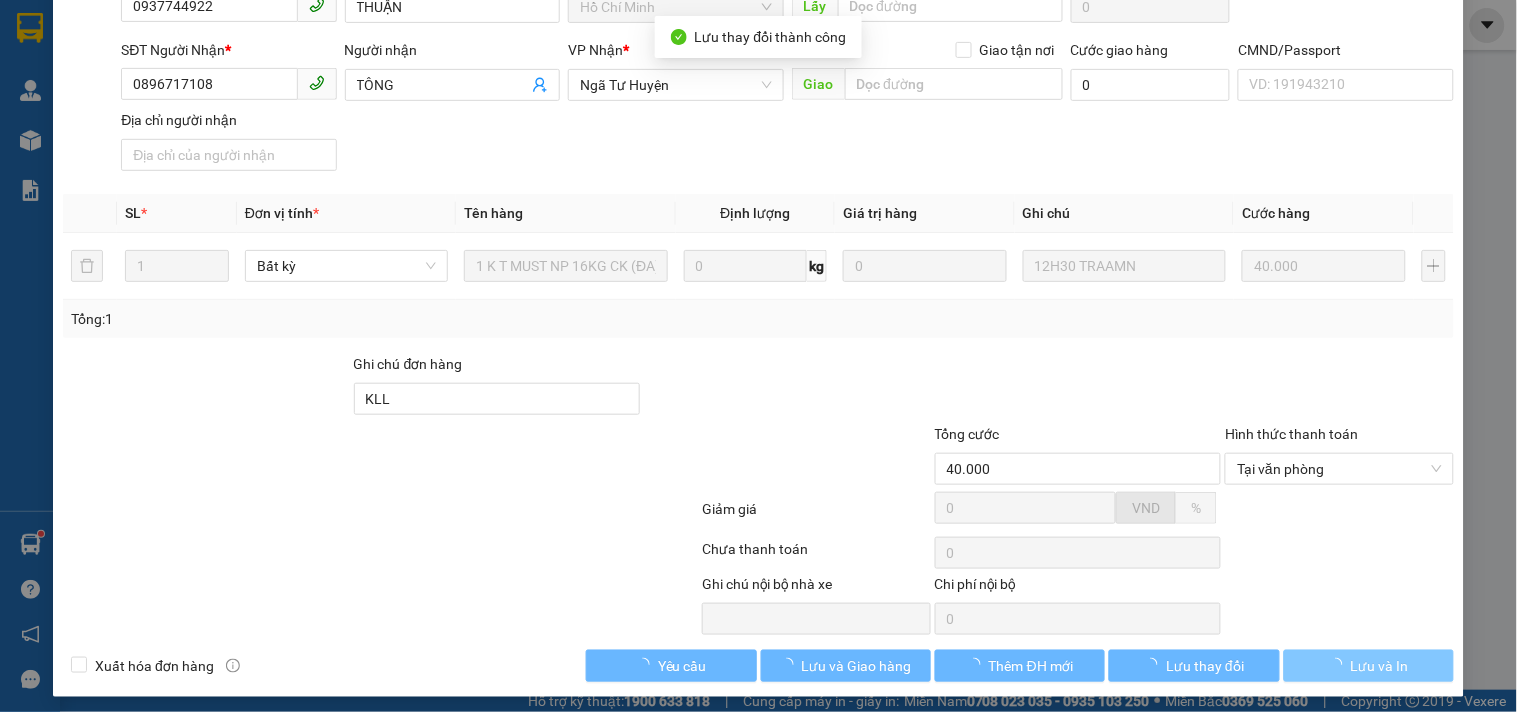 click on "Lưu và In" at bounding box center [1380, 666] 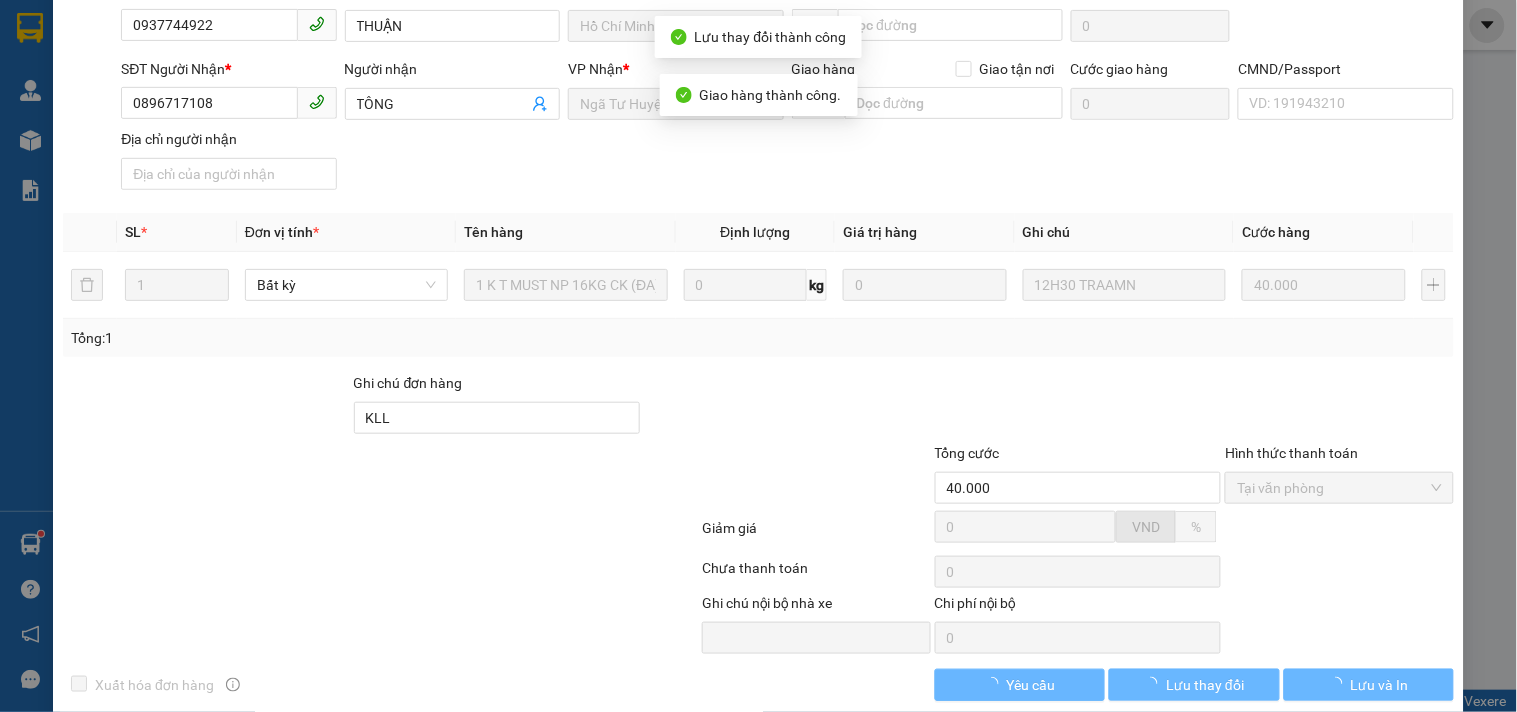 click on "Lưu và In" at bounding box center (1380, 685) 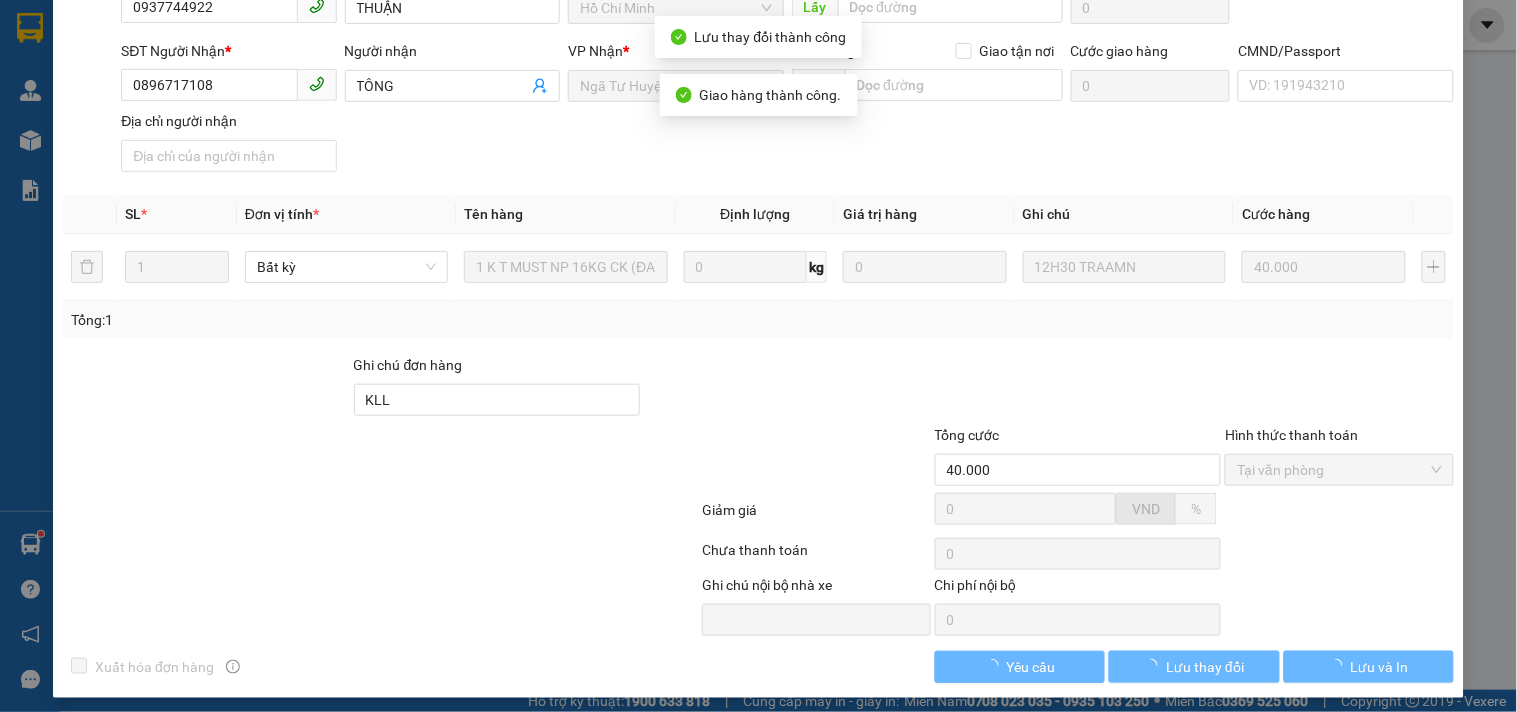 click on "Lưu và In" at bounding box center (1380, 667) 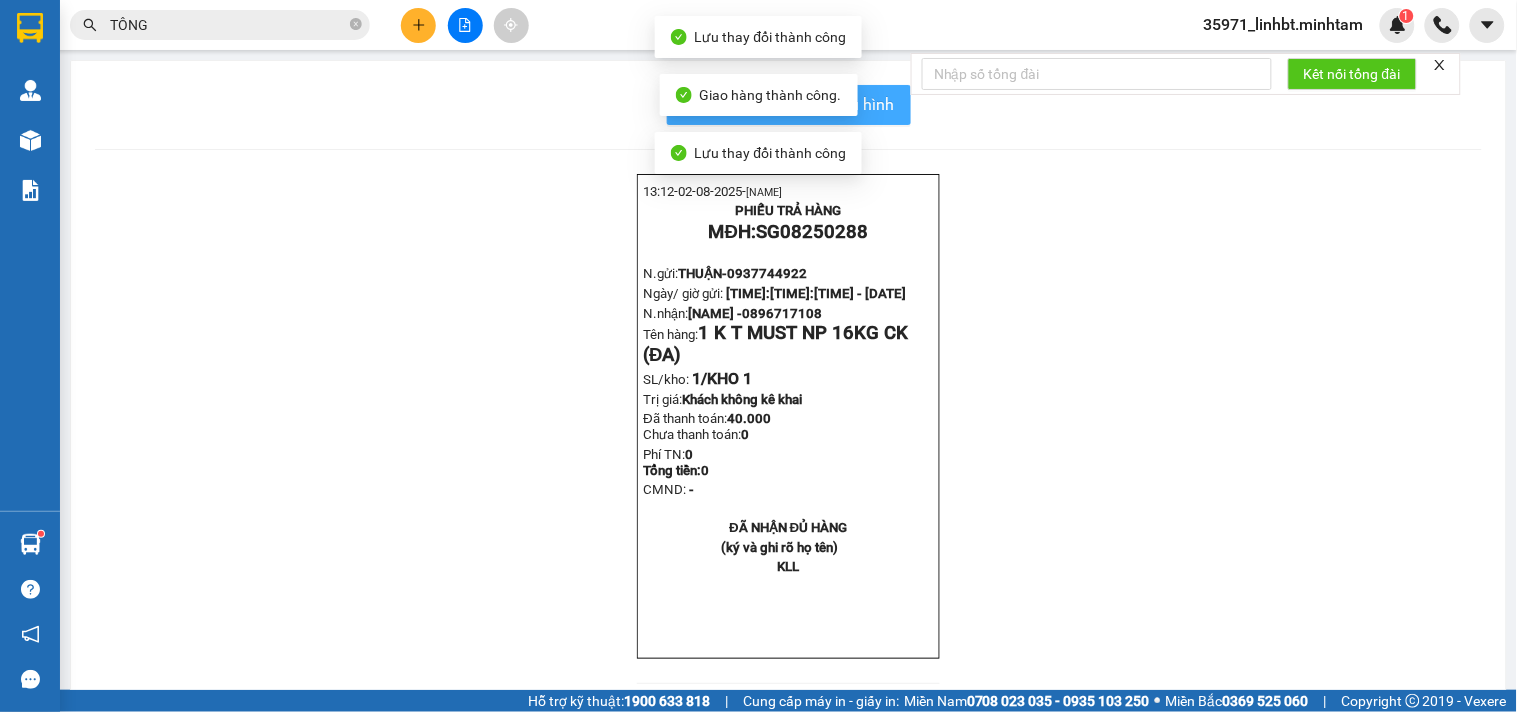 click on "In mẫu biên lai tự cấu hình" at bounding box center (801, 104) 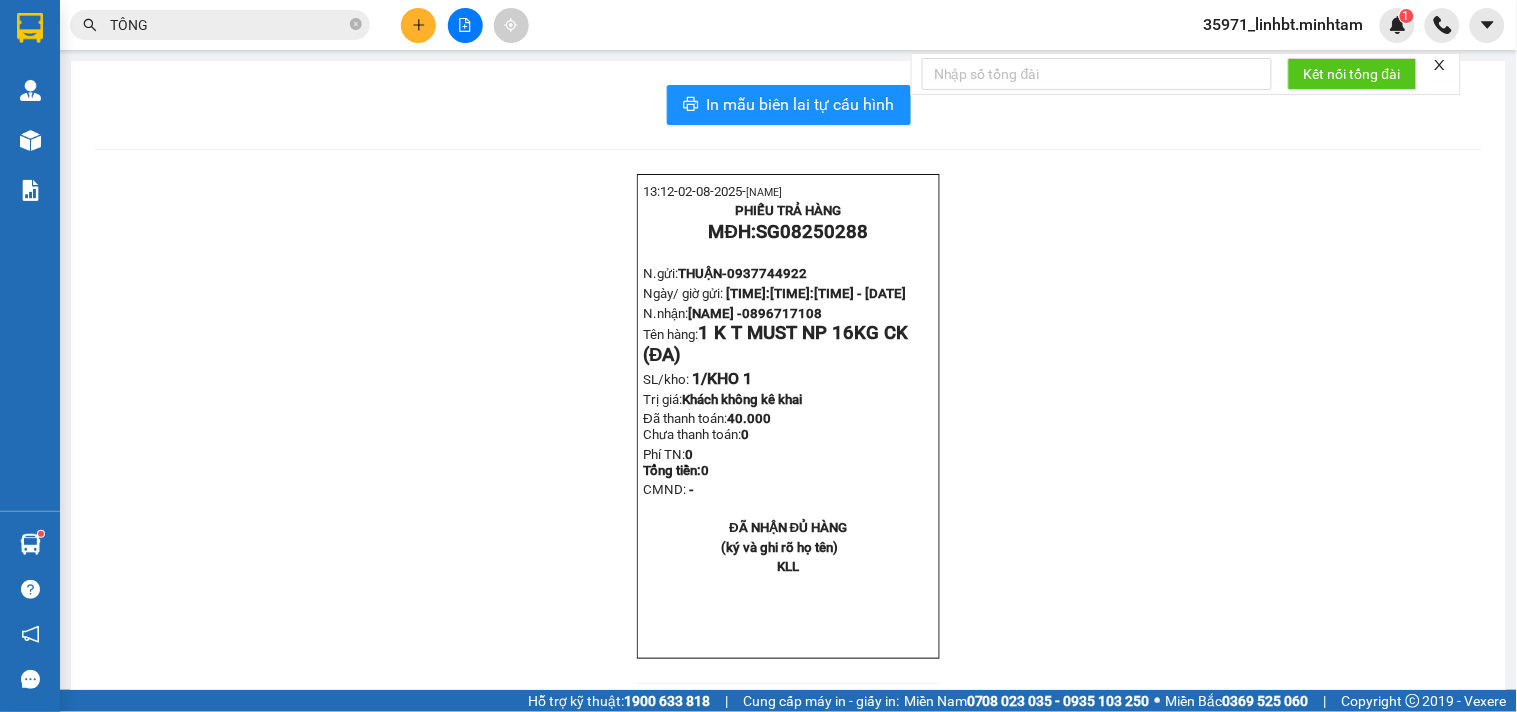 click at bounding box center [418, 25] 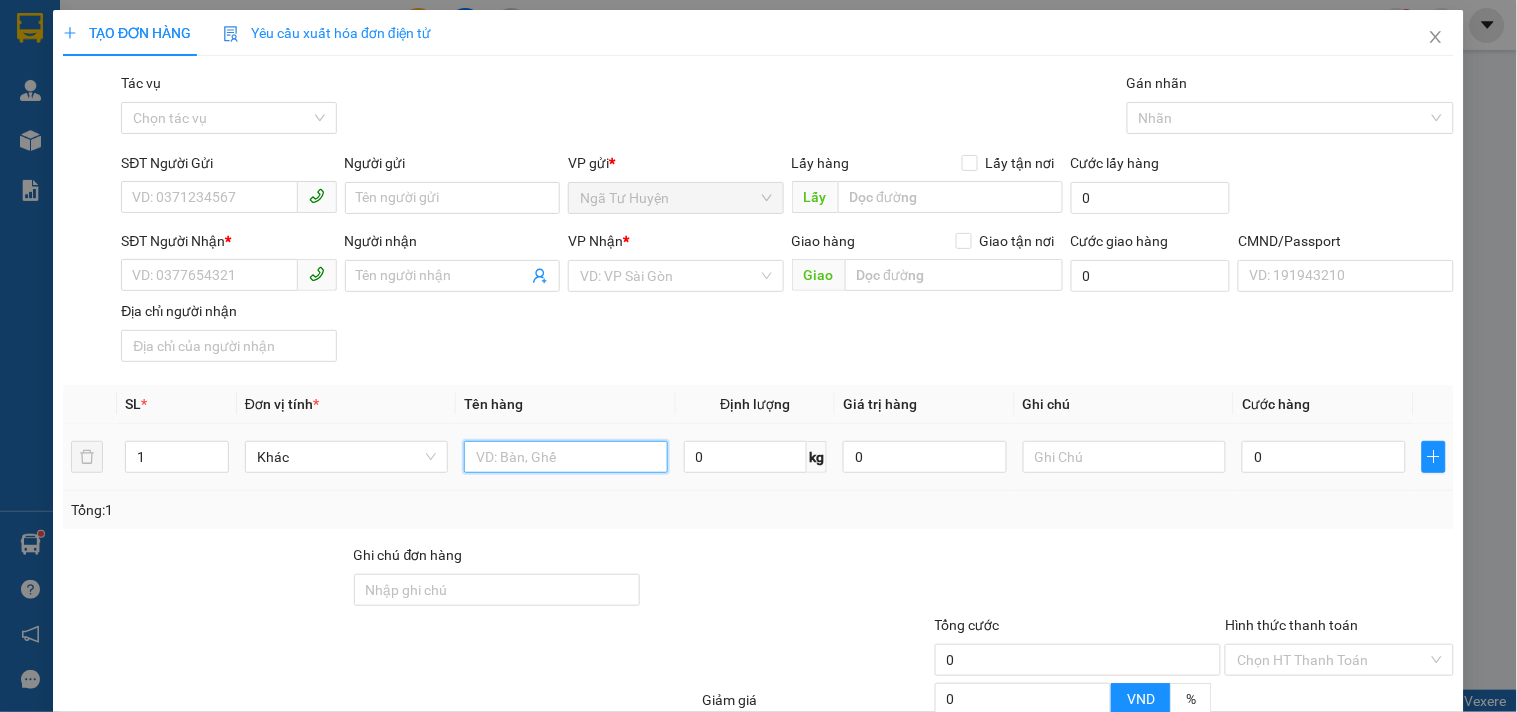 click at bounding box center (565, 457) 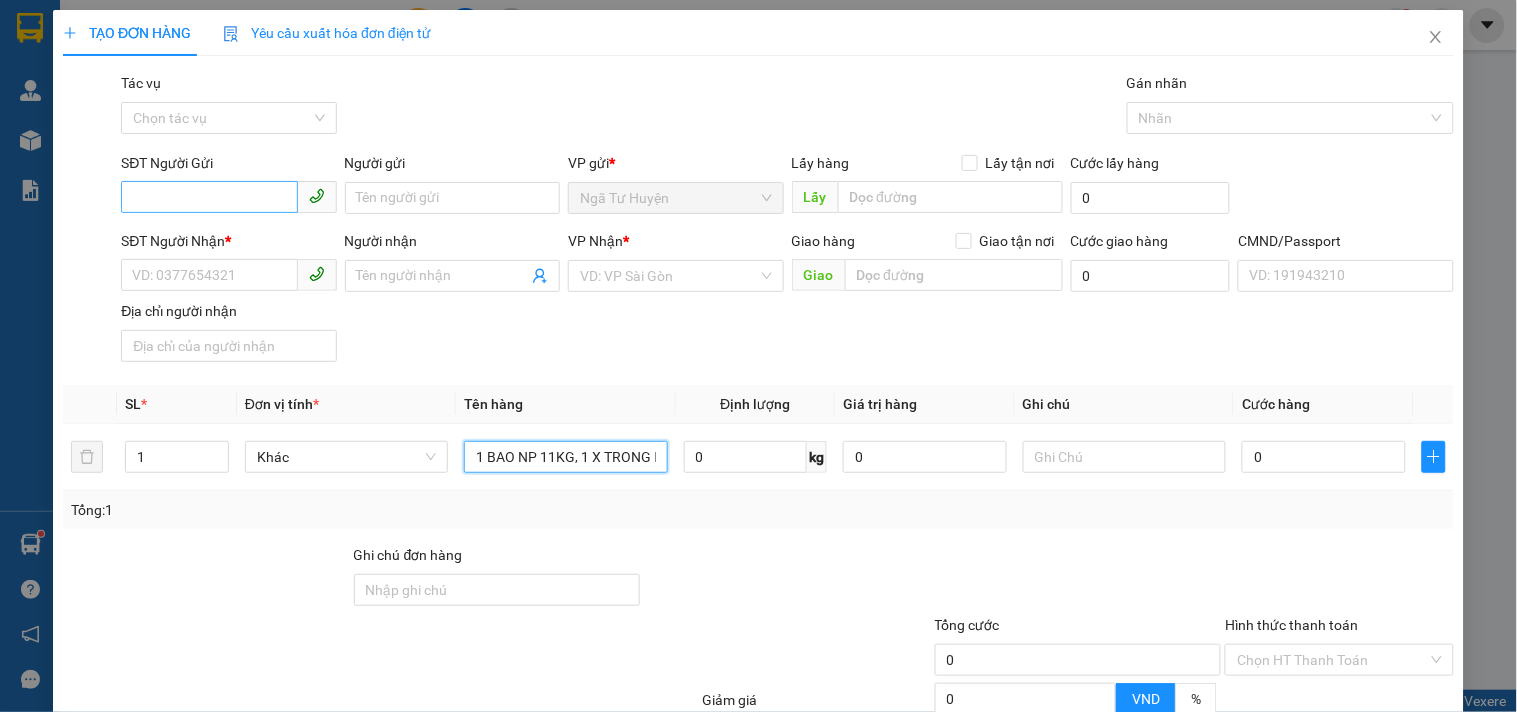 type on "1 BAO NP 11KG, 1 X TRONG NP 5KG_ TN" 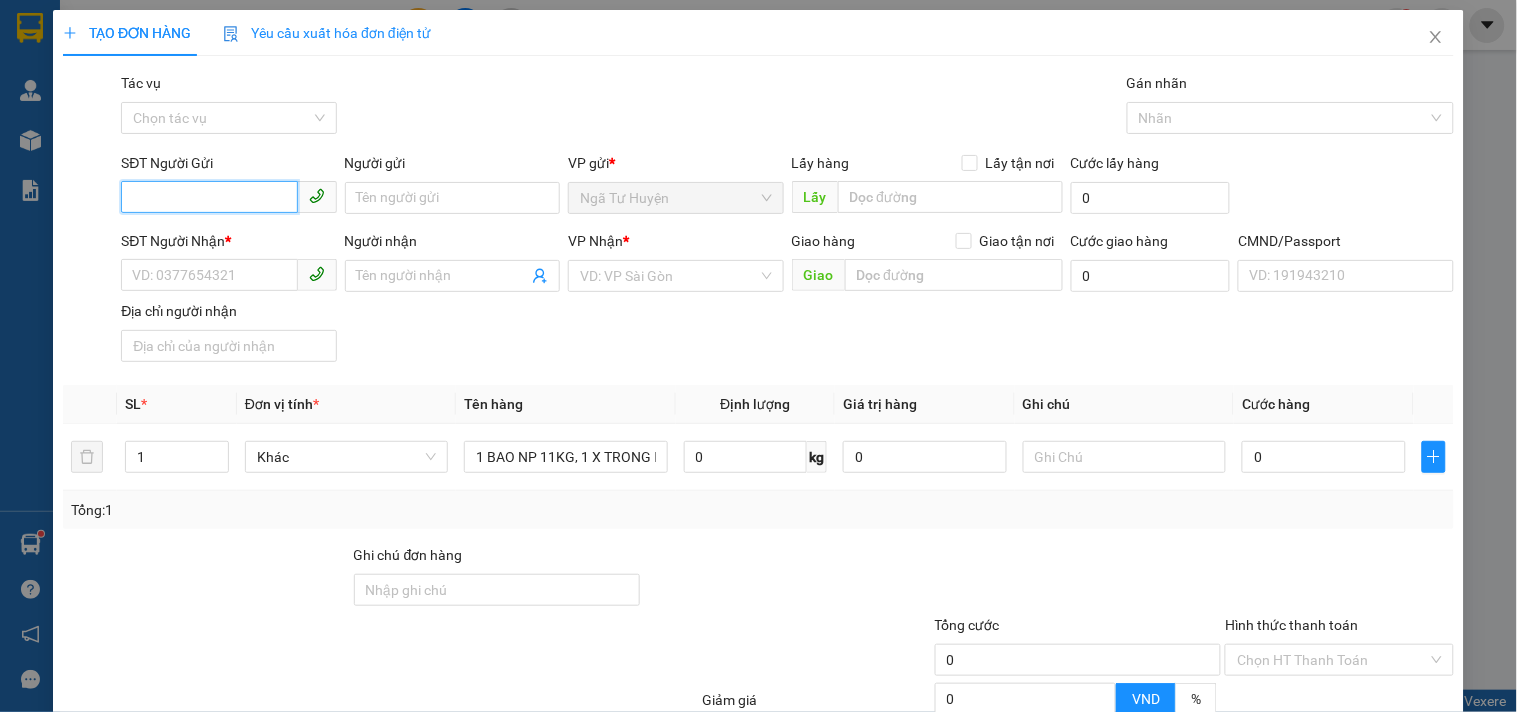 click on "SĐT Người Gửi" at bounding box center [209, 197] 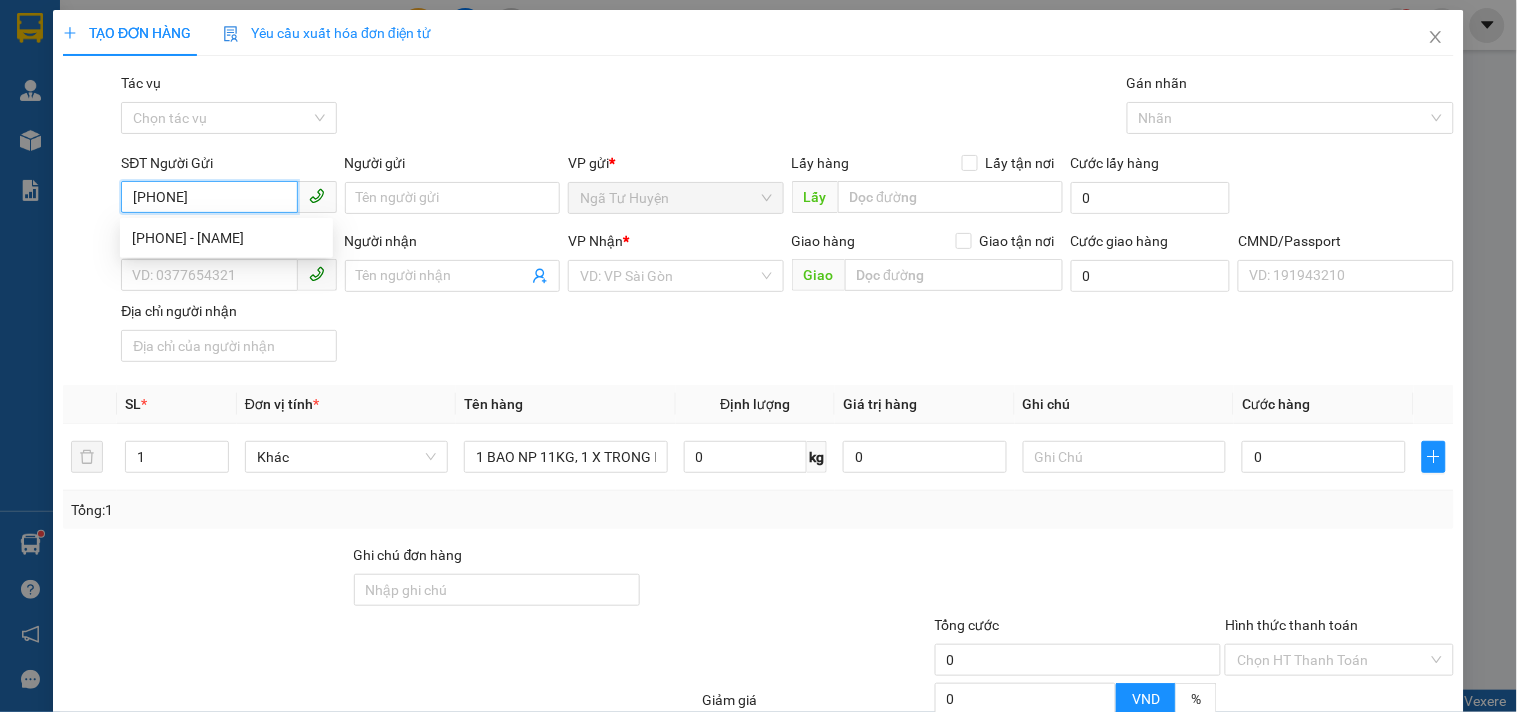 type on "0367482405" 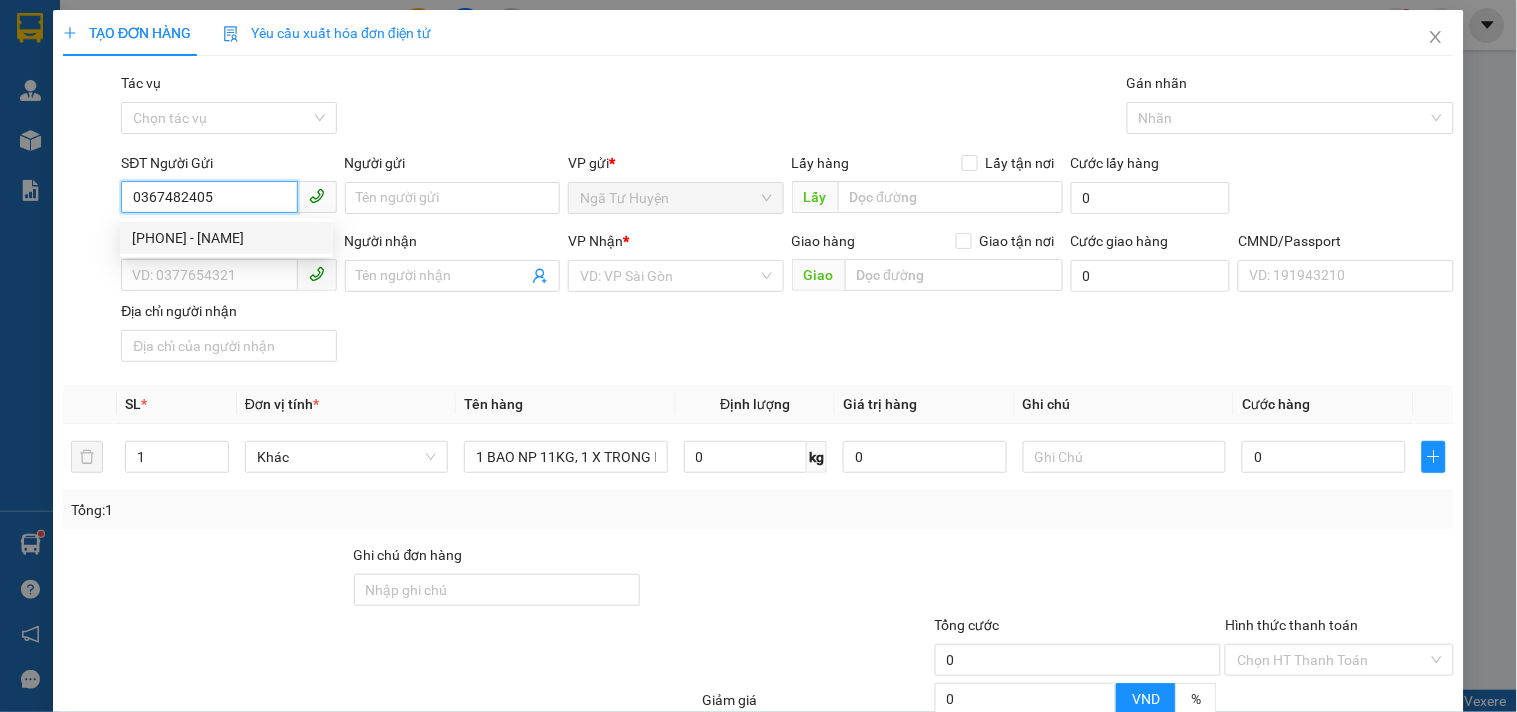 click on "[PHONE] - [NAME]" at bounding box center [226, 238] 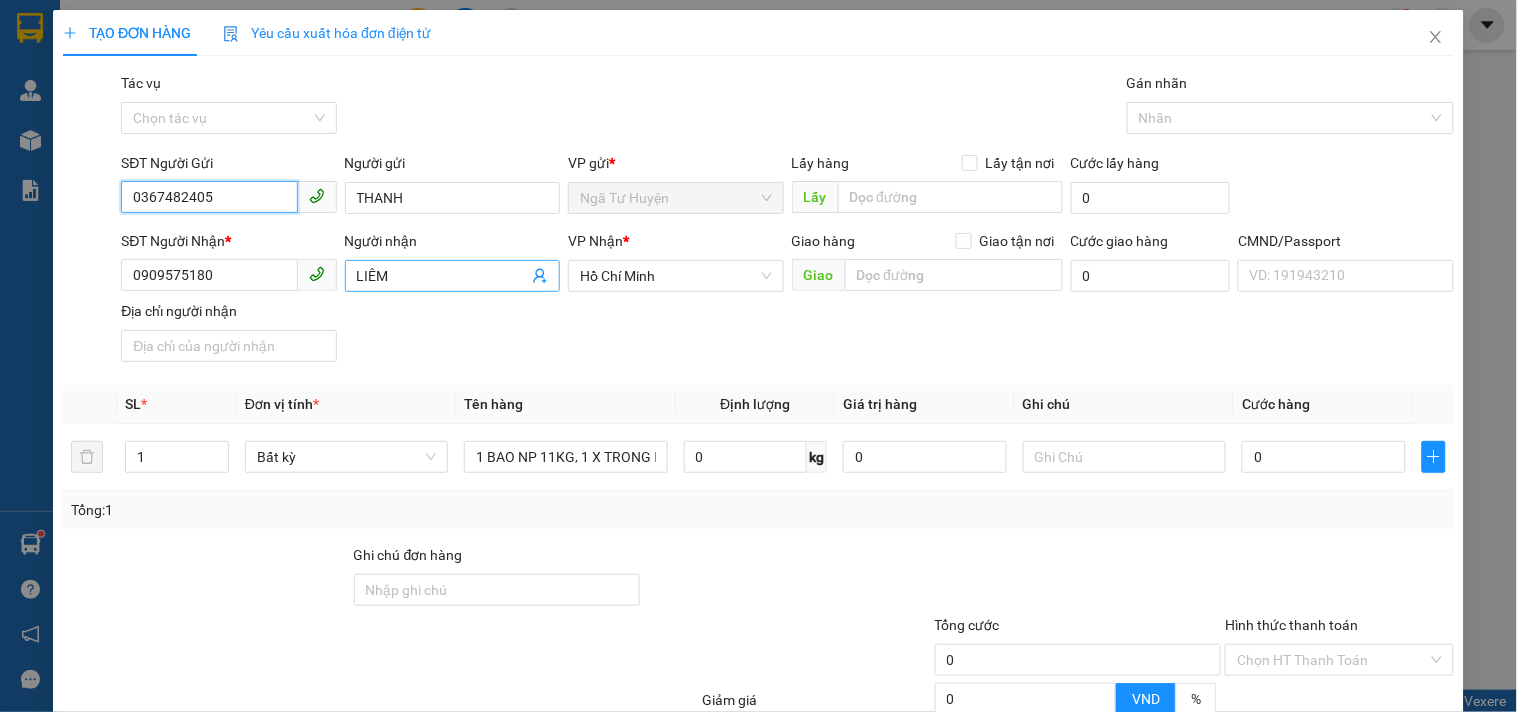 type on "0367482405" 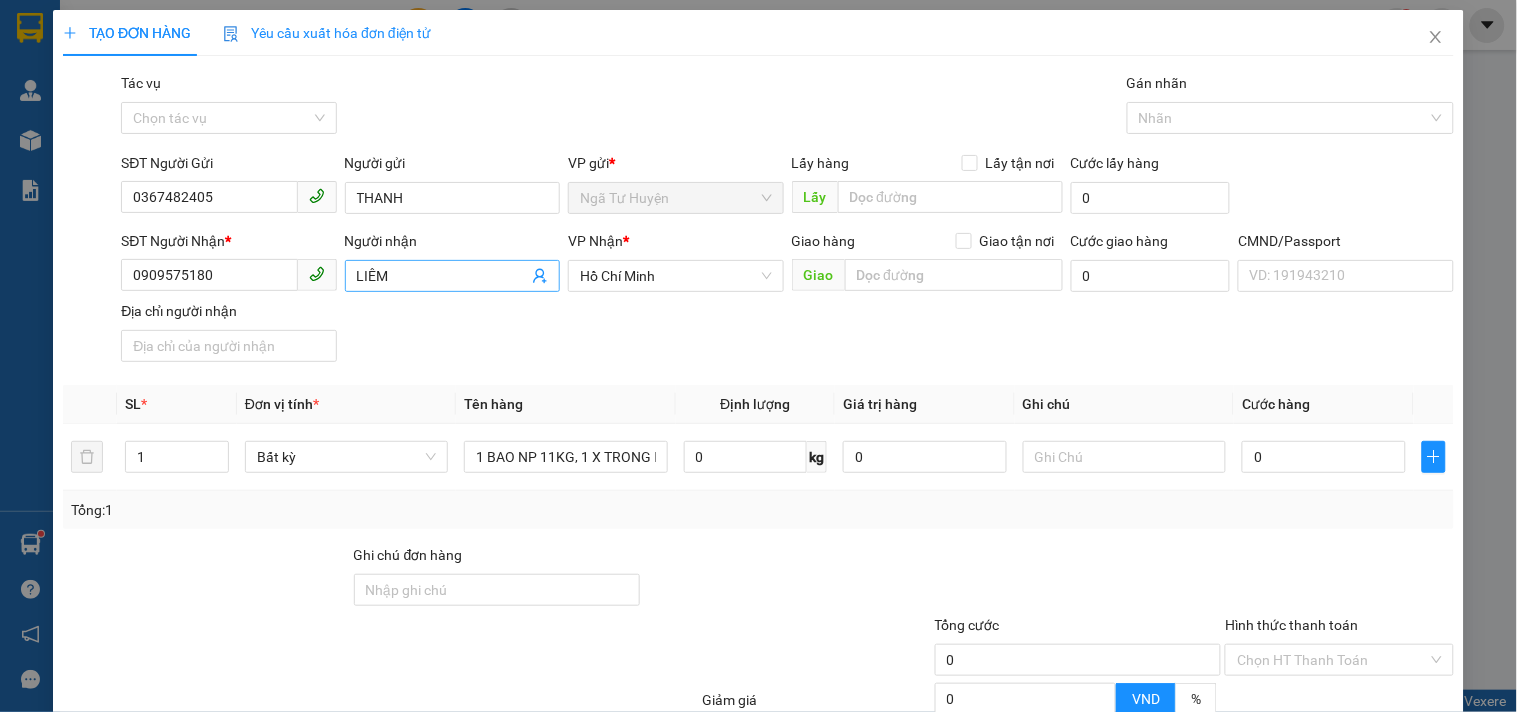 click 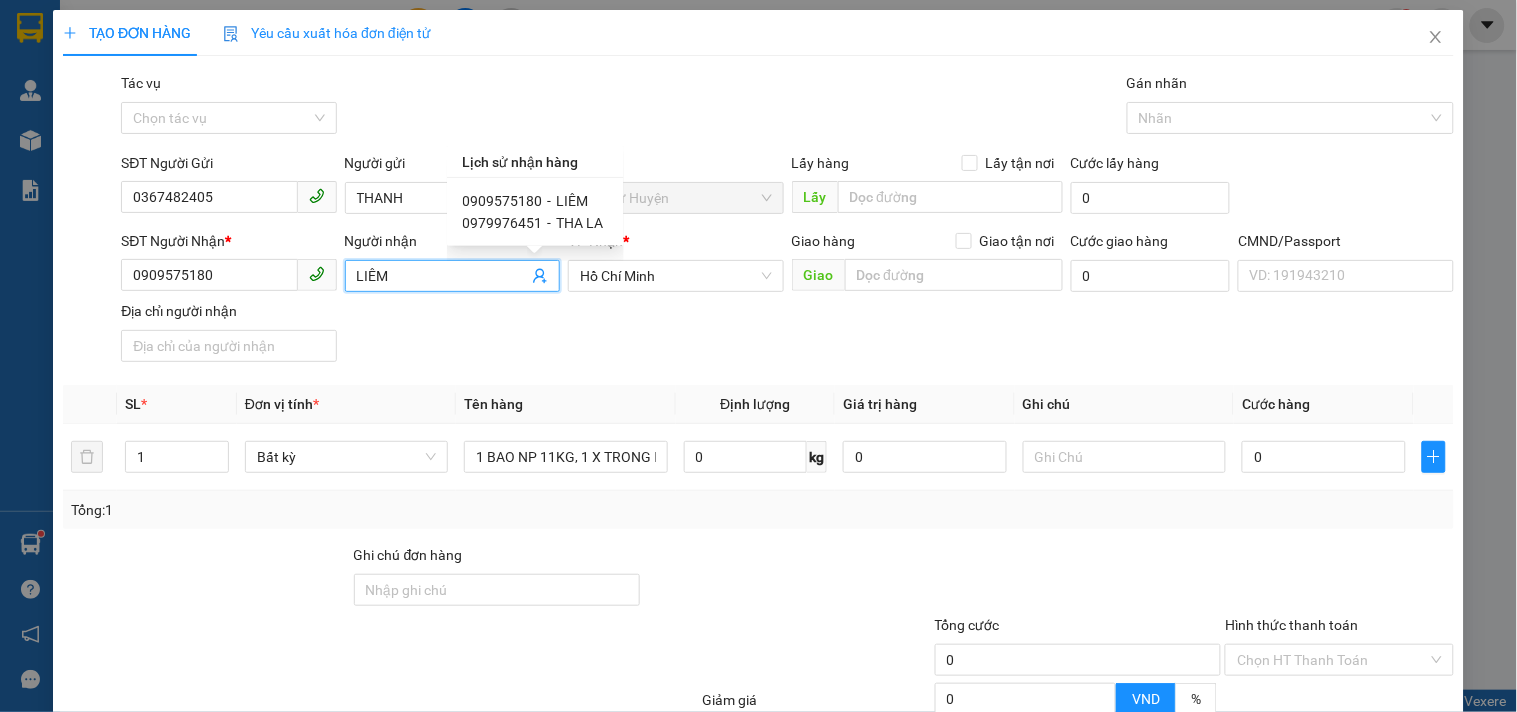click on "0979976451" at bounding box center (503, 223) 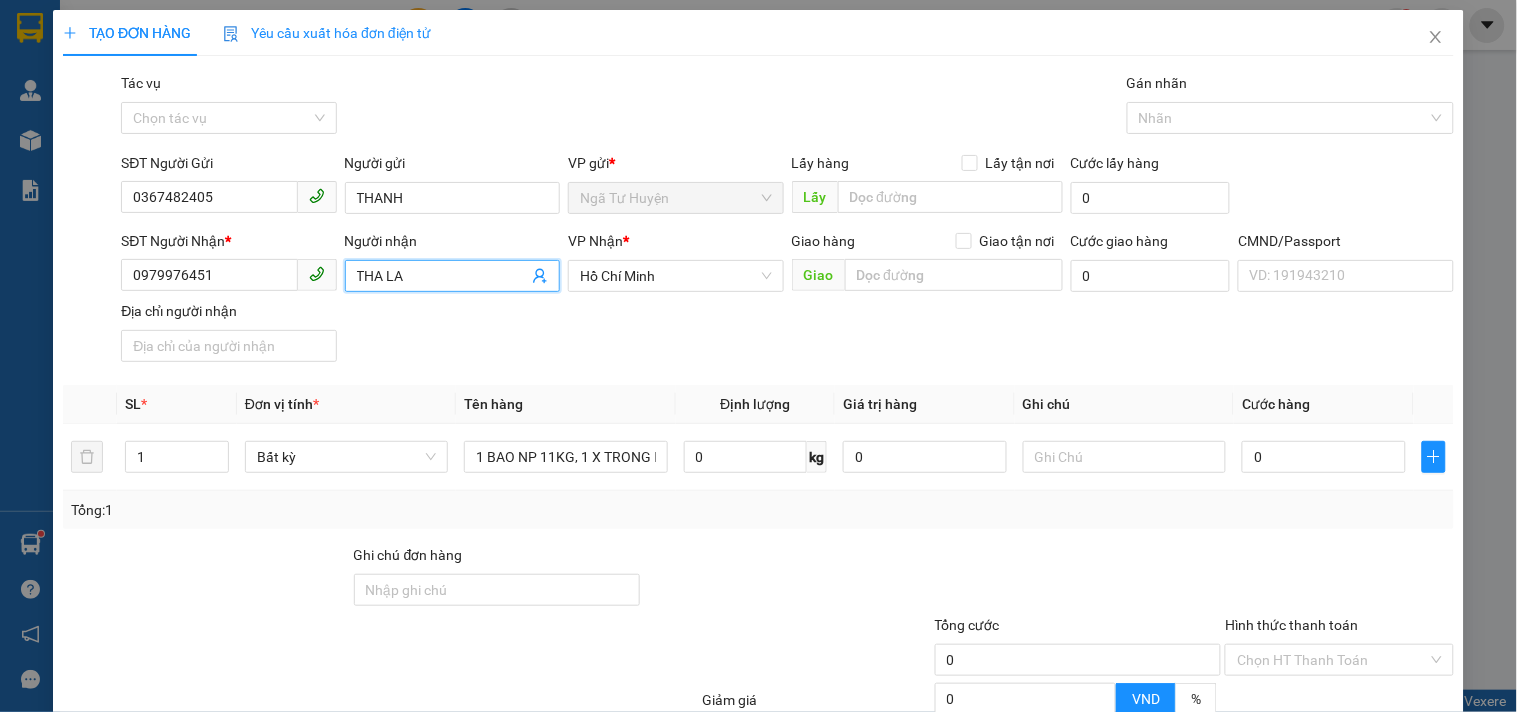 click at bounding box center [787, 579] 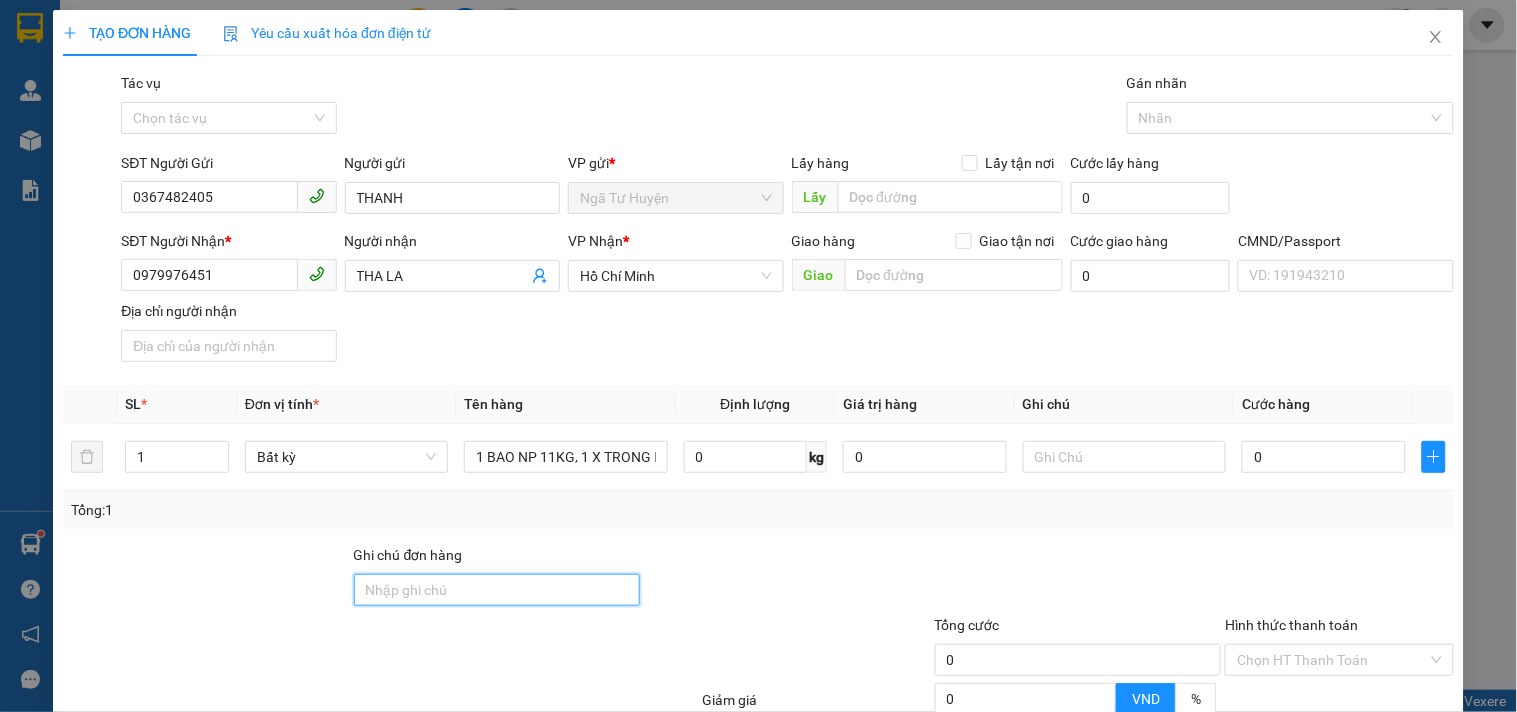 click on "Ghi chú đơn hàng" at bounding box center [497, 590] 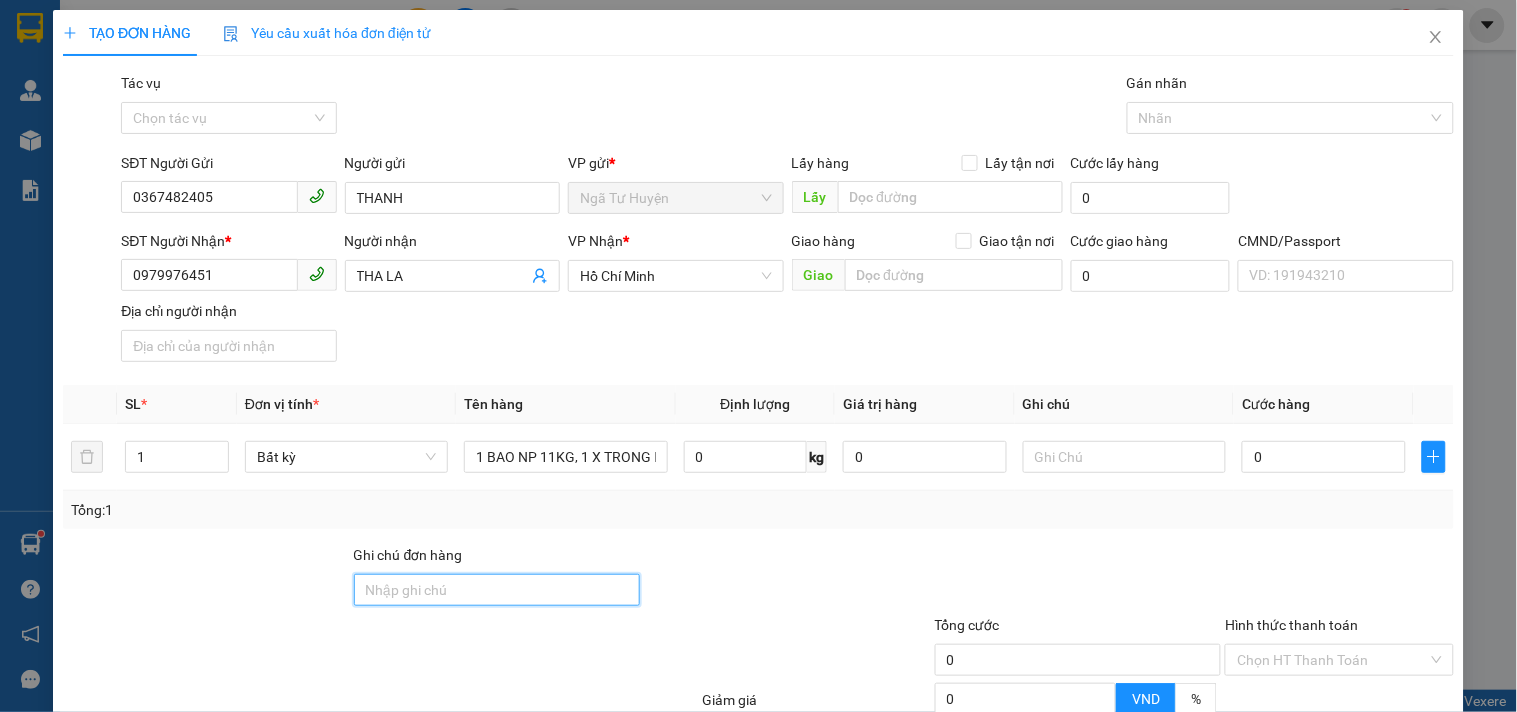 type on "HCK +5" 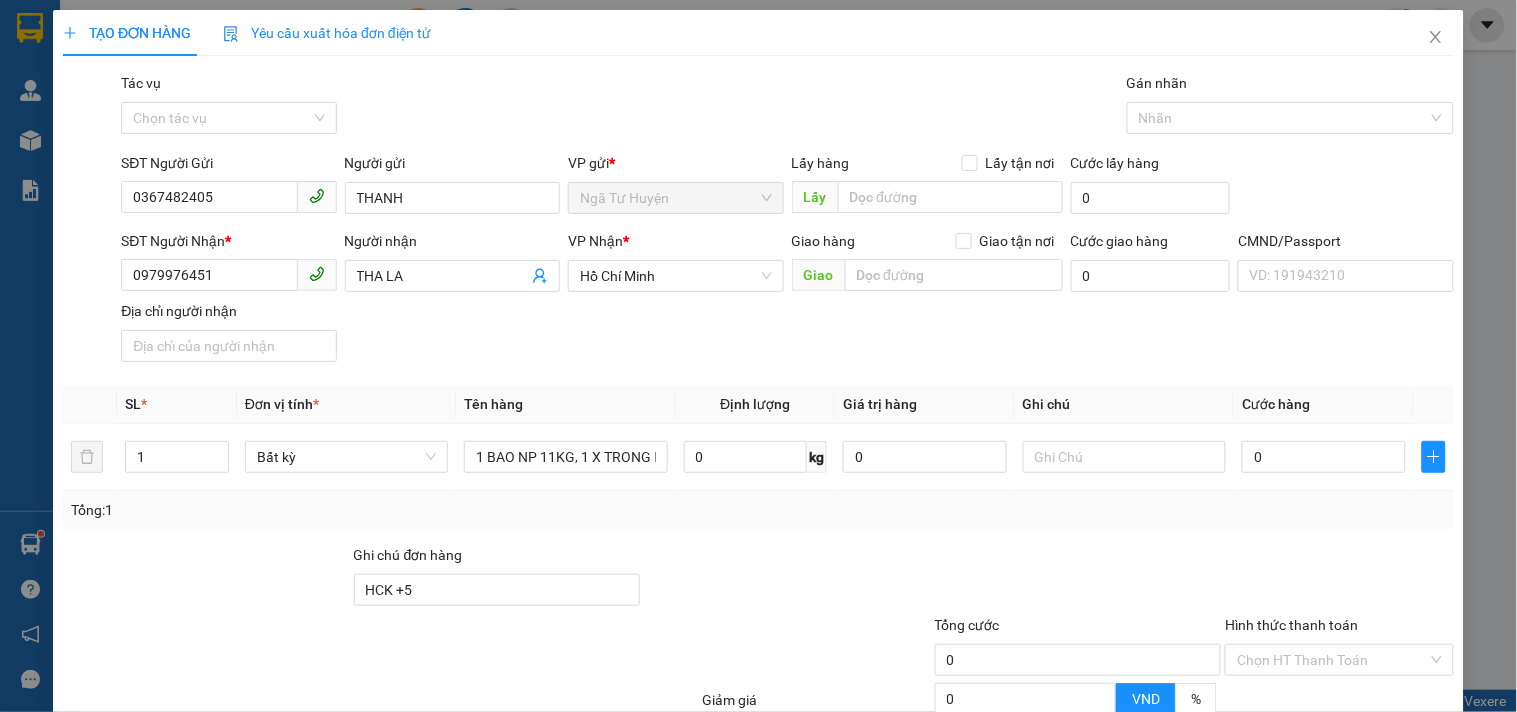 click on "Transit Pickup Surcharge Ids Transit Deliver Surcharge Ids Transit Deliver Surcharge Transit Deliver Surcharge Gói vận chuyển  * Tiêu chuẩn Tác vụ Chọn tác vụ Gán nhãn   Nhãn SĐT Người Gửi [PHONE] Người gửi THANH VP gửi  * Ngã Tư Huyện Lấy hàng Lấy tận nơi Lấy Cước lấy hàng 0 SĐT Người Nhận  * [PHONE] Người nhận THA LA VP Nhận  * [CITY] Giao hàng Giao tận nơi Giao Cước giao hàng 0 CMND/Passport VD: [ID_NUMBER] Địa chỉ người nhận SL  * Đơn vị tính  * Tên hàng  Định lượng Giá trị hàng Ghi chú Cước hàng                   1 Bất kỳ 1 BAO NP 11KG, 1 X TRONG NP 5KG_ TN 0 kg 0 0 Tổng:  1 Ghi chú đơn hàng HCK +5 Tổng cước 0 Hình thức thanh toán Chọn HT Thanh Toán Giảm giá 0 VND % Discount 0 Số tiền thu trước 0 Chưa thanh toán 0 Chọn HT Thanh Toán Ghi chú nội bộ nhà xe Chi phí nội bộ 0 Lưu nháp Xóa Thông tin Lưu Lưu và In [PHONE] -" at bounding box center [758, 472] 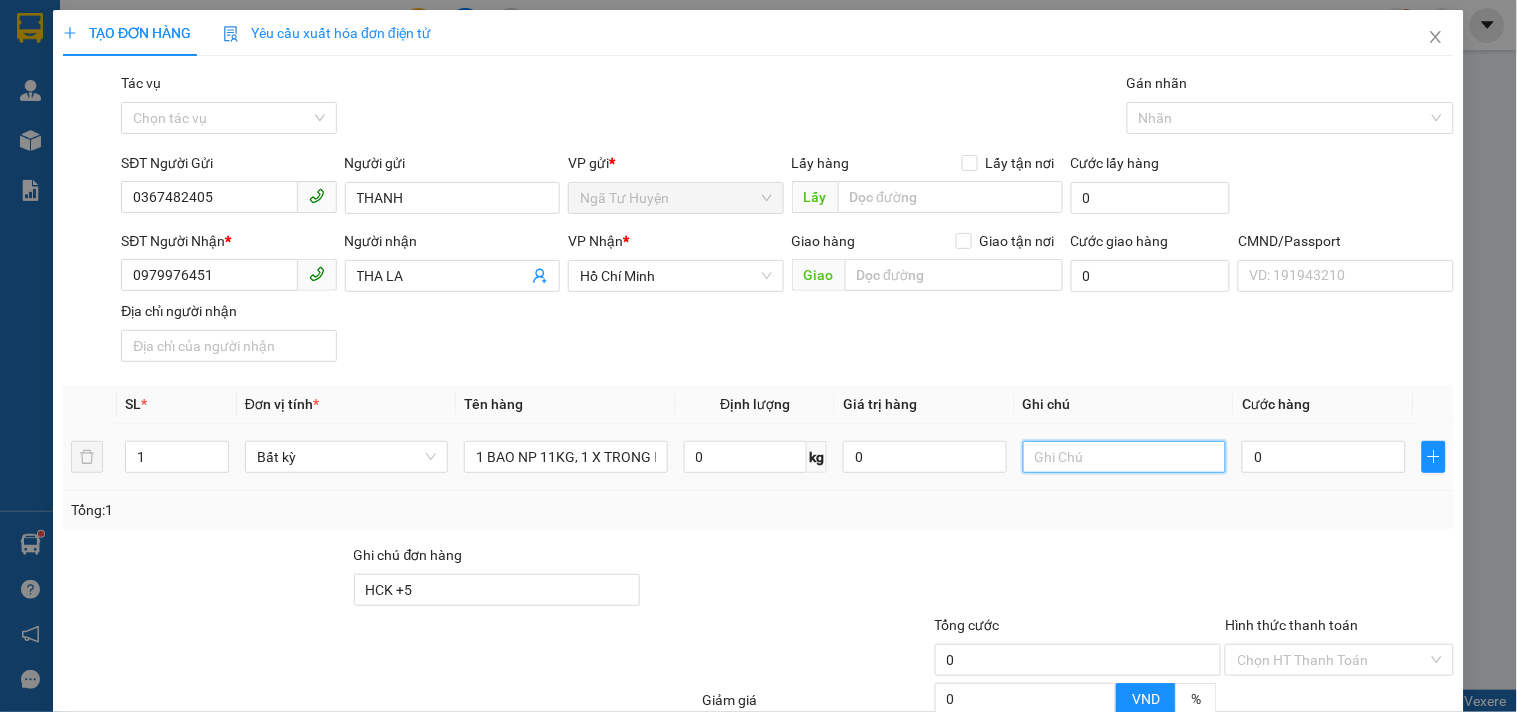 click at bounding box center (1124, 457) 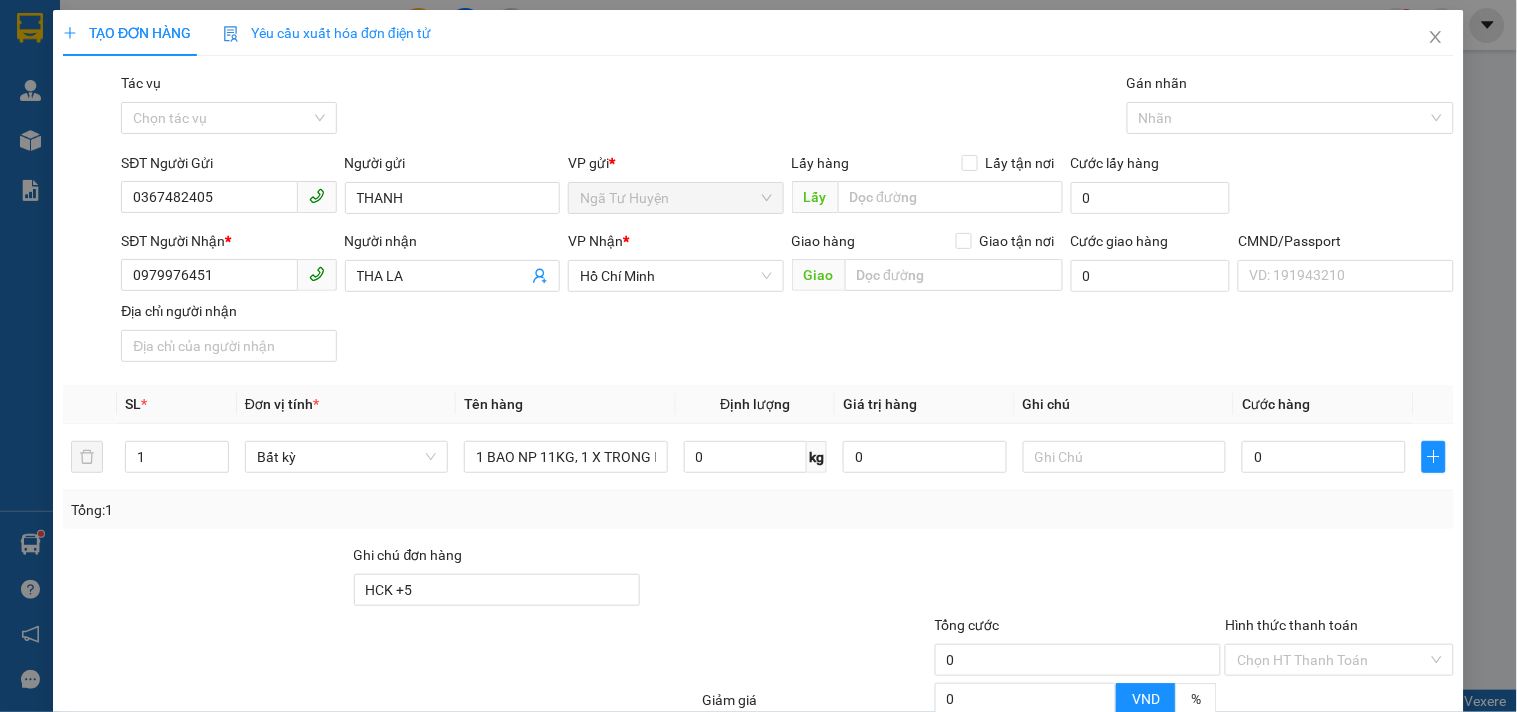 click on "Tổng:  1" at bounding box center [758, 510] 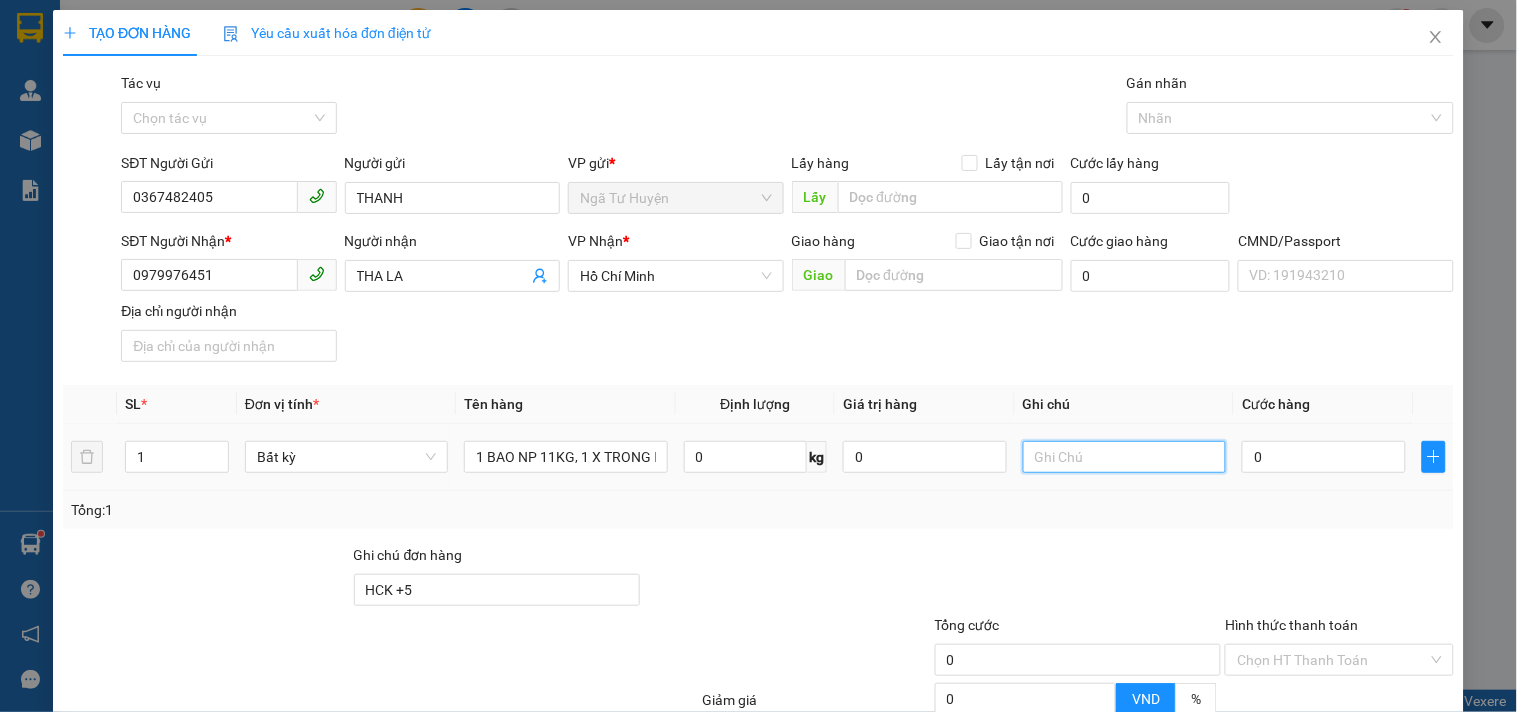 click at bounding box center [1124, 457] 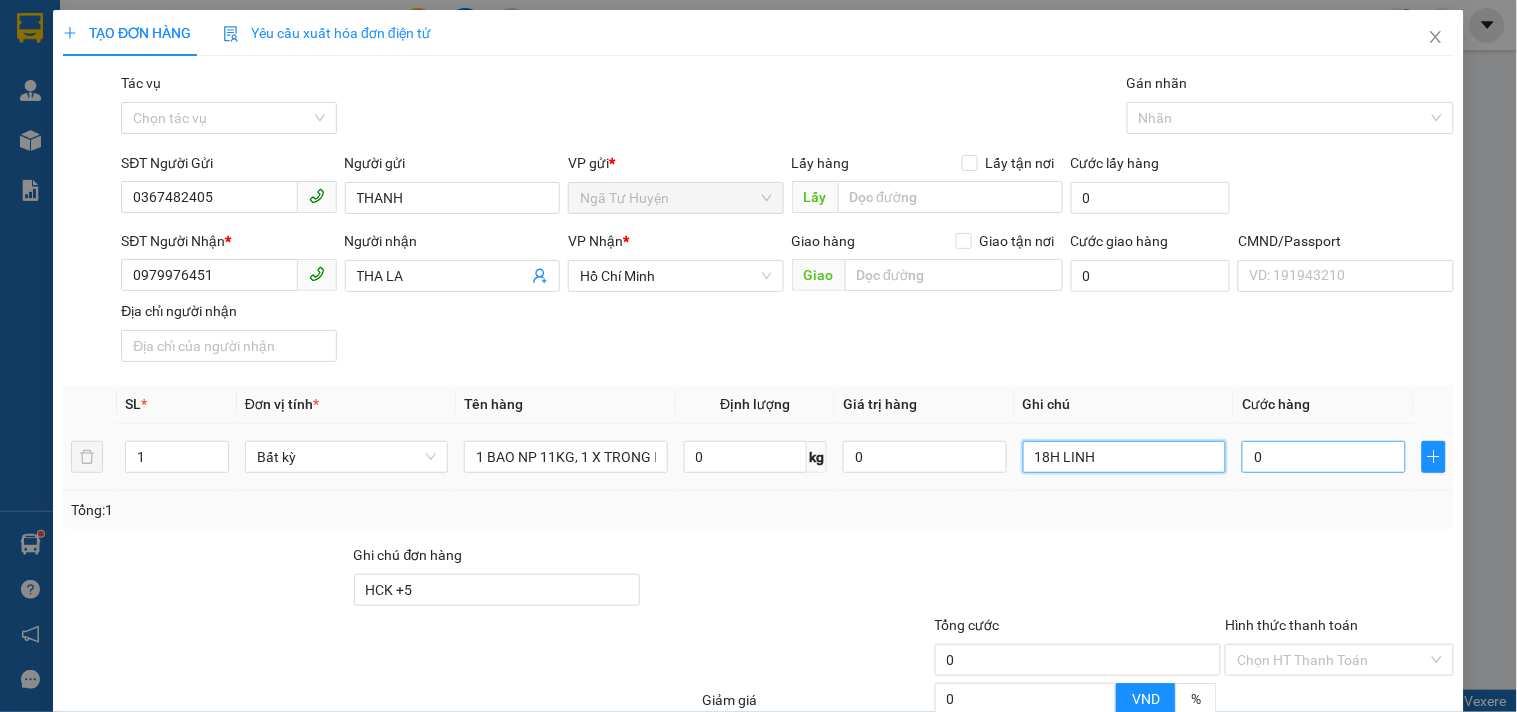 type on "18H LINH" 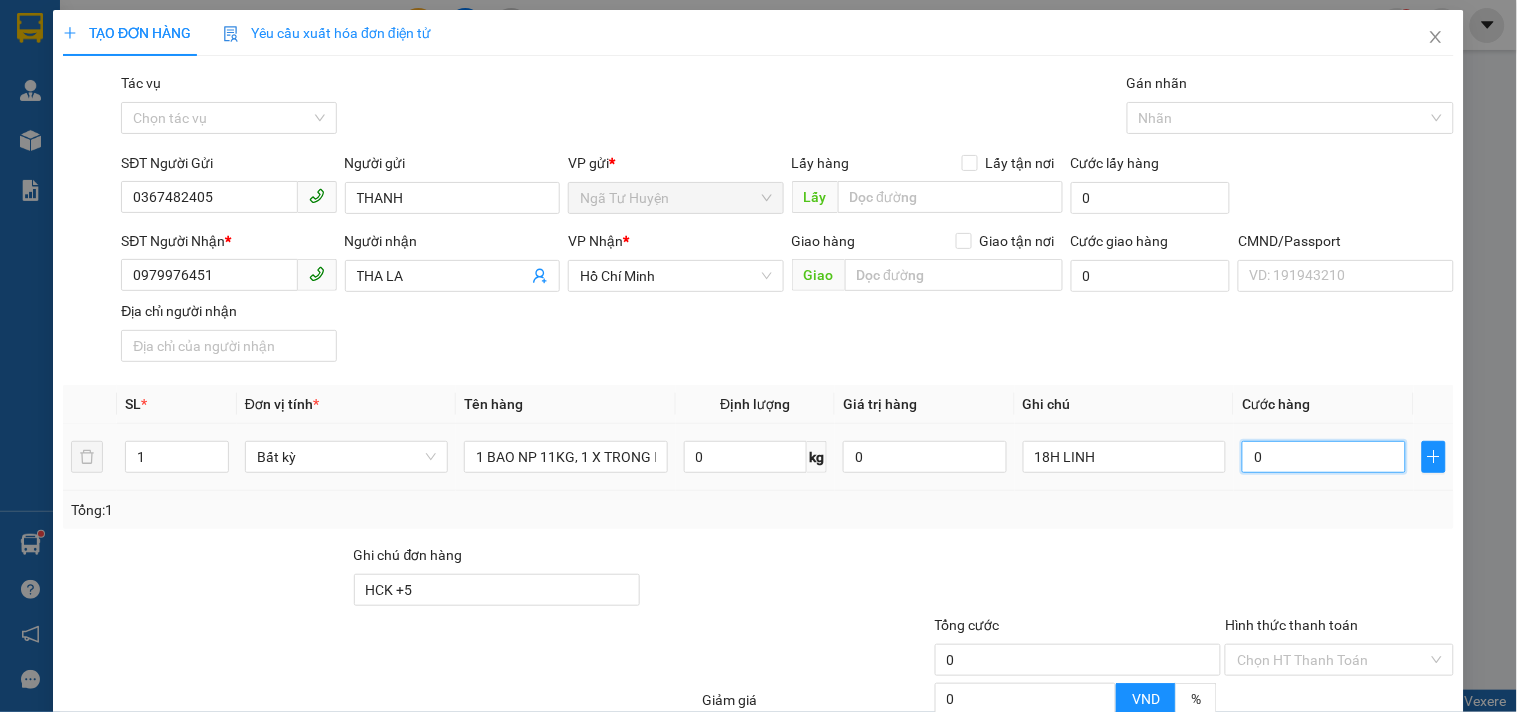 click on "0" at bounding box center (1324, 457) 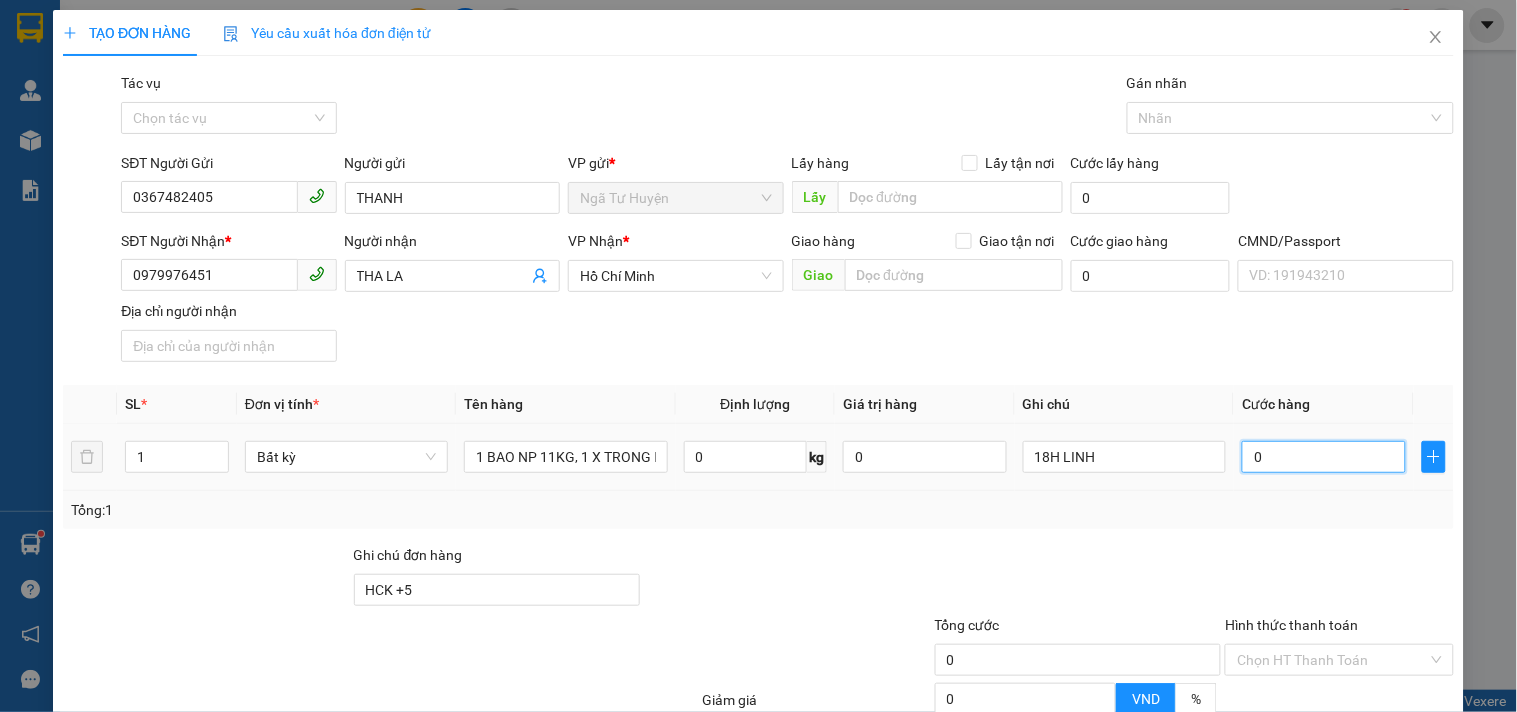 type on "5" 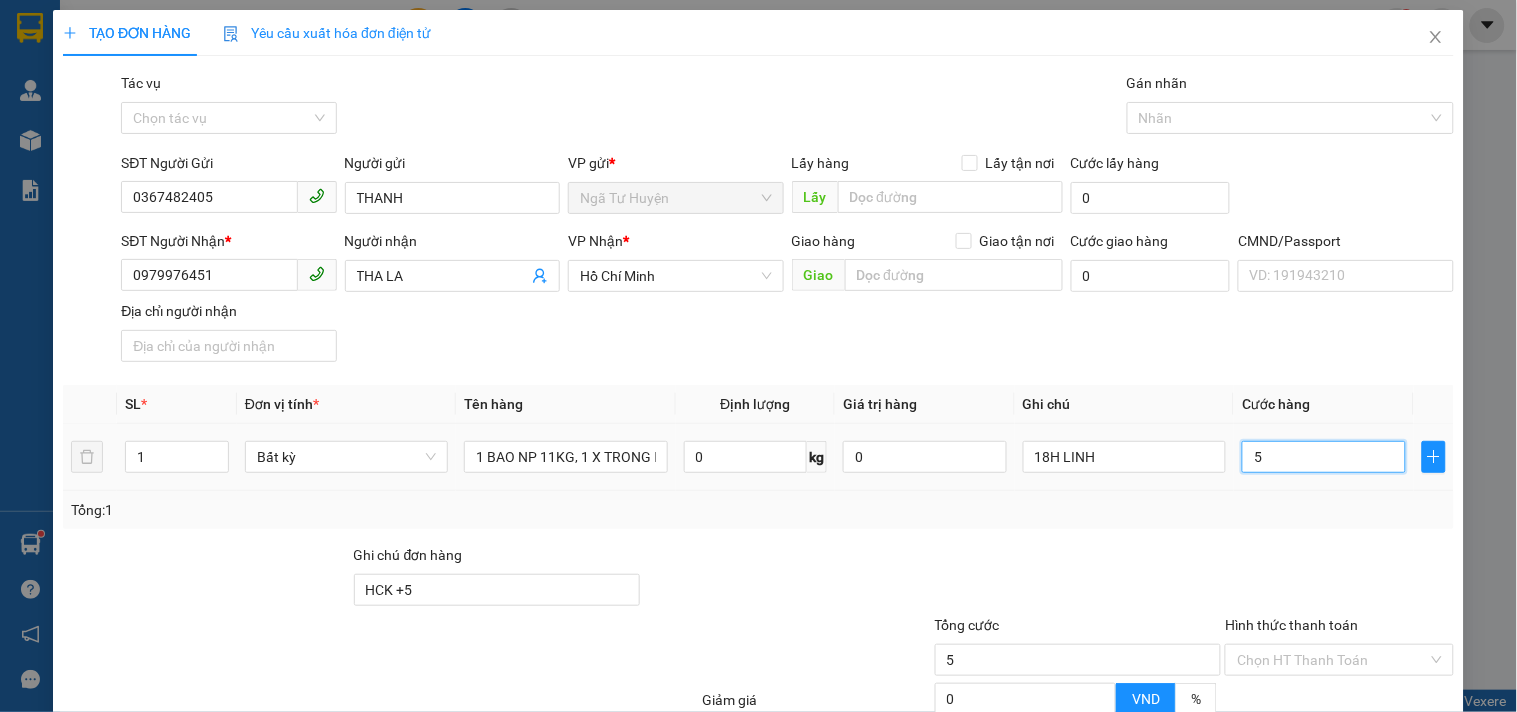 type on "55" 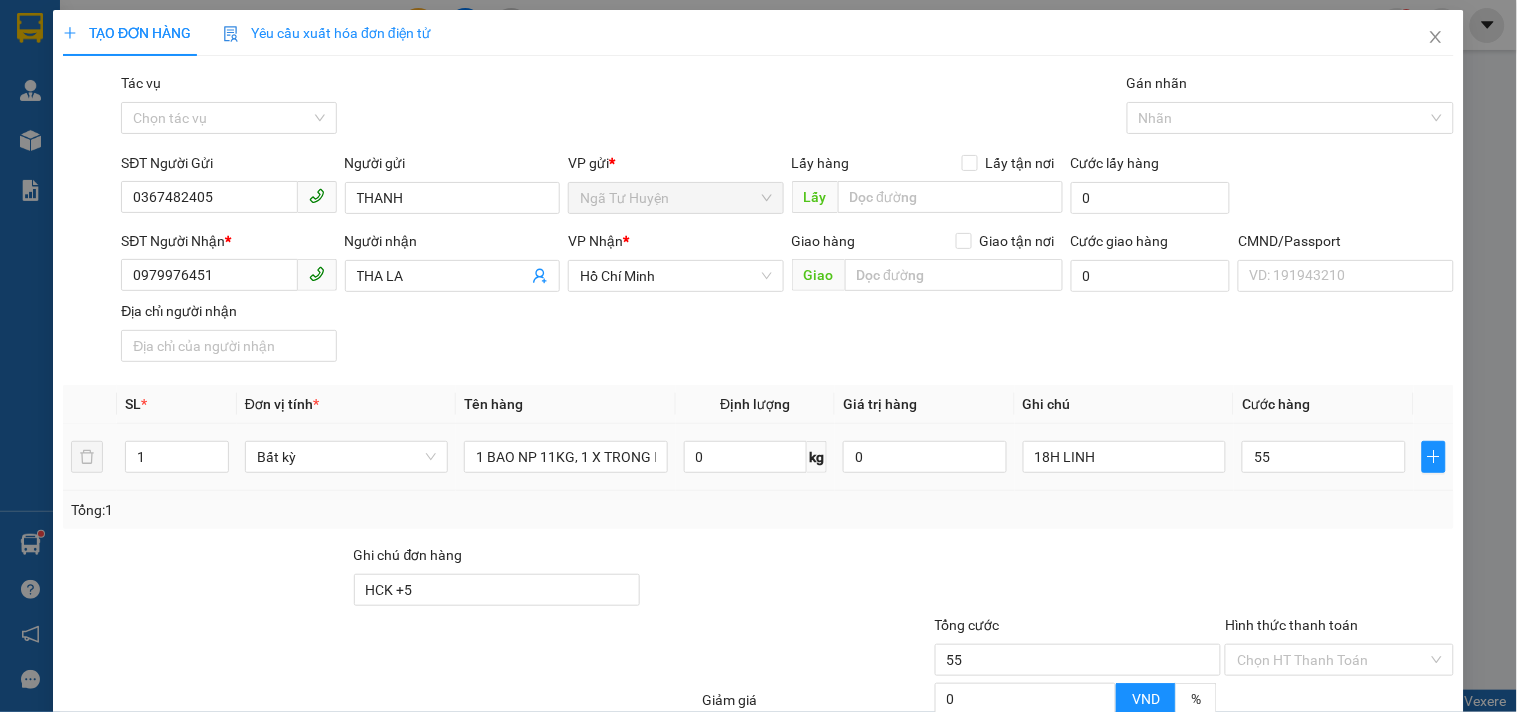 type on "55.000" 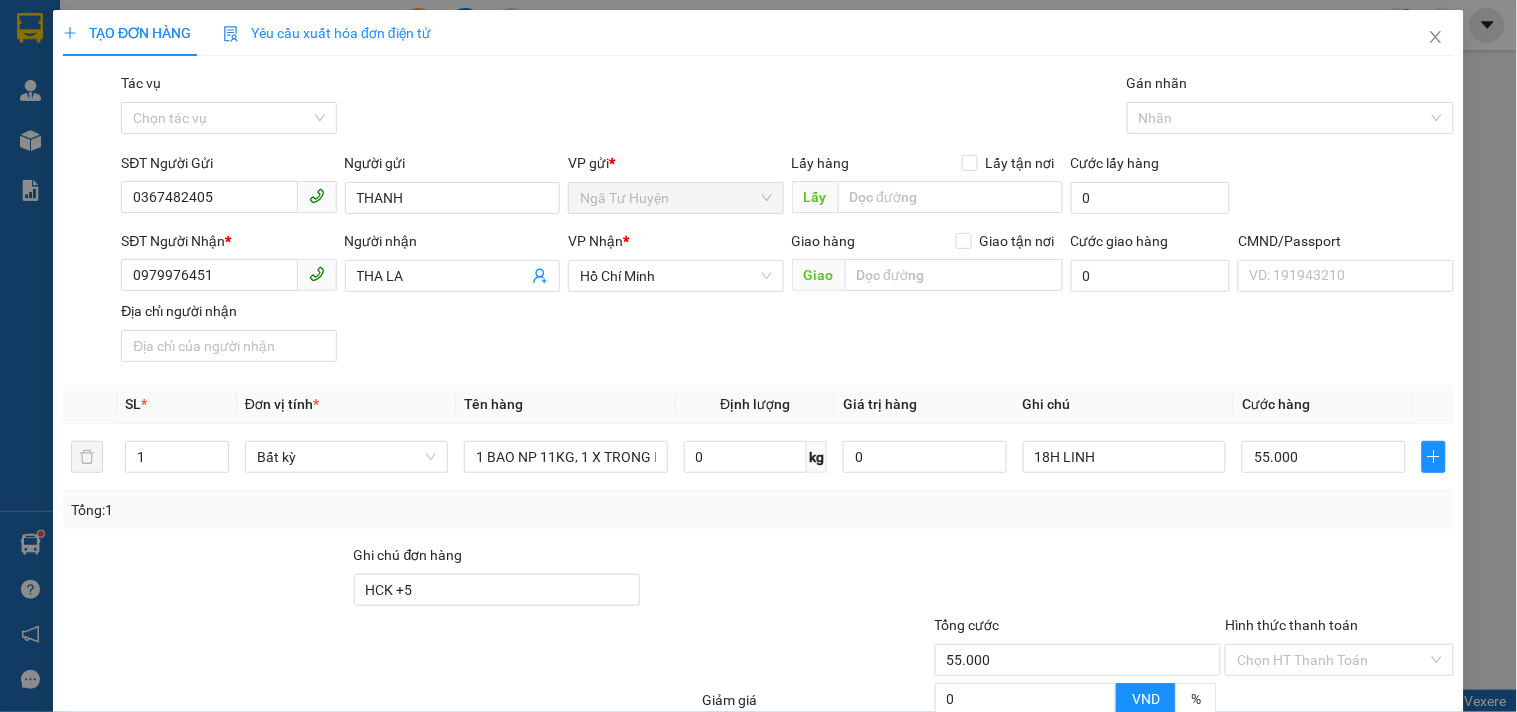 click on "Transit Pickup Surcharge Ids Transit Deliver Surcharge Ids Transit Deliver Surcharge Transit Deliver Surcharge Gói vận chuyển  * Tiêu chuẩn Tác vụ Chọn tác vụ Gán nhãn   Nhãn SĐT Người Gửi [PHONE] Người gửi THANH VP gửi  * Ngã Tư Huyện Lấy hàng Lấy tận nơi Lấy Cước lấy hàng 0 SĐT Người Nhận  * [PHONE] Người nhận THA LA VP Nhận  * Hồ Chí Minh Giao hàng Giao tận nơi Giao Cước giao hàng 0 CMND/Passport VD: [NUMBER] Địa chỉ người nhận SL  * Đơn vị tính  * Tên hàng  Định lượng Giá trị hàng Ghi chú Cước hàng                   1 Bất kỳ 1 BAO NP 11KG, 1 X TRONG NP 5KG_ TN 0 kg 0 18H LINH 55.000 Tổng:  1 Ghi chú đơn hàng HCK +5 Tổng cước 55.000 Hình thức thanh toán Chọn HT Thanh Toán Giảm giá 0 VND % Discount 0 Số tiền thu trước 0 Chưa thanh toán 55.000 Chọn HT Thanh Toán Ghi chú nội bộ nhà xe Chi phí nội bộ 0 Lưu nháp Xóa Thông tin Lưu -" at bounding box center [758, 472] 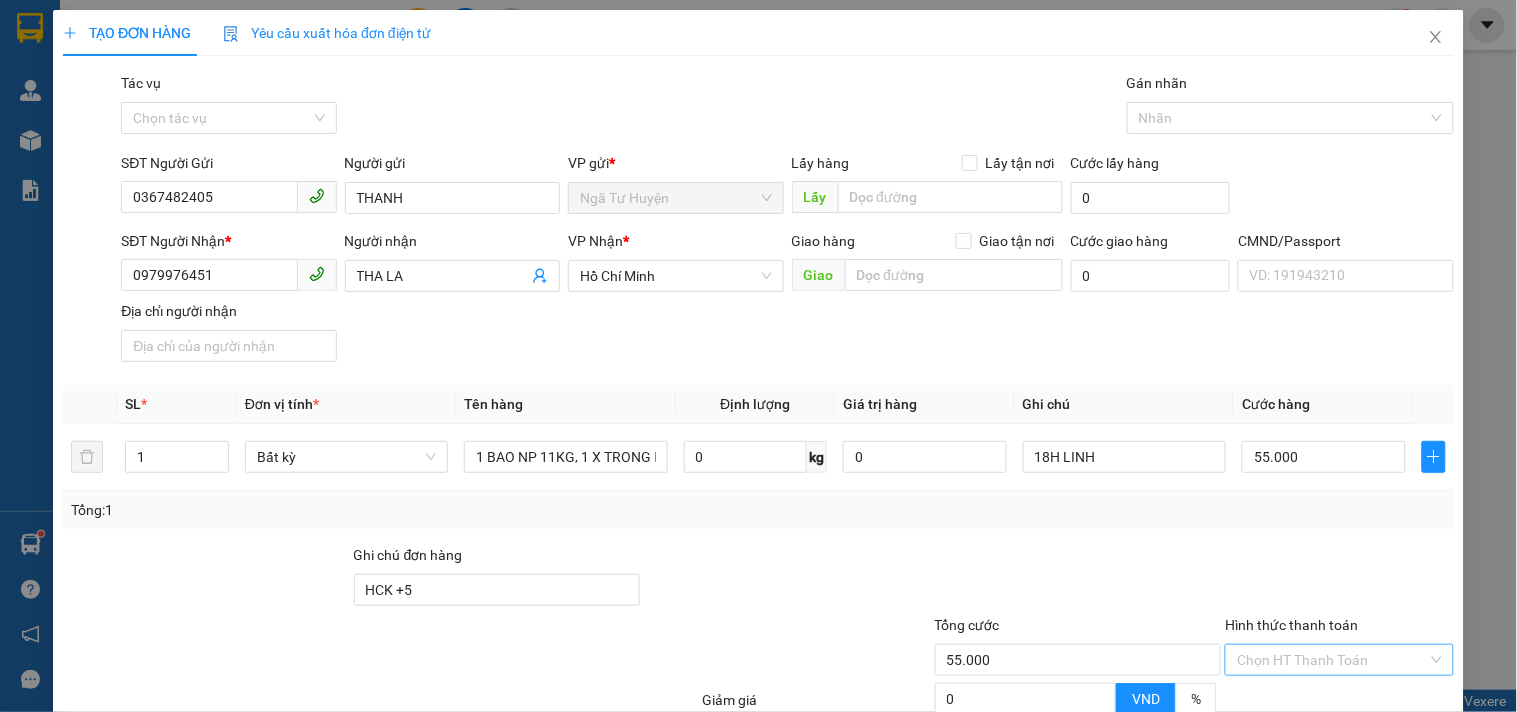 click on "Hình thức thanh toán" at bounding box center [1332, 660] 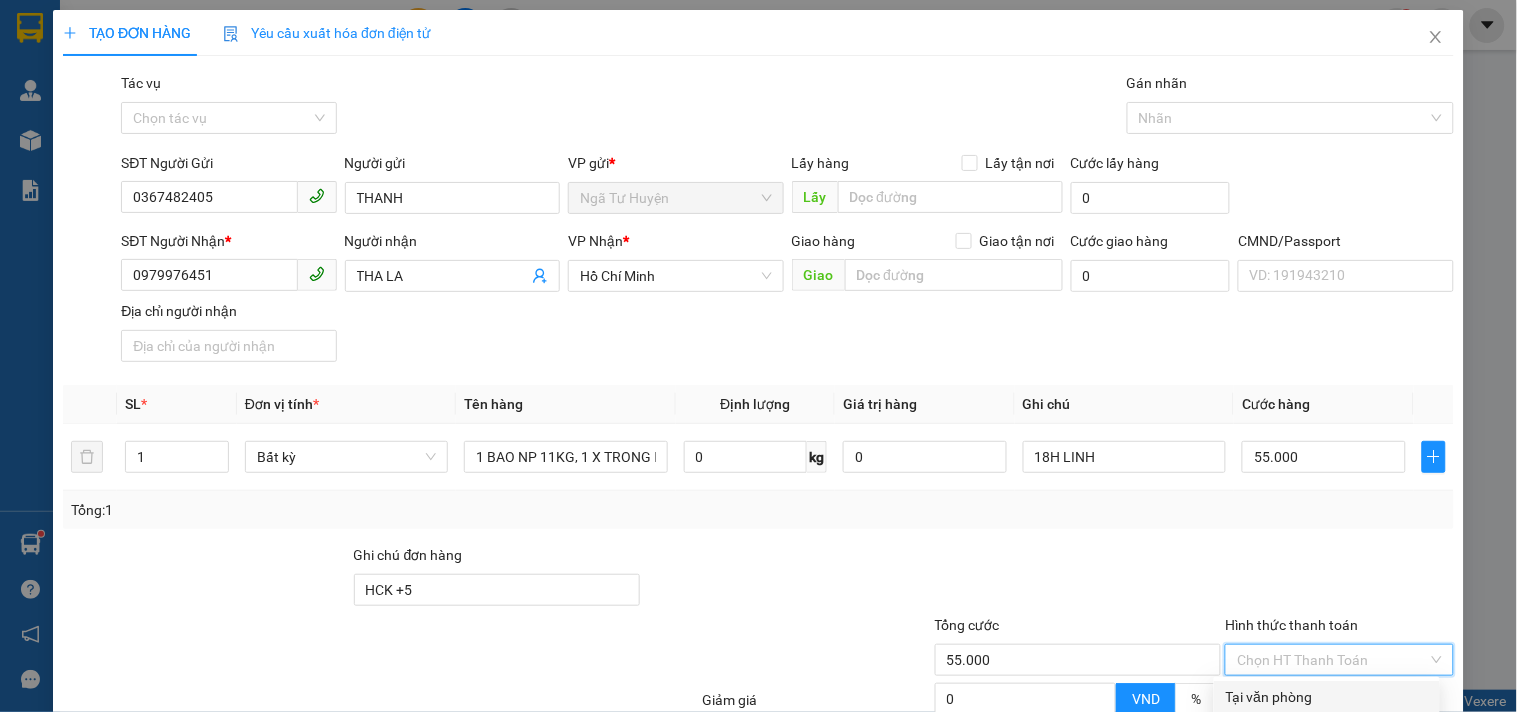 click on "Tại văn phòng" at bounding box center [1327, 697] 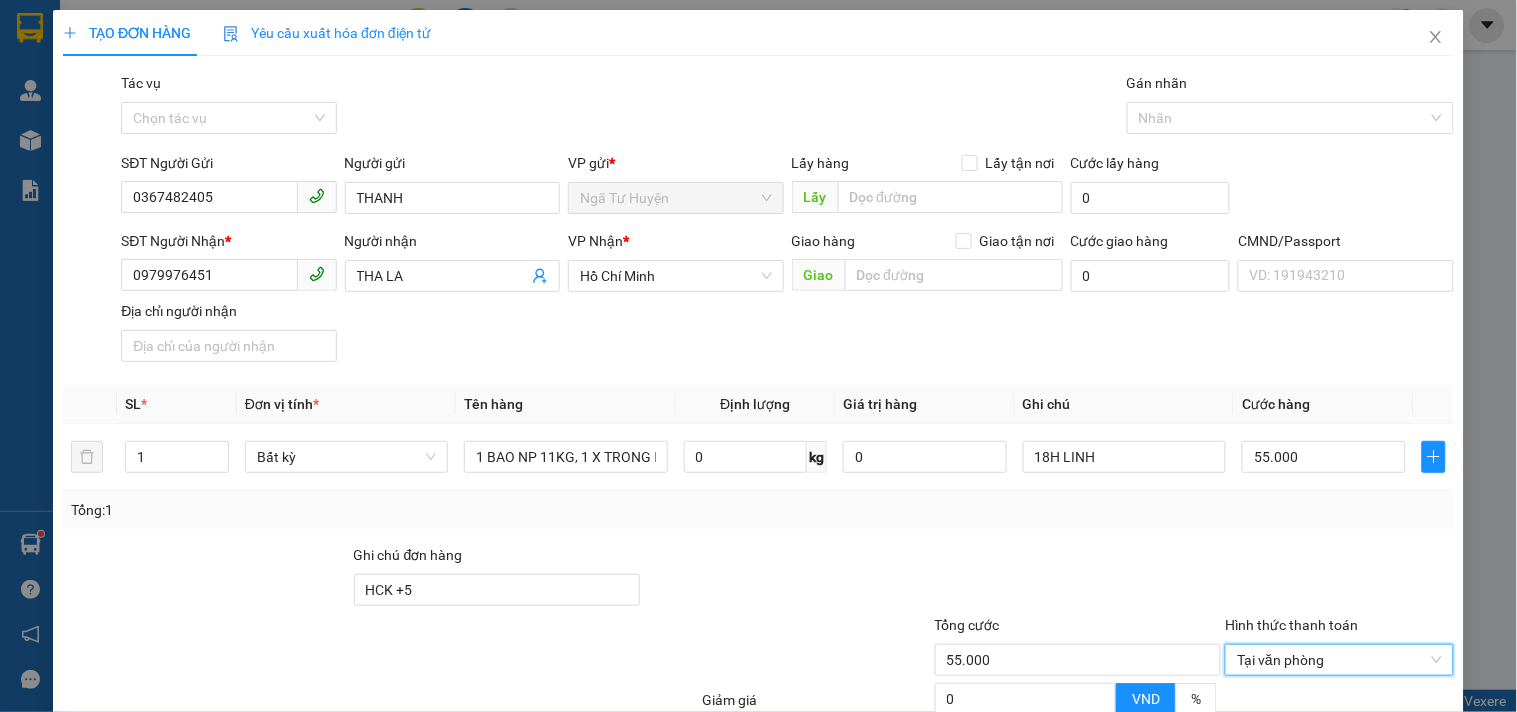 click at bounding box center [1078, 579] 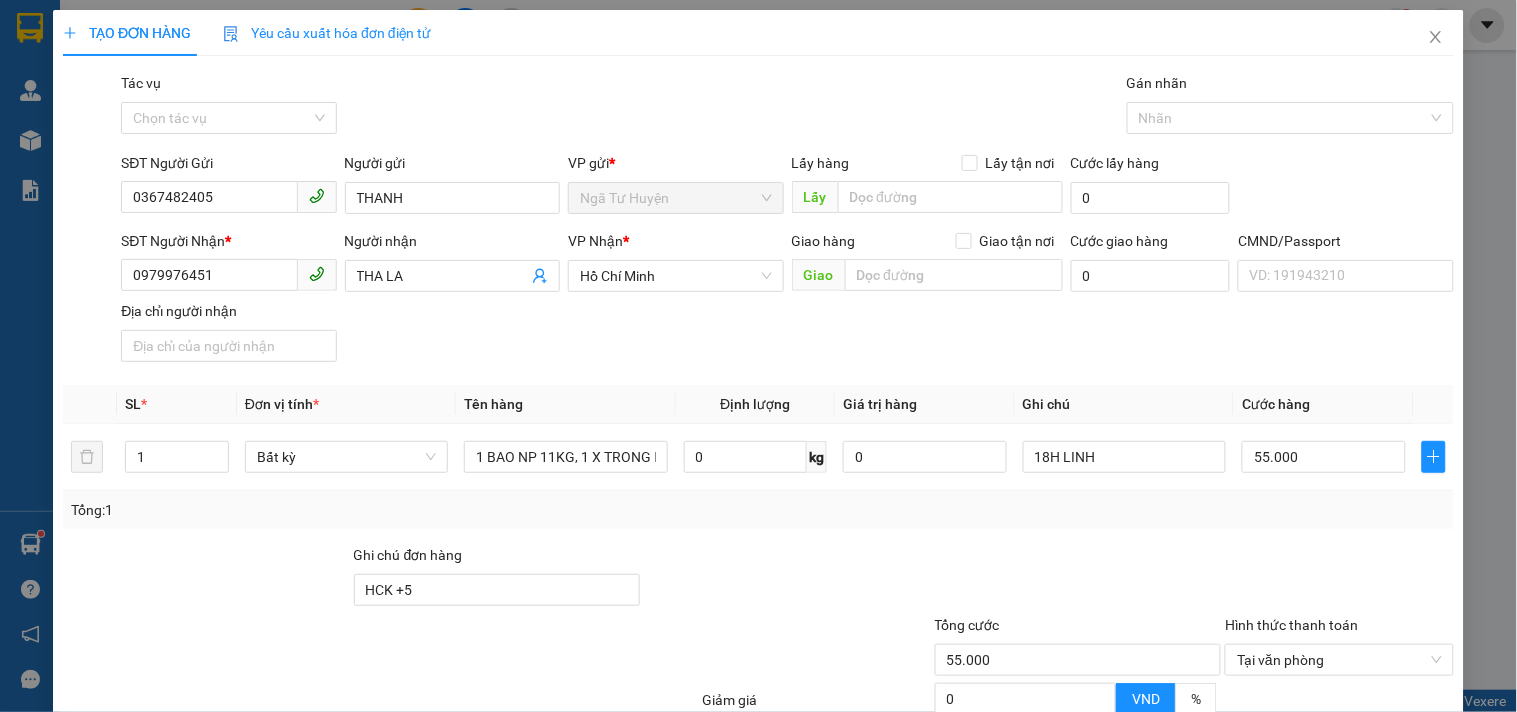 click on "TẠO ĐƠN HÀNG Yêu cầu xuất hóa đơn điện tử Transit Pickup Surcharge Ids Transit Deliver Surcharge Ids Transit Deliver Surcharge Transit Deliver Surcharge Gói vận chuyển  * Tiêu chuẩn Tác vụ Chọn tác vụ Gán nhãn   Nhãn SĐT Người Gửi [PHONE] Người gửi THANH VP gửi  * Ngã Tư Huyện Lấy hàng Lấy tận nơi Lấy Cước lấy hàng 0 SĐT Người Nhận  * [PHONE] Người nhận THA LA VP Nhận  * [CITY] Giao hàng Giao tận nơi Giao Cước giao hàng 0 CMND/Passport VD: [ID_NUMBER] Địa chỉ người nhận SL  * Đơn vị tính  * Tên hàng  Định lượng Giá trị hàng Ghi chú Cước hàng                   1 Bất kỳ 1 BAO NP 11KG, 1 X TRONG NP 5KG_ TN 0 kg 0 18H LINH 55.000 Tổng:  1 Ghi chú đơn hàng HCK +5 Tổng cước 55.000 Hình thức thanh toán Tại văn phòng Giảm giá 0 VND % Discount 0 Số tiền thu trước 0 Tại văn phòng Chưa thanh toán 0 Ghi chú nội bộ nhà xe 0 Lưu" at bounding box center [758, 449] 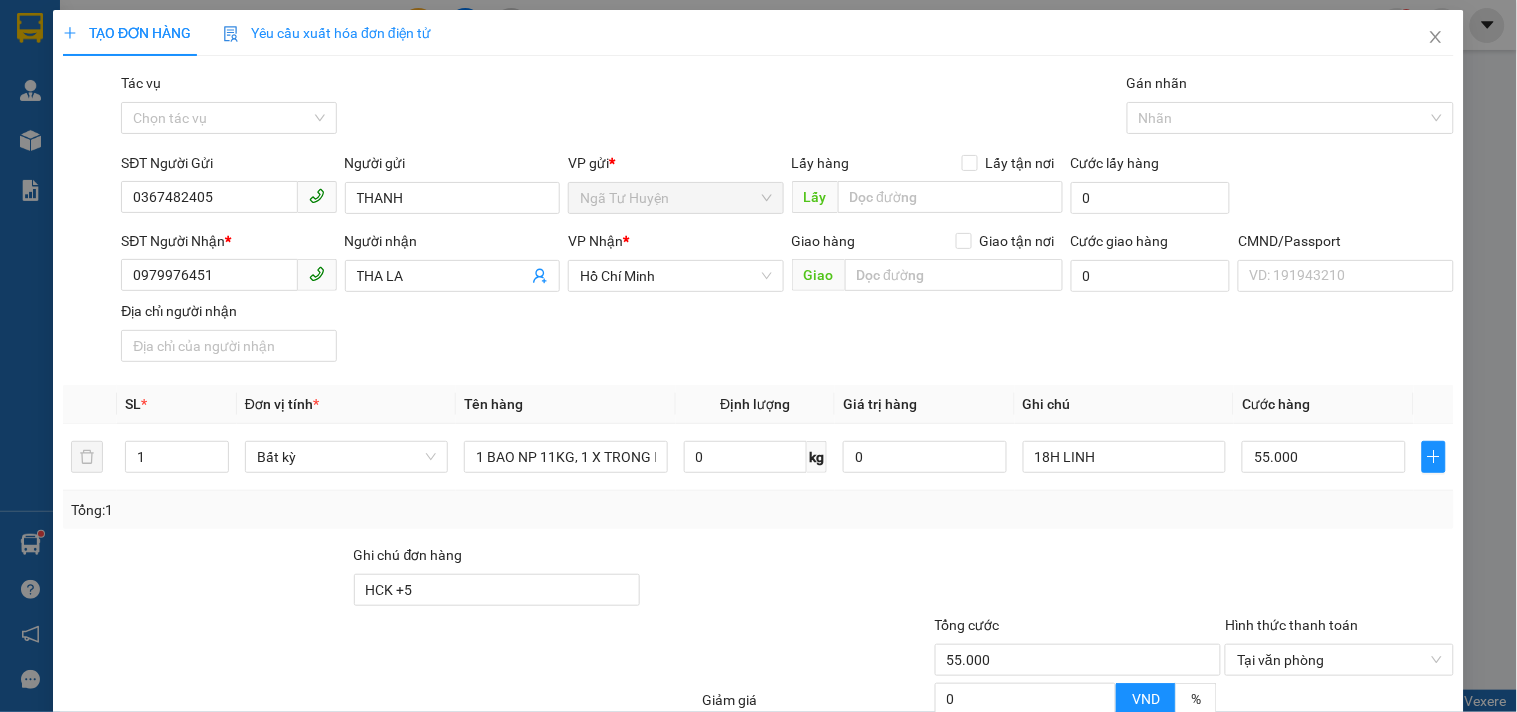 click on "Lưu và In" at bounding box center [1380, 857] 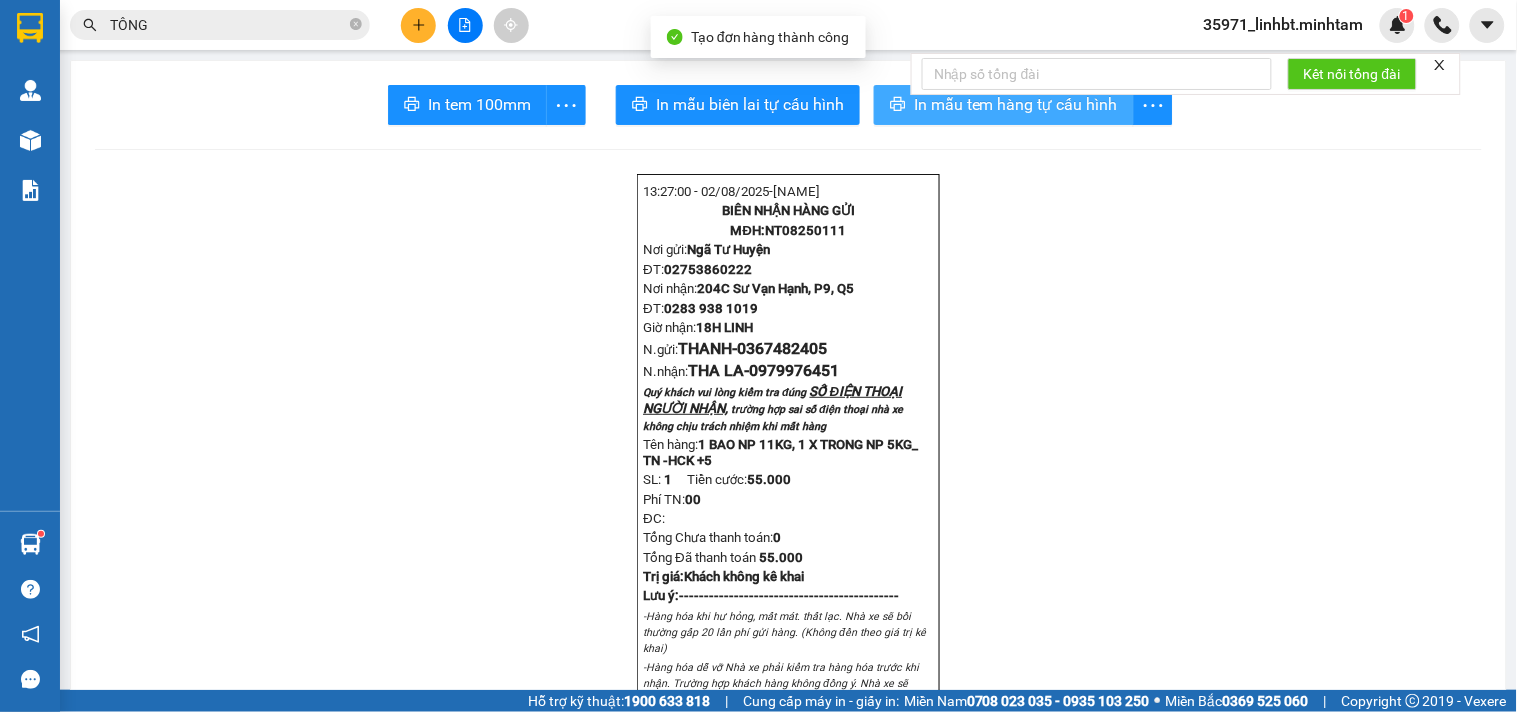 click on "In mẫu tem hàng tự cấu hình" at bounding box center [1016, 104] 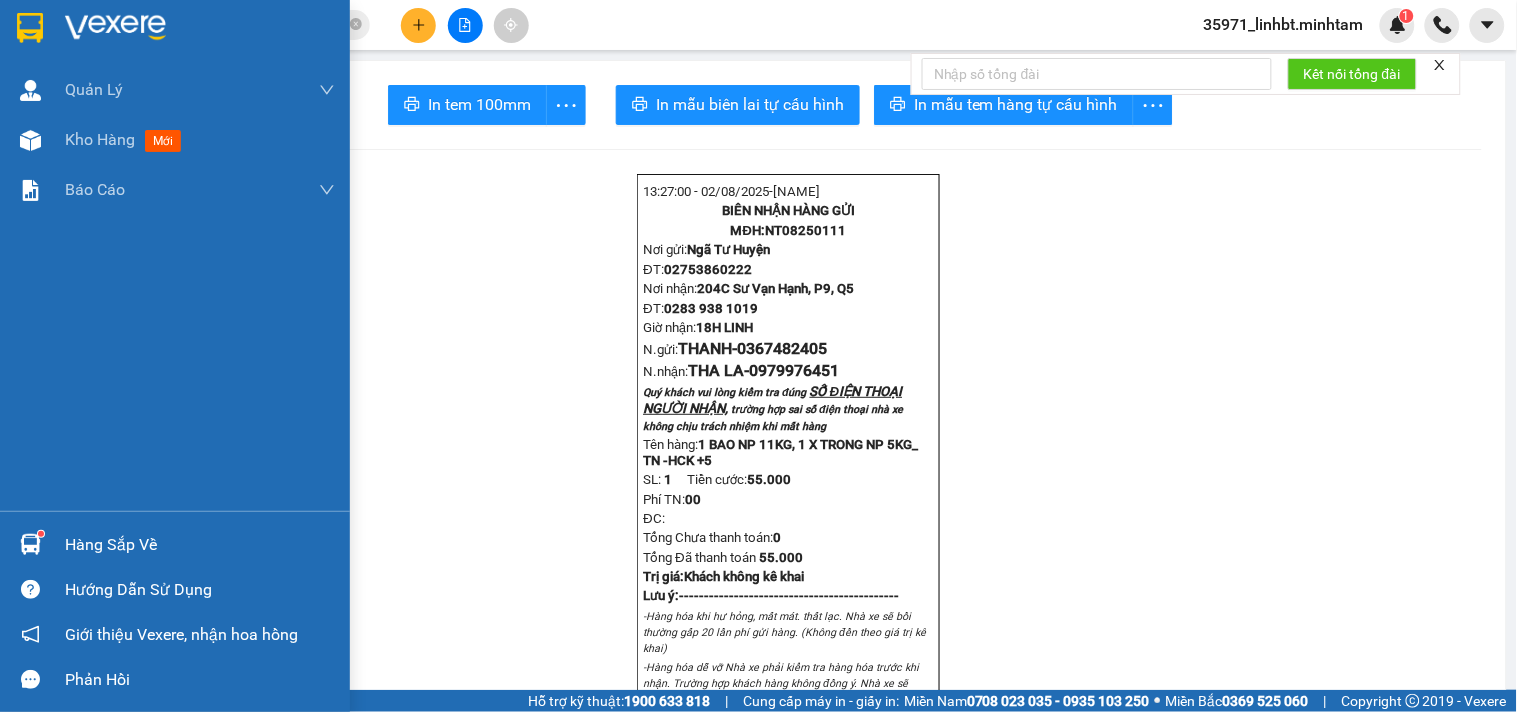 click at bounding box center [175, 32] 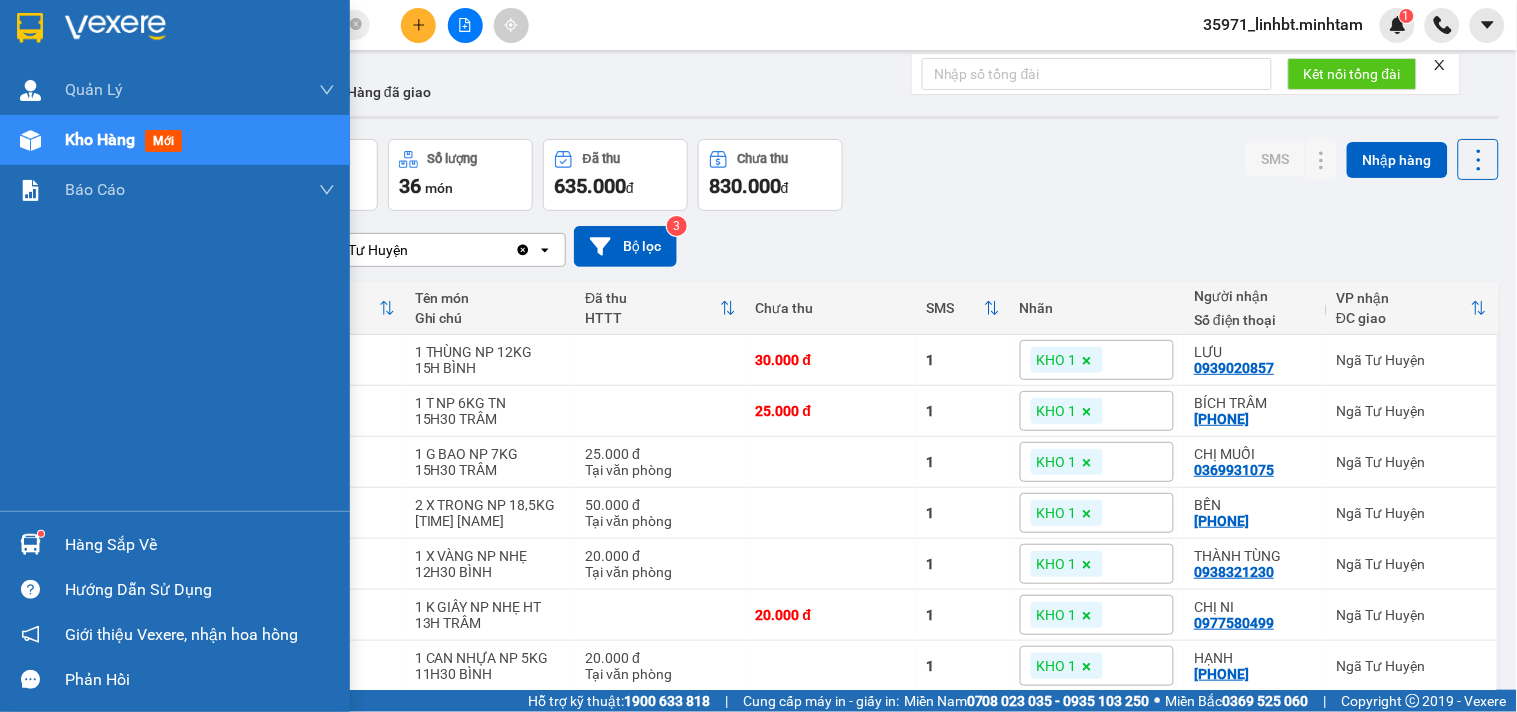 click at bounding box center [30, 28] 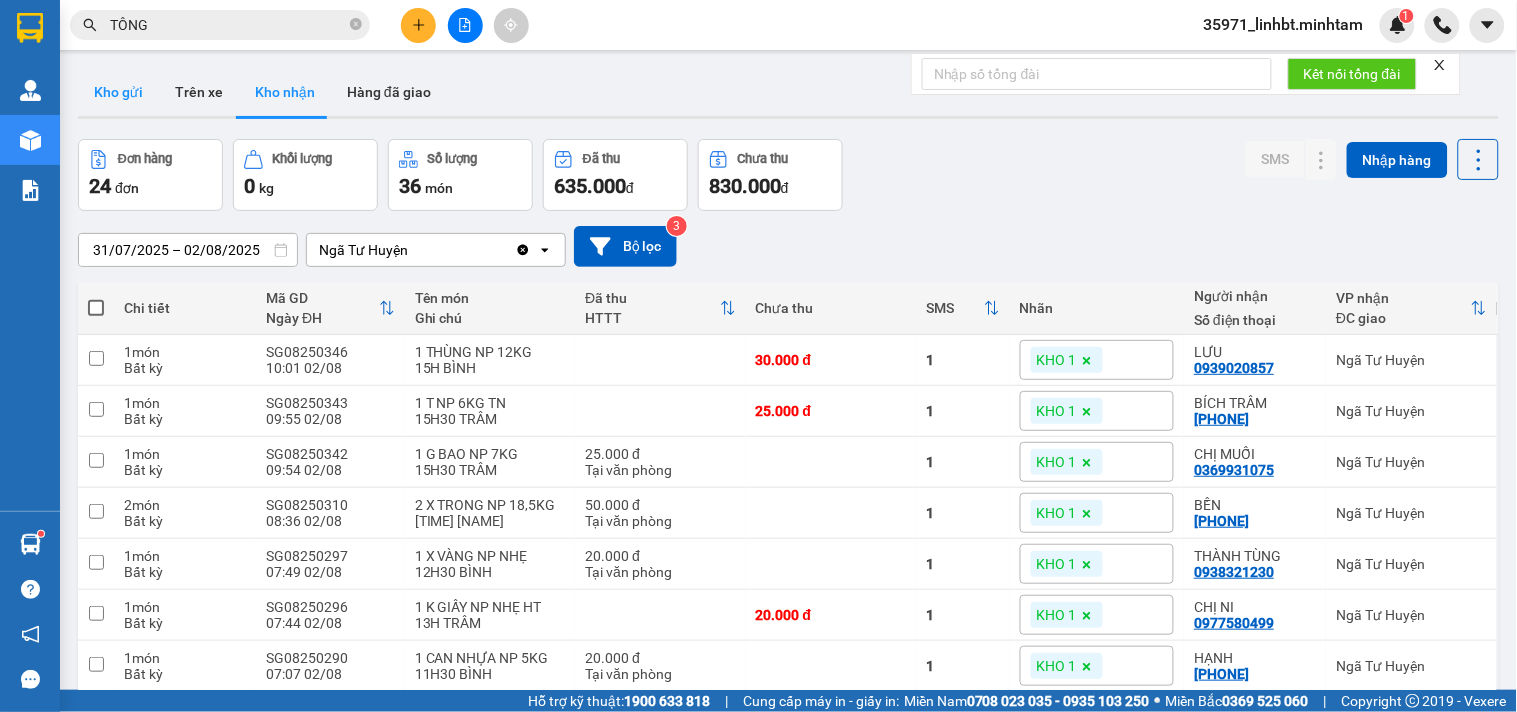click on "Kho gửi" at bounding box center [118, 92] 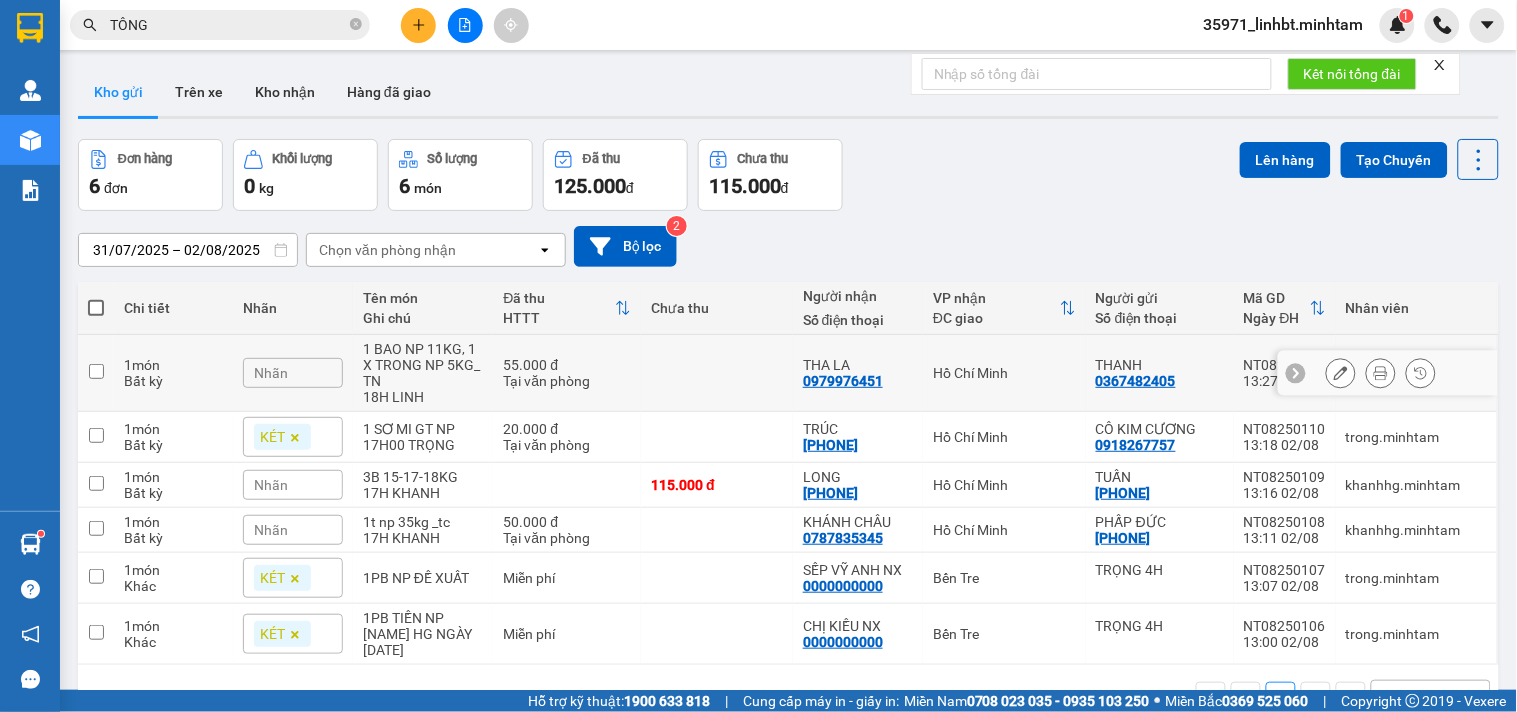click 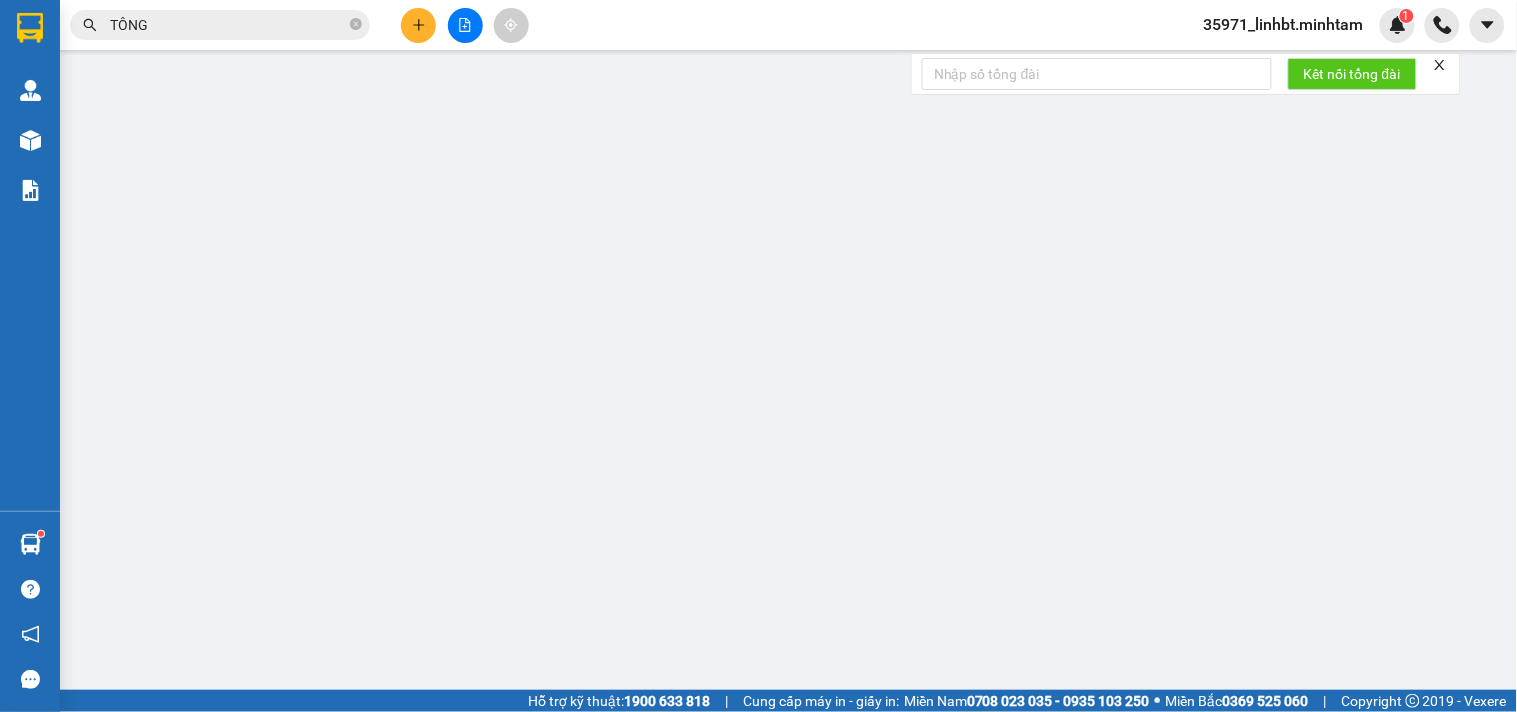 type on "0367482405" 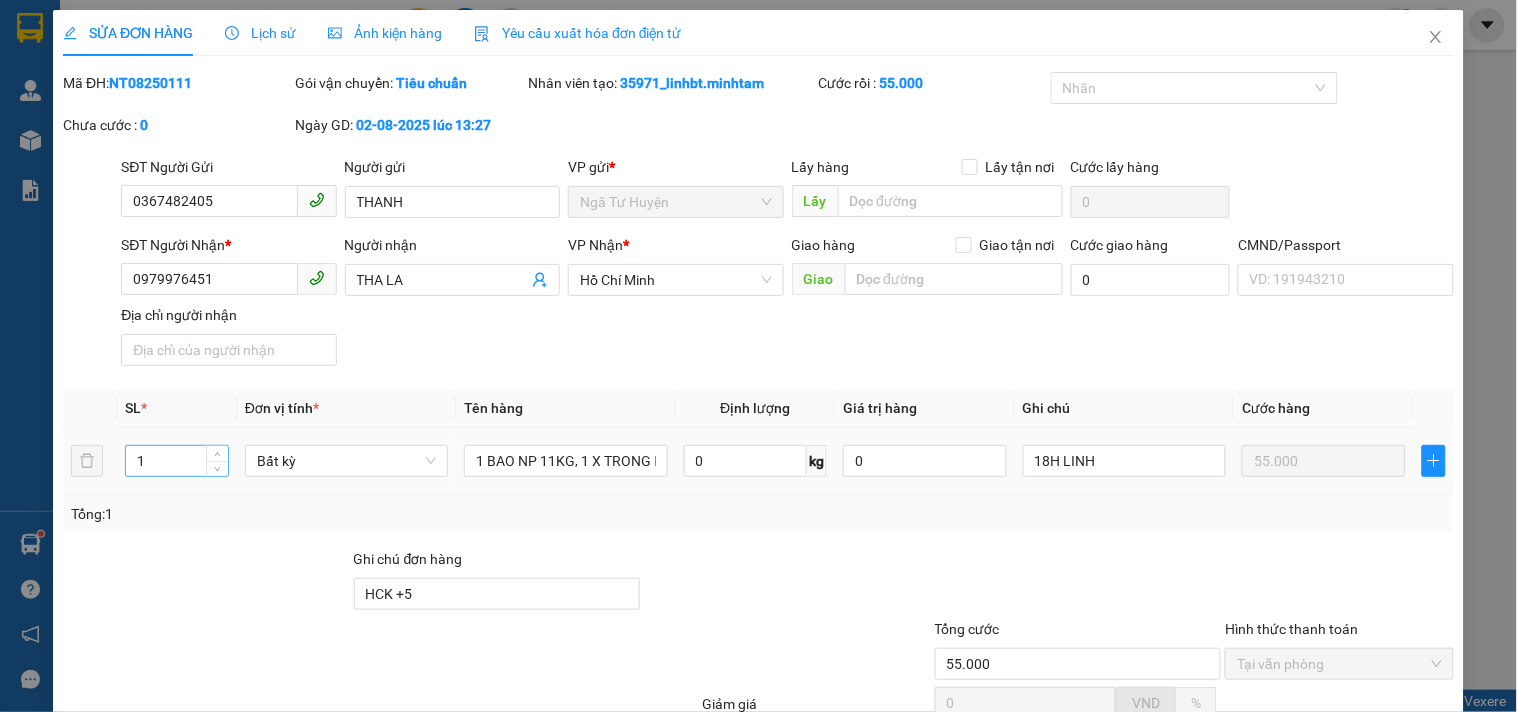 click on "1" at bounding box center (177, 461) 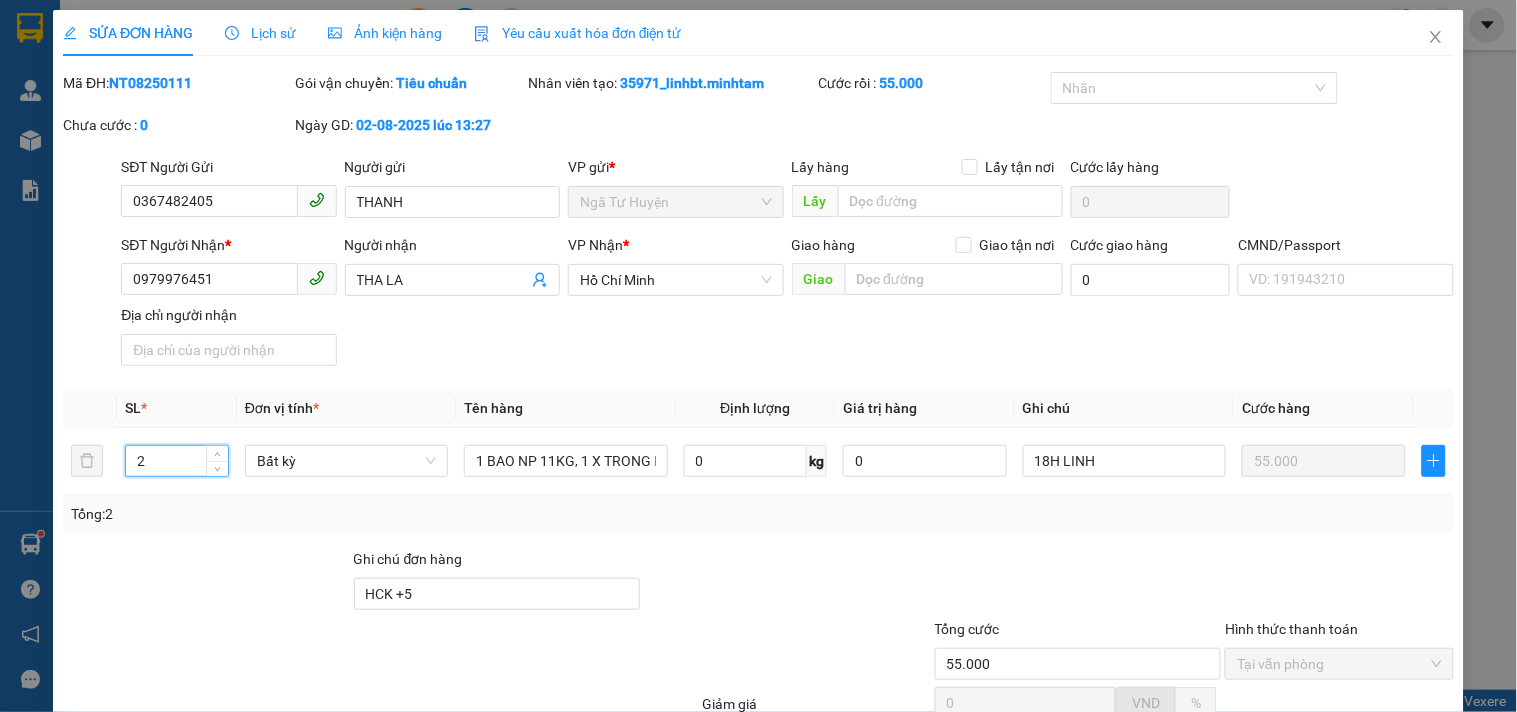 type on "2" 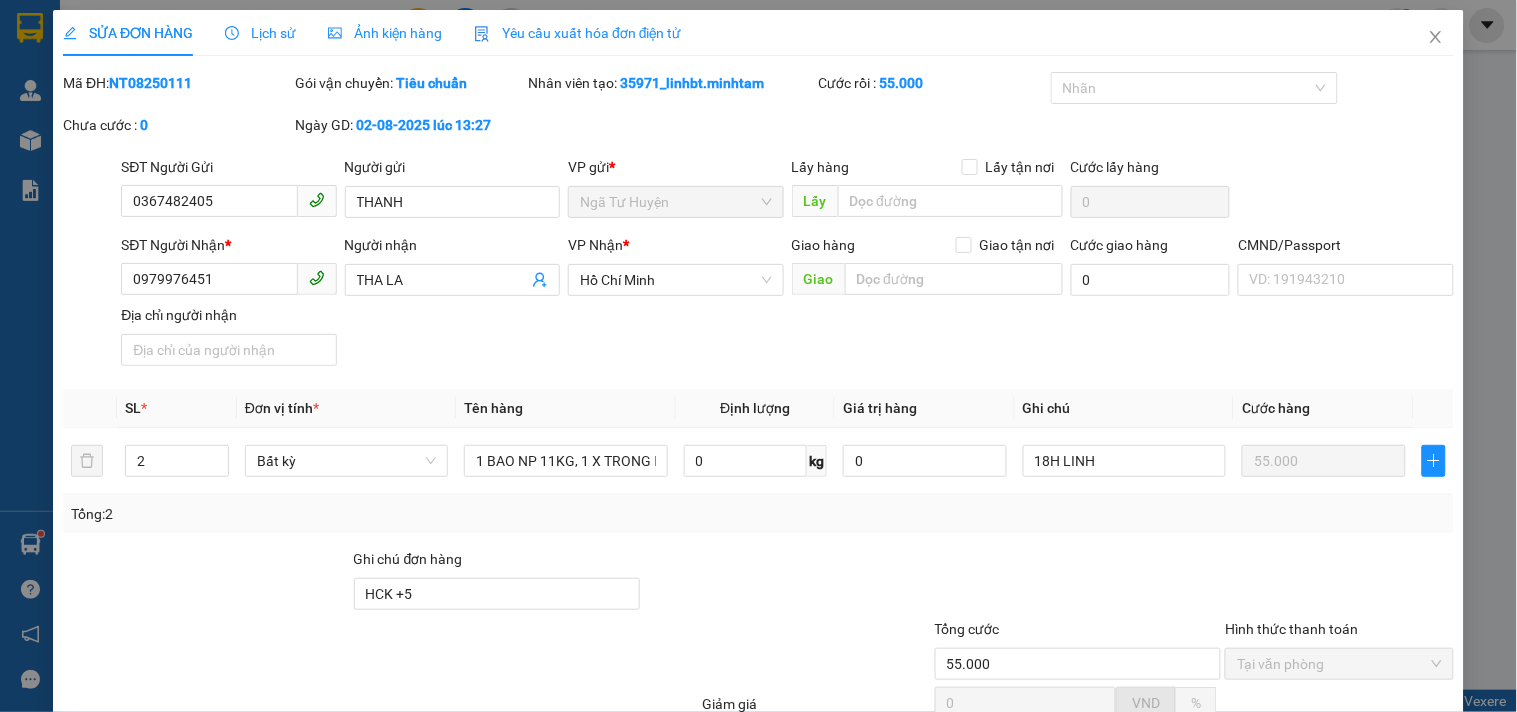 click on "Lưu và In" at bounding box center [1380, 861] 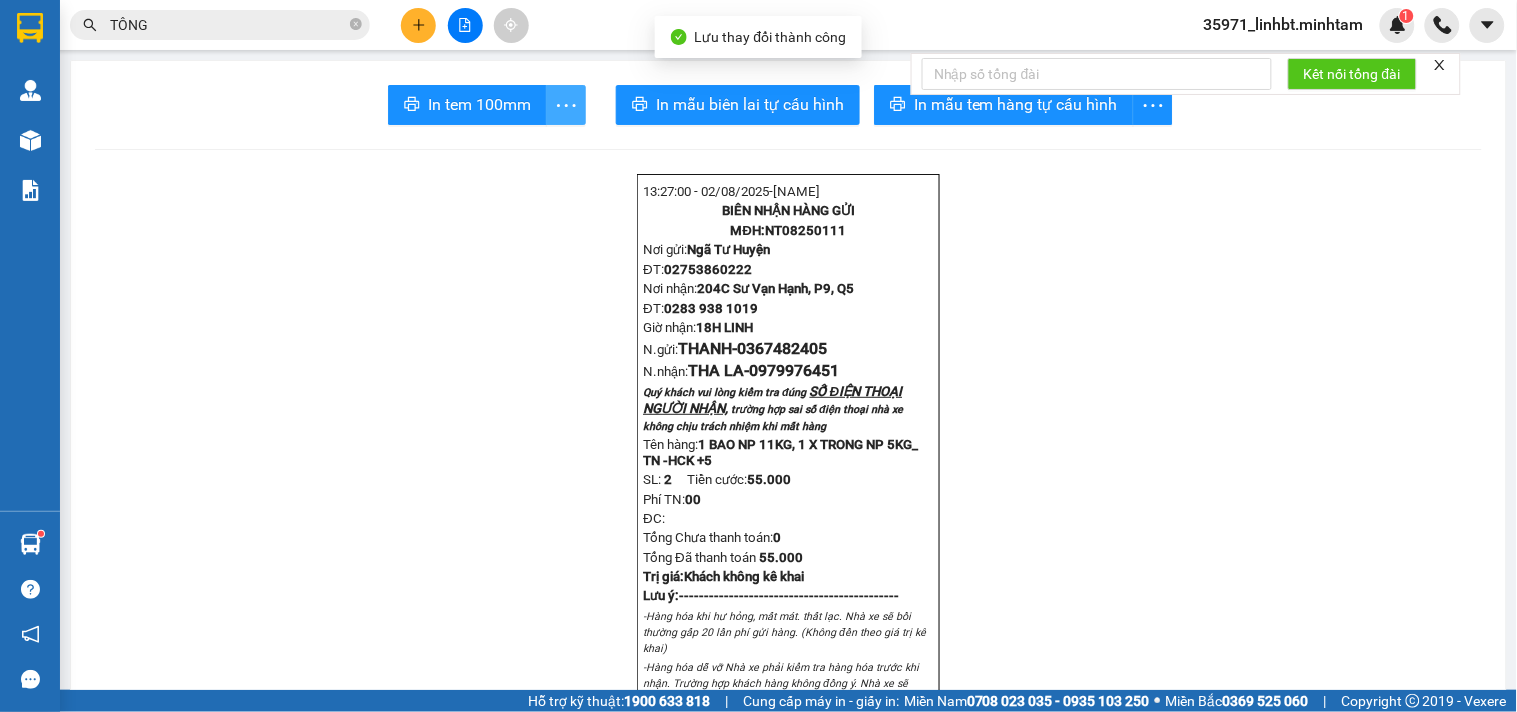 click 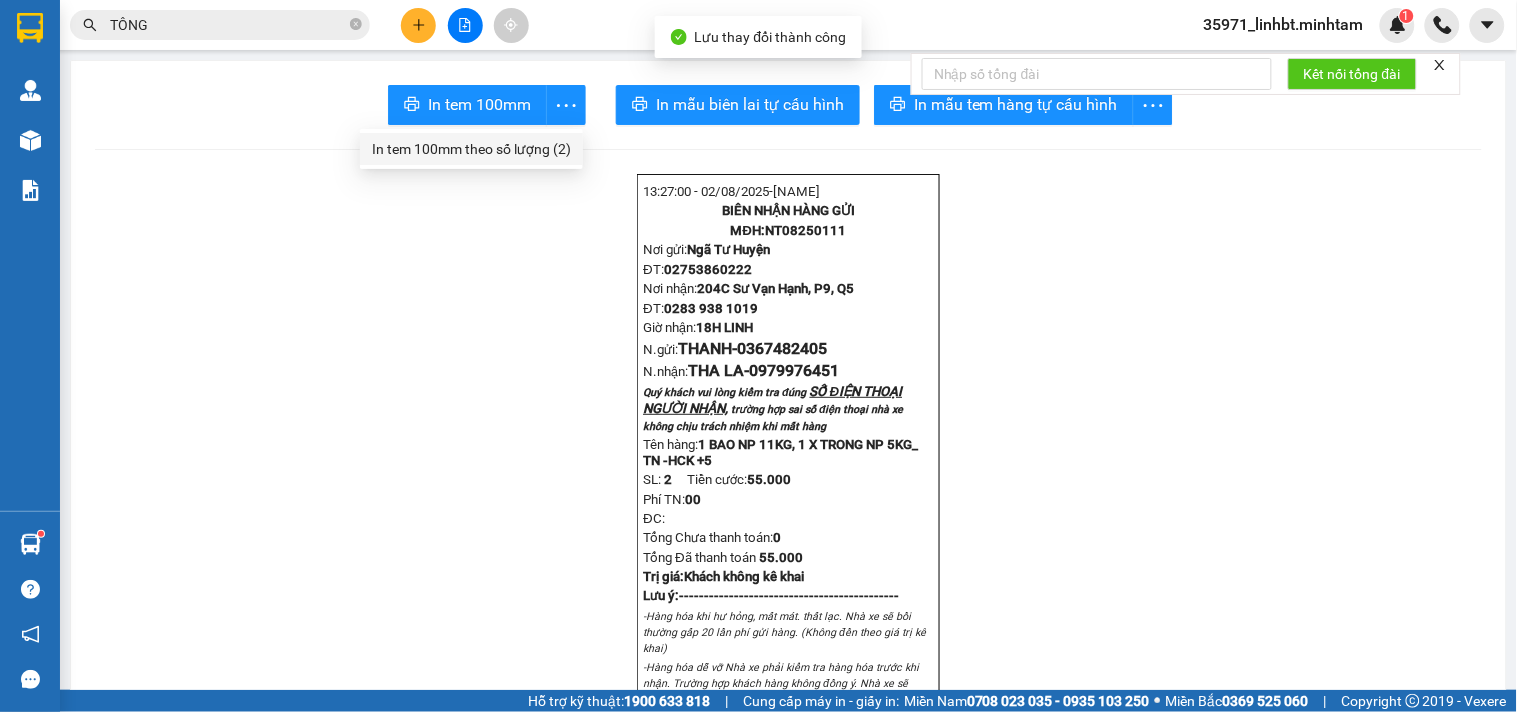click on "In tem 100mm theo số lượng   (2)" at bounding box center (471, 149) 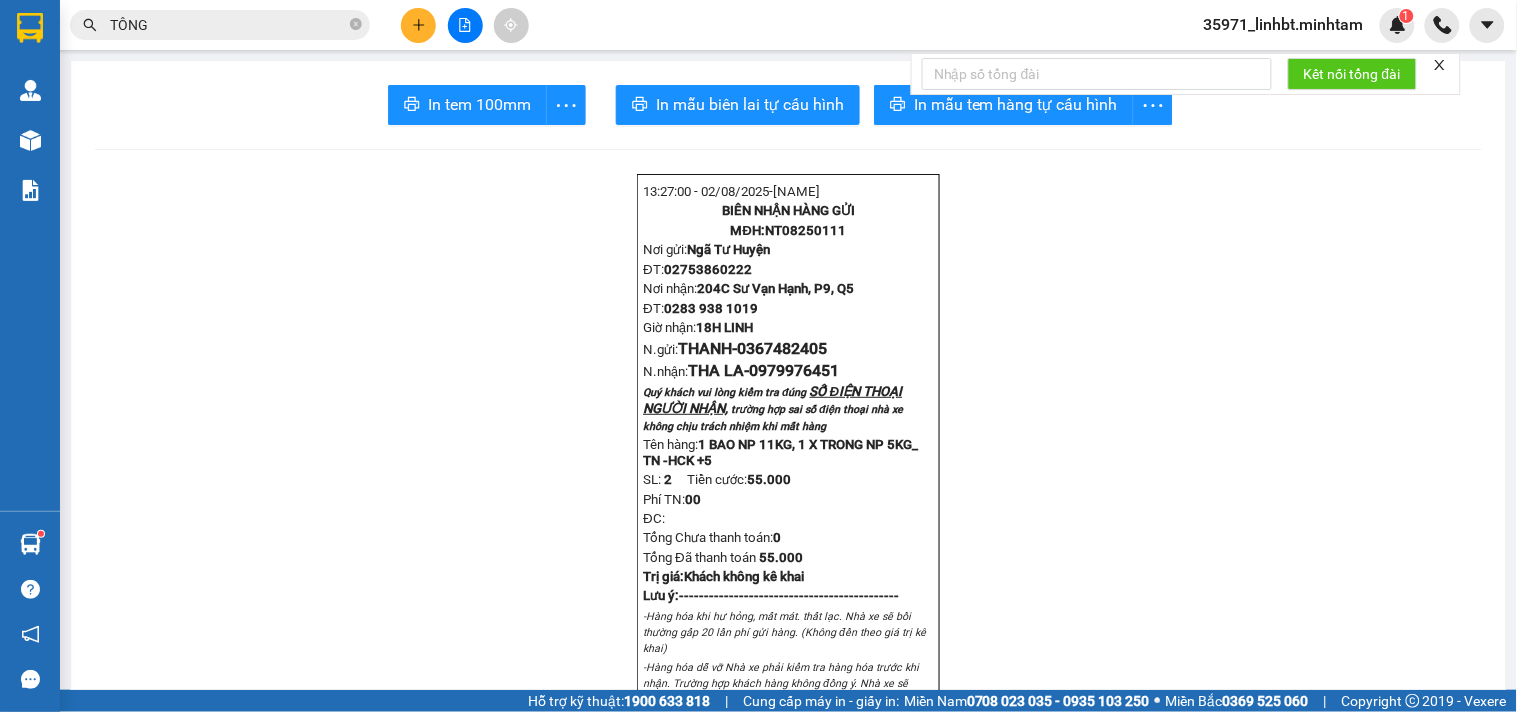 click 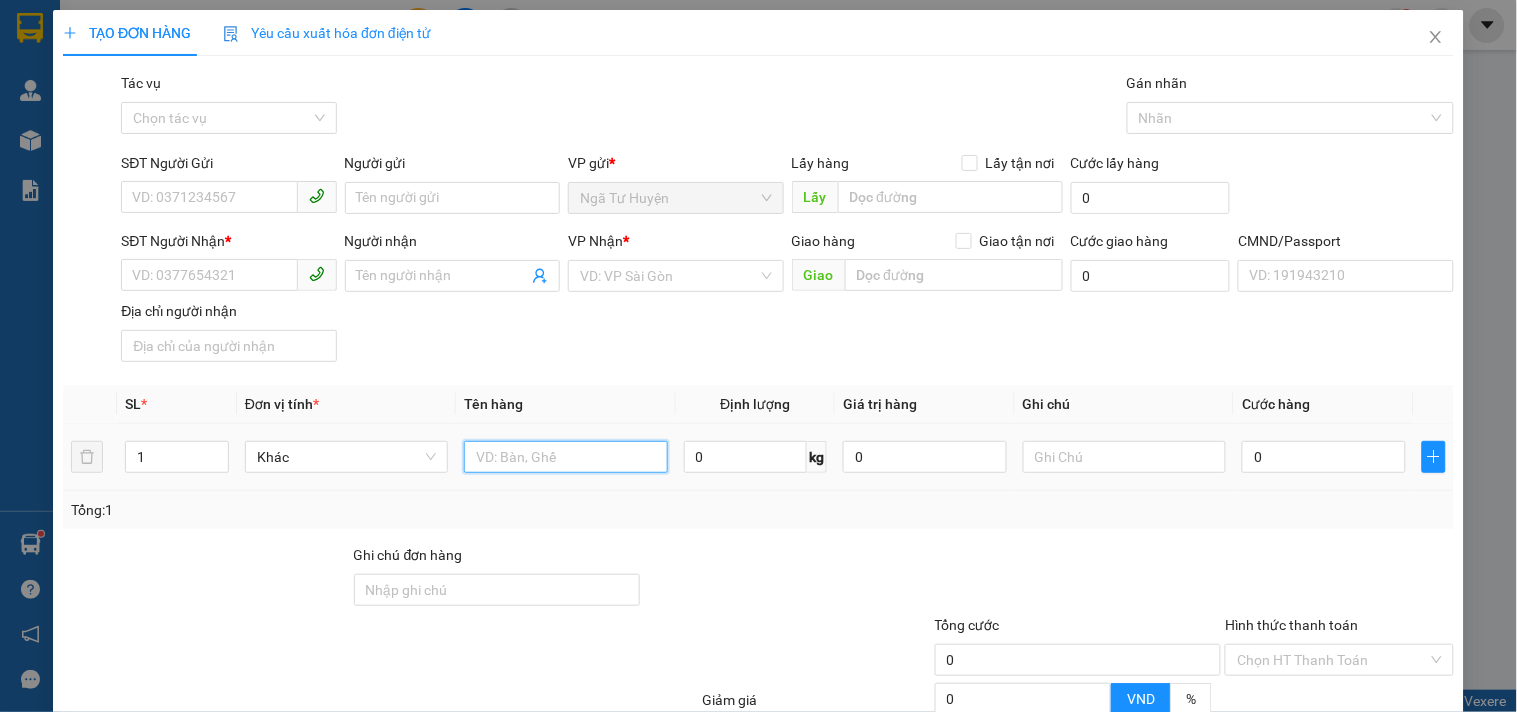 click at bounding box center [565, 457] 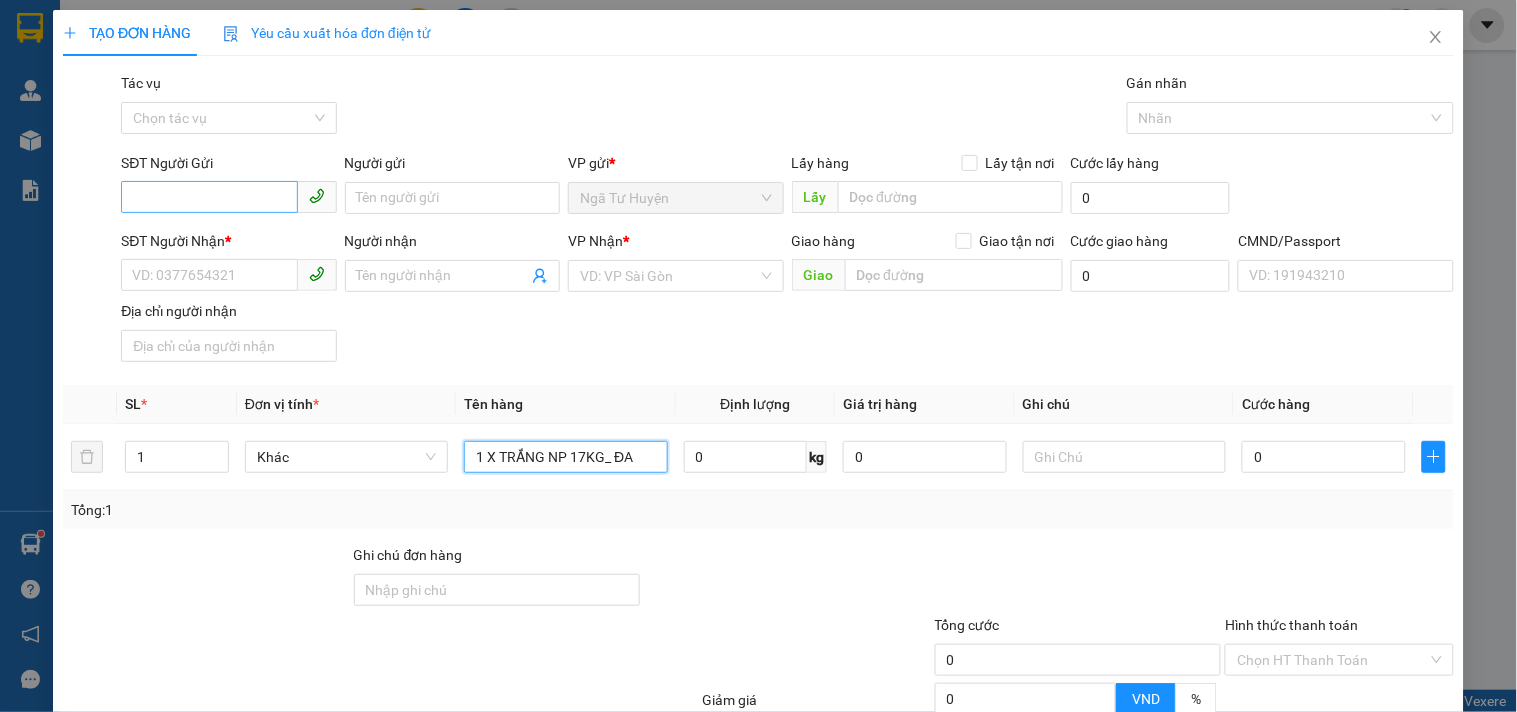type on "1 X TRẮNG NP 17KG_ ĐA" 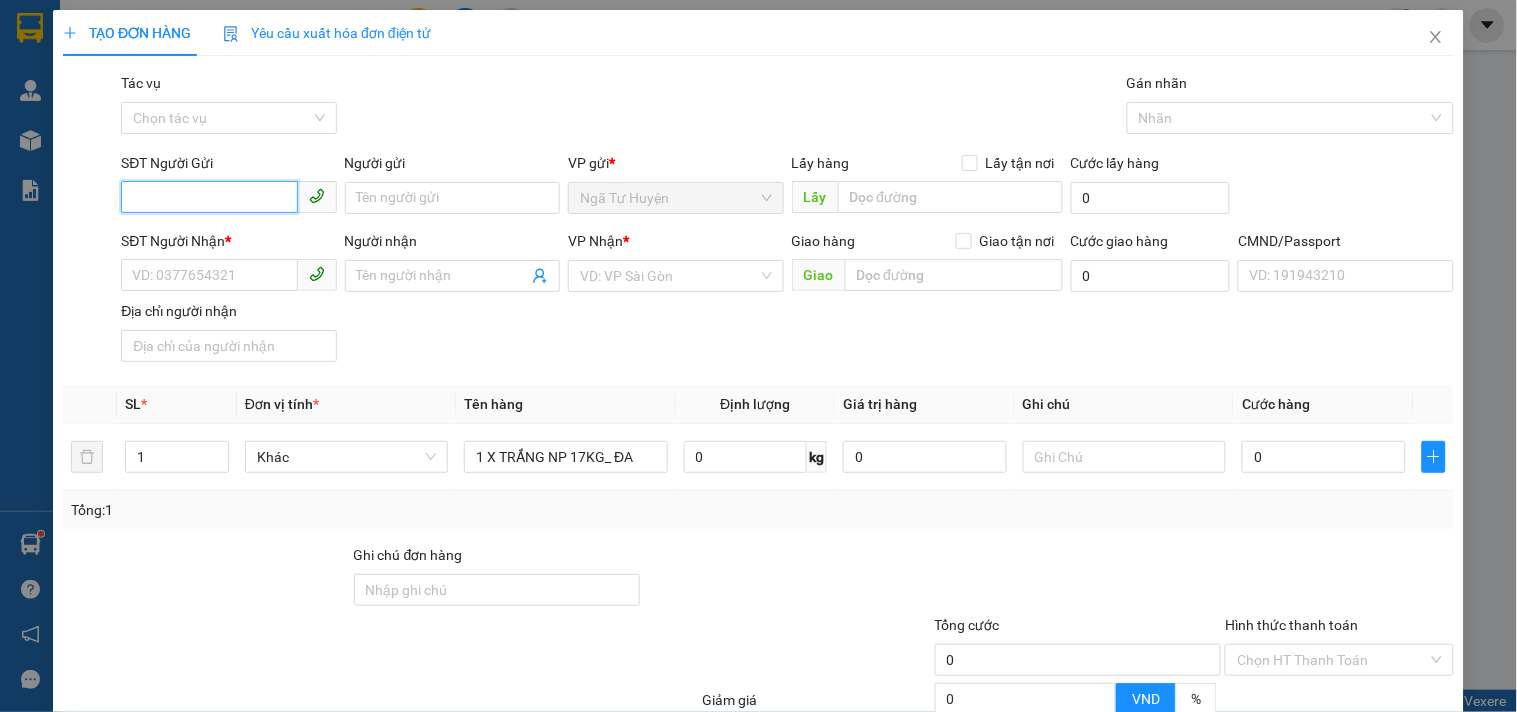 click on "SĐT Người Gửi" at bounding box center (209, 197) 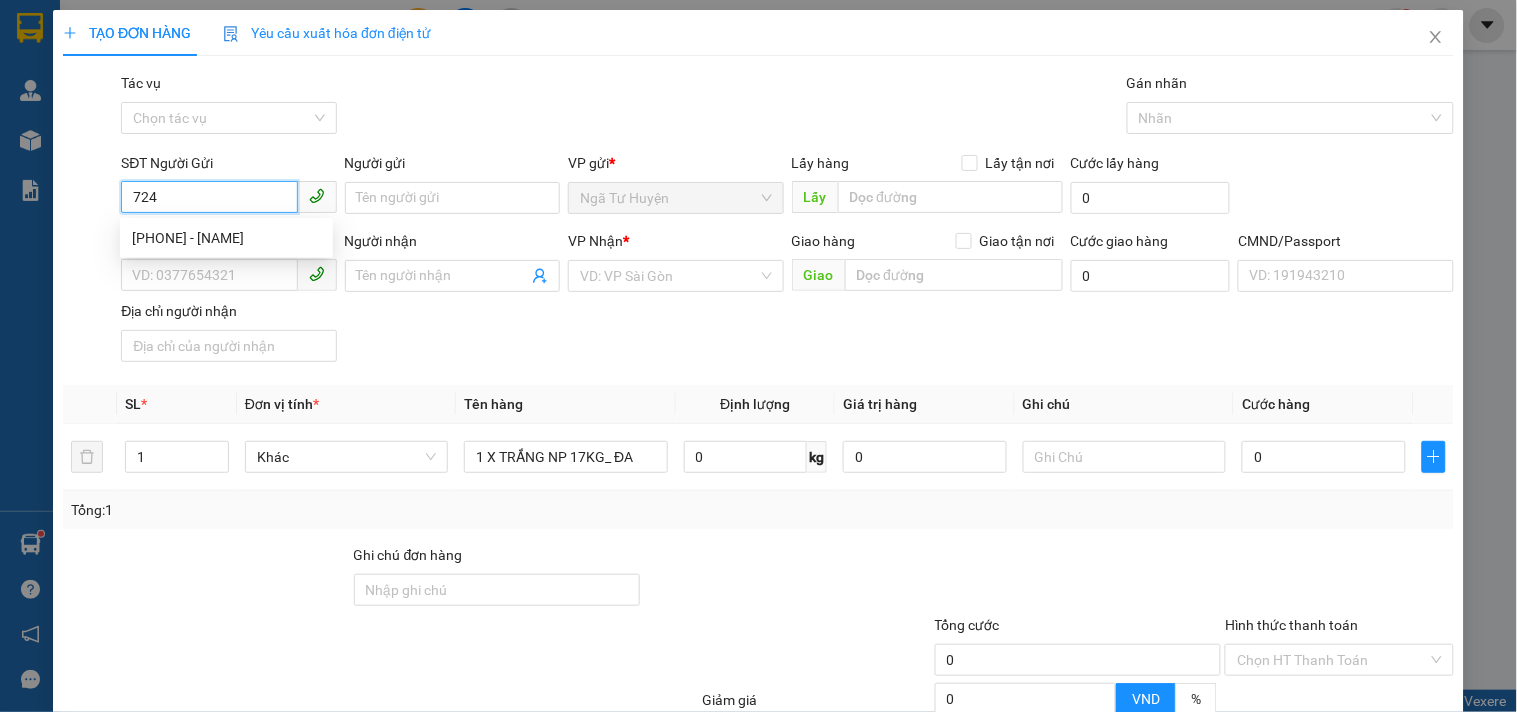 click on "[PHONE] - [NAME]" at bounding box center (226, 238) 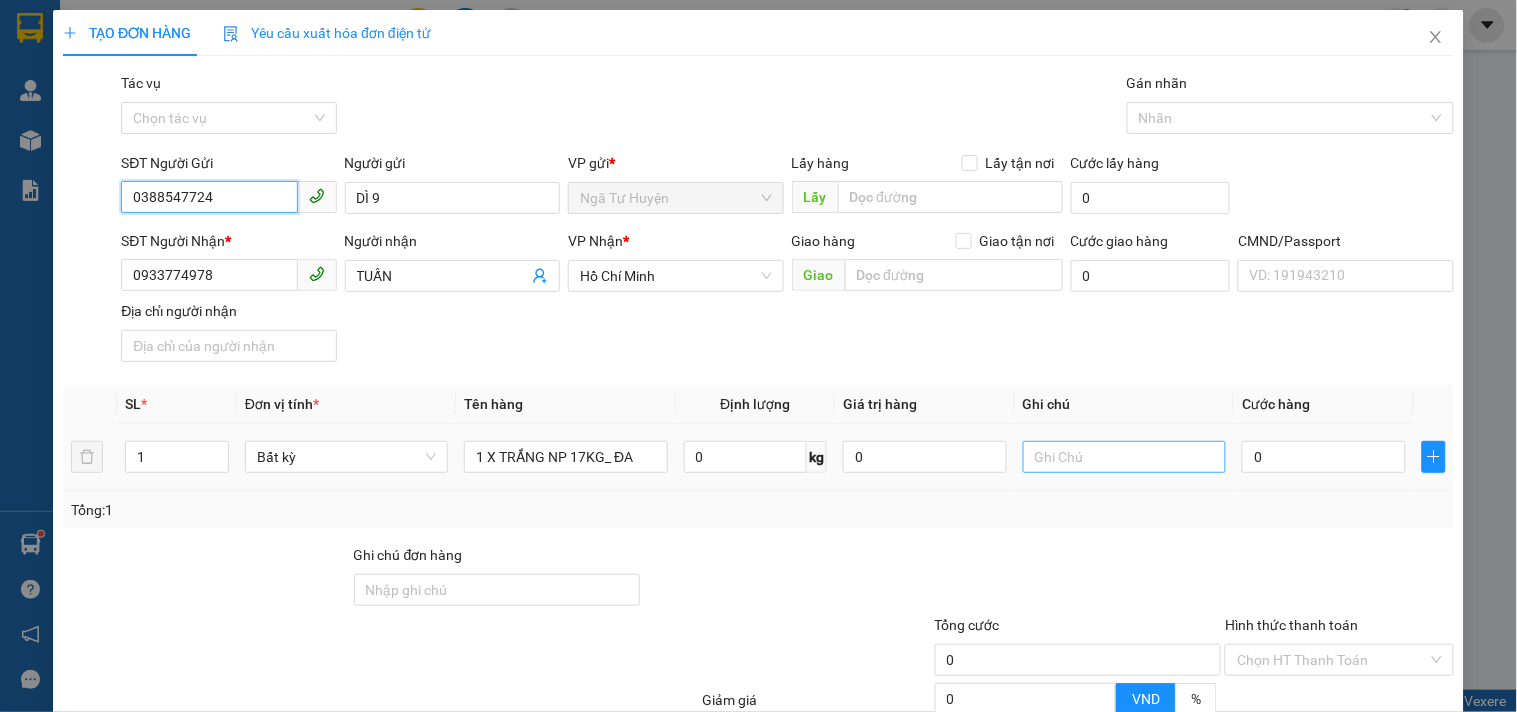 type on "0388547724" 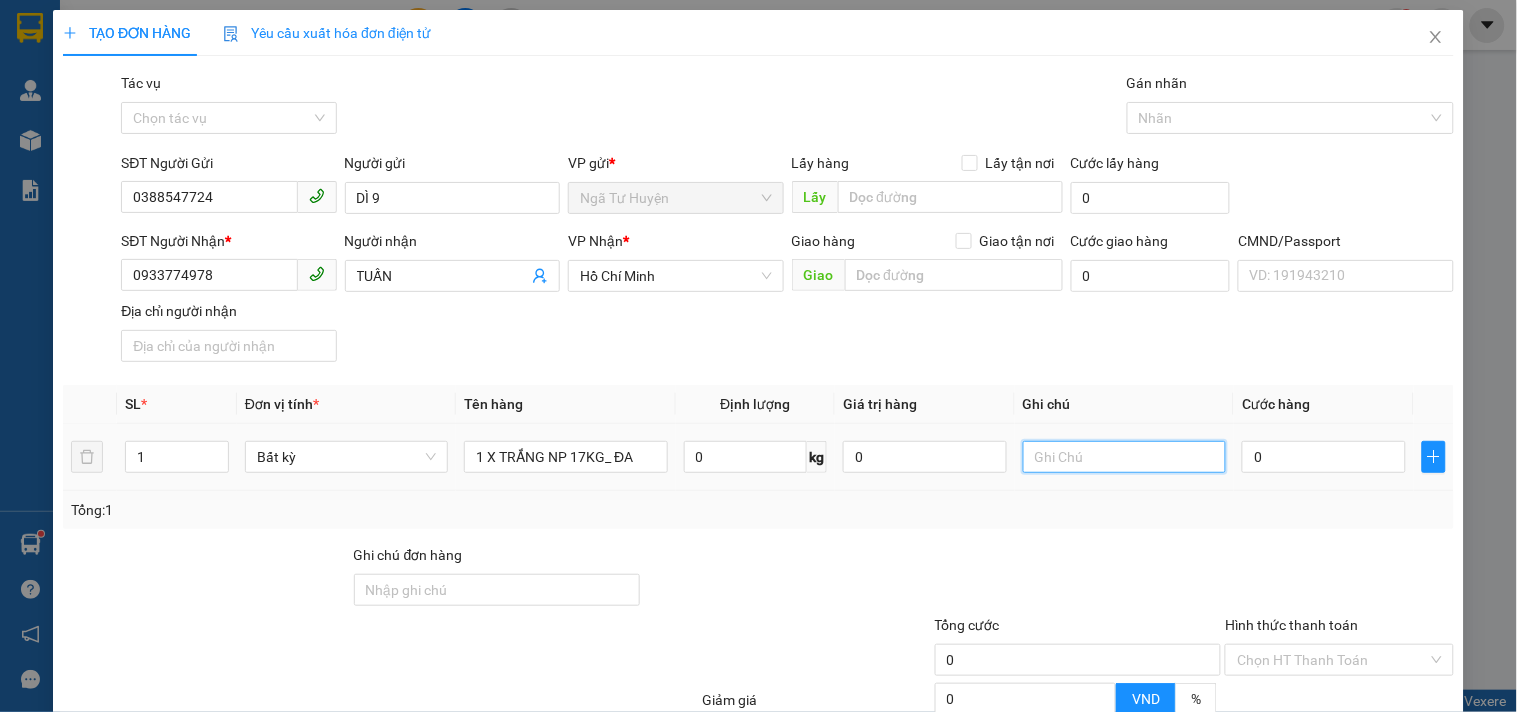 click at bounding box center (1124, 457) 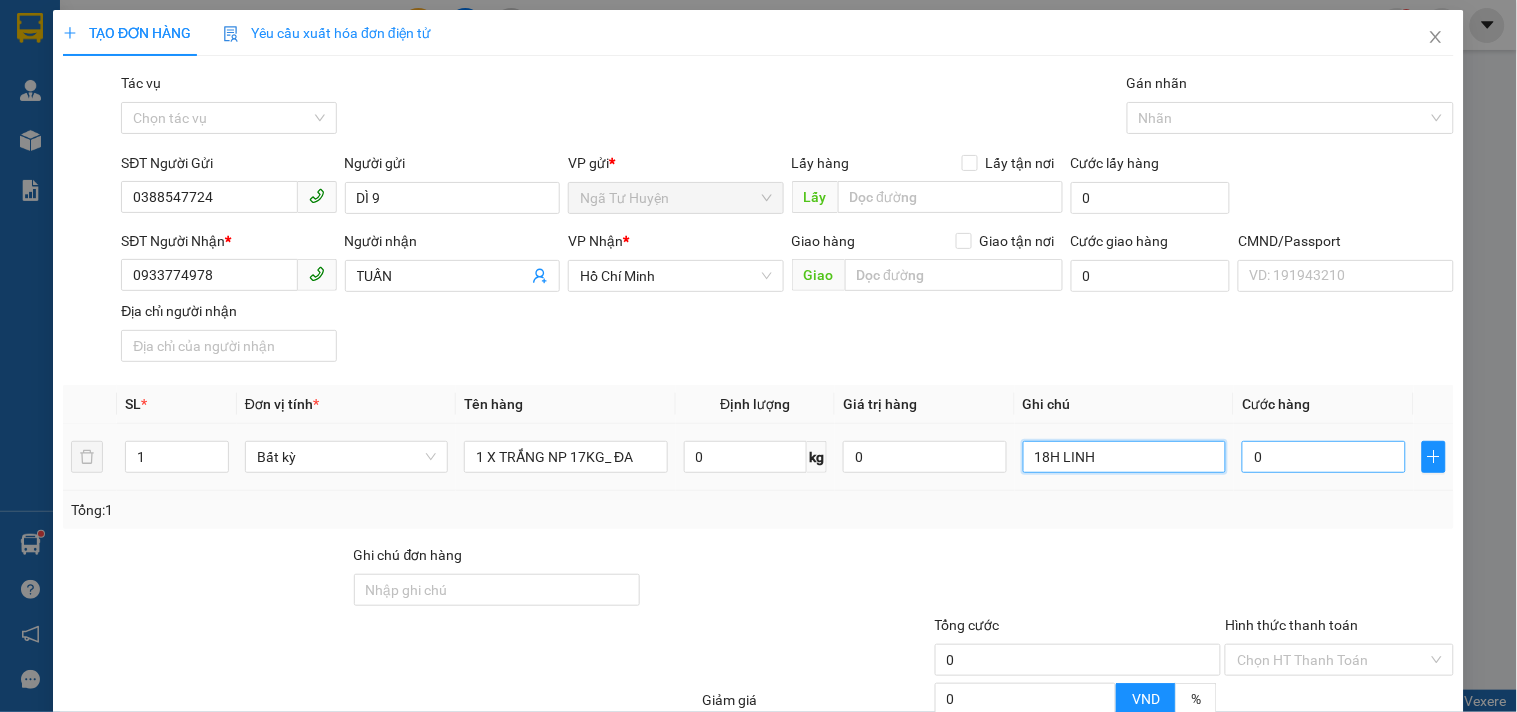 type on "18H LINH" 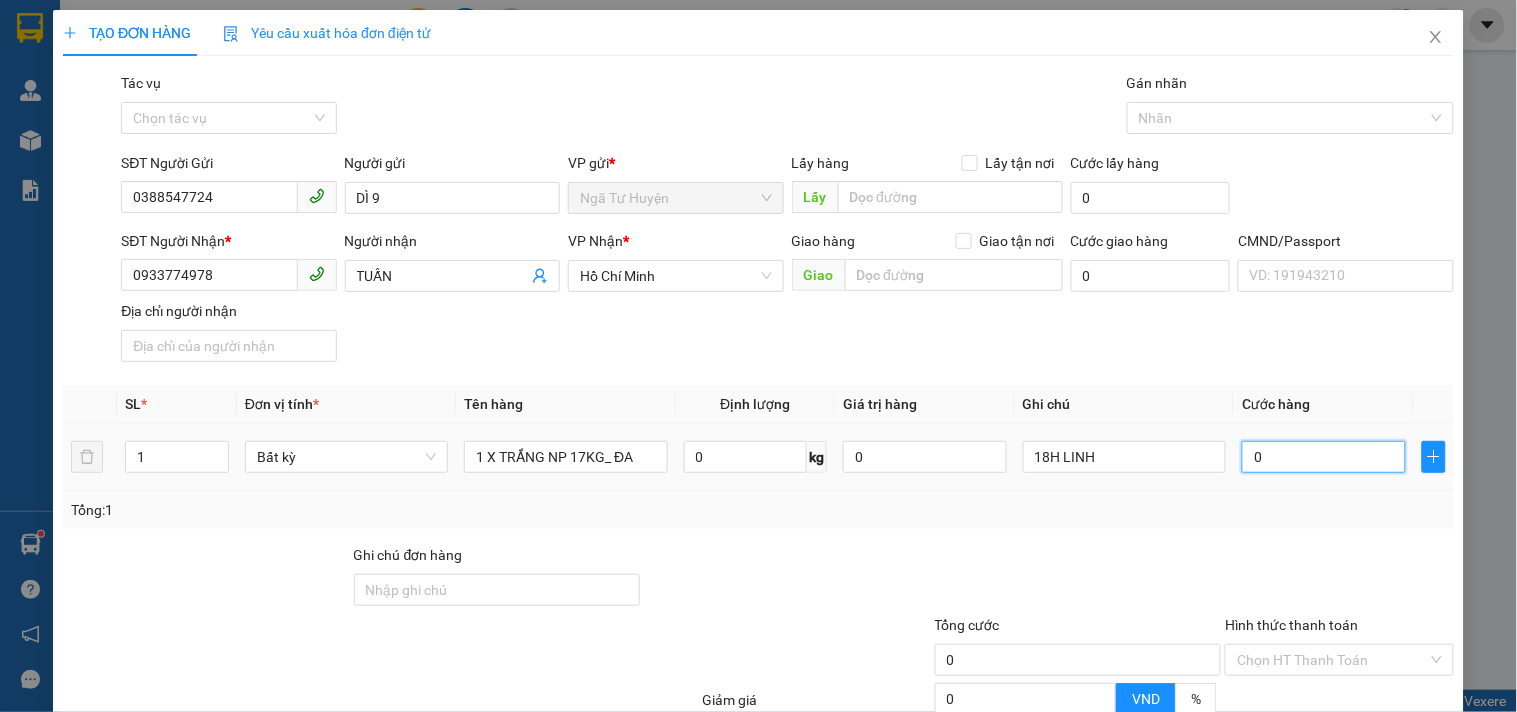 click on "0" at bounding box center [1324, 457] 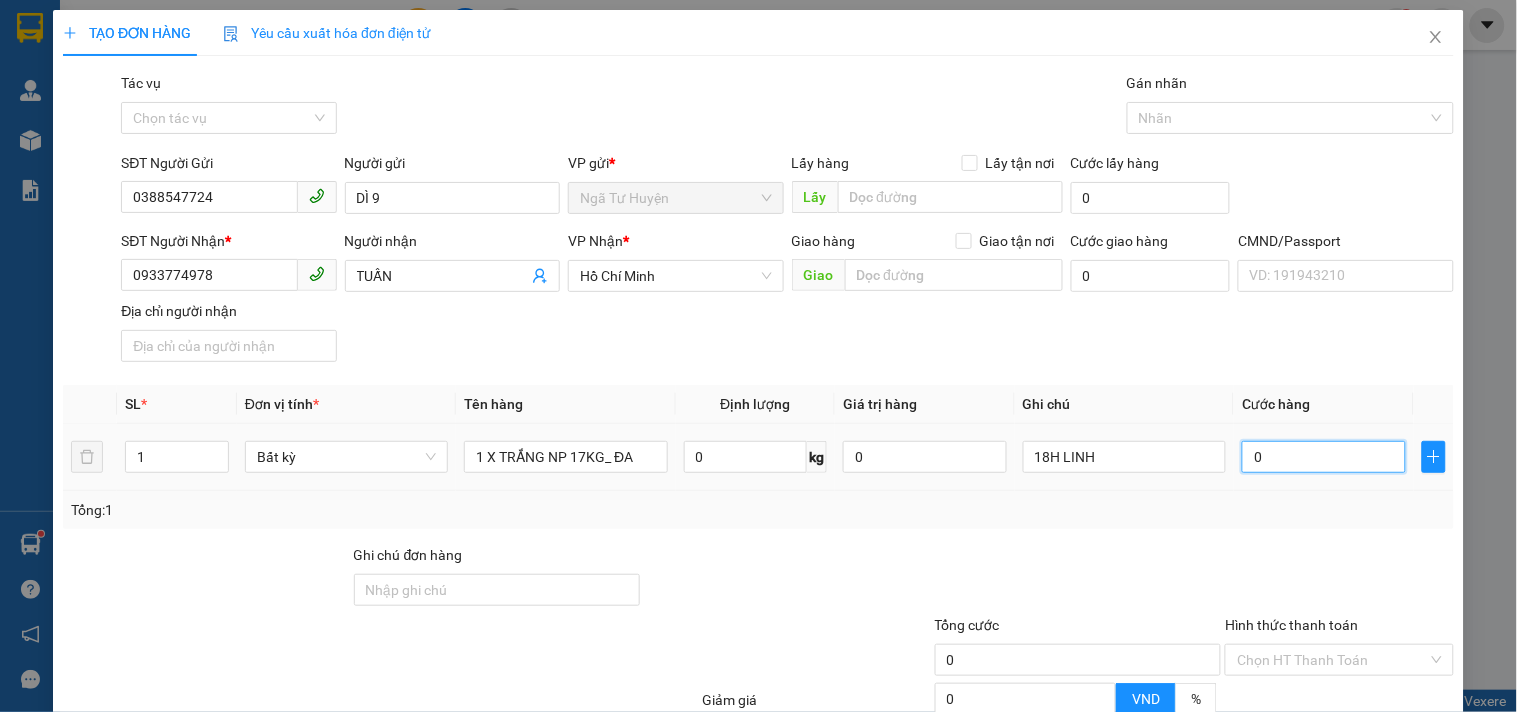 type on "3" 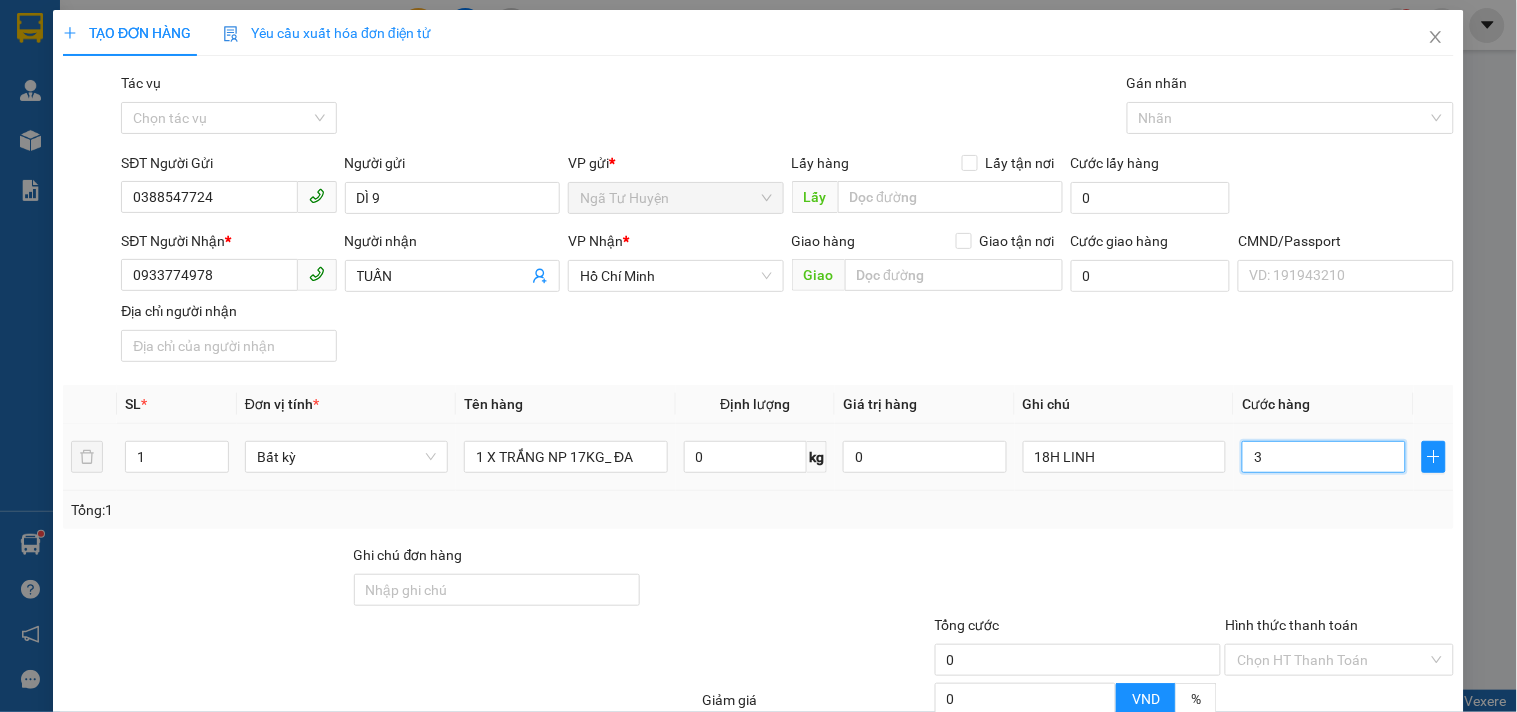 type on "3" 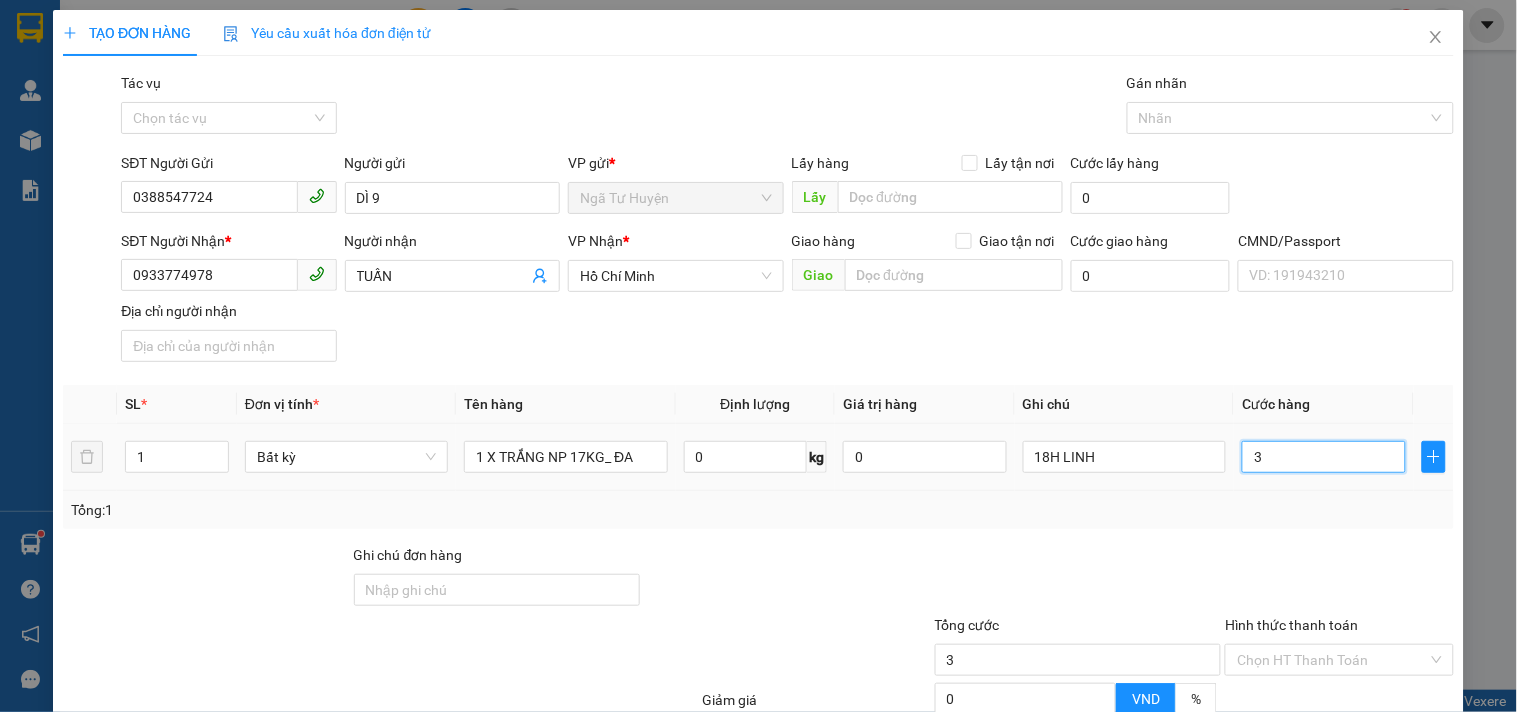type on "35" 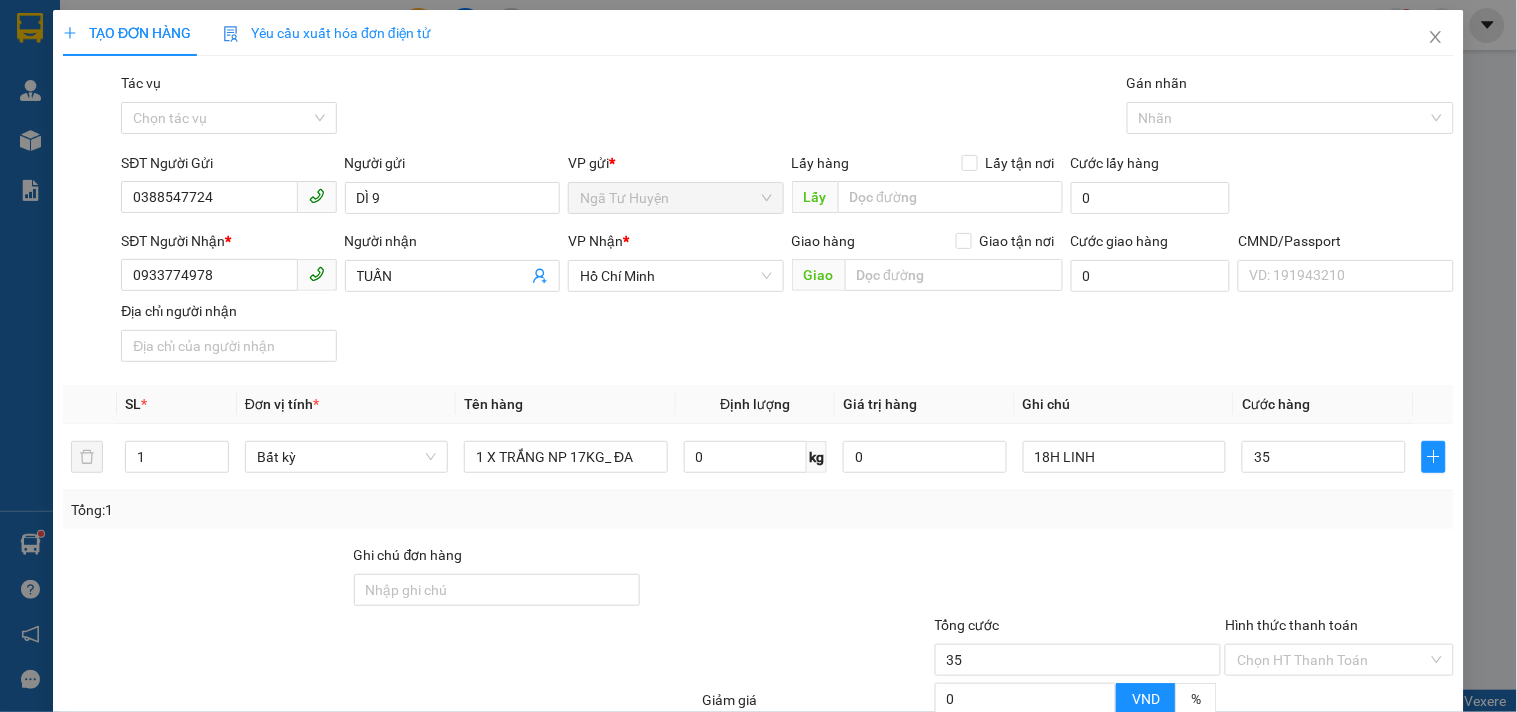 type on "35.000" 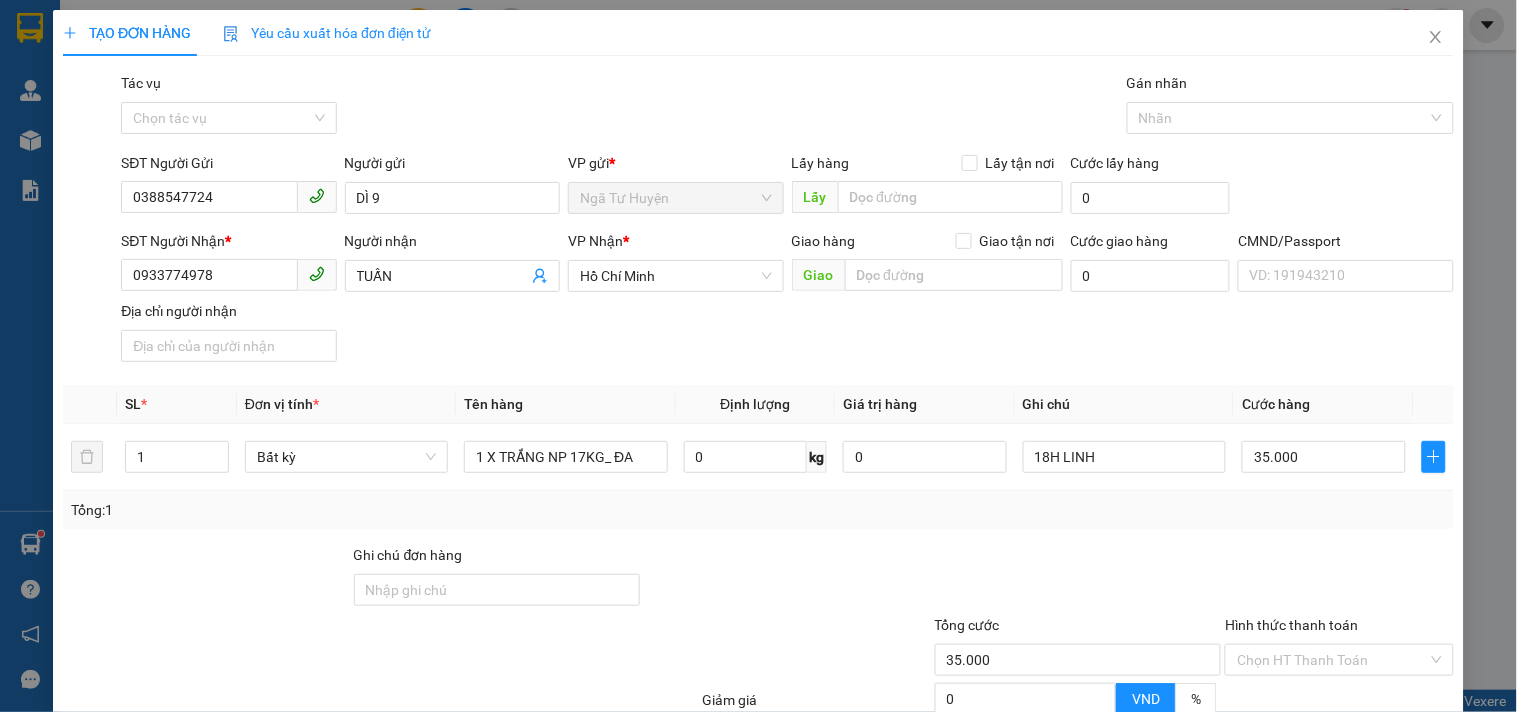 click on "Tổng:  1" at bounding box center (758, 510) 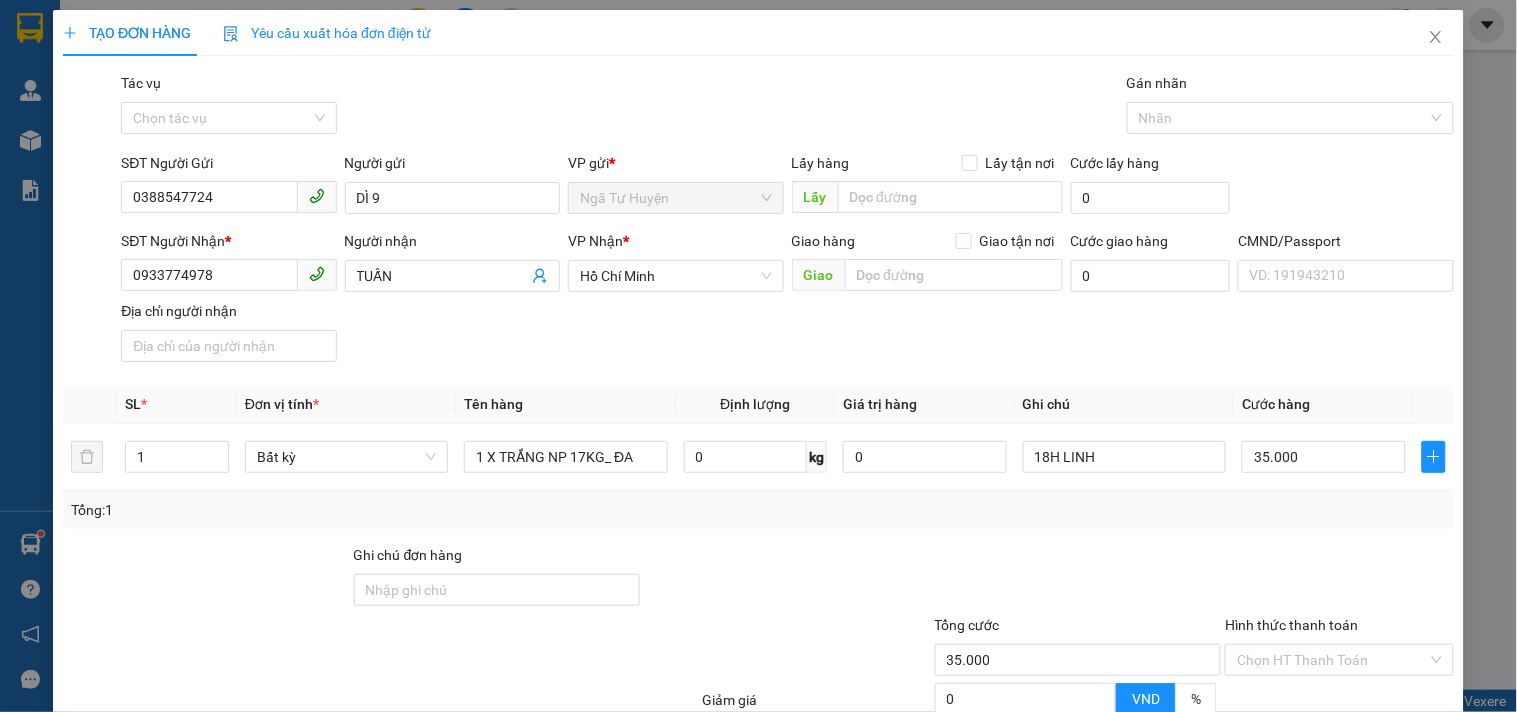 click 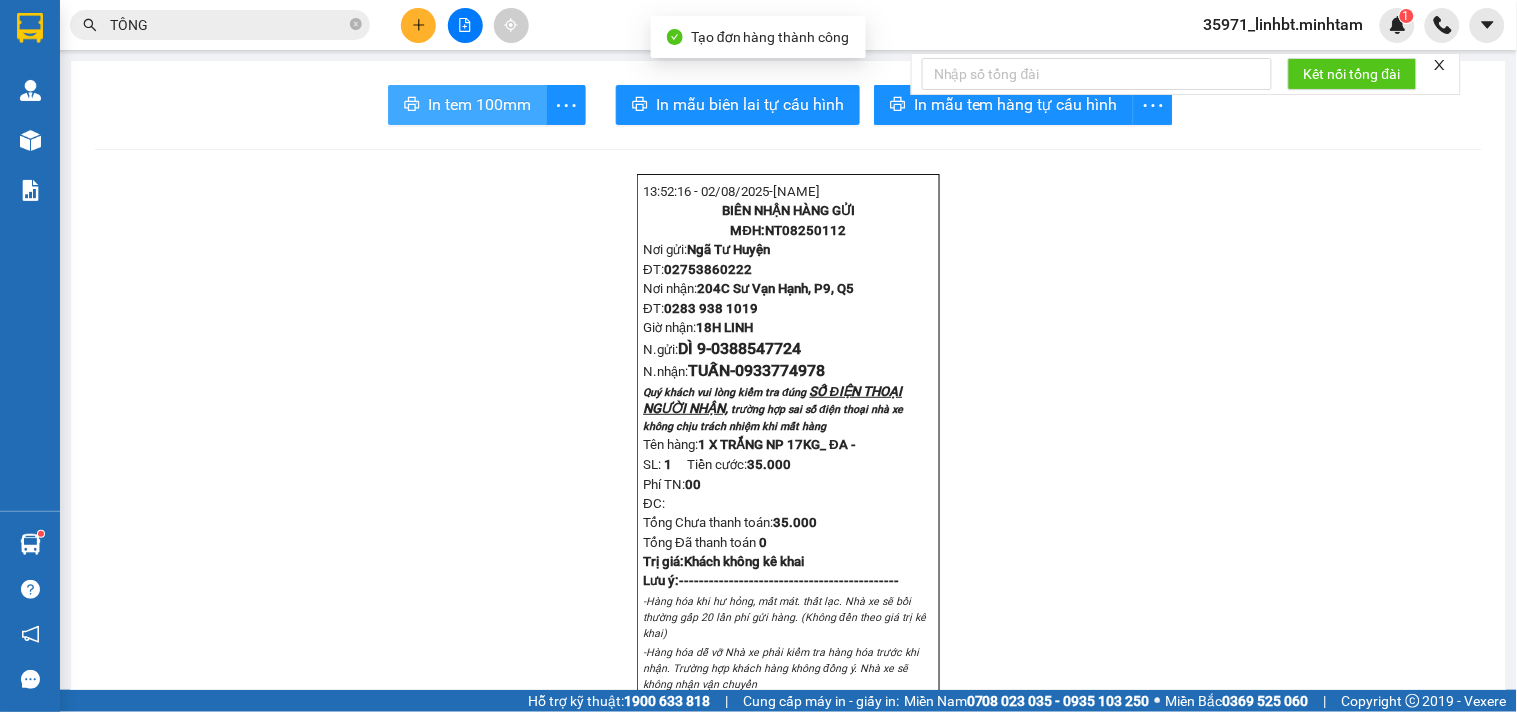 click on "In tem 100mm" at bounding box center [467, 105] 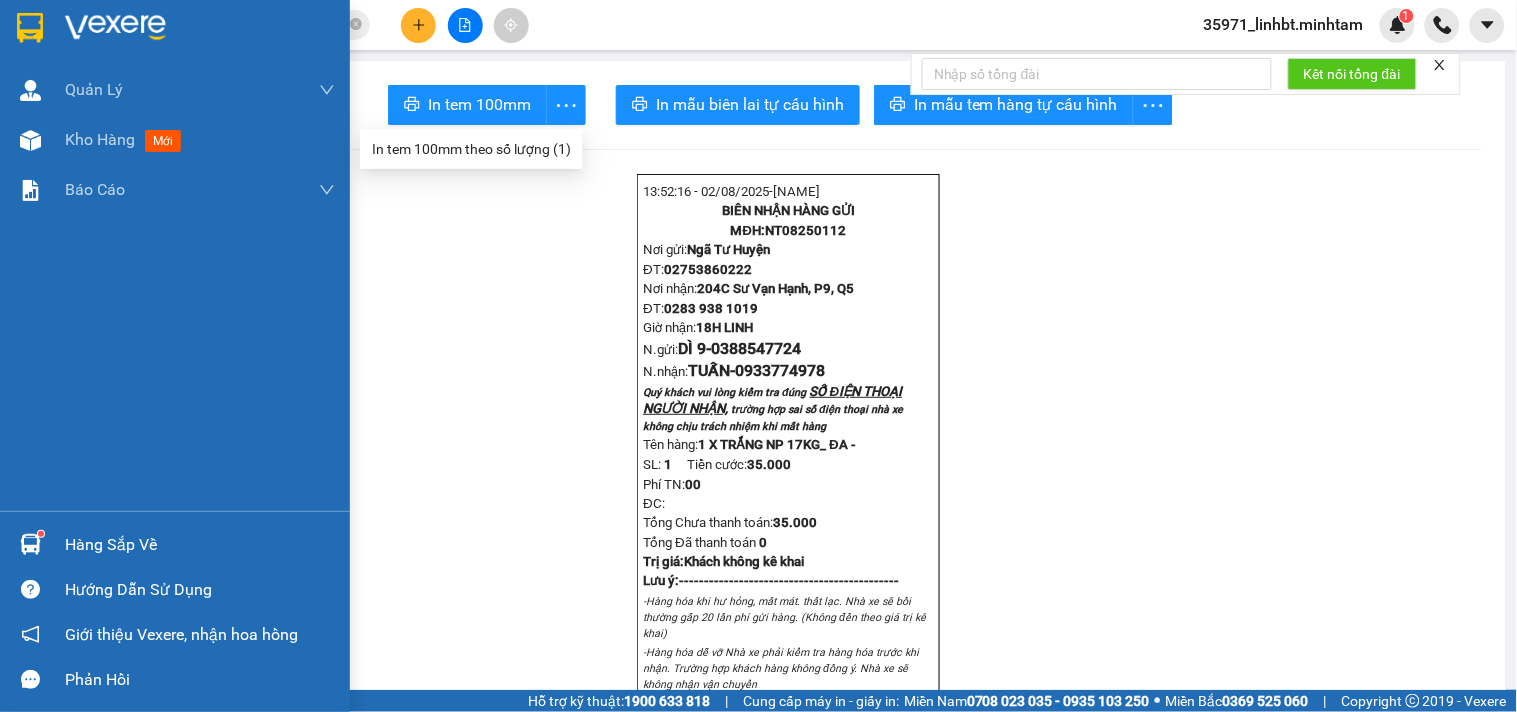 click at bounding box center (30, 544) 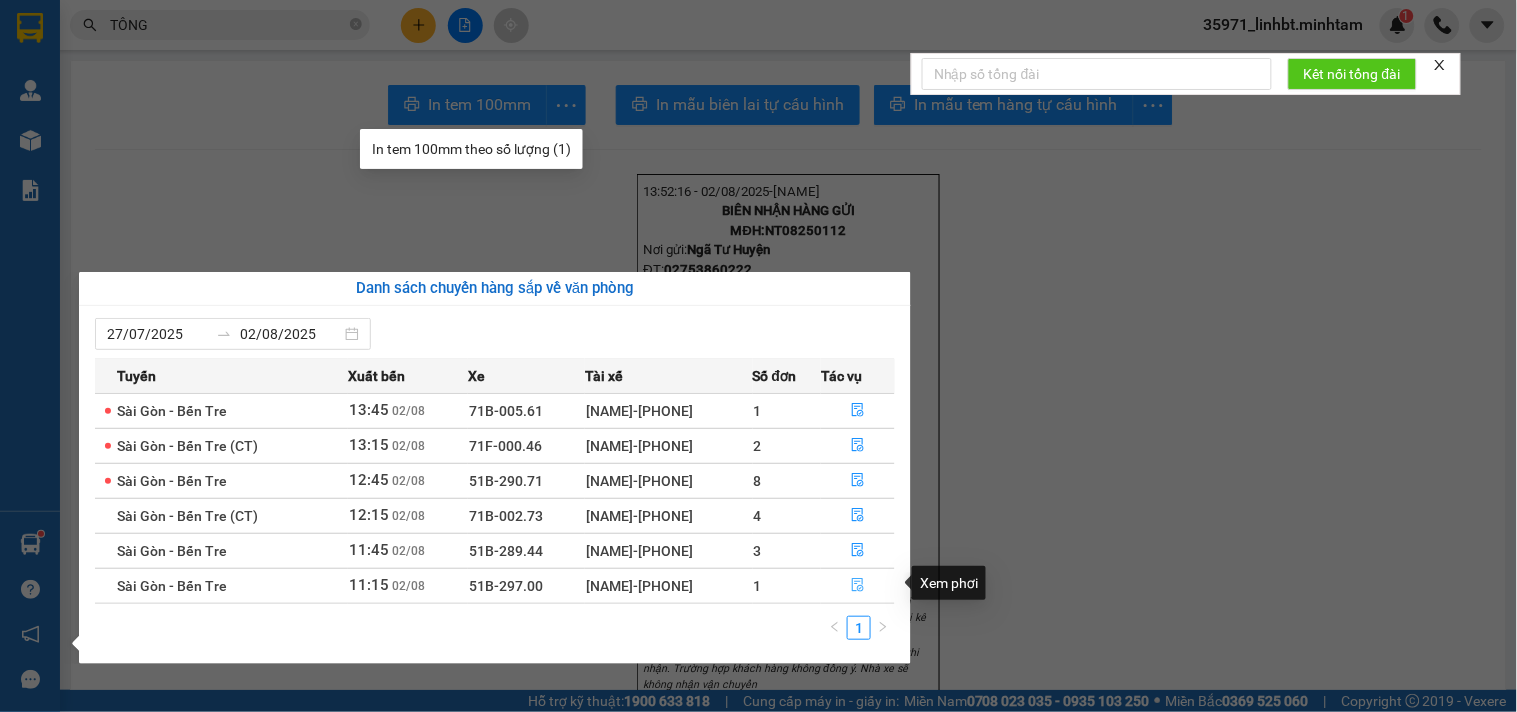click at bounding box center (858, 586) 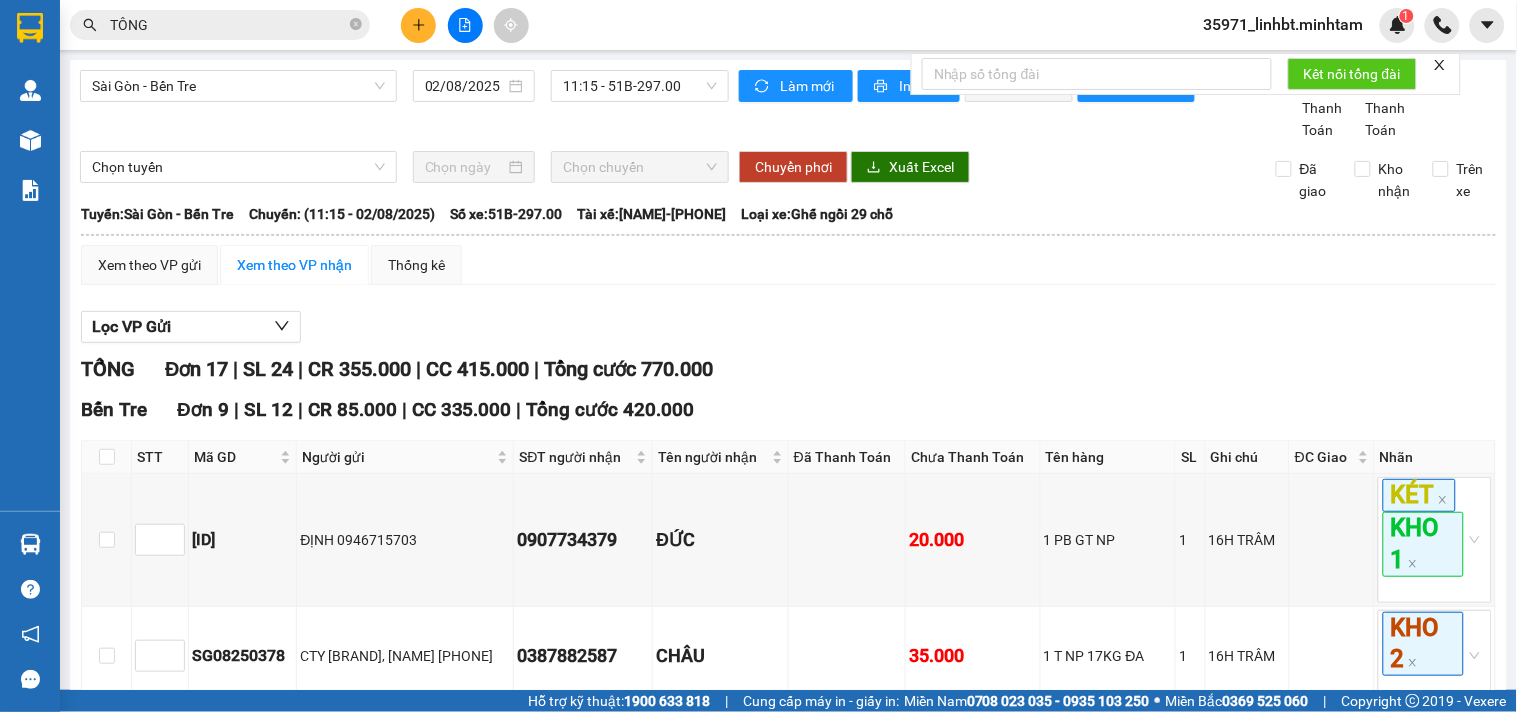 click at bounding box center [1461, 1830] 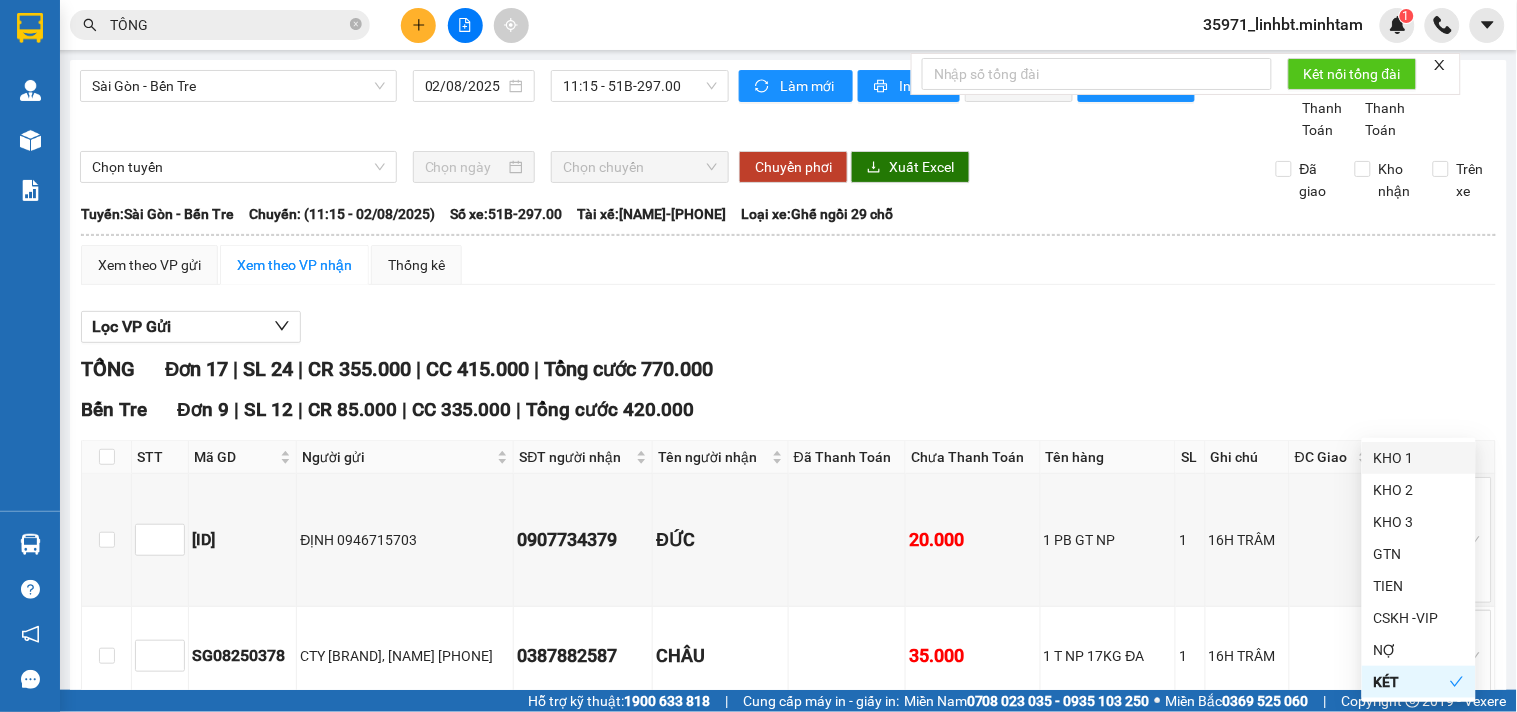 click on "KHO 1" at bounding box center (1419, 458) 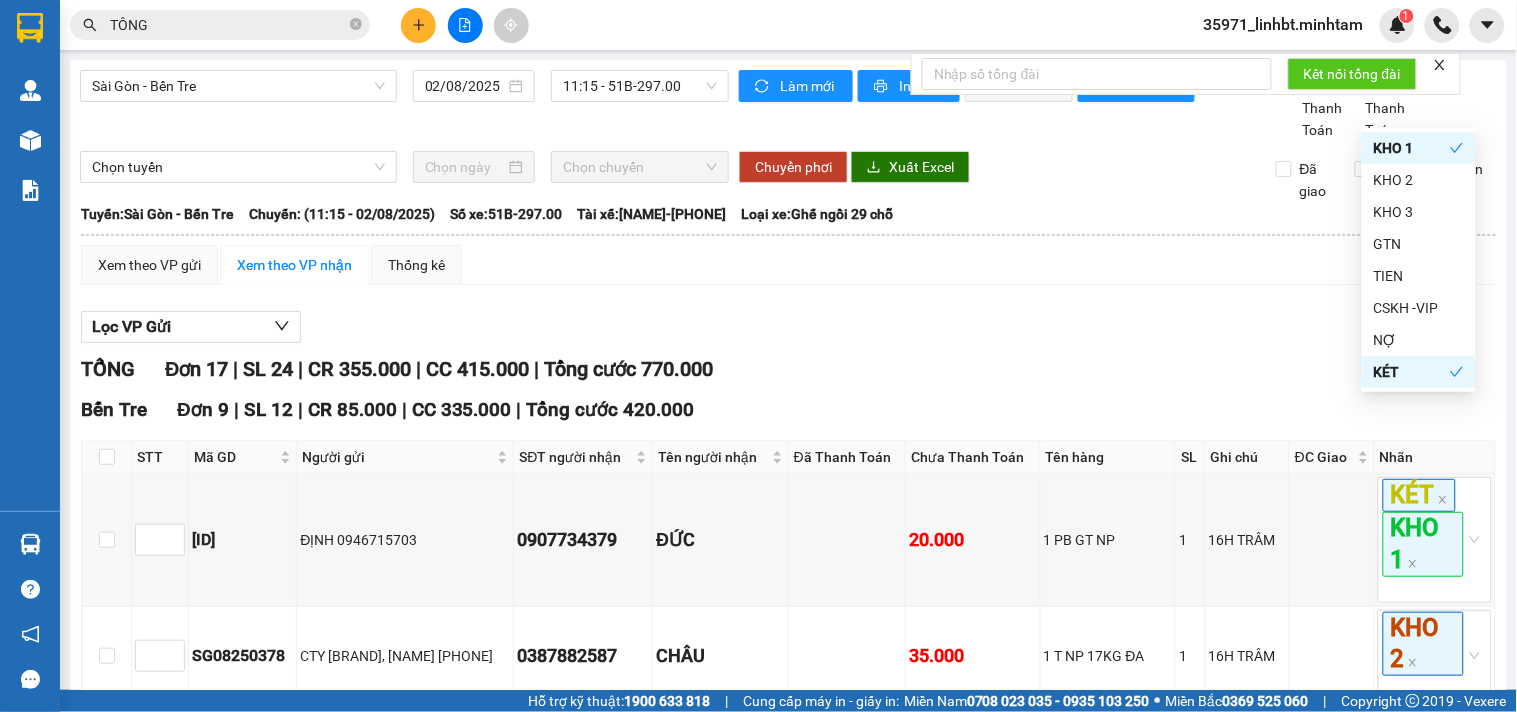 click on "1 HỘP NP" at bounding box center [1088, 1874] 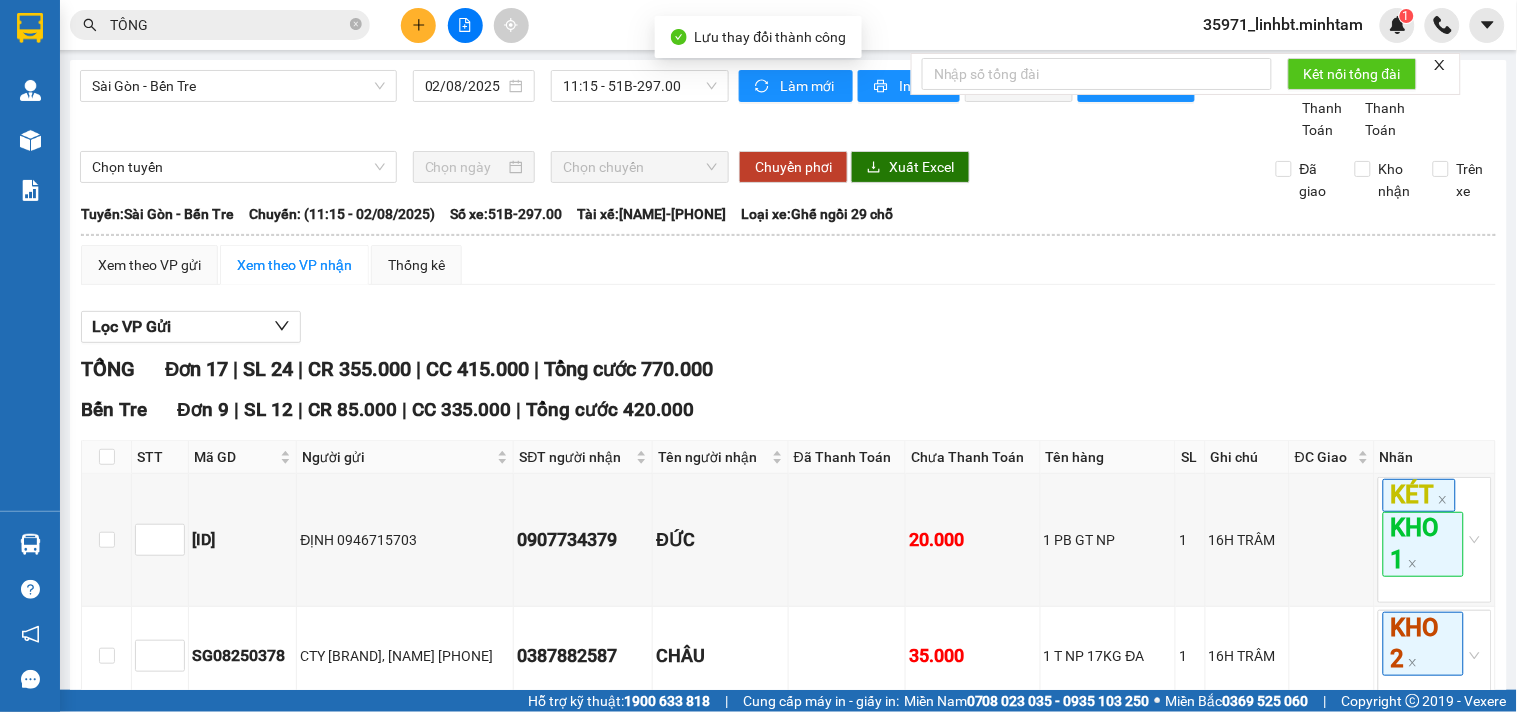 click at bounding box center [107, 1874] 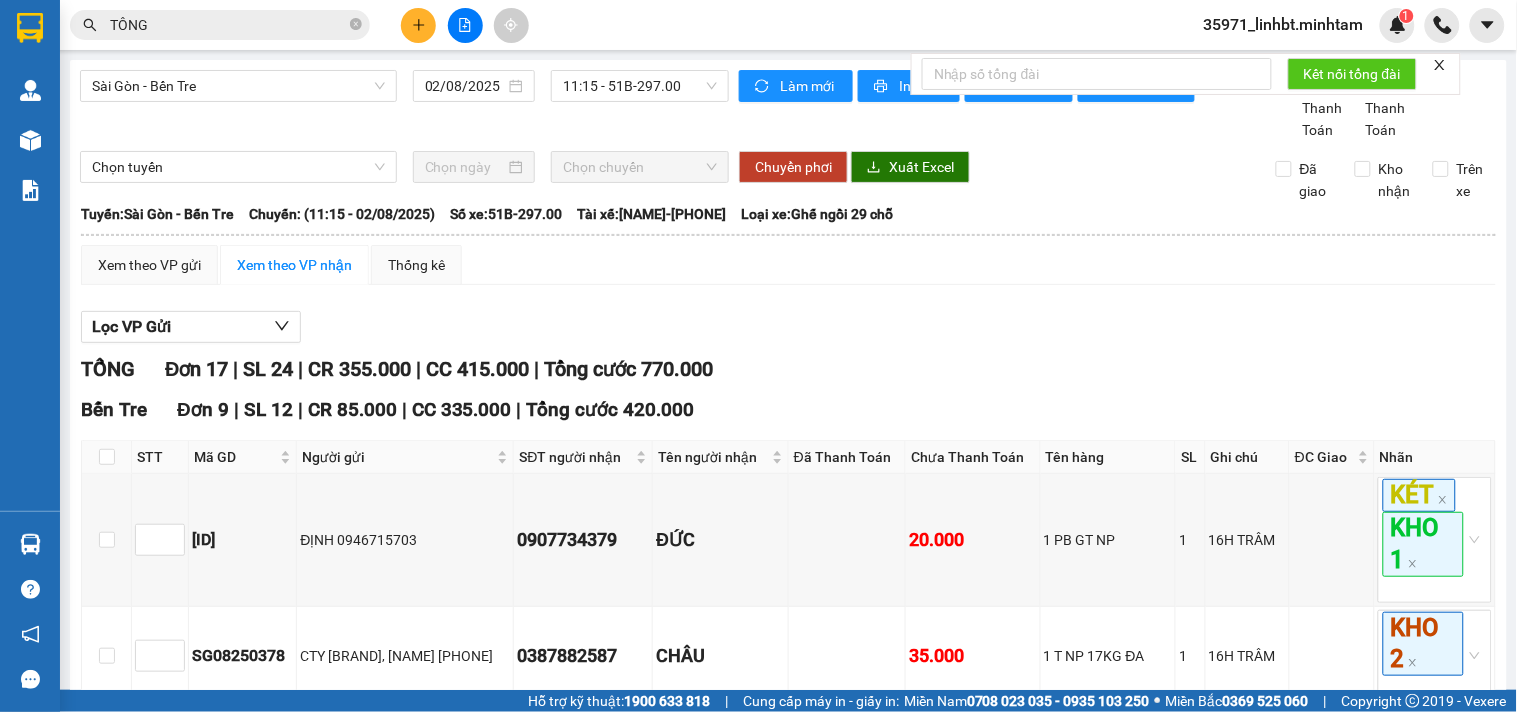 click on "[PHONE]" at bounding box center [556, 1874] 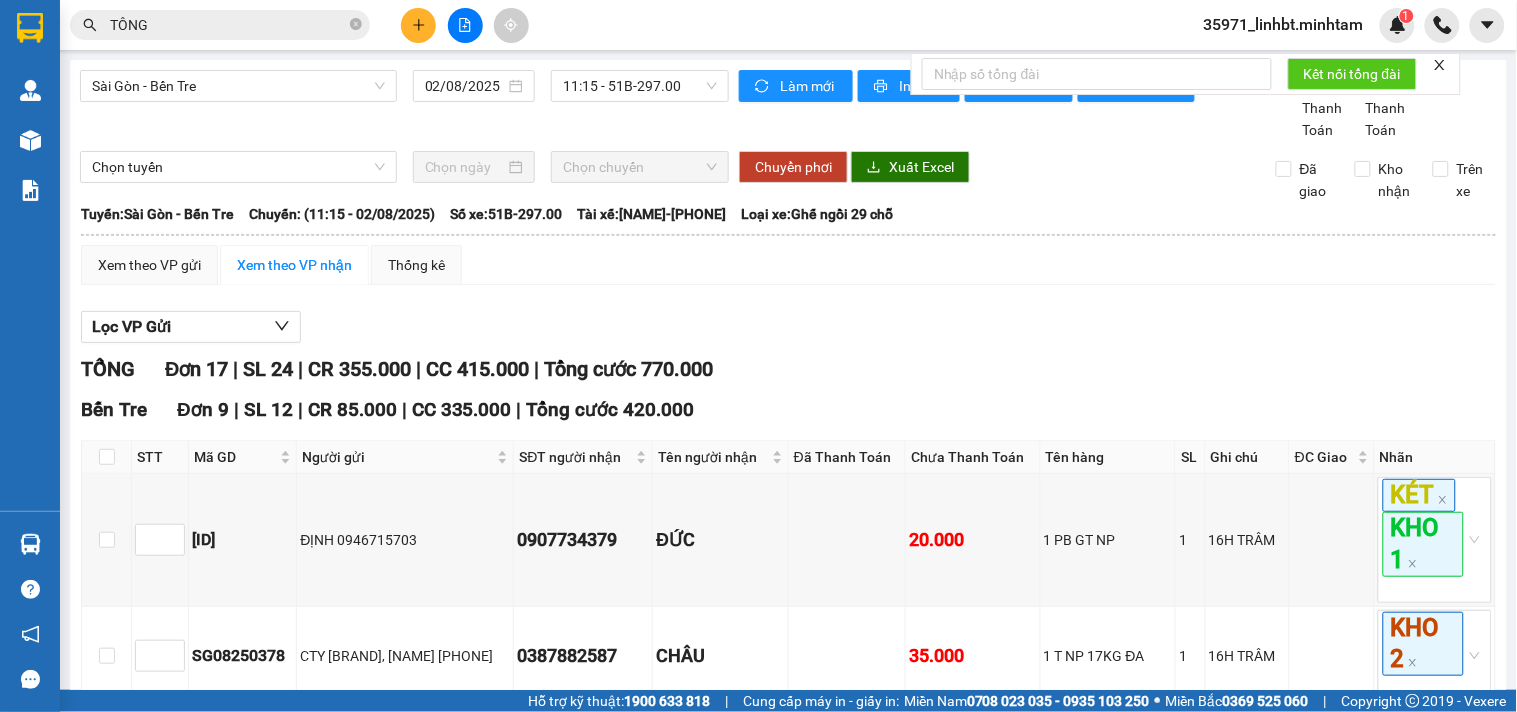 click on "[PHONE]" at bounding box center [556, 1874] 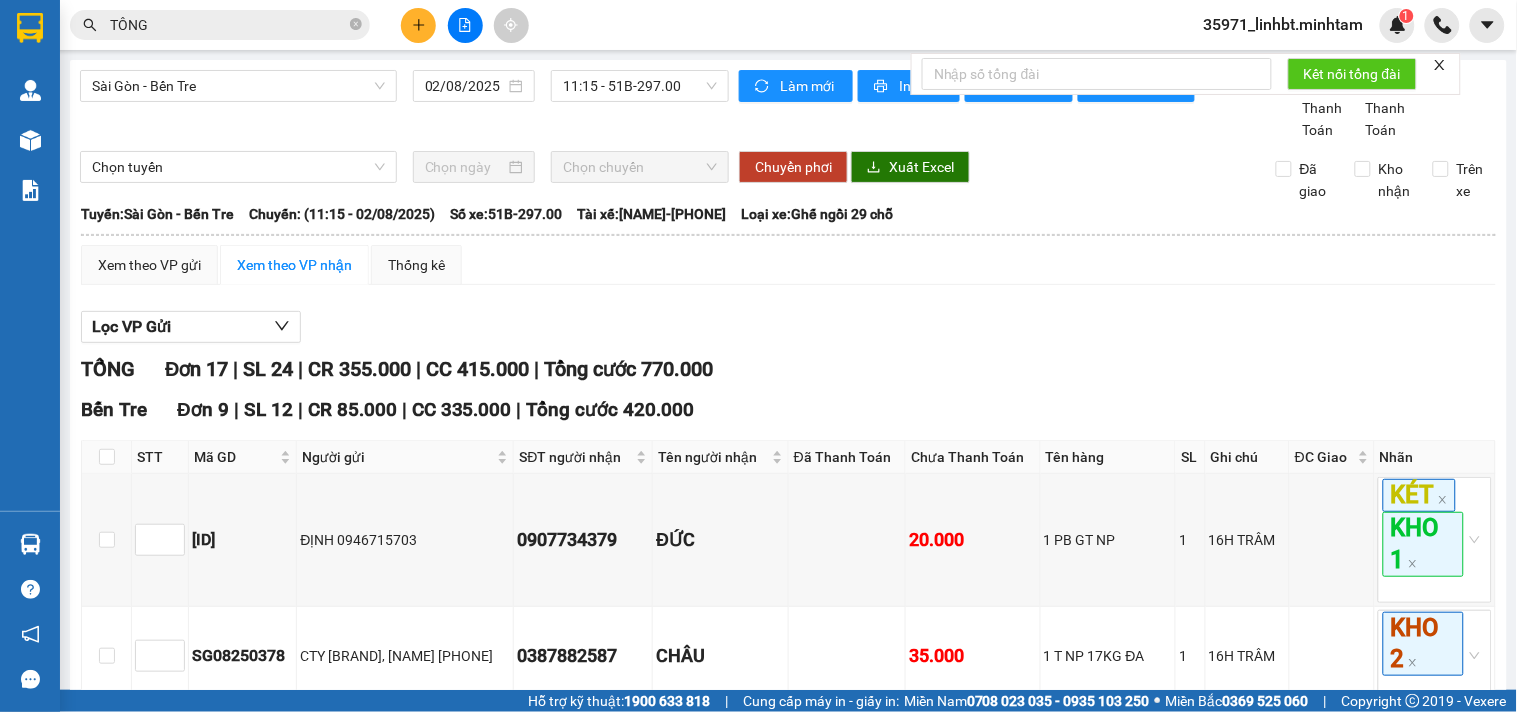 click on "Nhập kho nhận" at bounding box center (311, 2071) 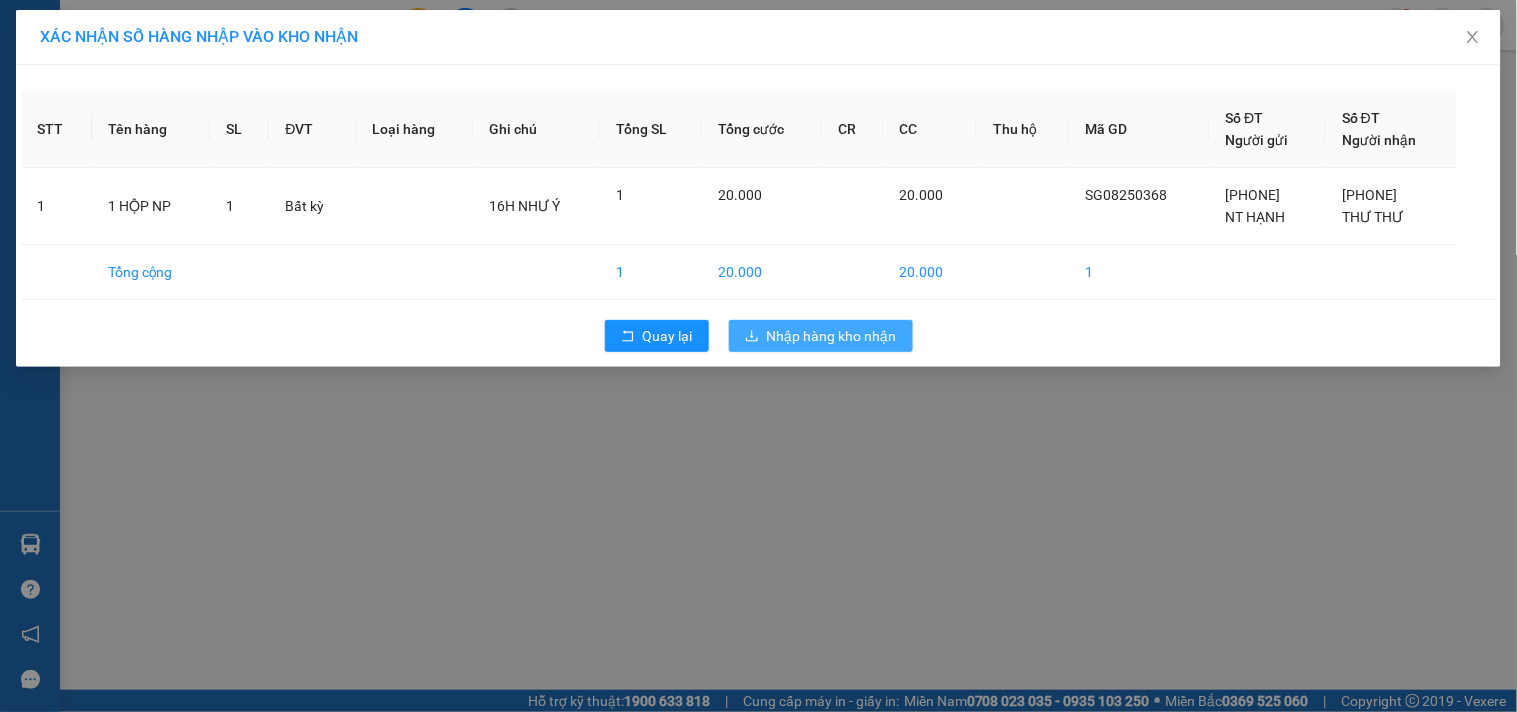 click on "Nhập hàng kho nhận" at bounding box center (832, 336) 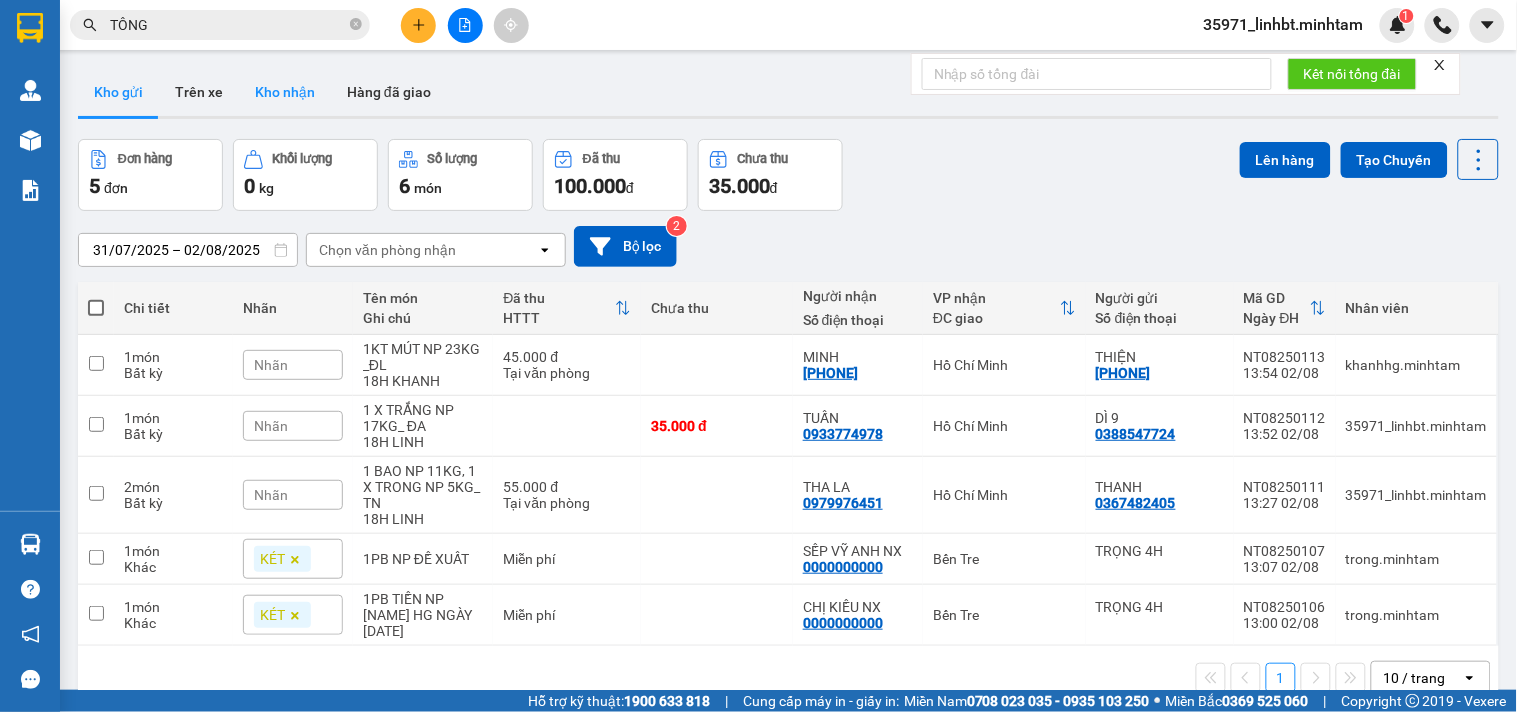 click on "Kho nhận" at bounding box center (285, 92) 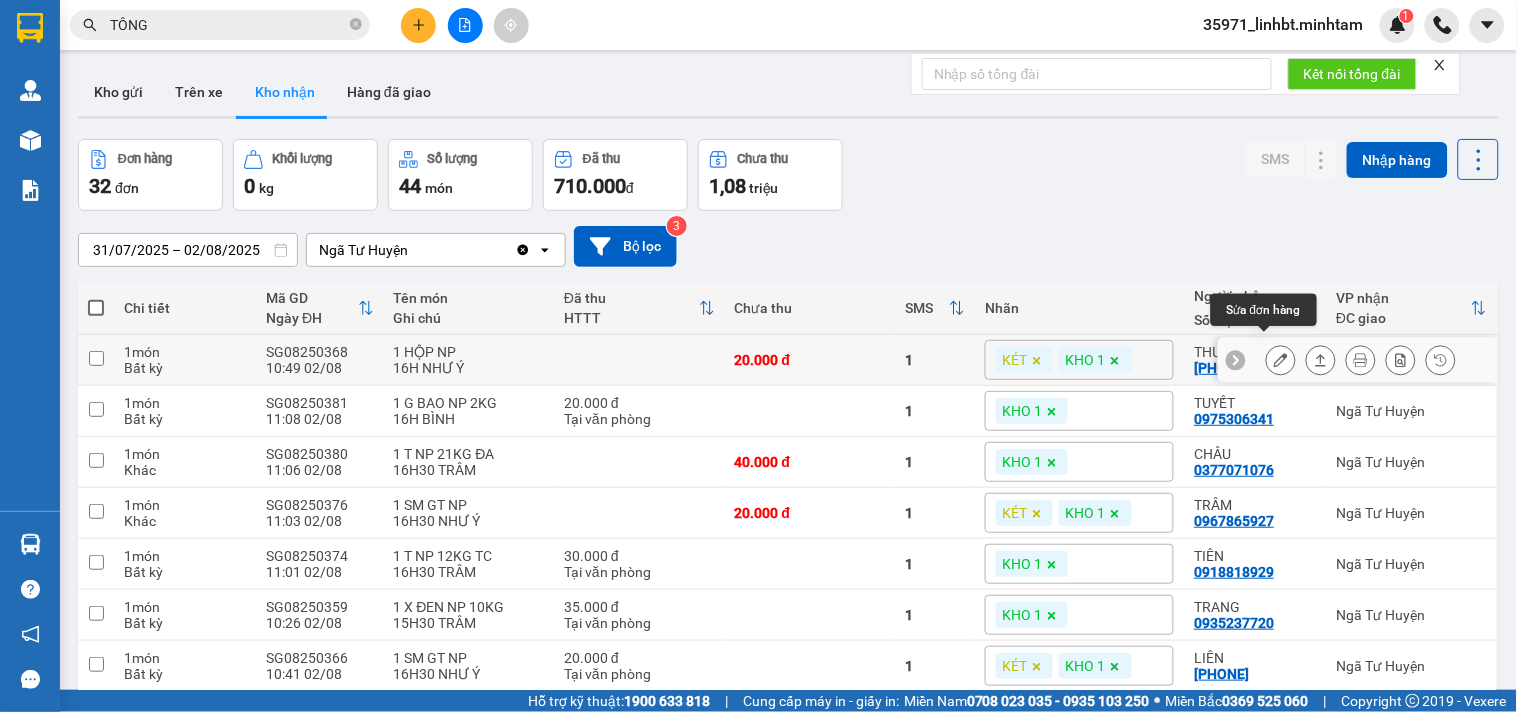 click at bounding box center [1281, 360] 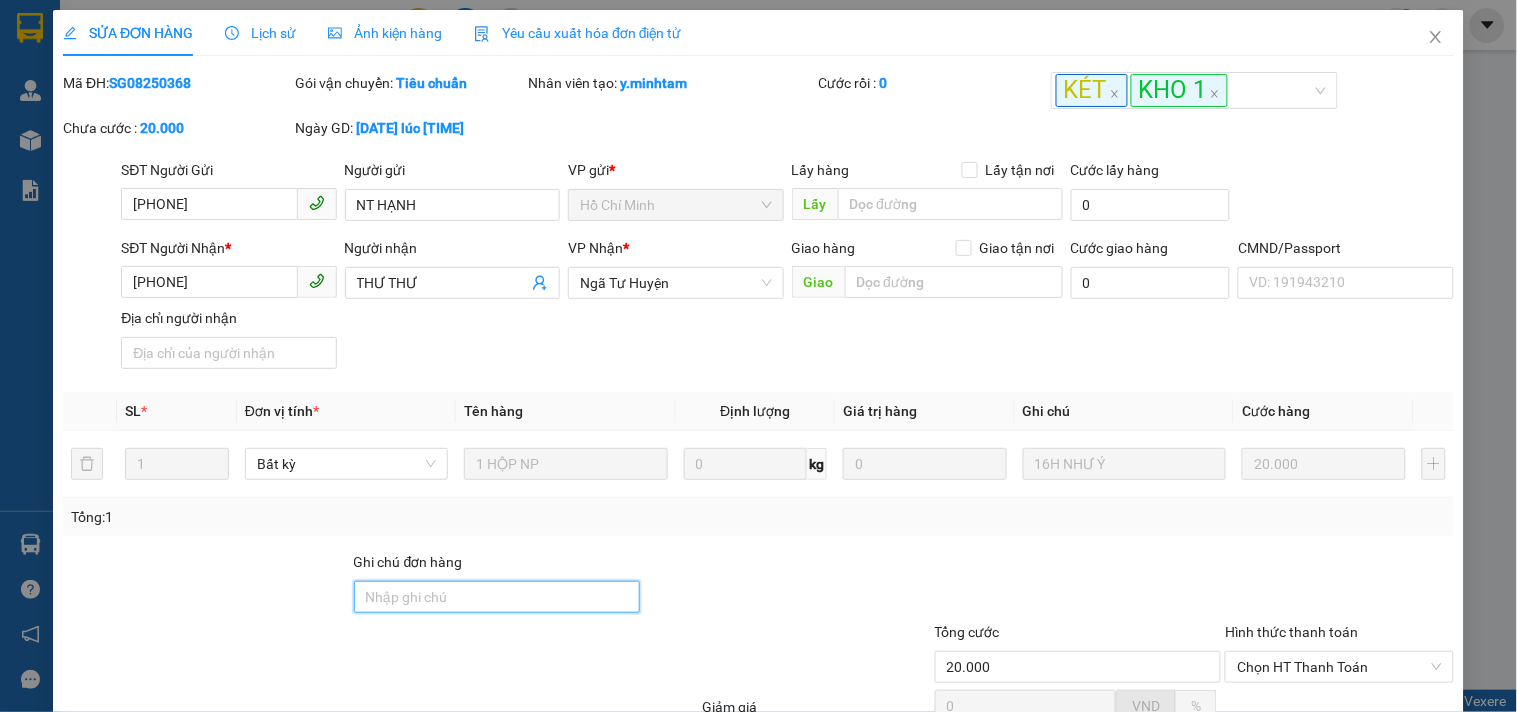 click on "Ghi chú đơn hàng" at bounding box center (497, 597) 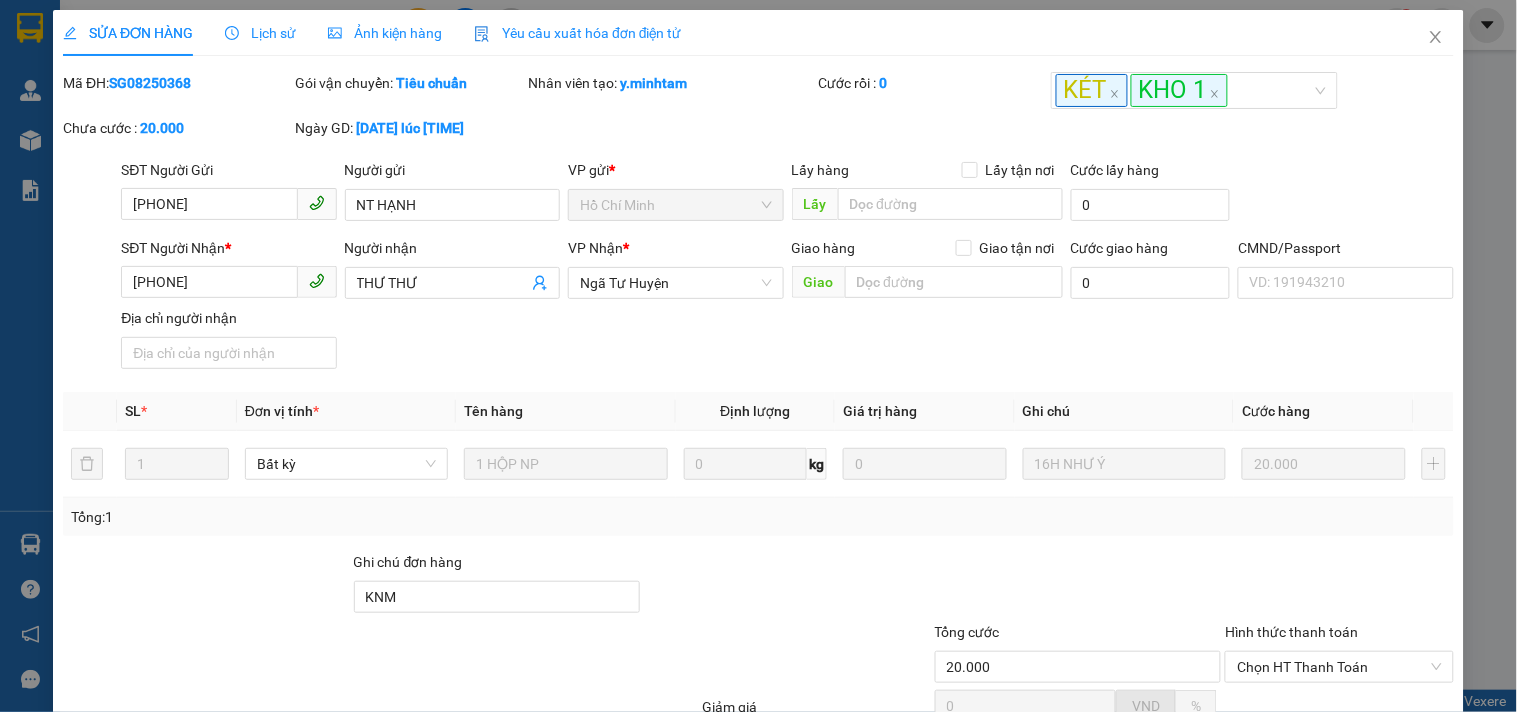 click on "Tổng:  1" at bounding box center [758, 517] 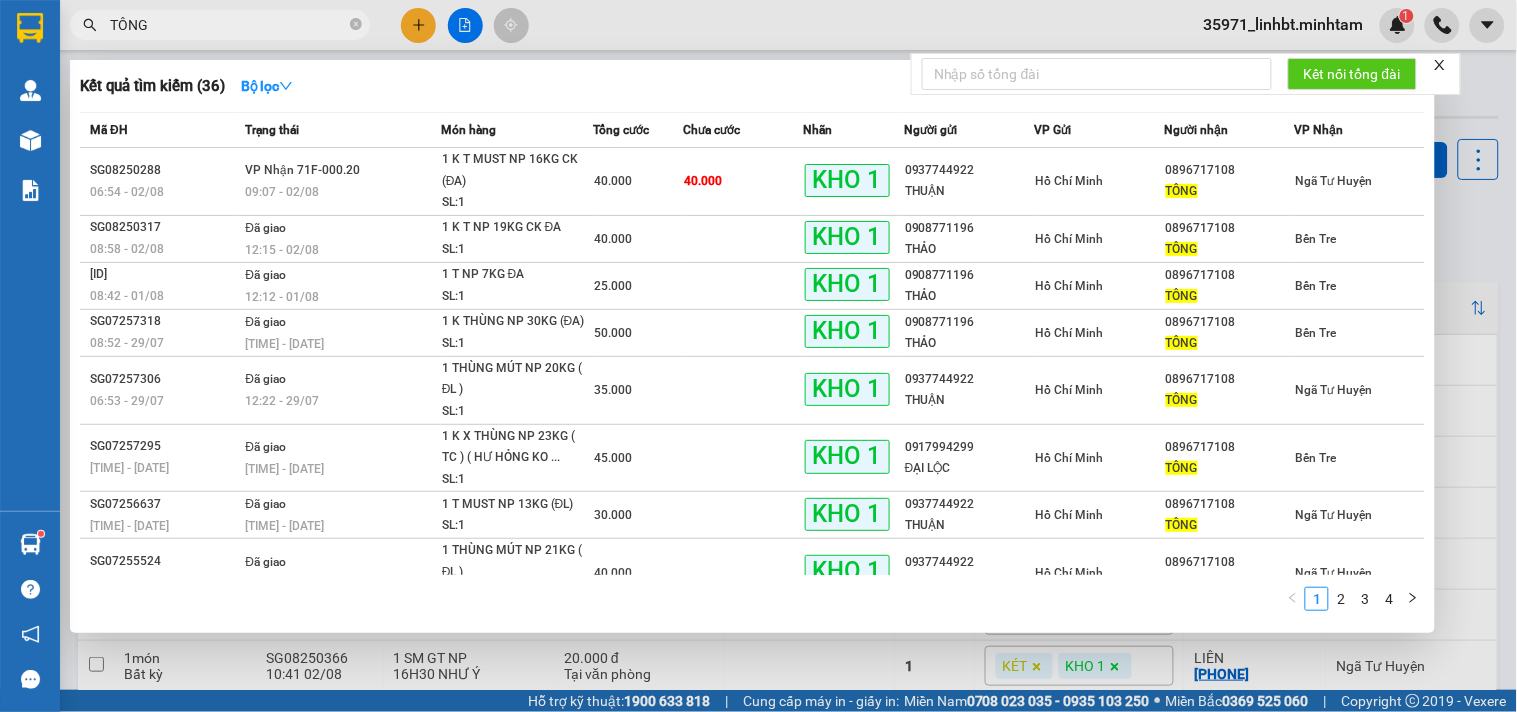 click on "TÔNG" at bounding box center (228, 25) 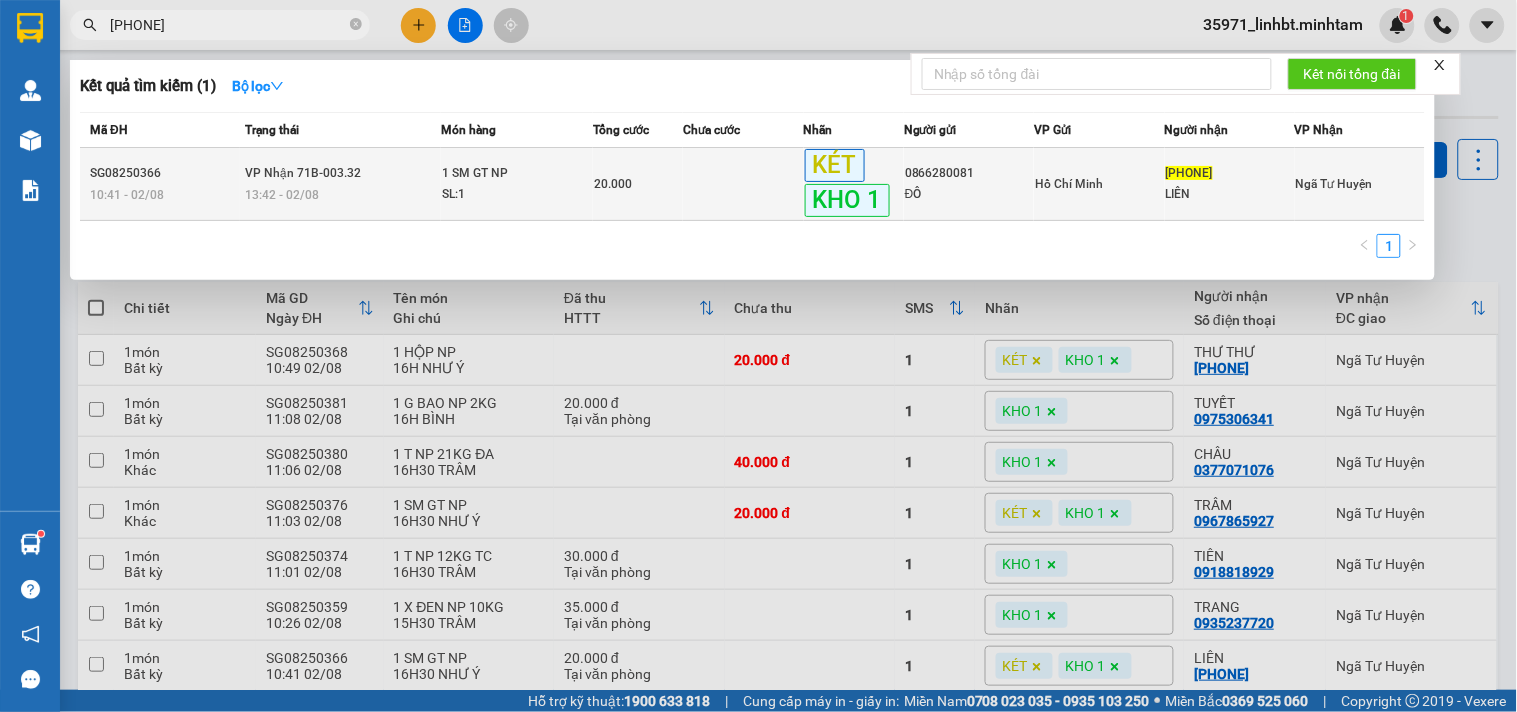 type on "[PHONE]" 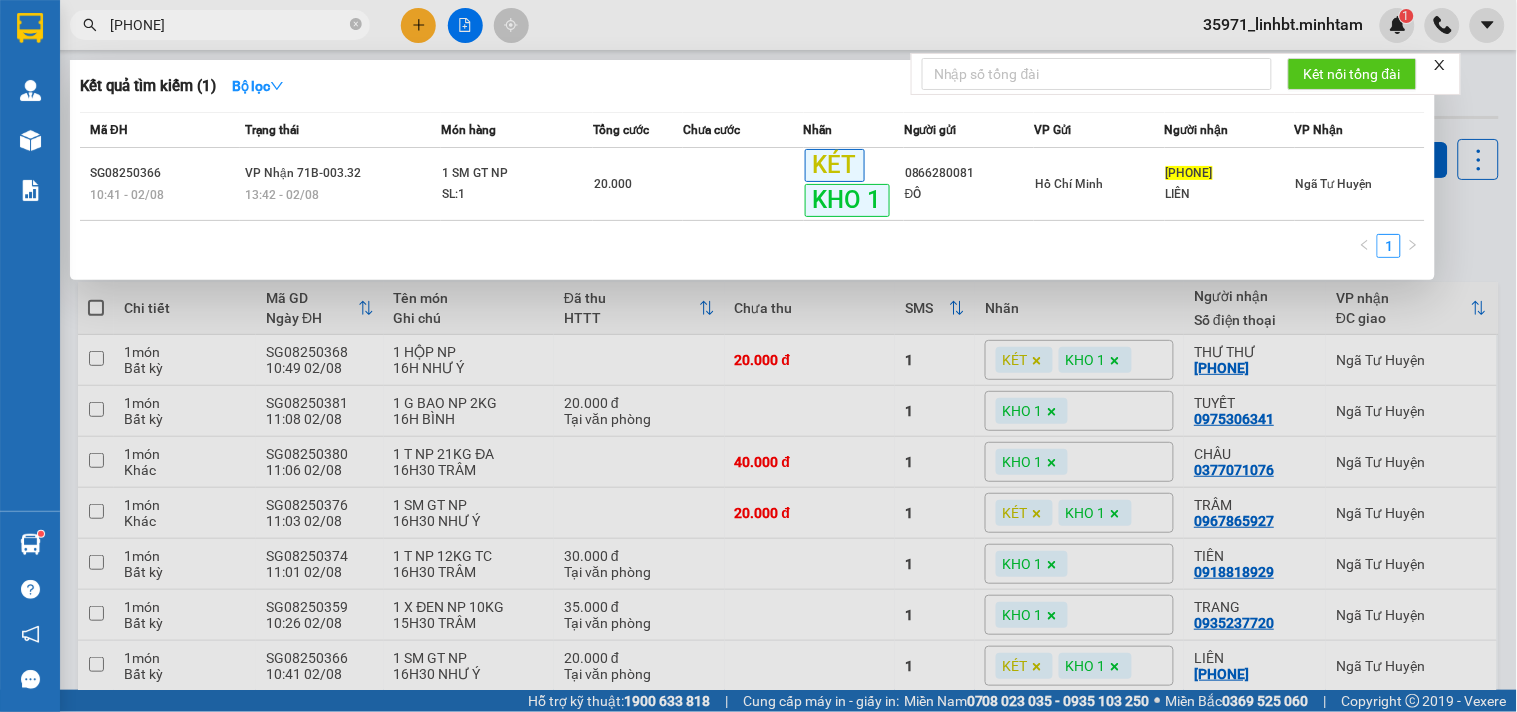 click on "SL:  1" at bounding box center (517, 195) 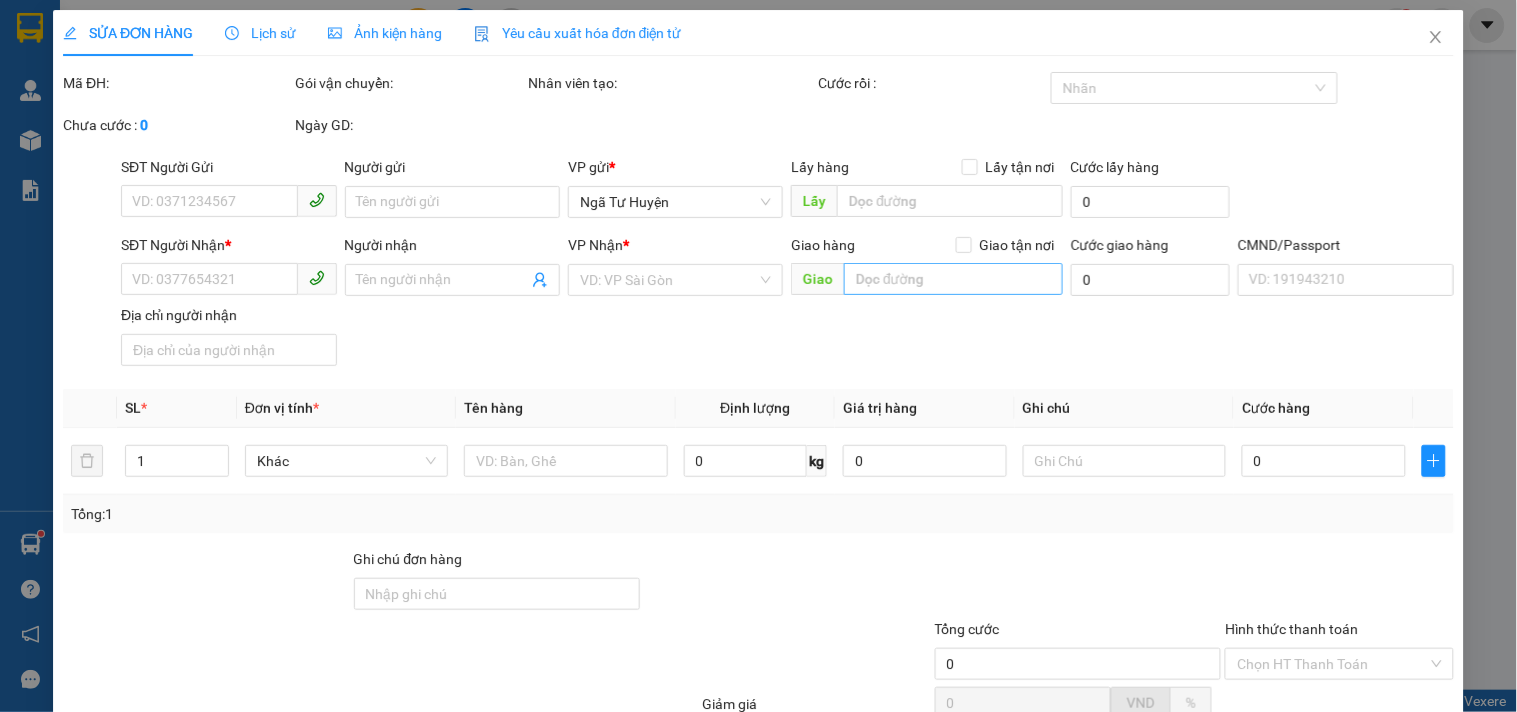 type on "0866280081" 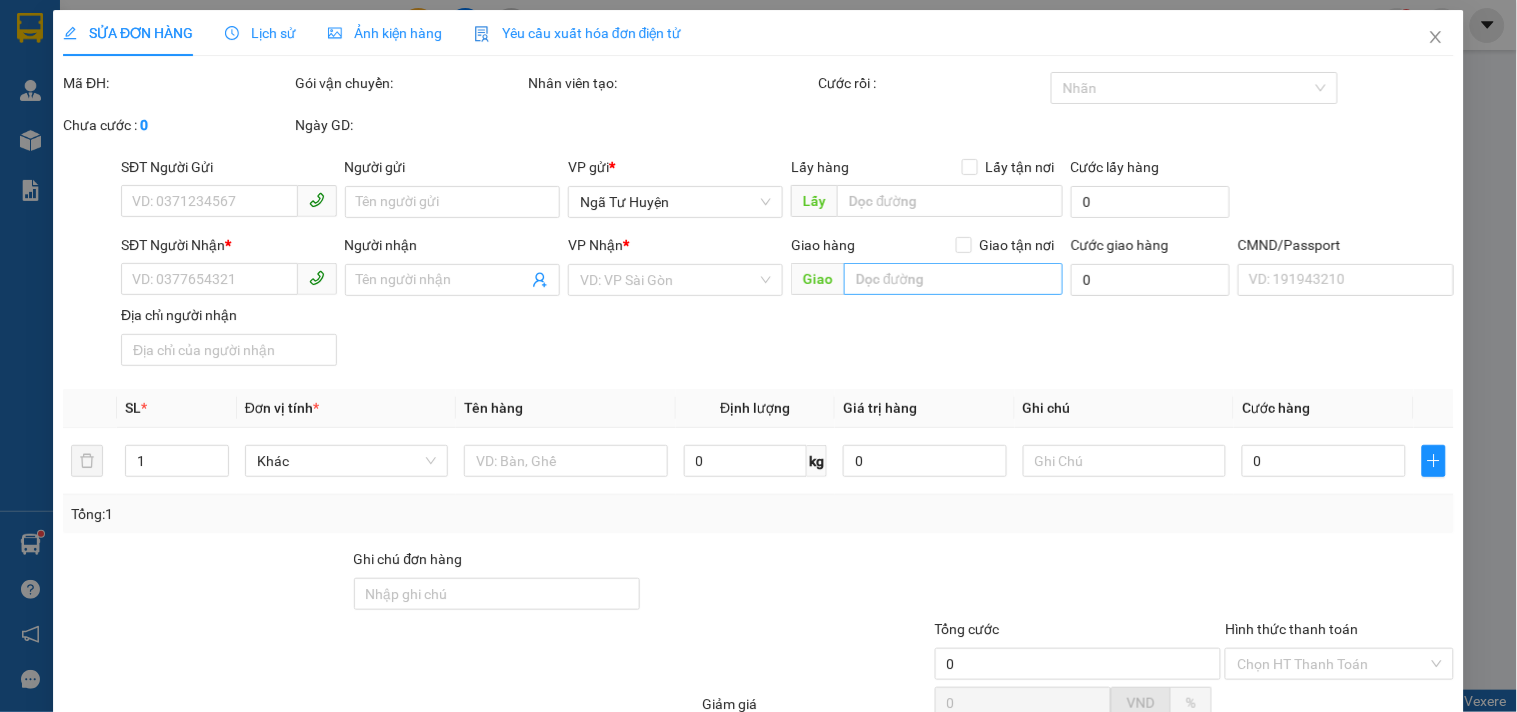 type on "ĐÔ" 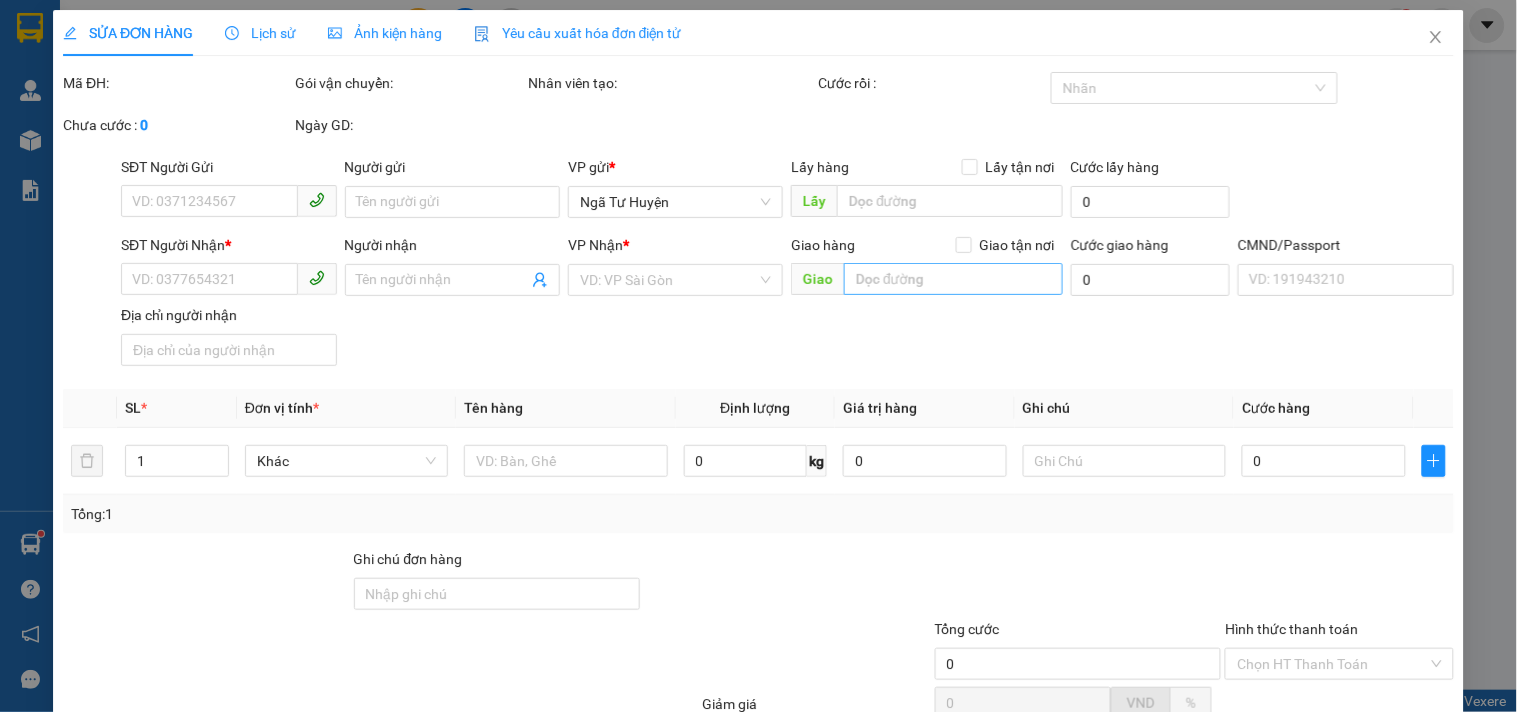 type on "[PHONE]" 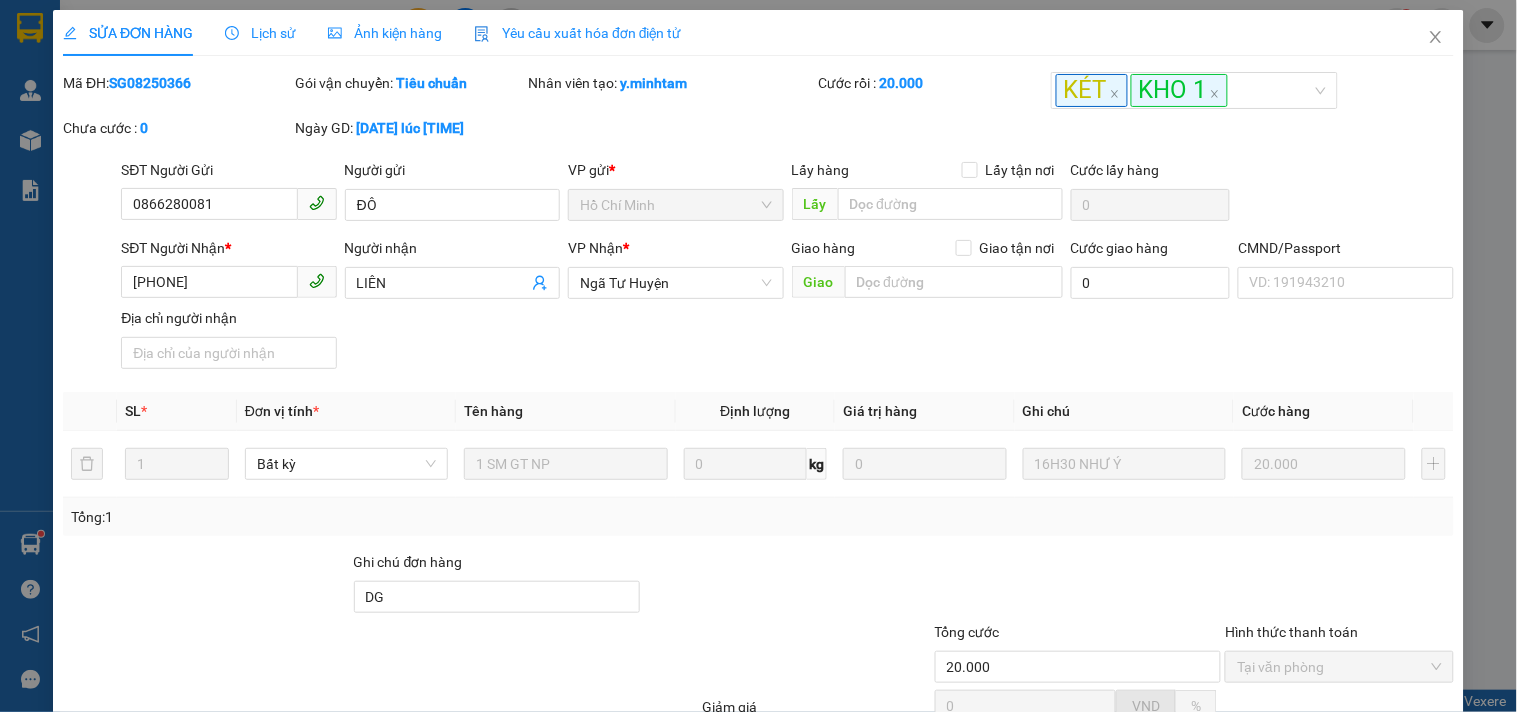 click on "Giao hàng" at bounding box center [846, 864] 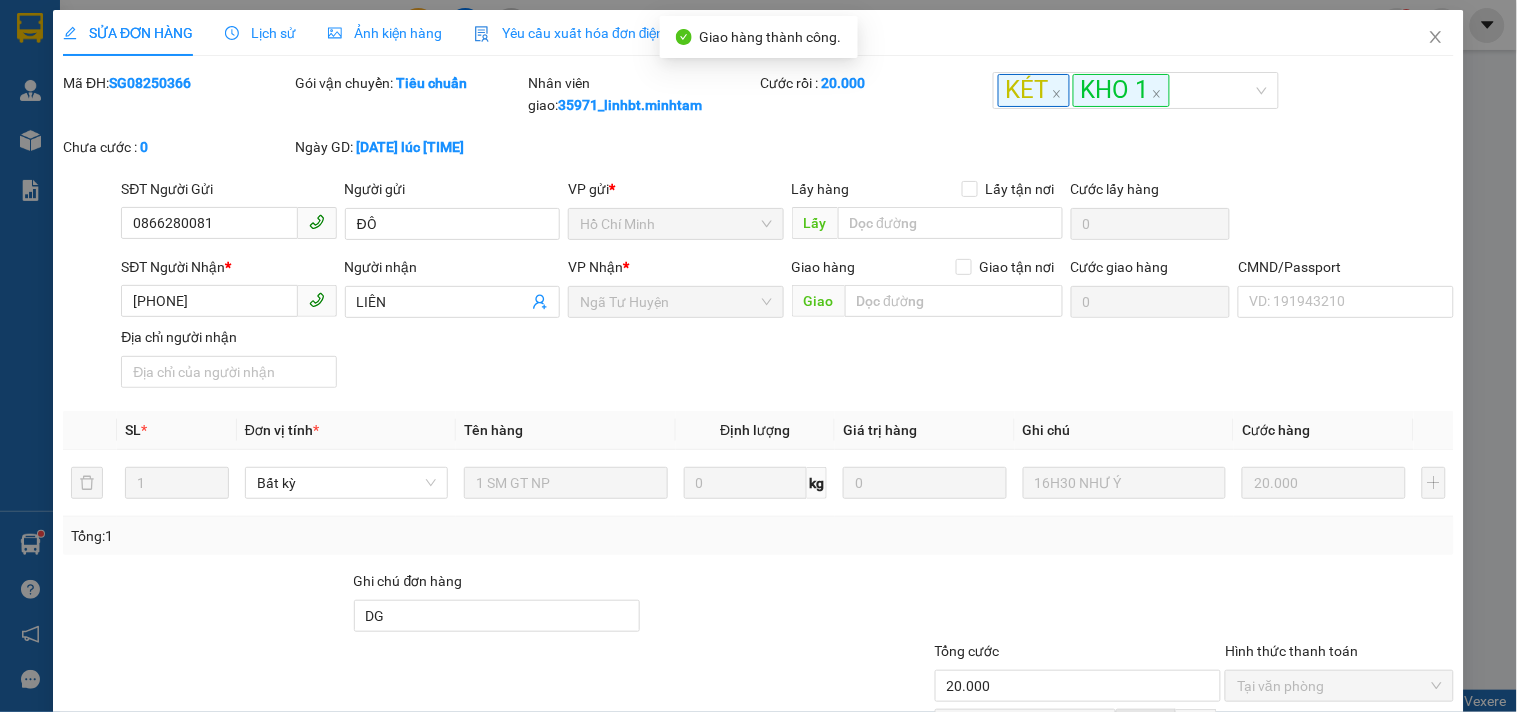 click on "Lưu và In" at bounding box center (1380, 883) 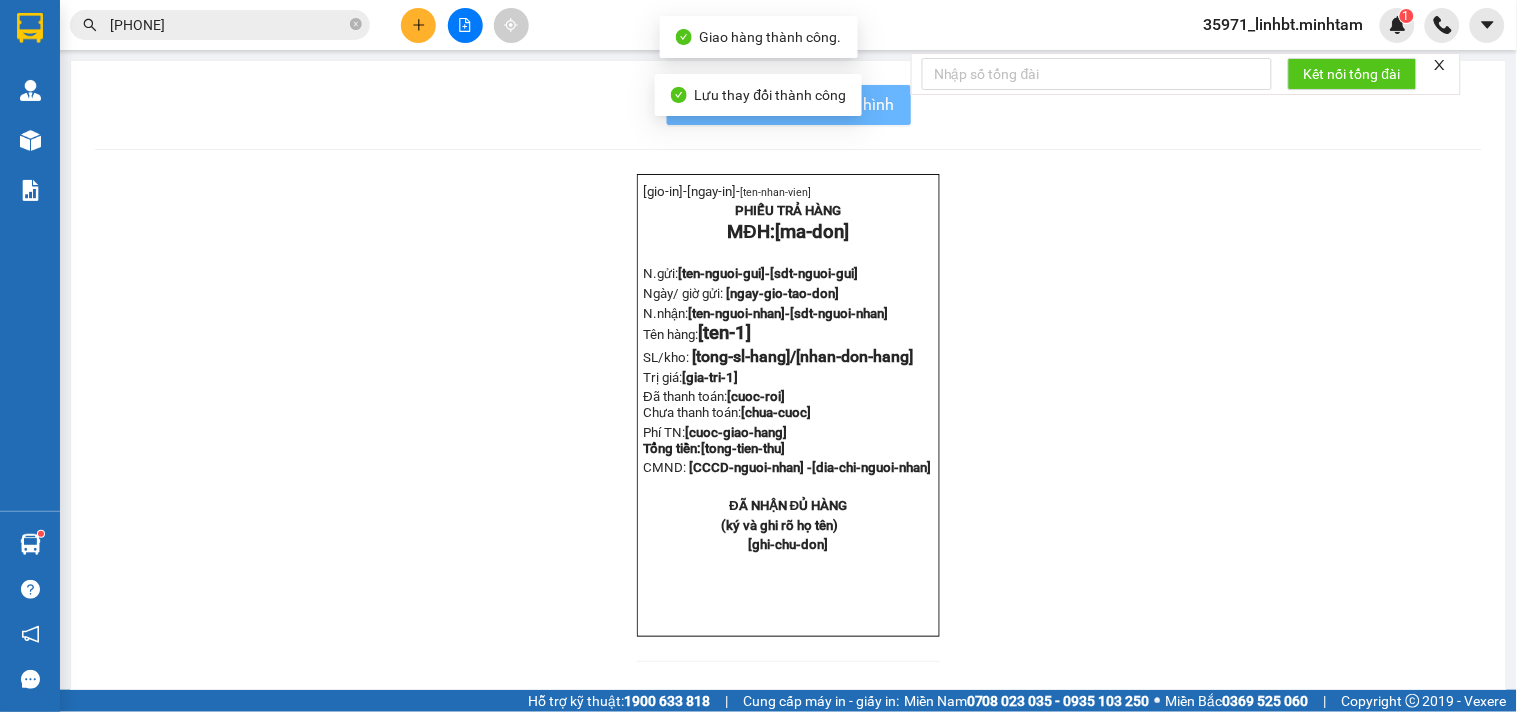 click on "PHIẾU TRẢ HÀNG
MĐH:  [ID]
N.gửi:  [NAME]- [PHONE]
Ngày/ giờ gửi:   [DATETIME]
N.nhận:  [NAME]- [PHONE] Tên hàng:  [NAME]
SL/kho:   [NUMBER]/ [NUMBER]
Trị giá:  [NUMBER]
Đã thanh toán:  [NUMBER]    Chưa thanh toán:  [NUMBER]
Phí TN:  [NUMBER] Tổng tiền:  [NUMBER]
CMND:   [NUMBER] -  [ADDRESS]
ĐÃ NHẬN ĐỦ HÀNG
(ký và ghi rõ họ tên)
[TEXT]" at bounding box center (788, 430) 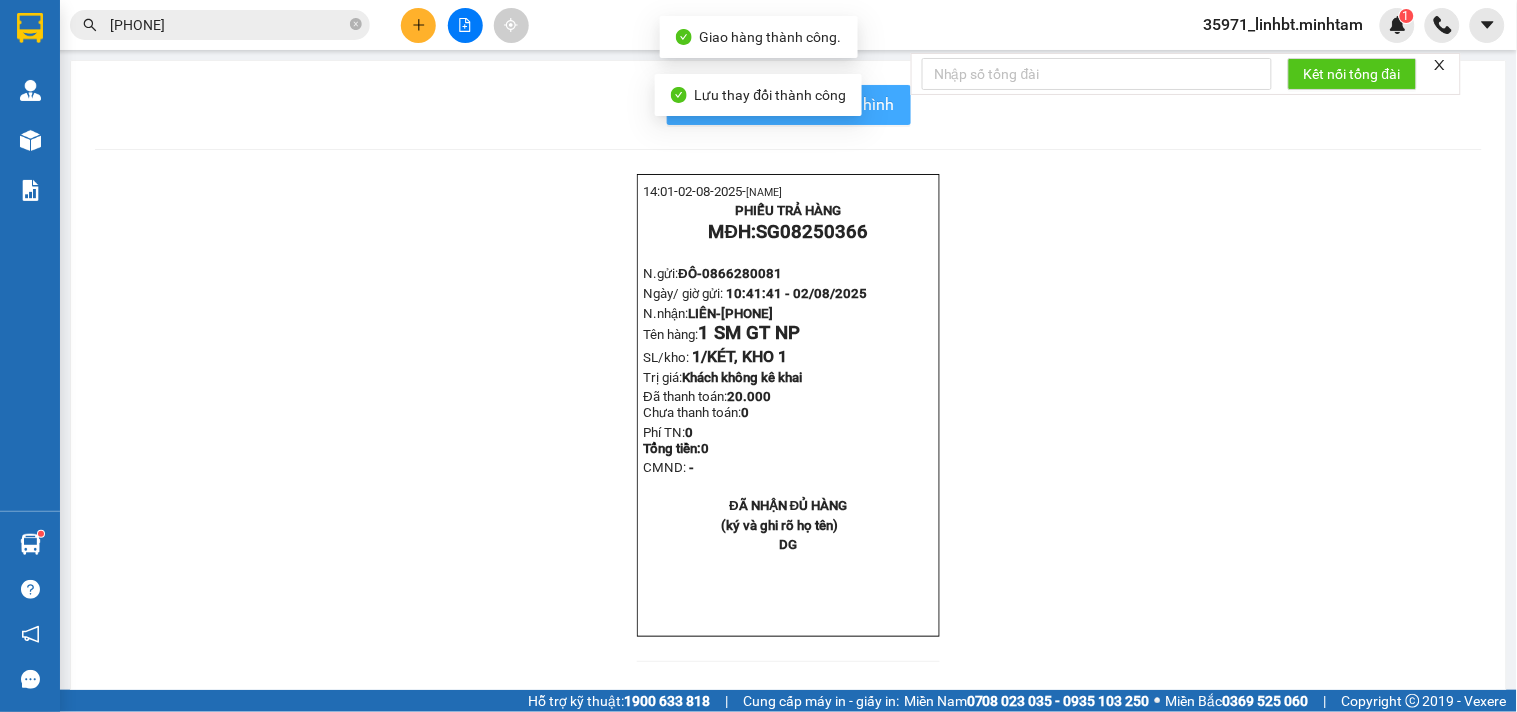 click on "In mẫu biên lai tự cấu hình" at bounding box center [789, 105] 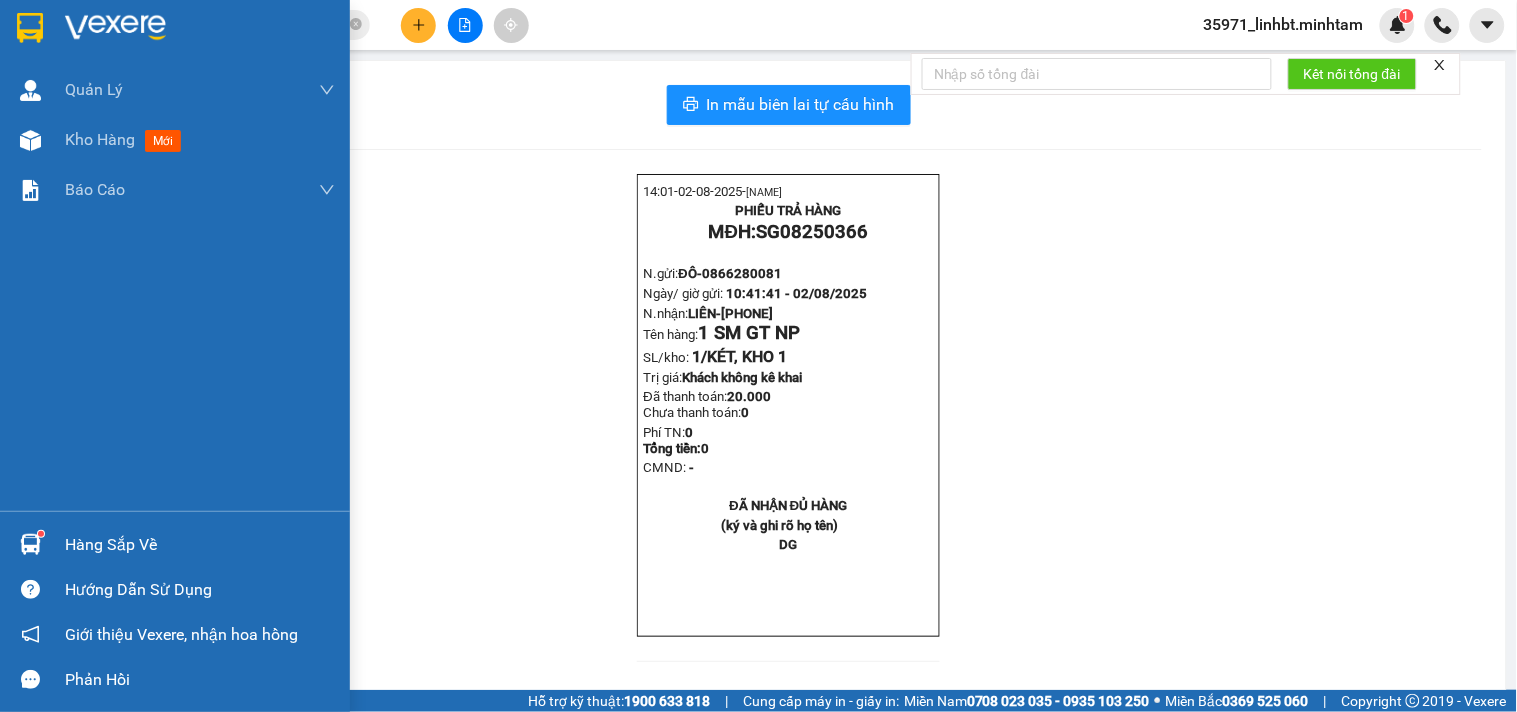 click at bounding box center (175, 32) 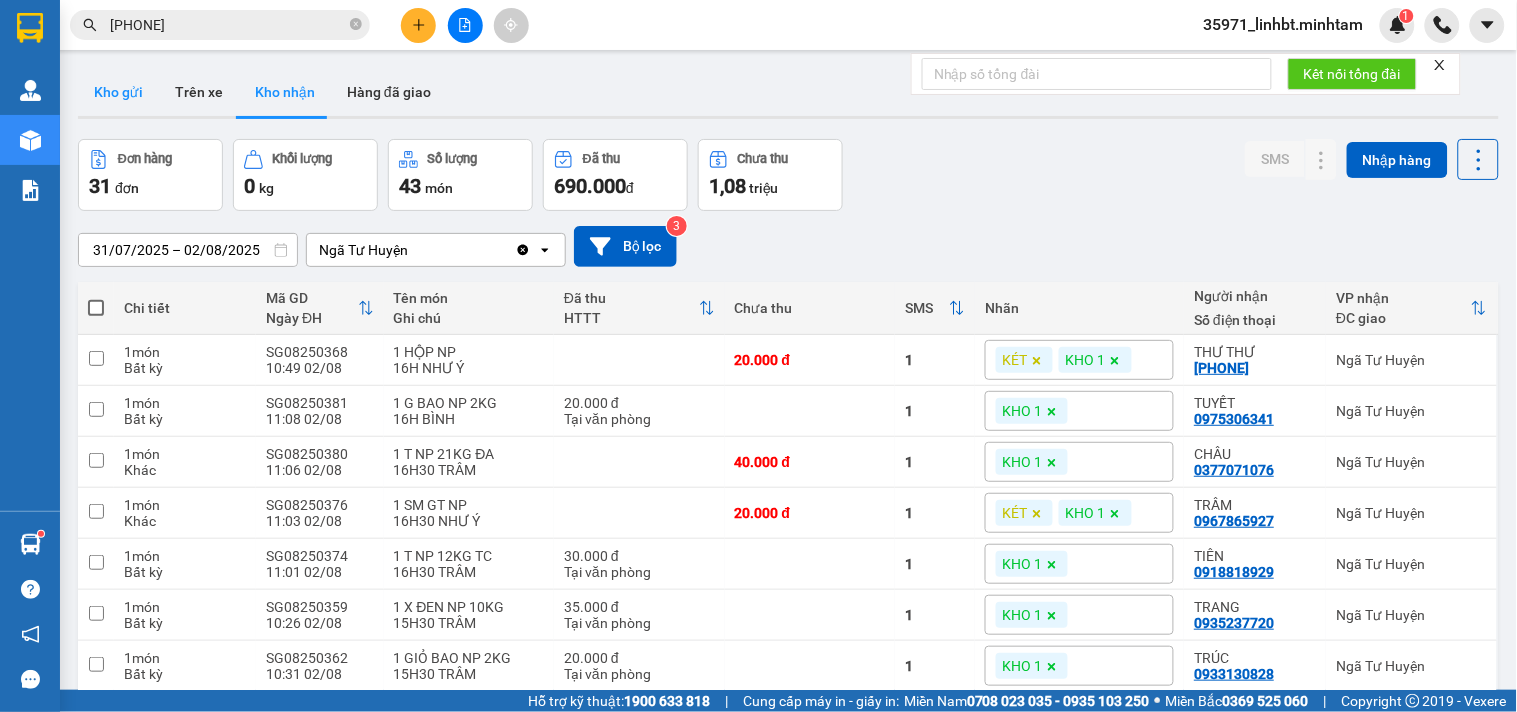 click on "Kho gửi" at bounding box center (118, 92) 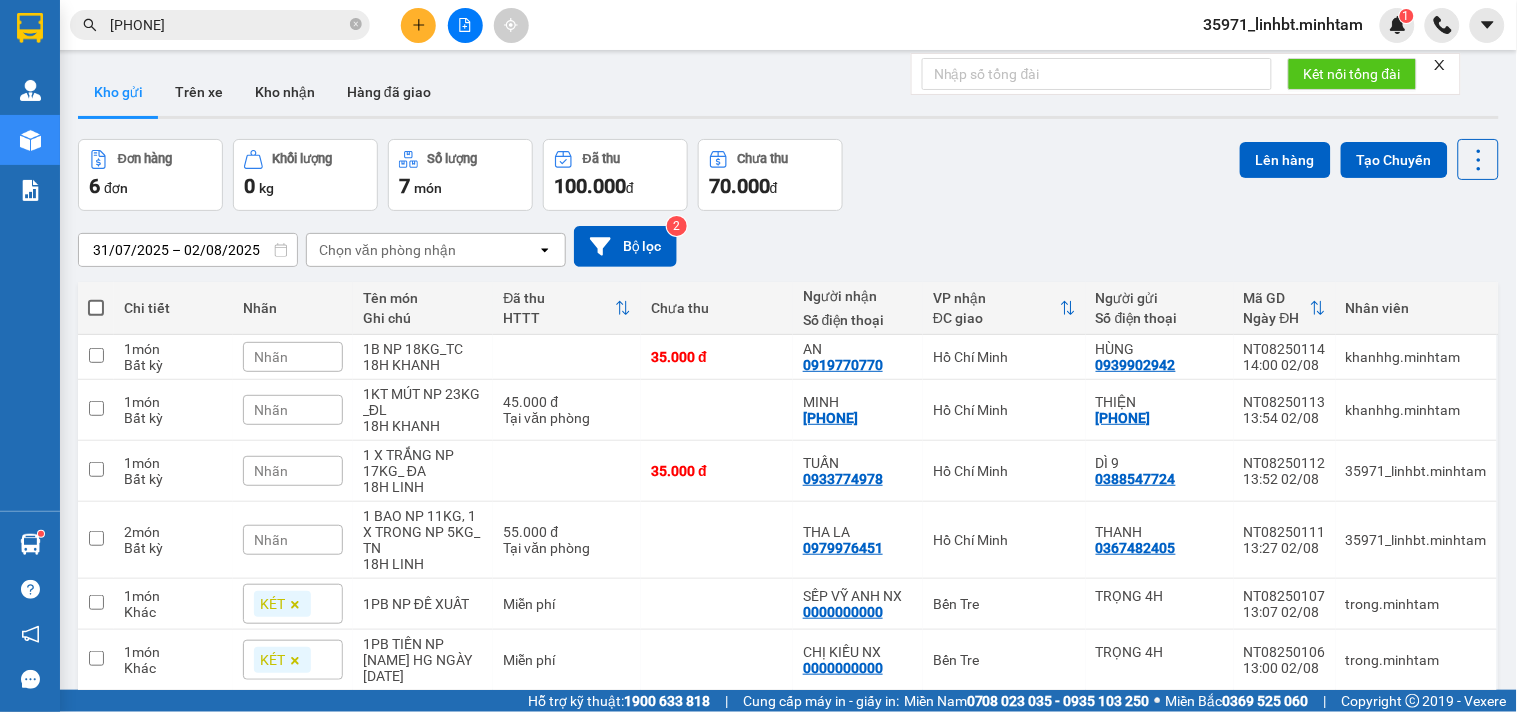 click at bounding box center [96, 308] 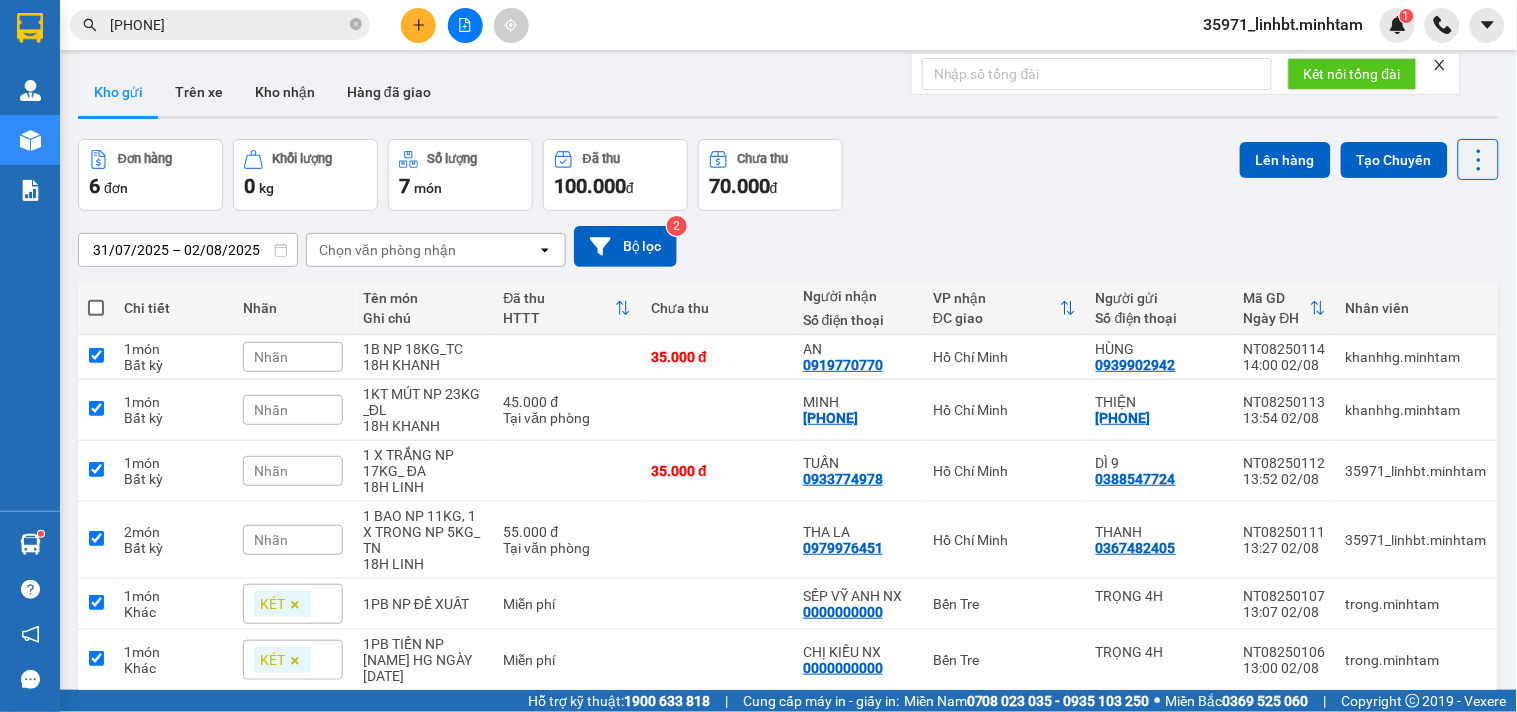 checkbox on "true" 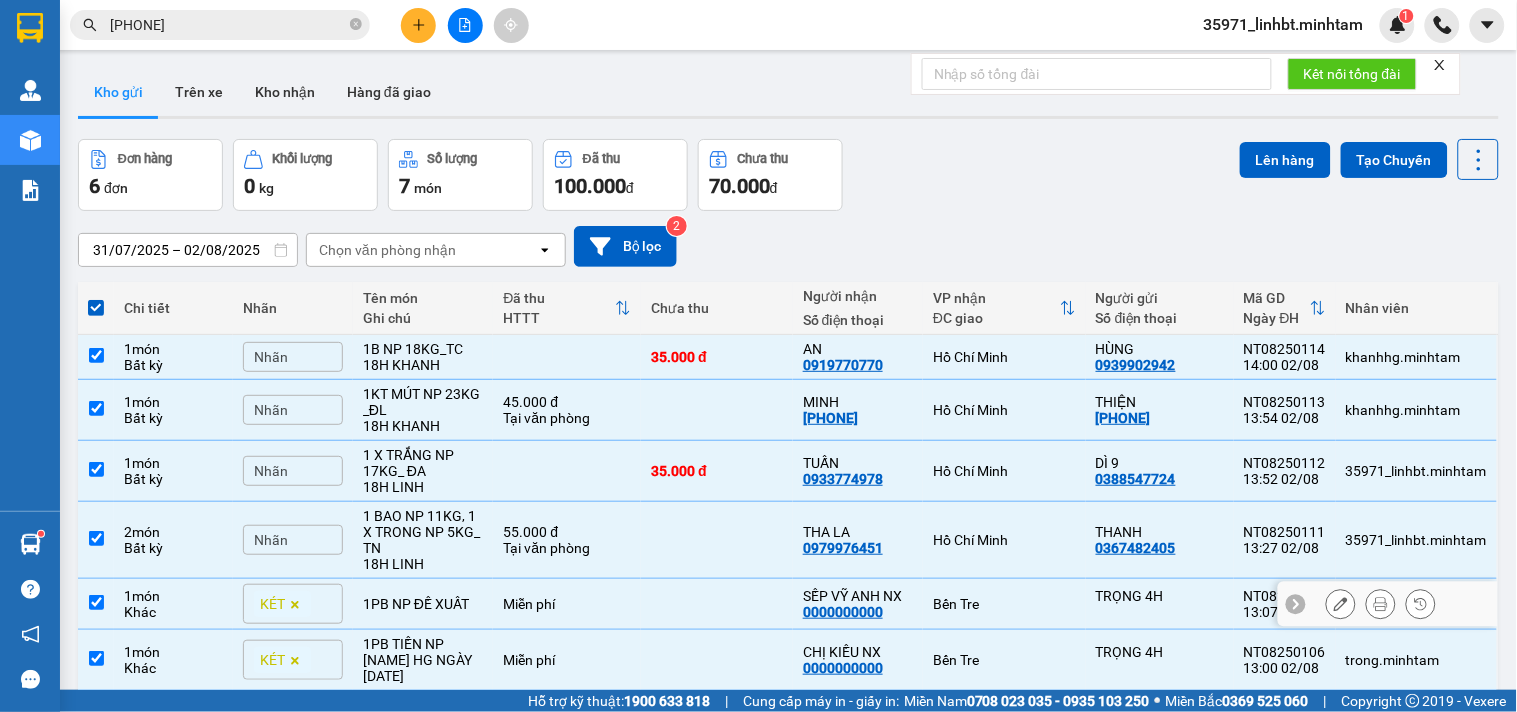 click at bounding box center (96, 604) 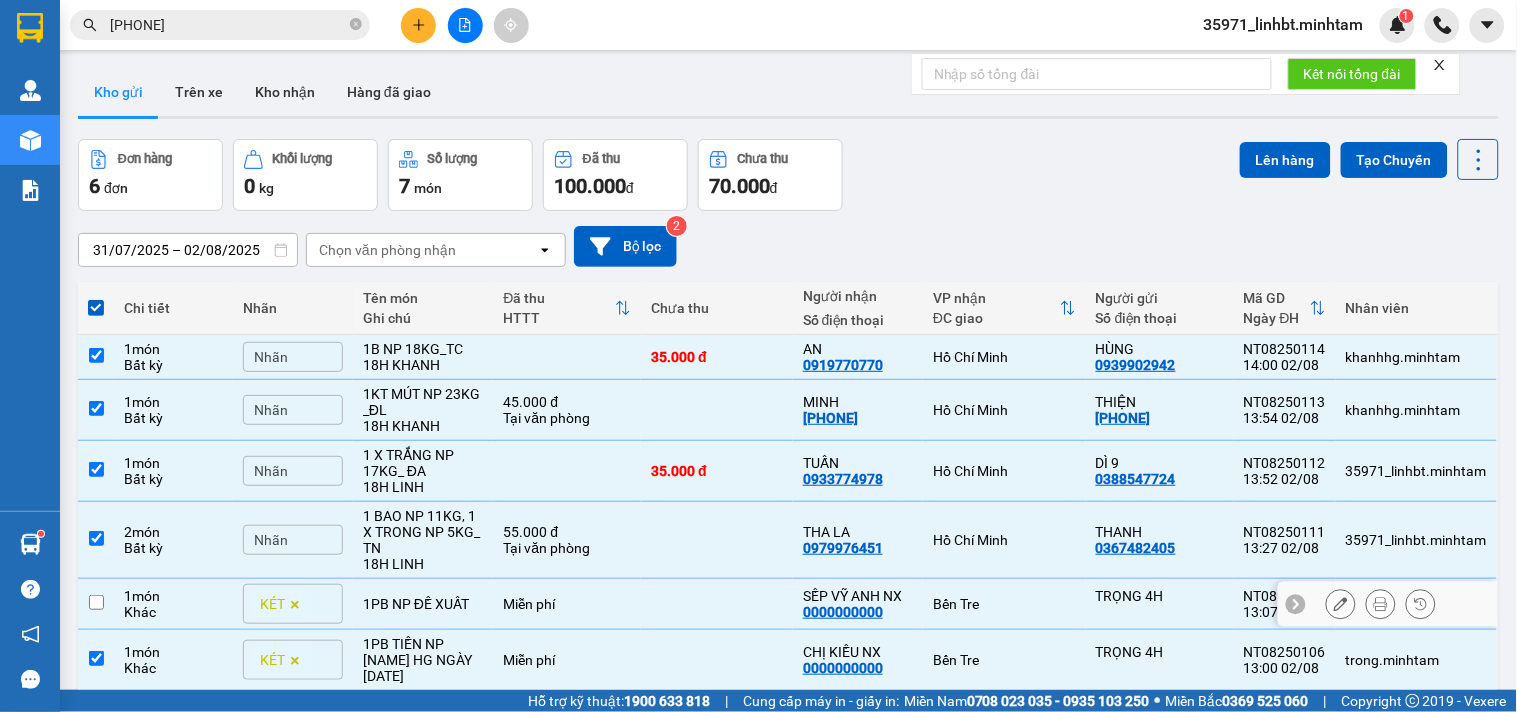 checkbox on "false" 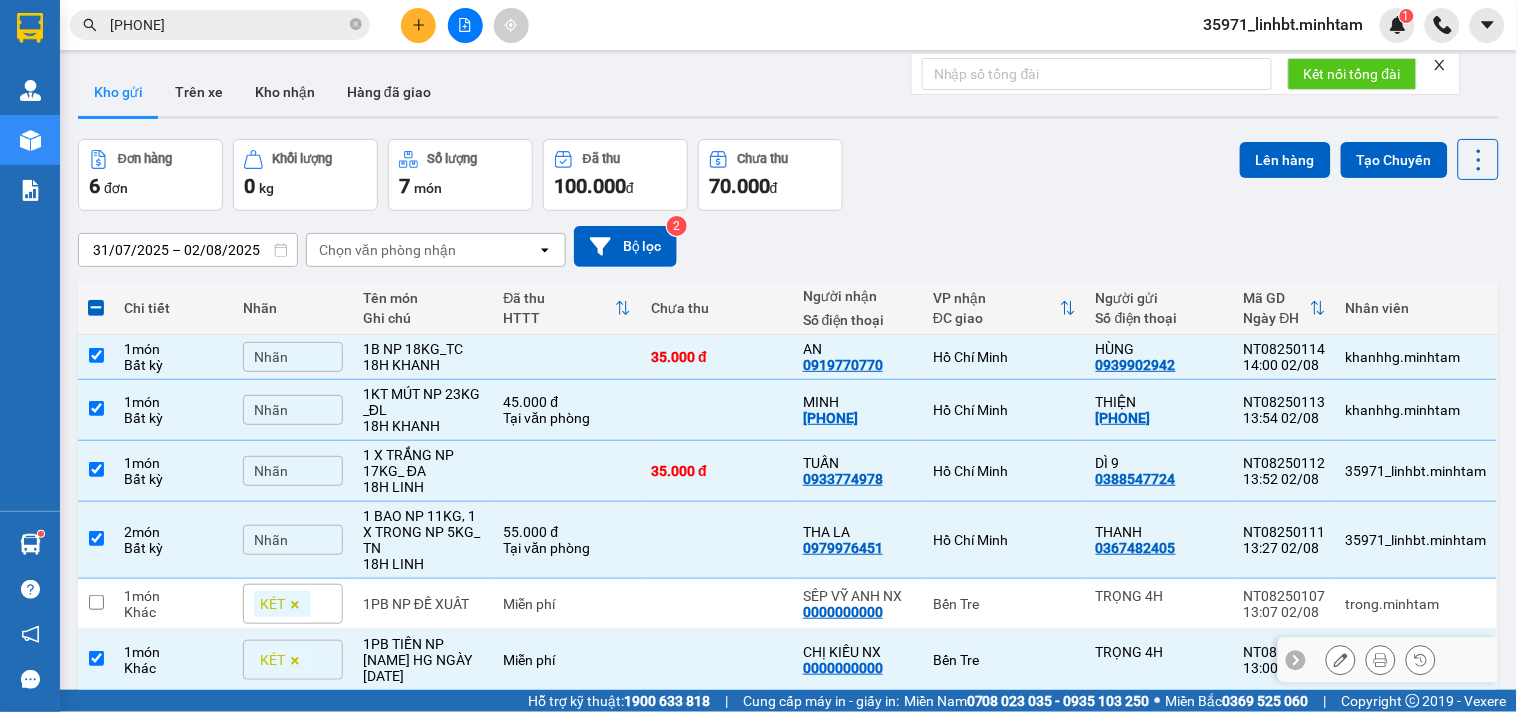 click at bounding box center (96, 660) 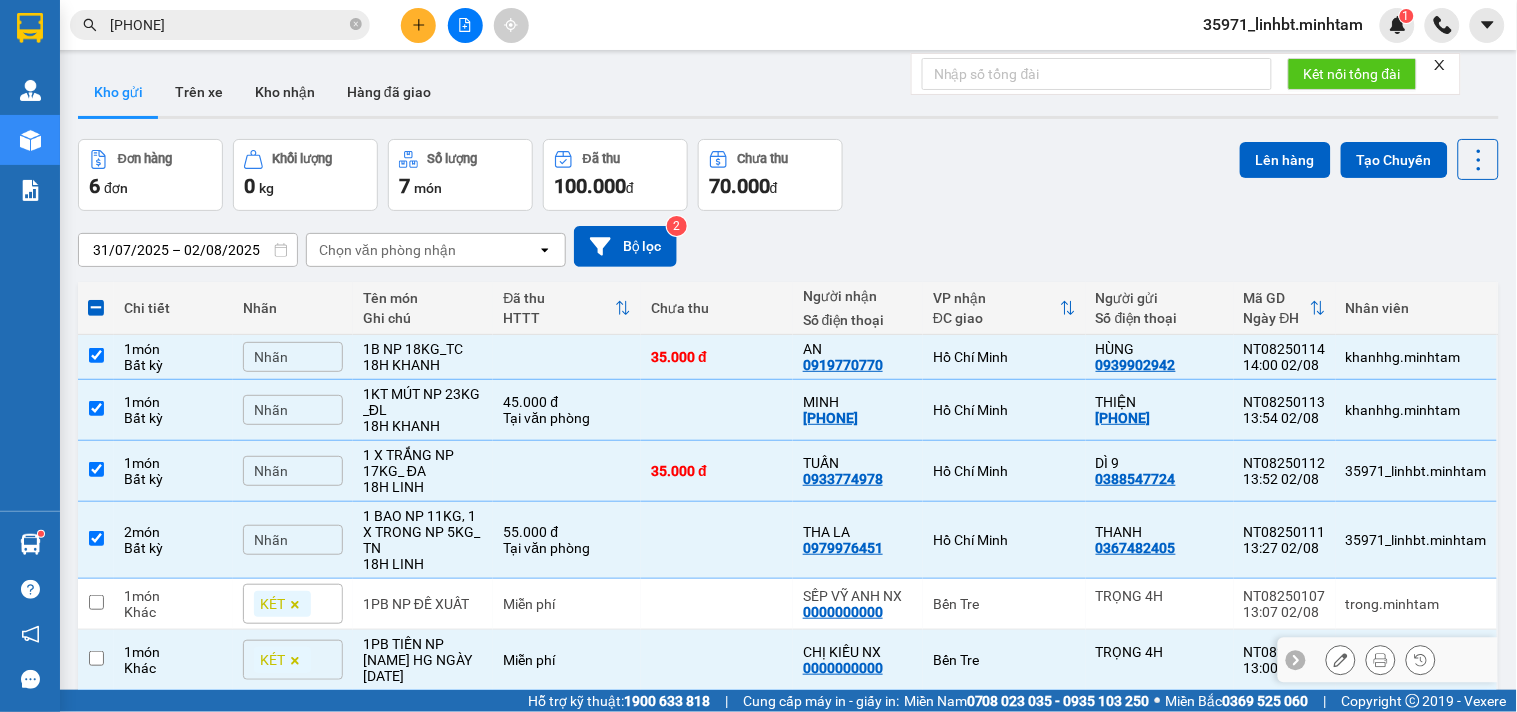checkbox on "false" 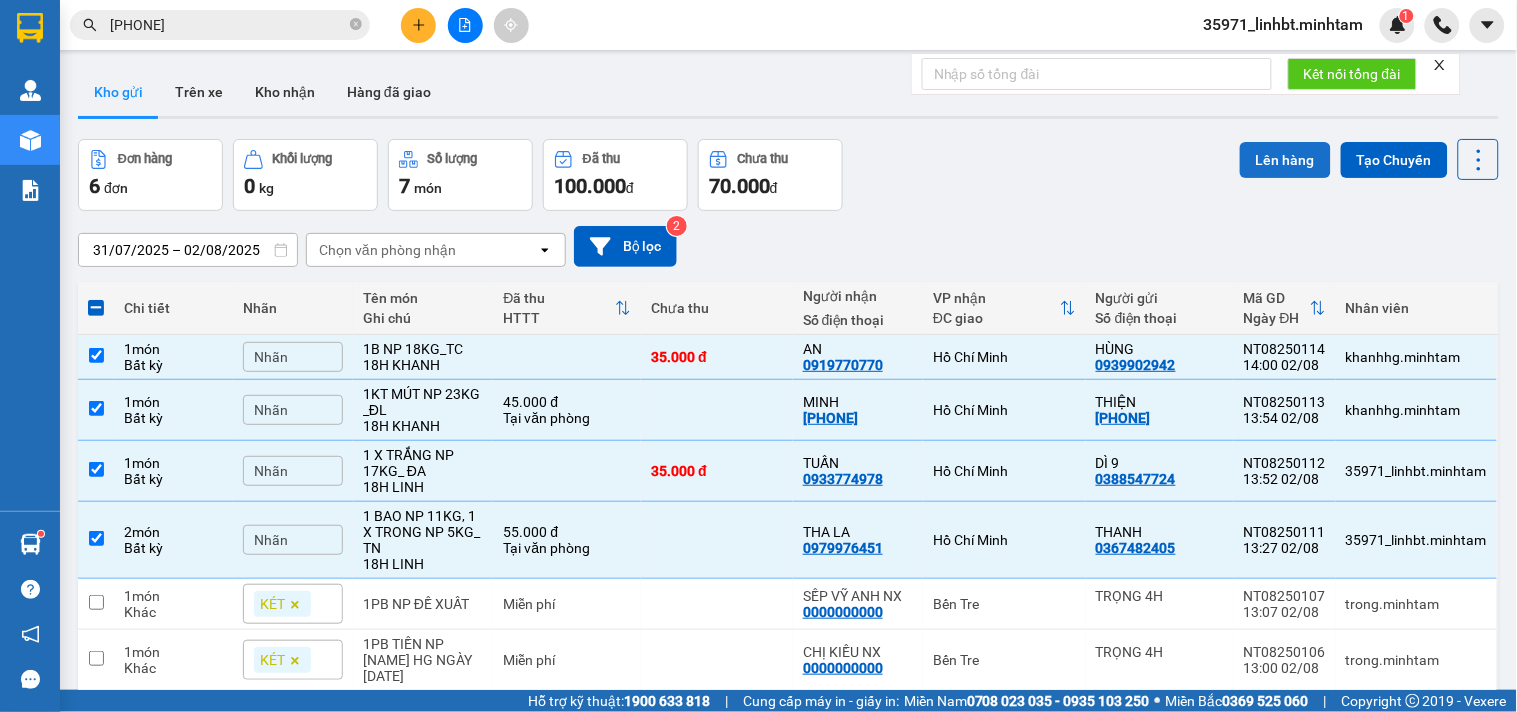 click on "Lên hàng" at bounding box center [1285, 160] 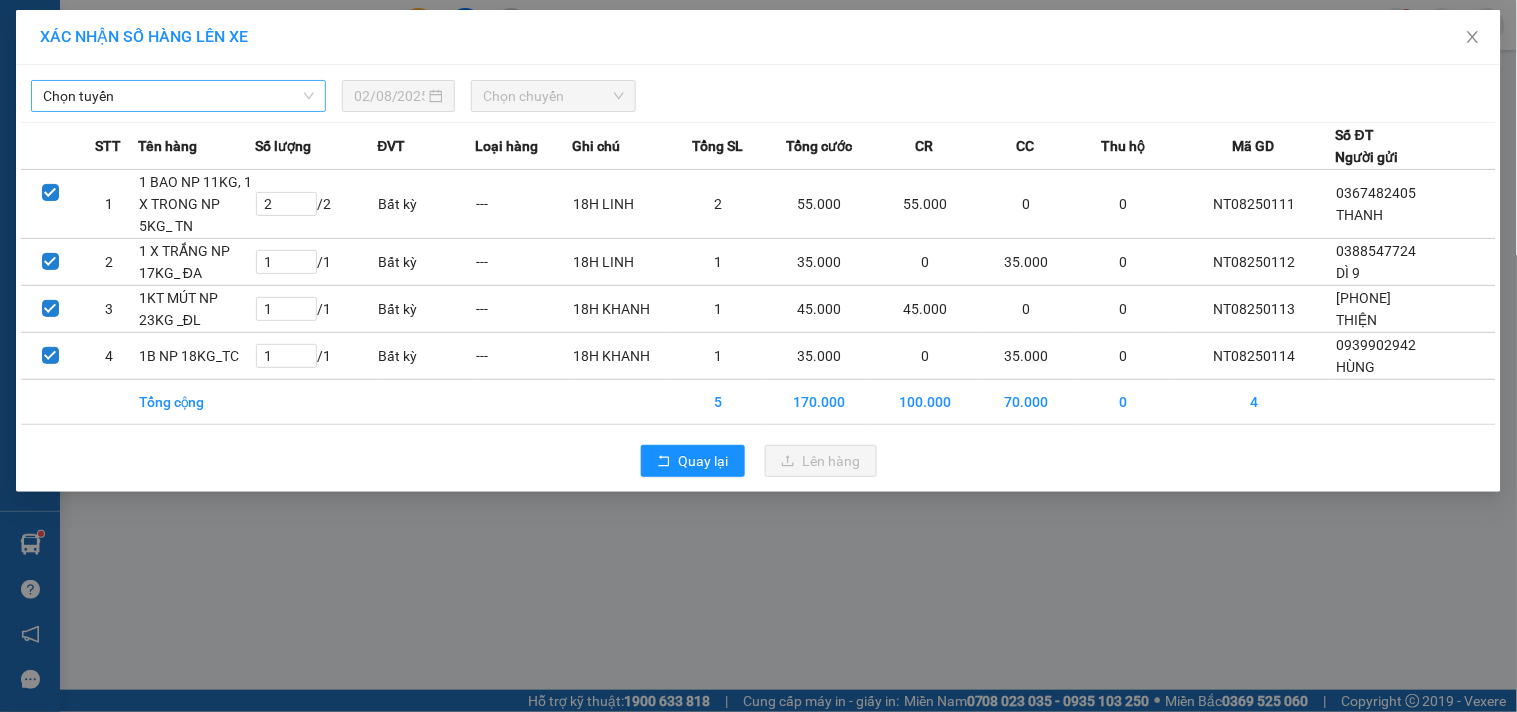 click on "Chọn tuyến" at bounding box center [178, 96] 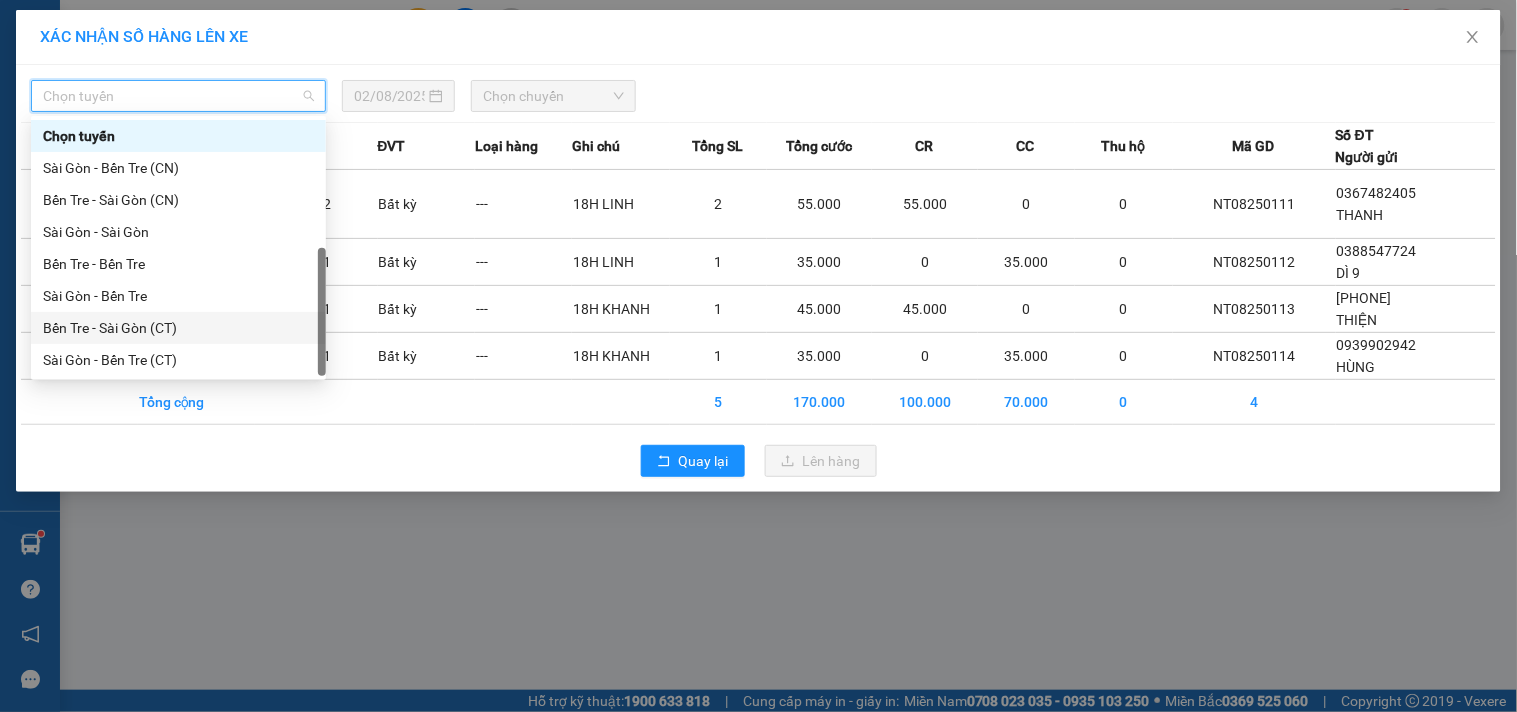 click on "Bến Tre - Sài Gòn (CT)" at bounding box center (178, 328) 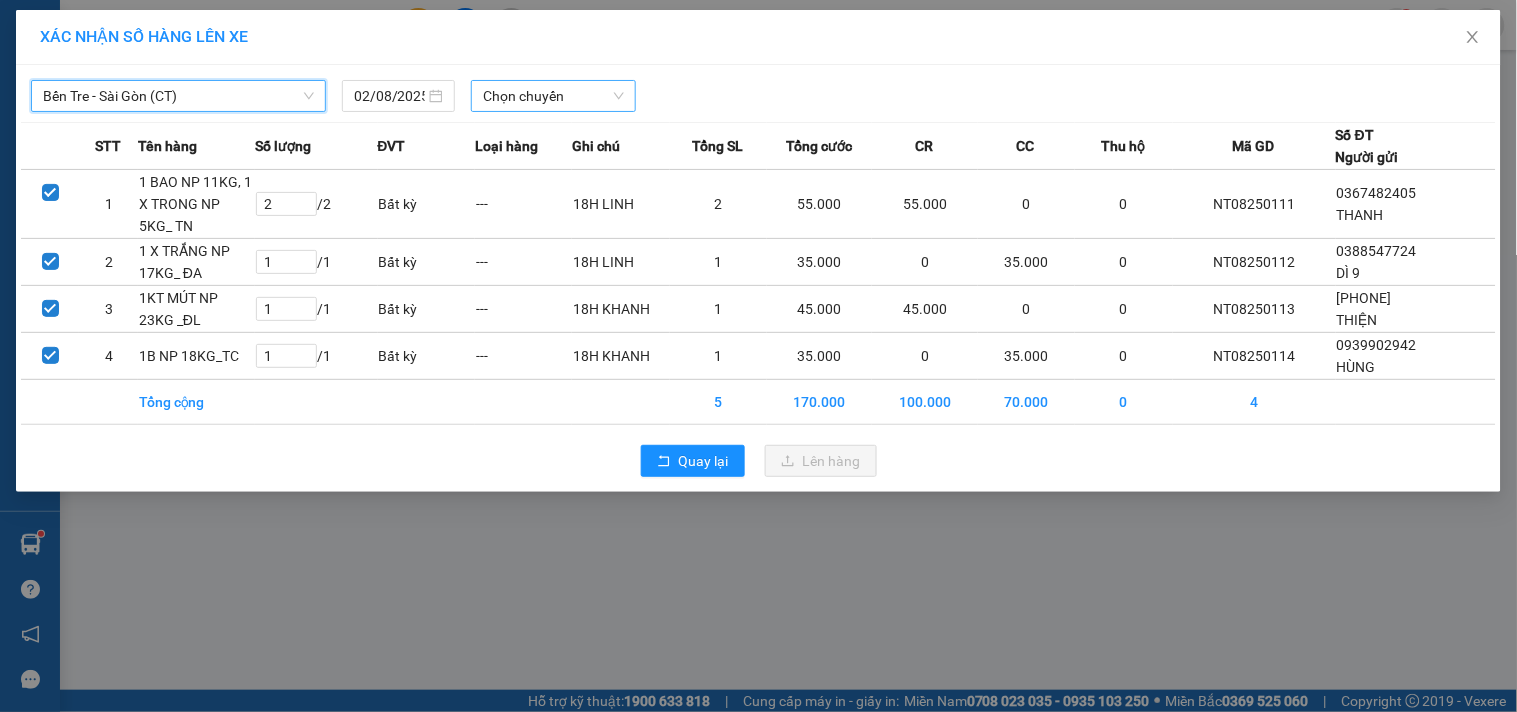 click on "Chọn chuyến" at bounding box center [553, 96] 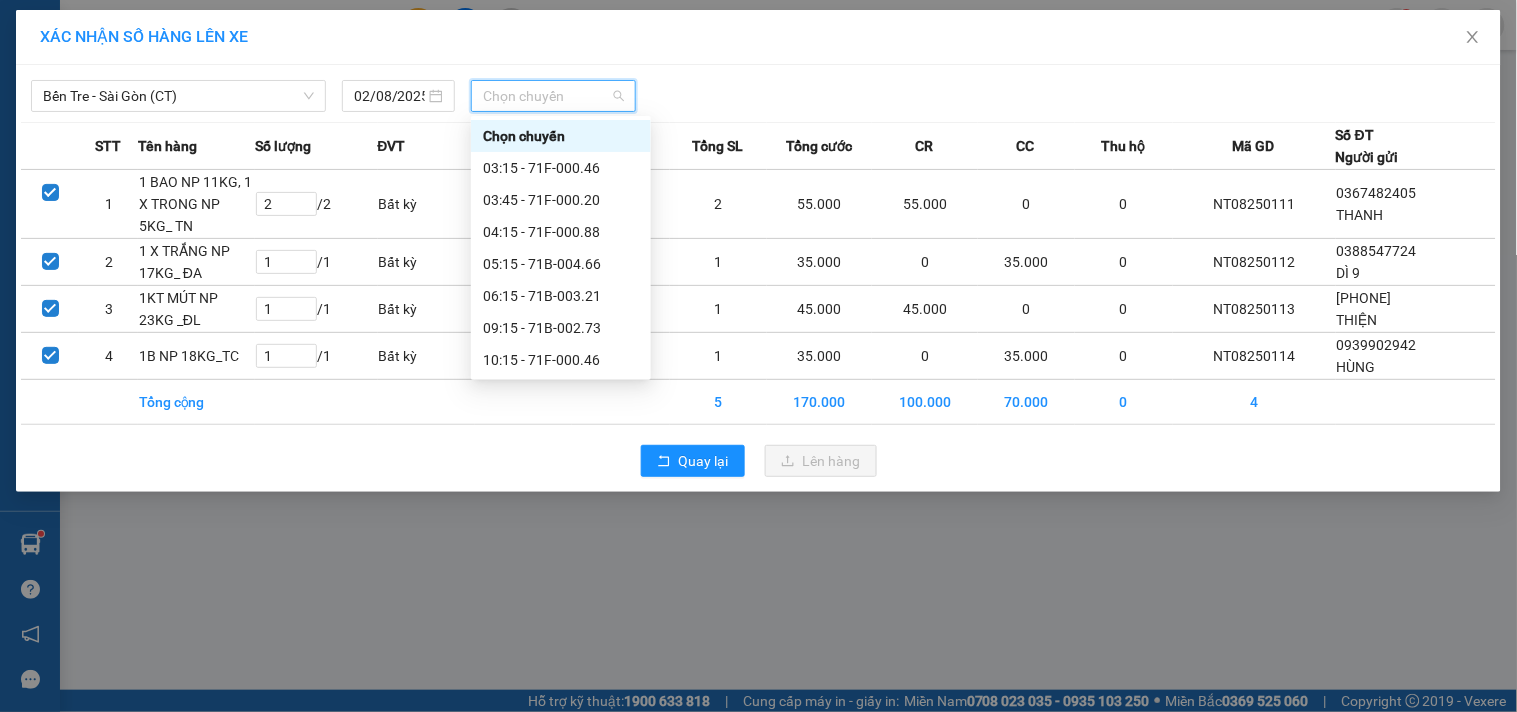 click on "Bến Tre - Sài Gòn (CT) [DATE] Chọn chuyến" at bounding box center [758, 91] 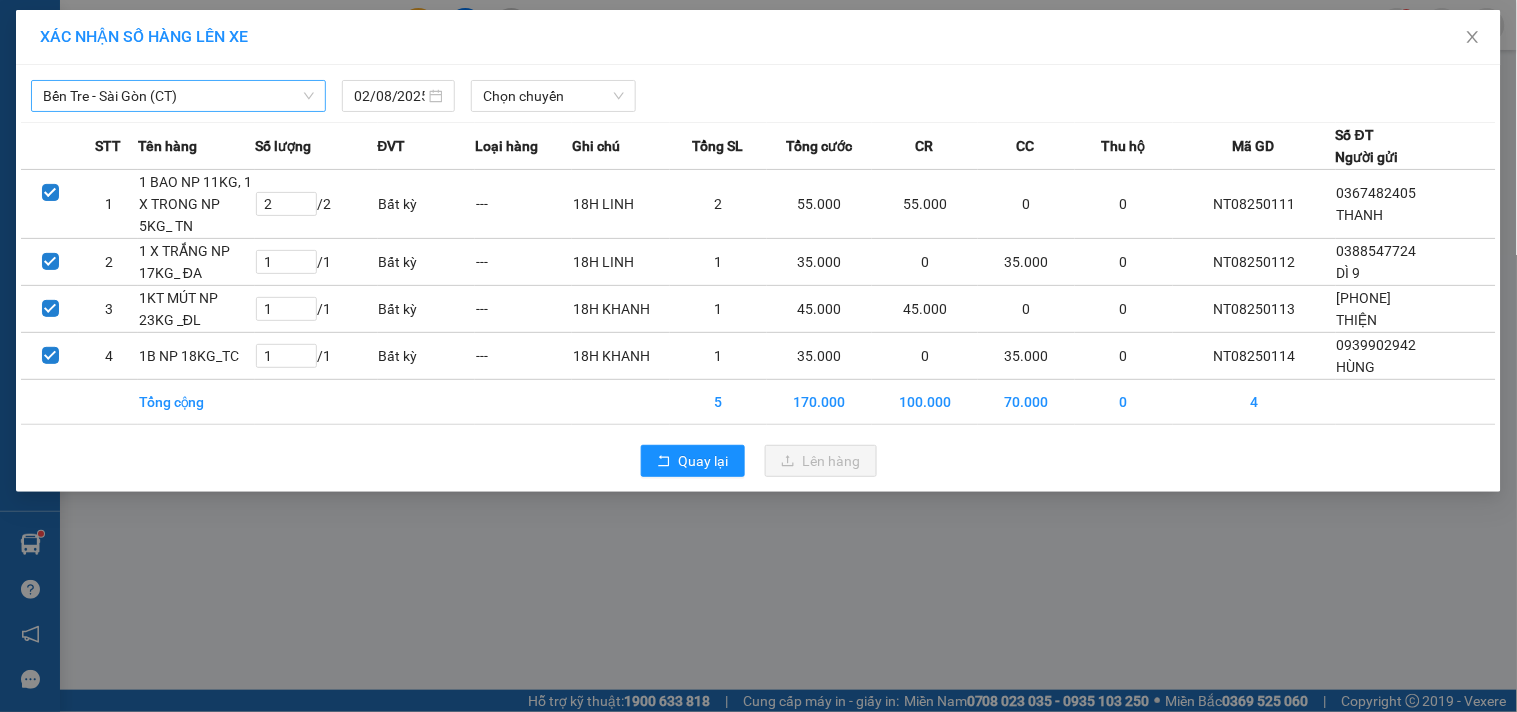 click on "Bến Tre - Sài Gòn (CT)" at bounding box center (178, 96) 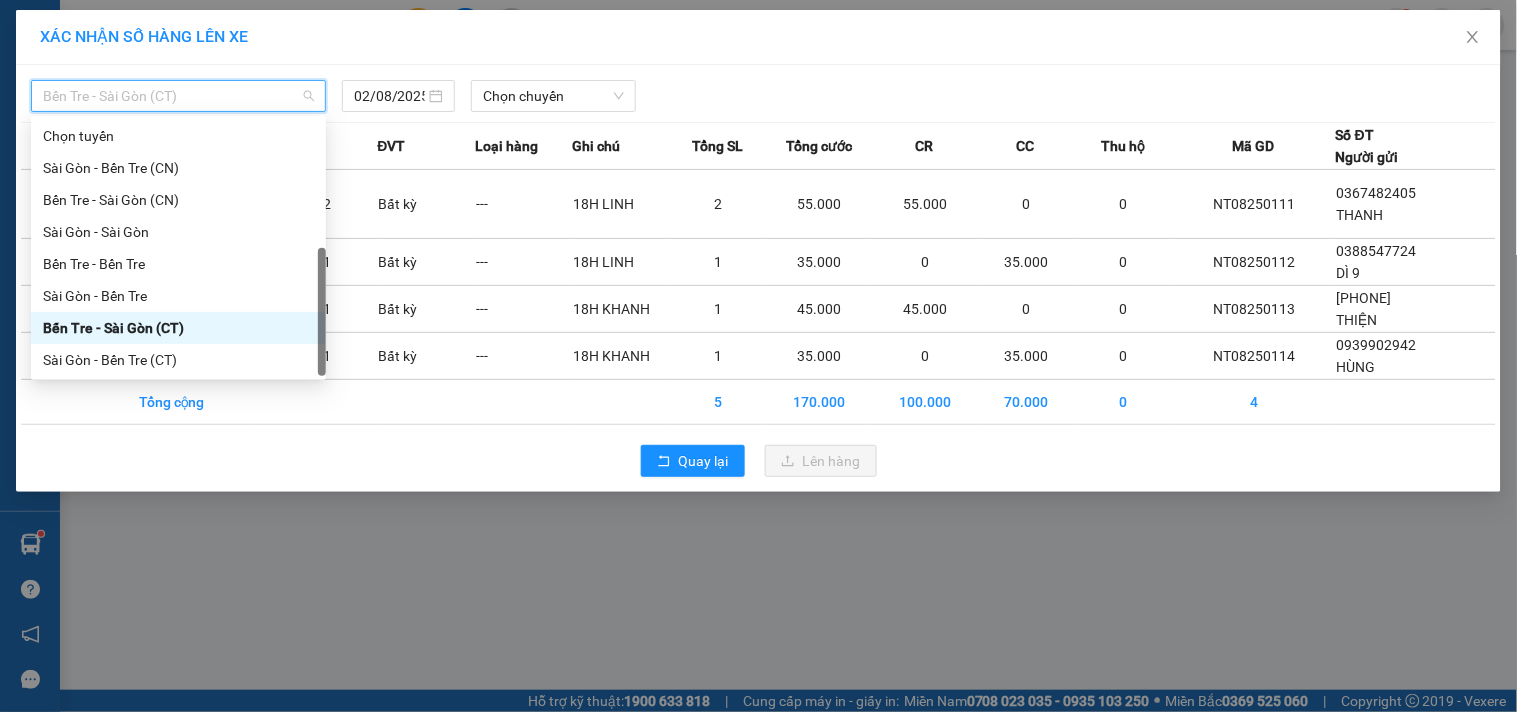 click on "Bến Tre - Sài Gòn" at bounding box center (178, 392) 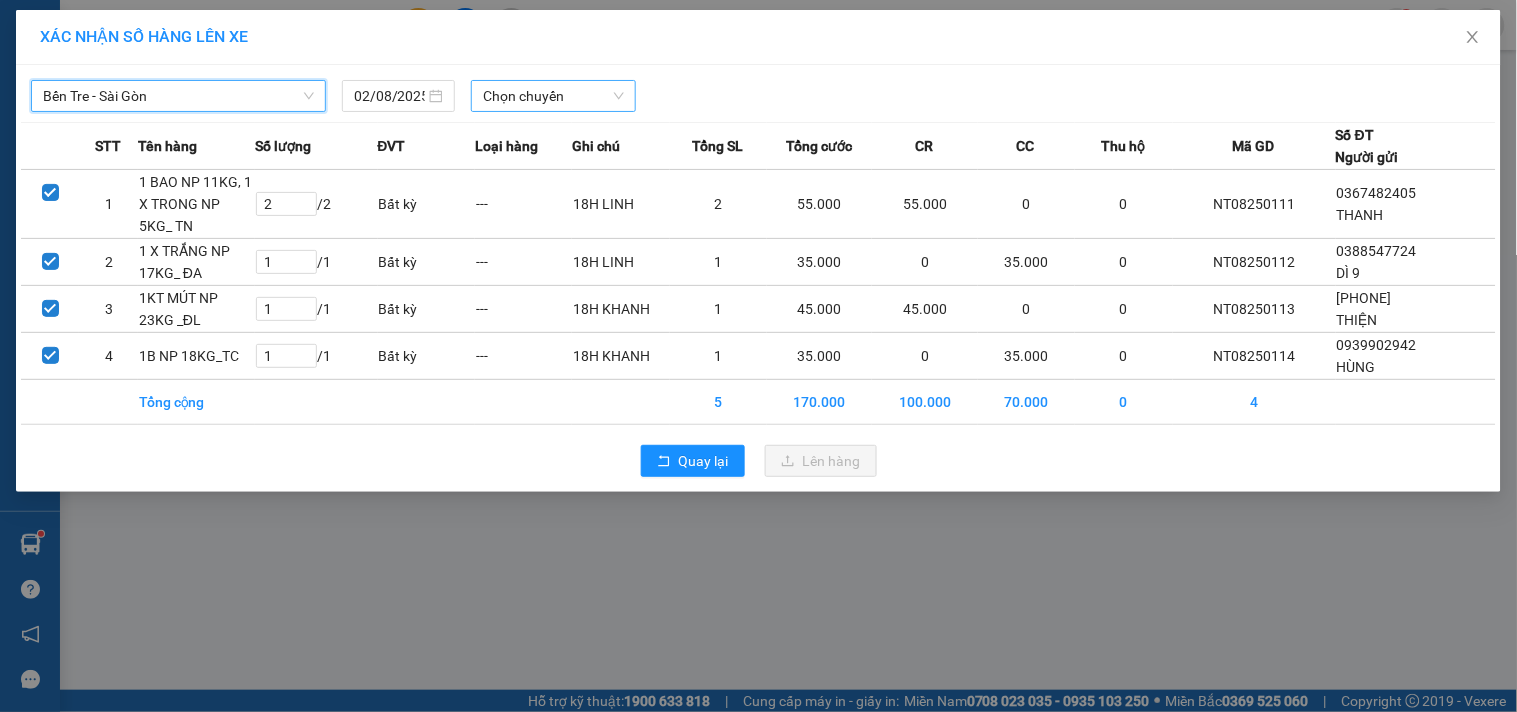 click on "Chọn chuyến" at bounding box center (553, 96) 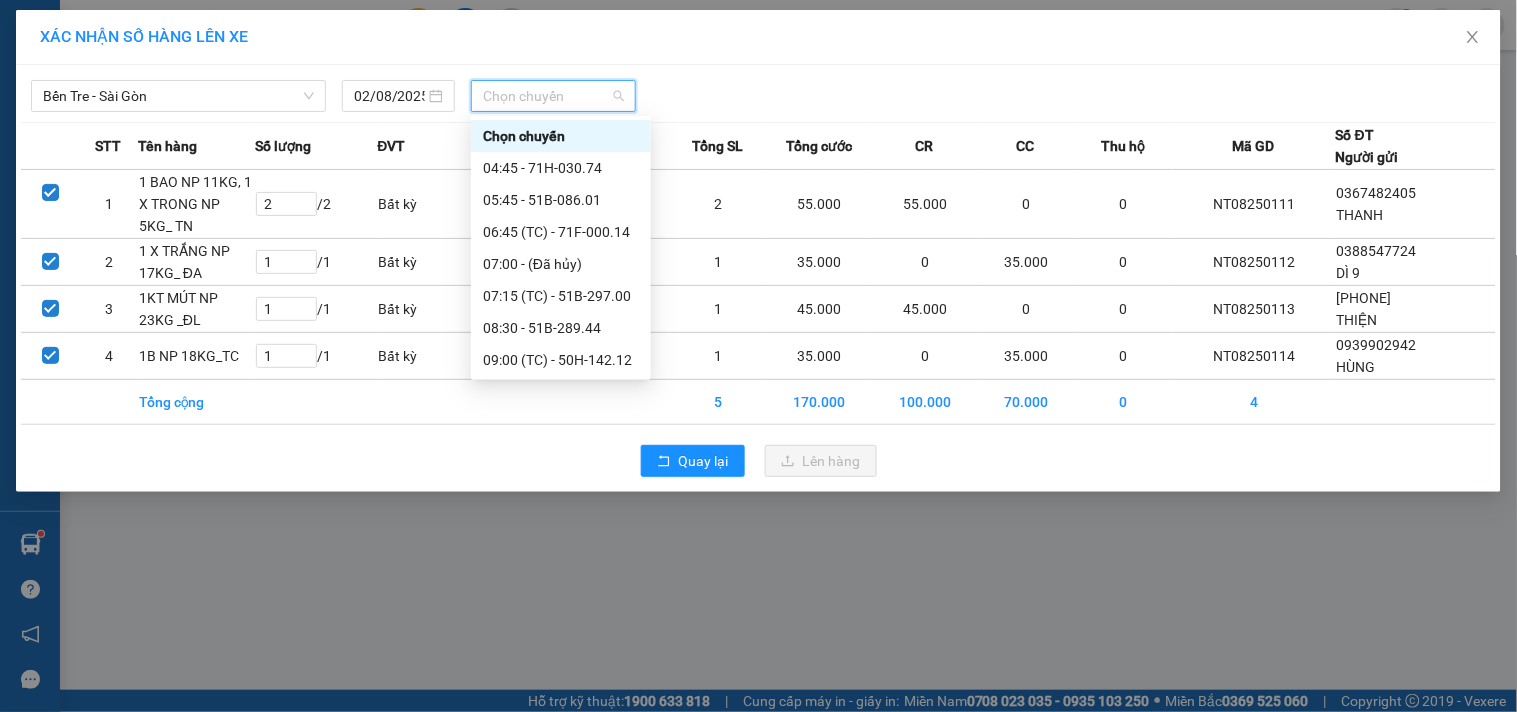 click on "[TIME]     - [NUMBER]" at bounding box center [561, 520] 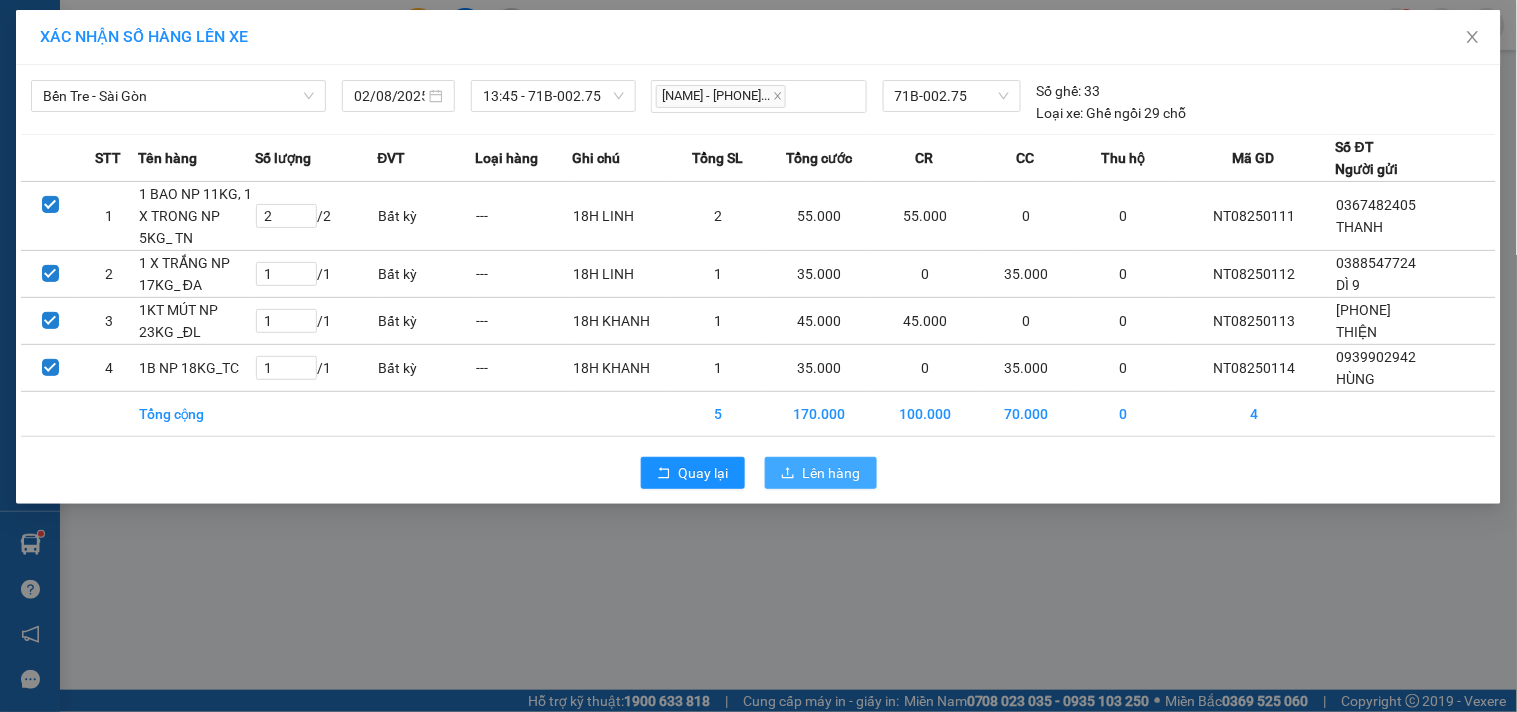 click on "Lên hàng" at bounding box center [832, 473] 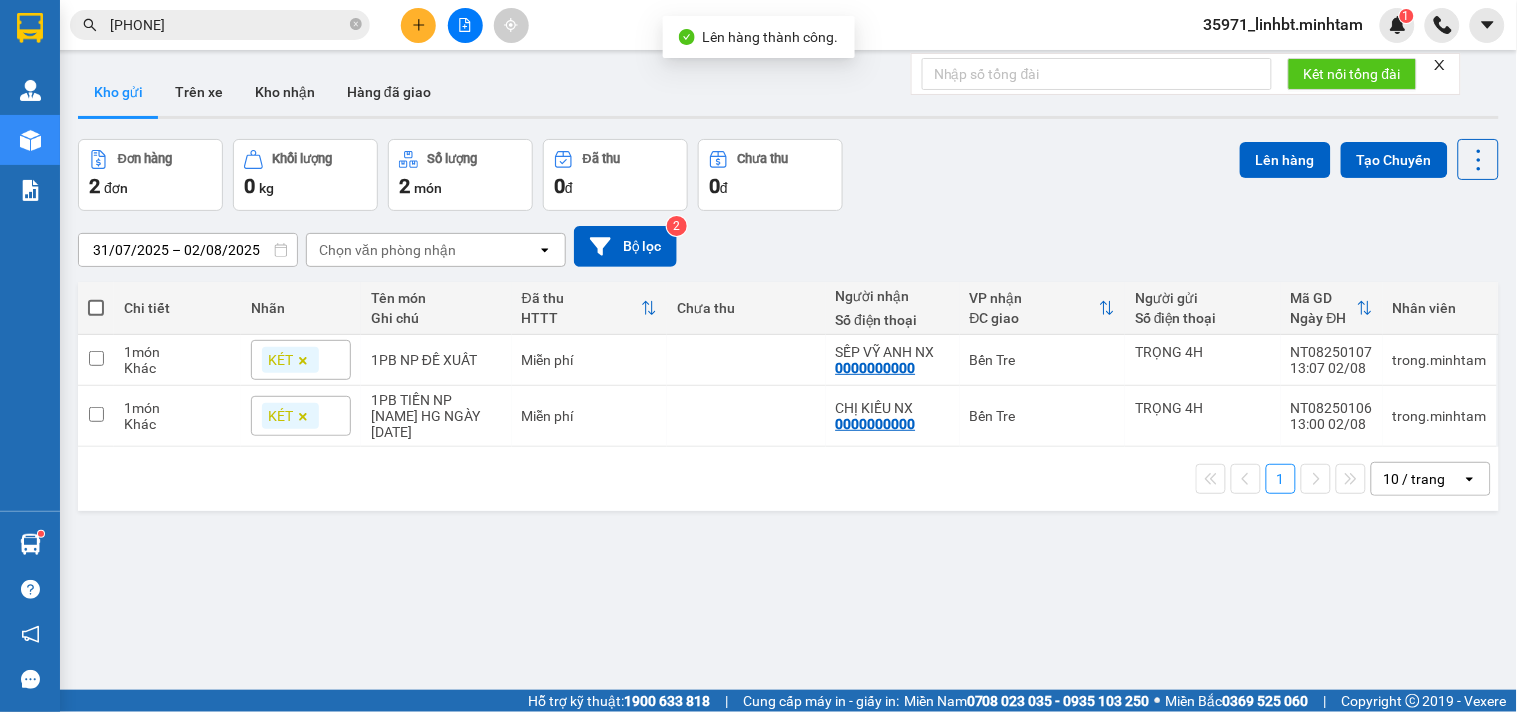 click 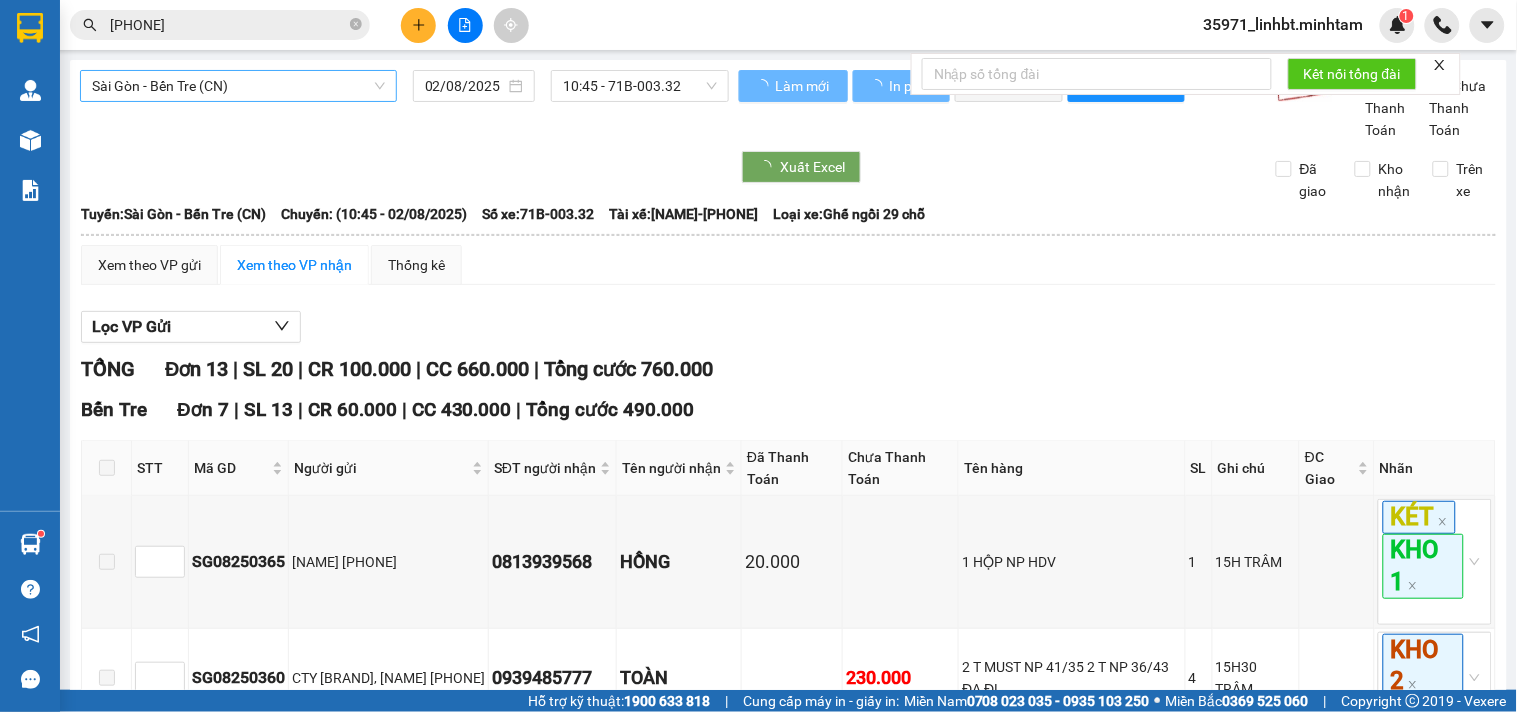 click on "Sài Gòn - Bến Tre (CN)" at bounding box center (238, 86) 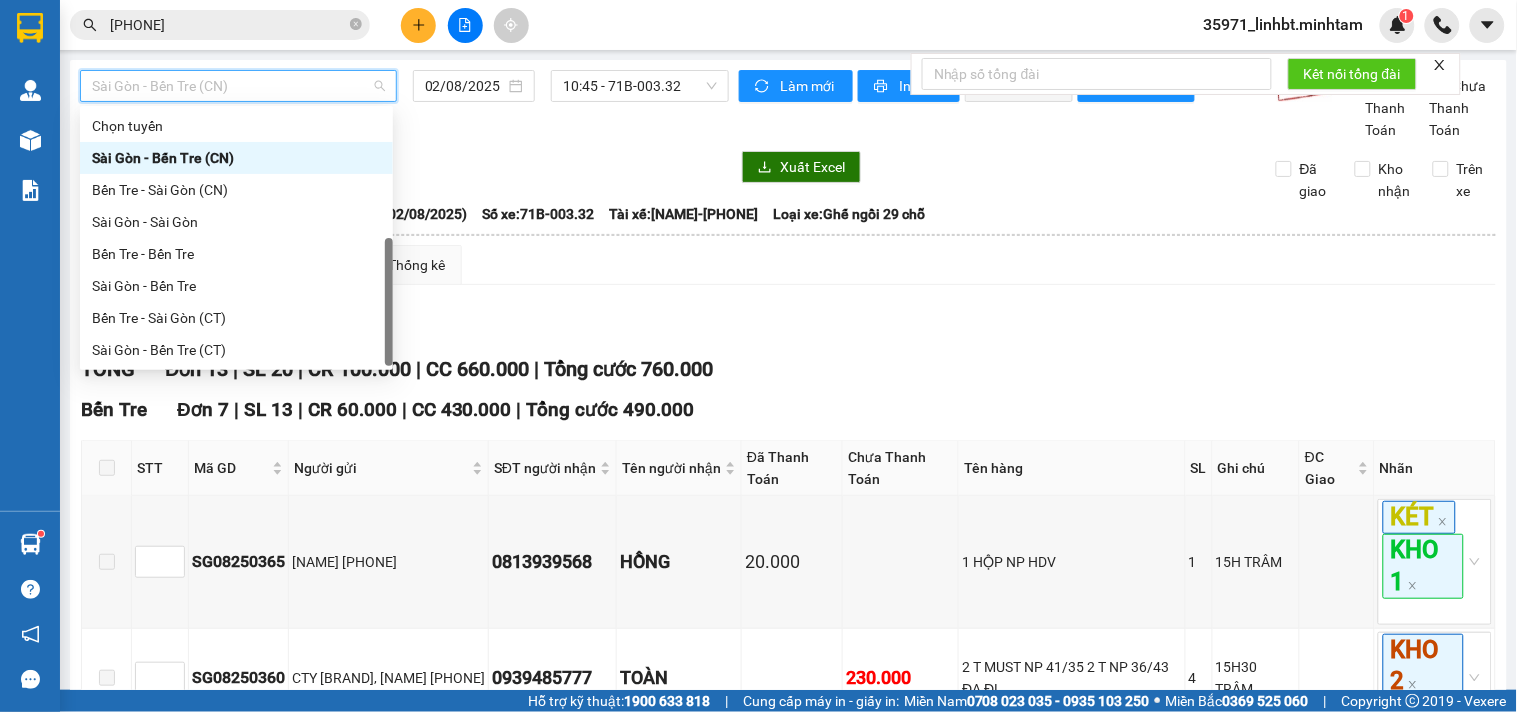 click on "Bến Tre - Sài Gòn" at bounding box center [236, 382] 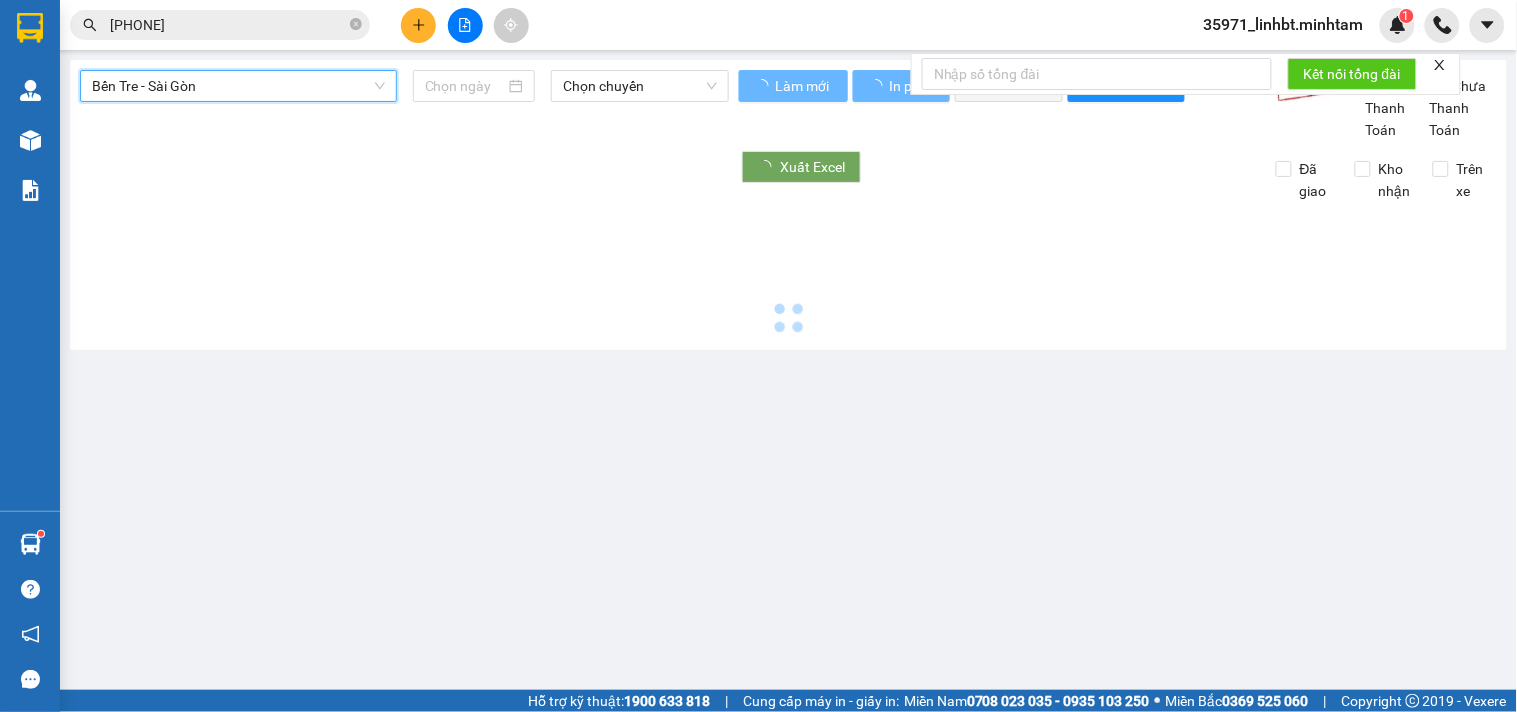 type on "02/08/2025" 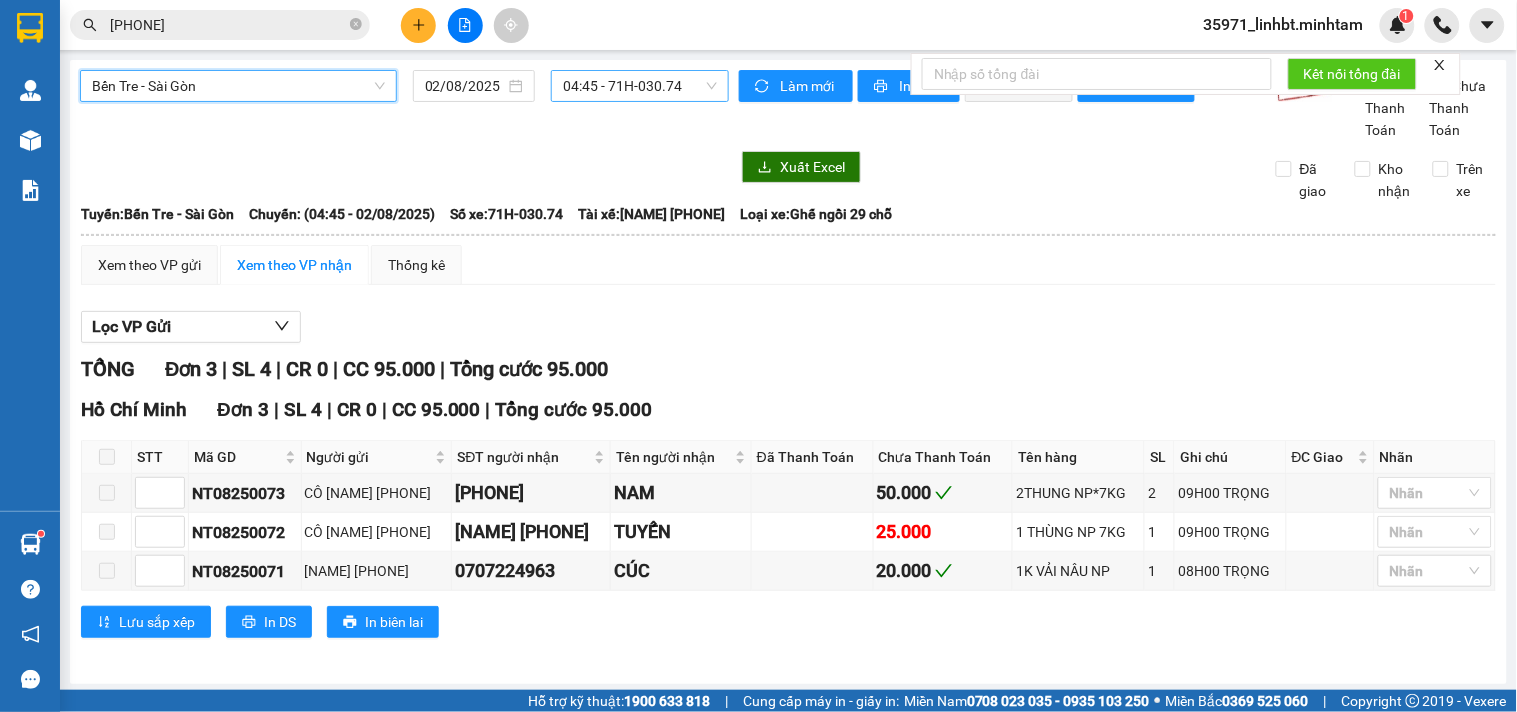 click on "04:45     - 71H-030.74" at bounding box center (640, 86) 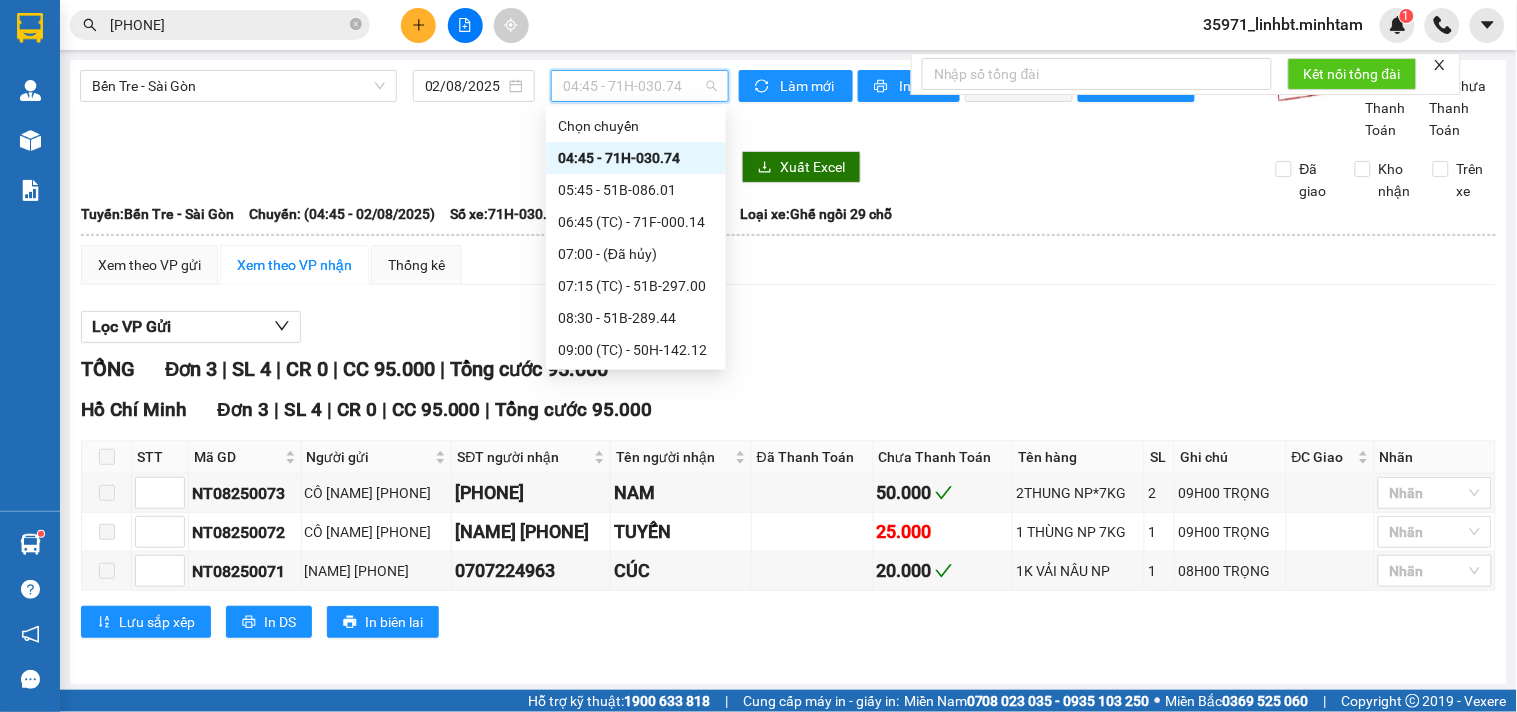 click on "[TIME]     - [NUMBER]" at bounding box center [636, 510] 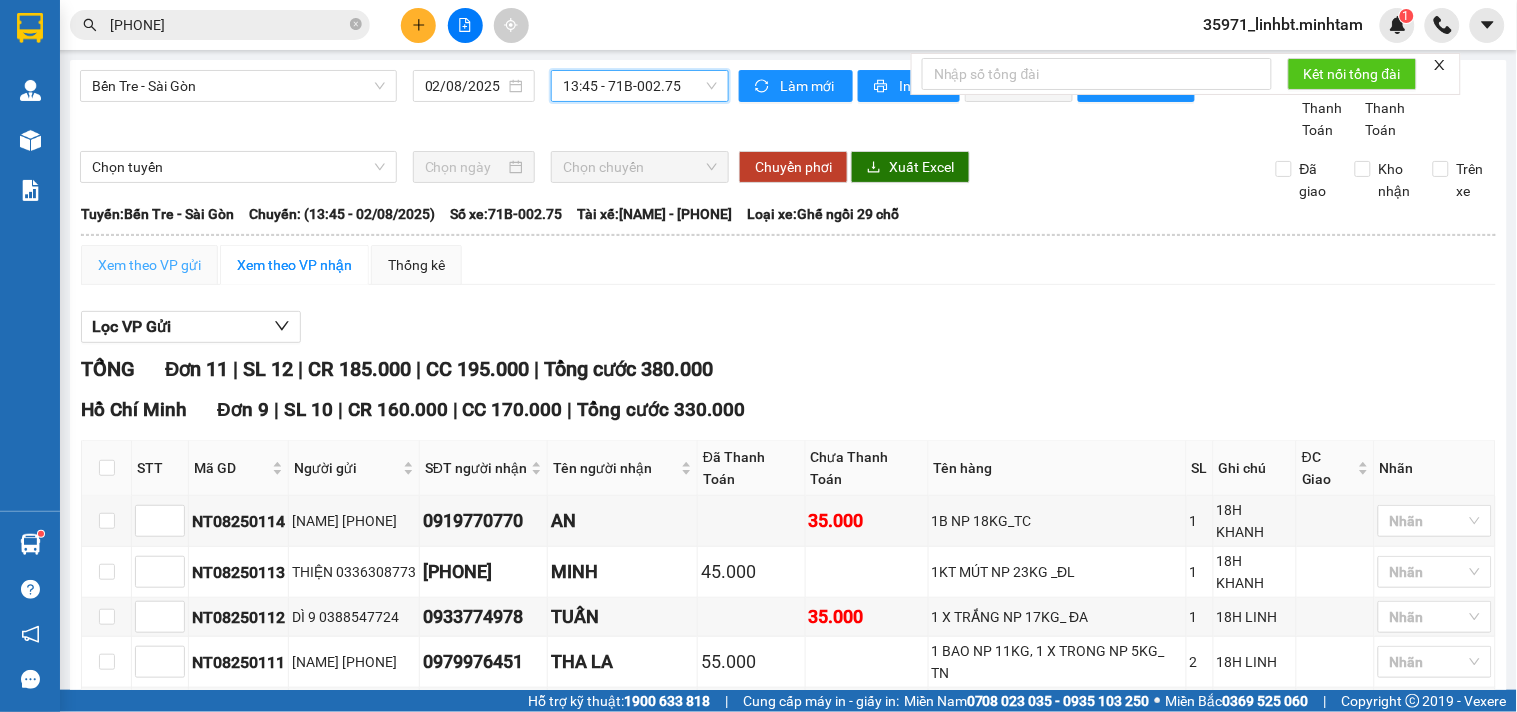 click on "Xem theo VP gửi" at bounding box center [149, 265] 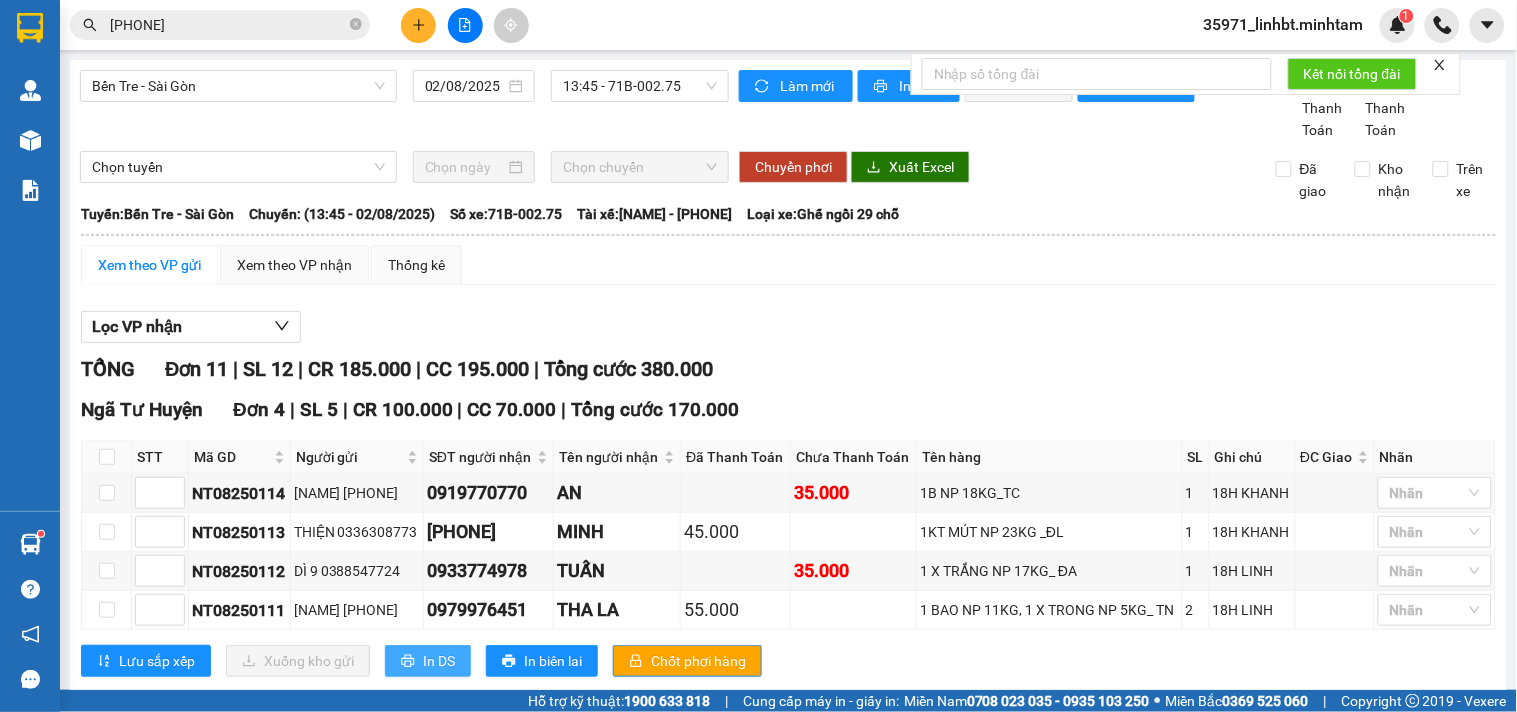 click on "In DS" at bounding box center (439, 661) 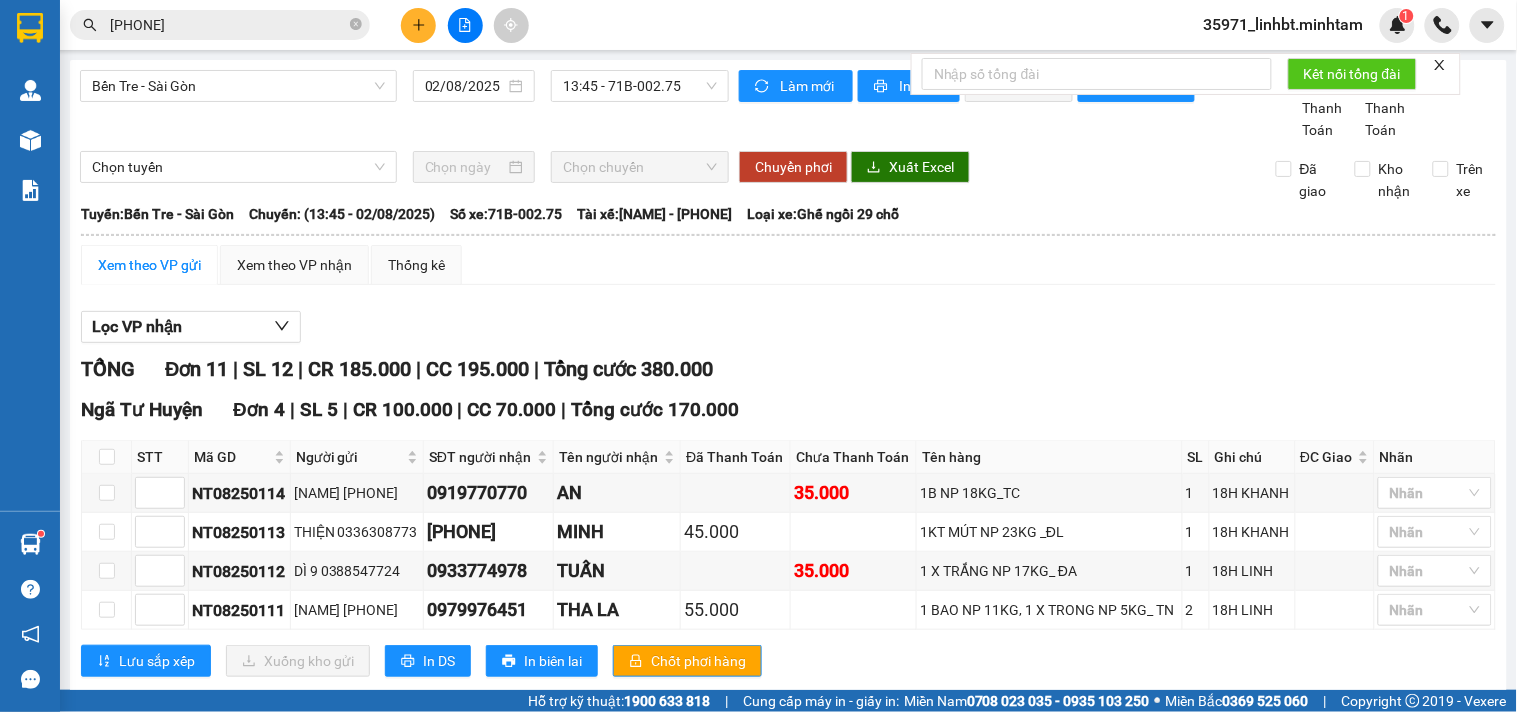 click on "[PHONE]" at bounding box center [228, 25] 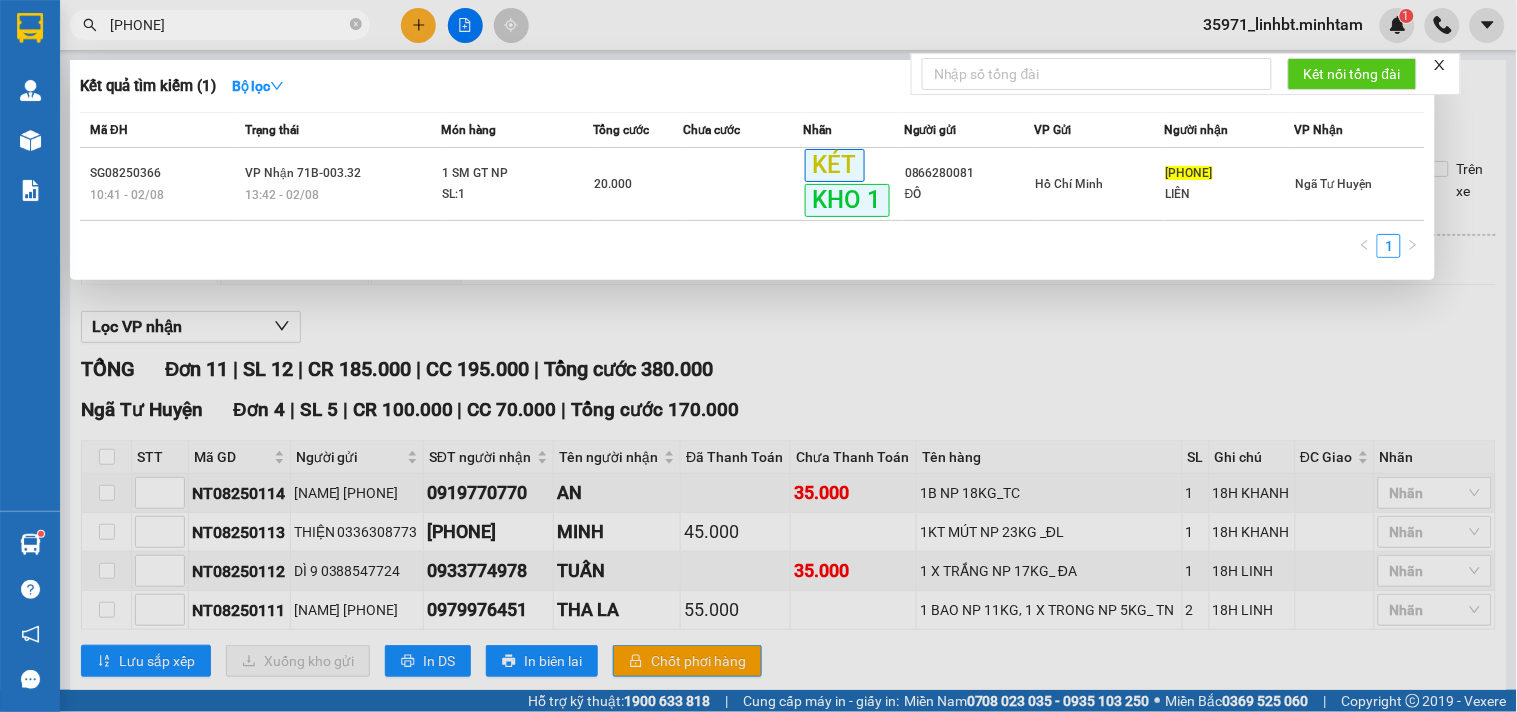 click on "[PHONE]" at bounding box center [228, 25] 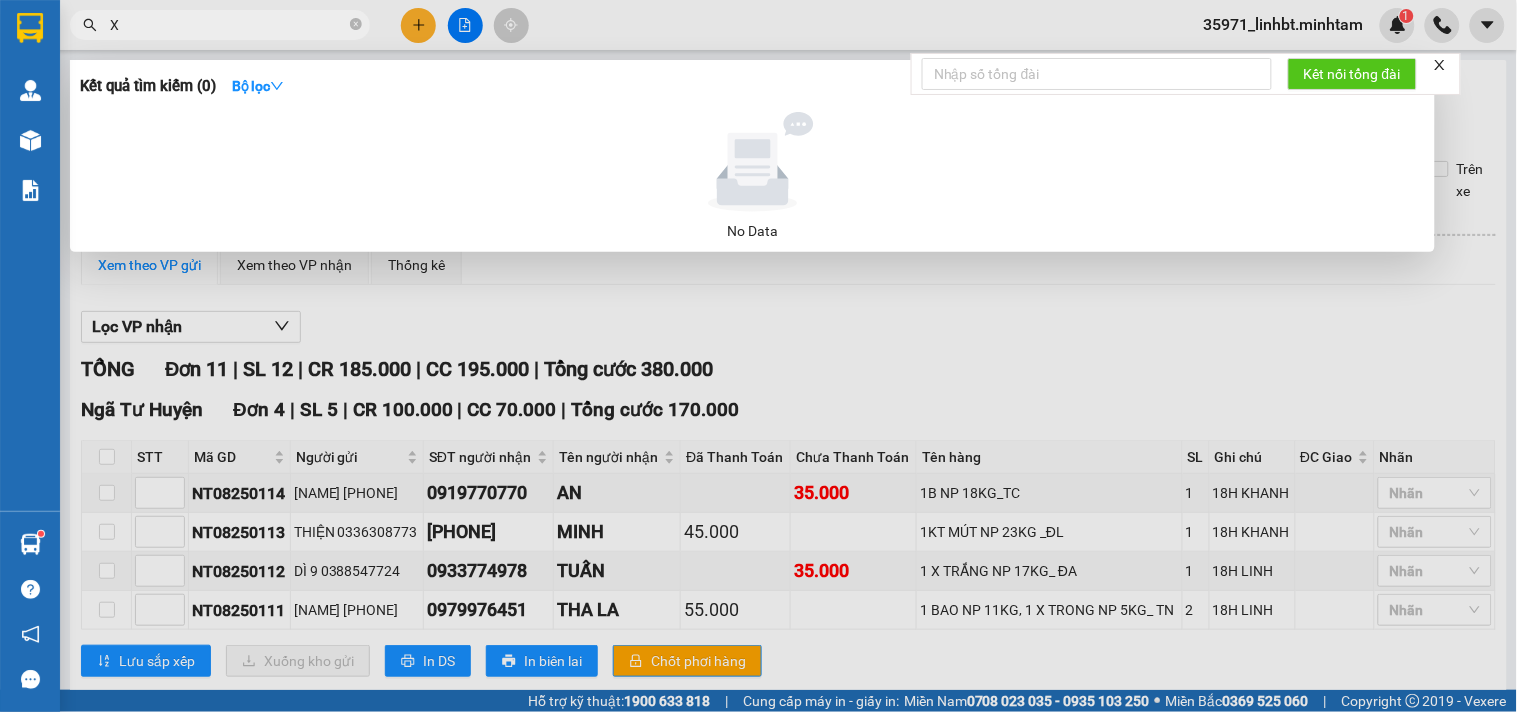 type on "X" 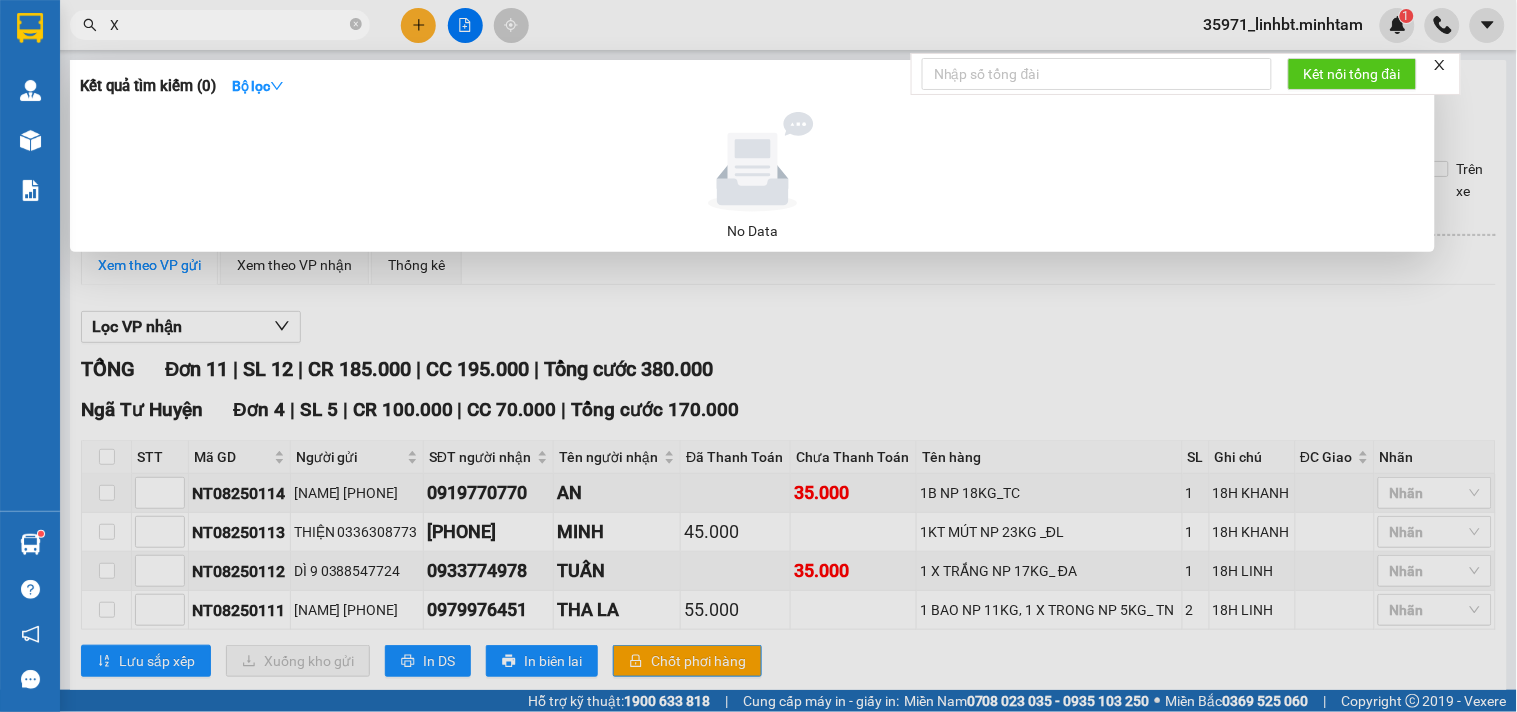 click on "X" at bounding box center (228, 25) 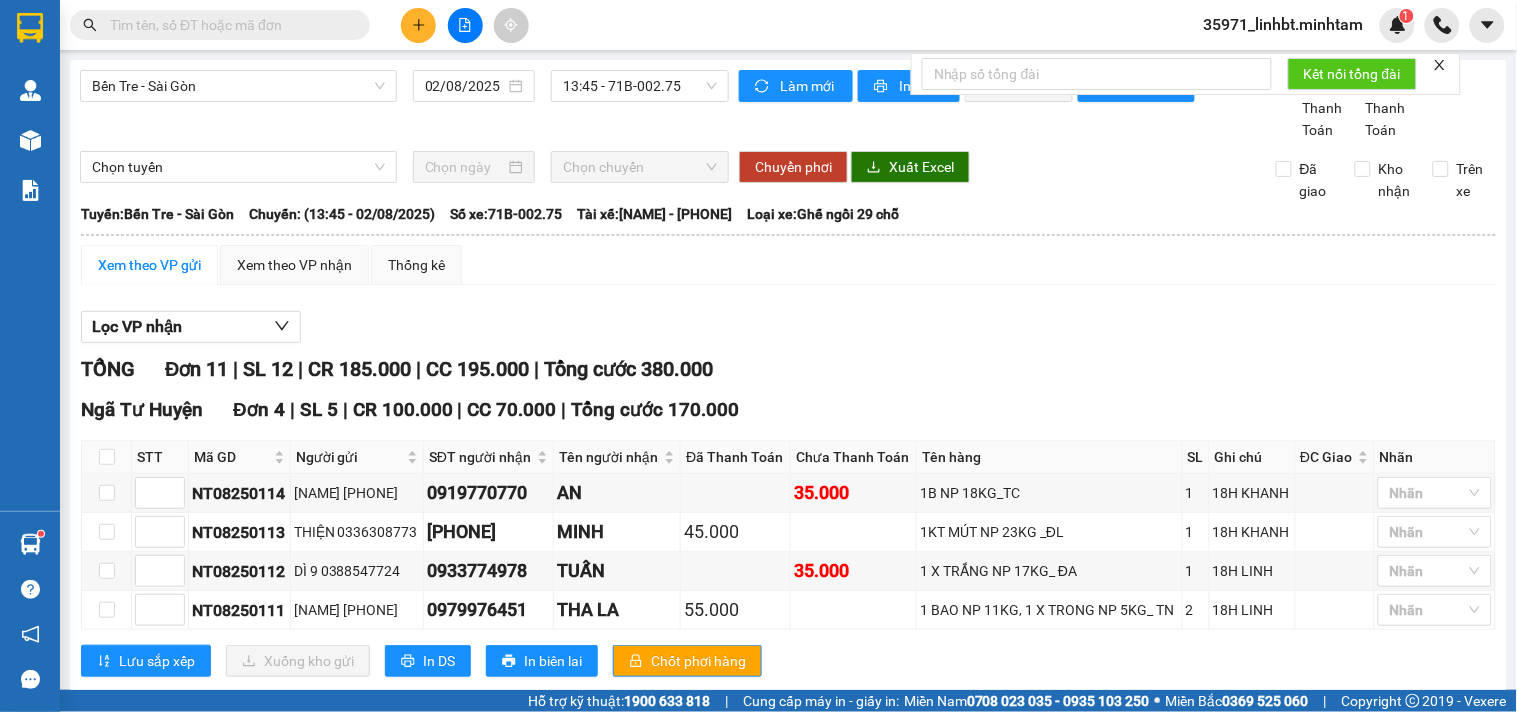 click at bounding box center [228, 25] 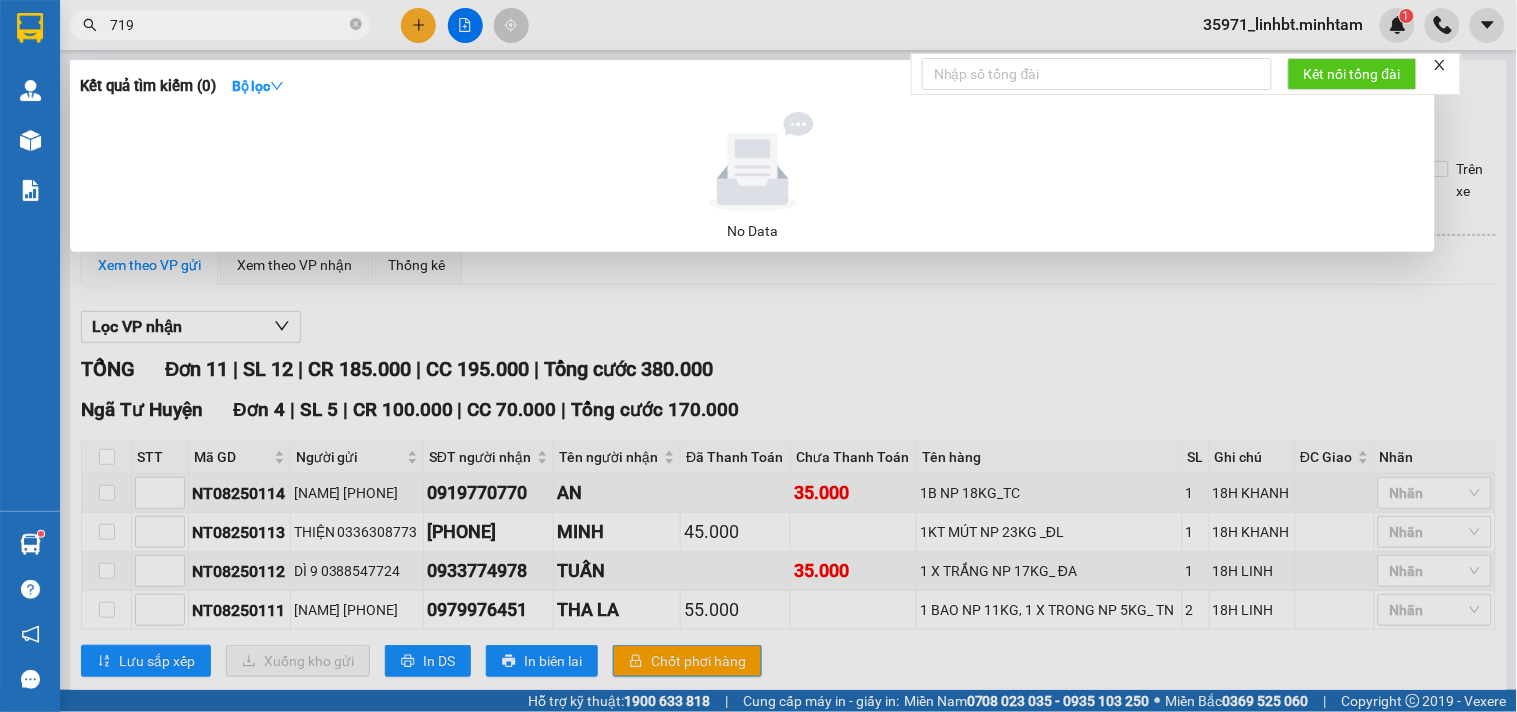 type on "7196" 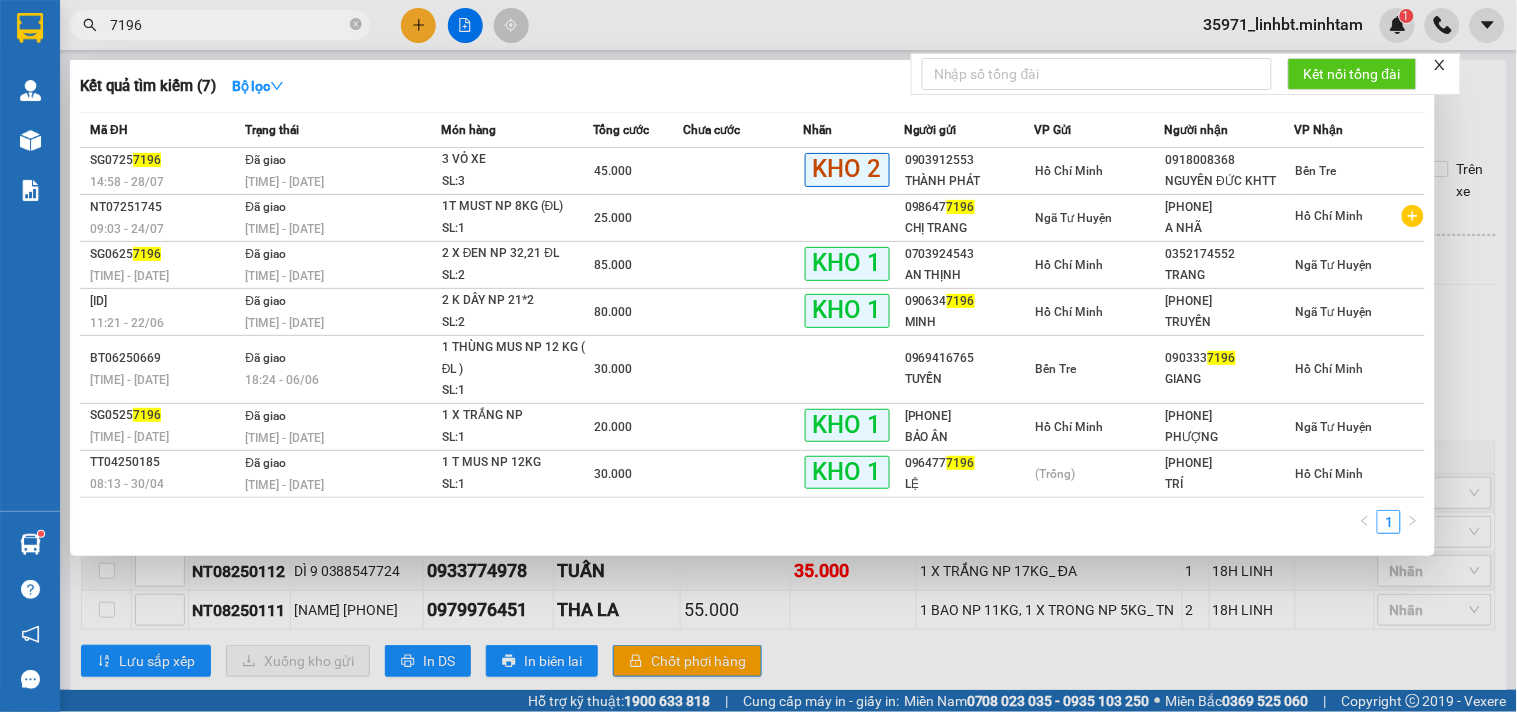 click on "7196" at bounding box center [228, 25] 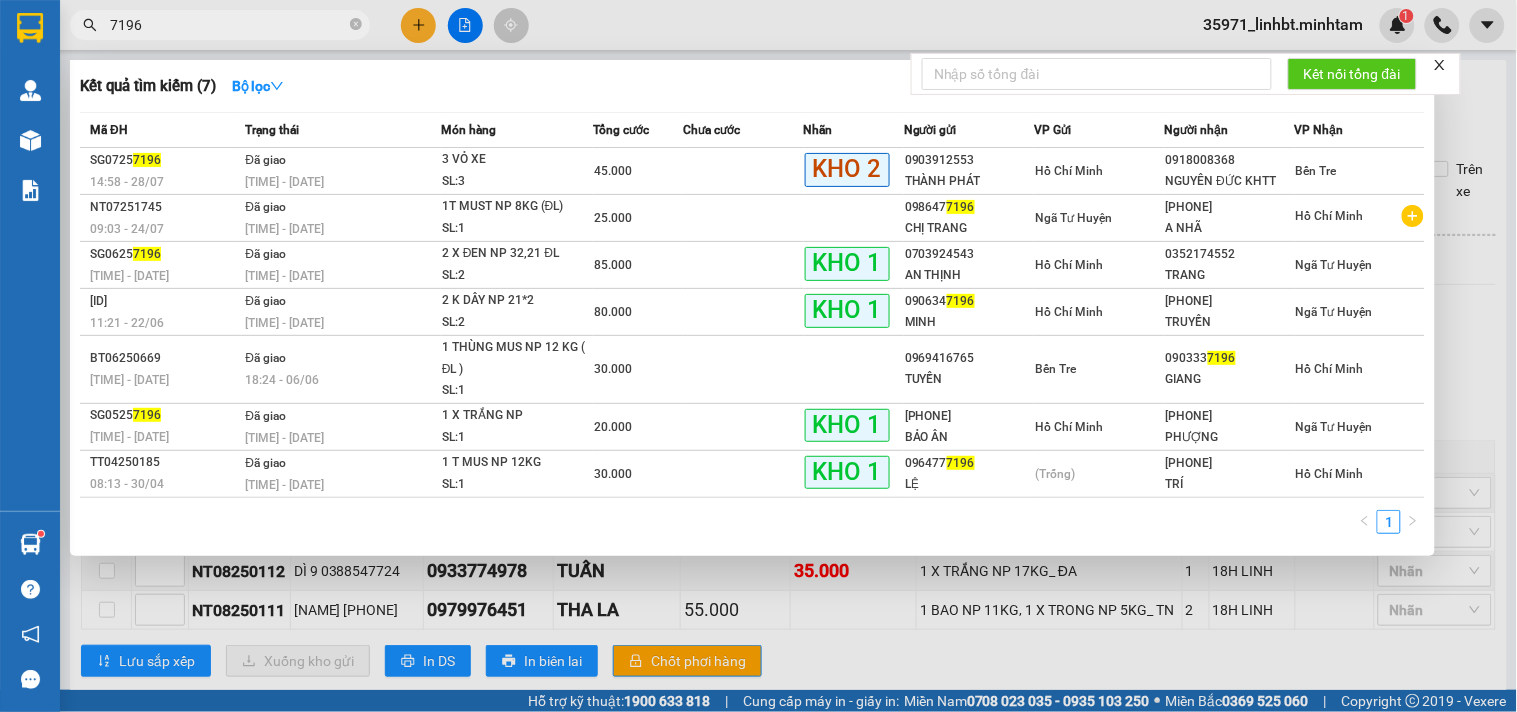 click on "7196" at bounding box center (228, 25) 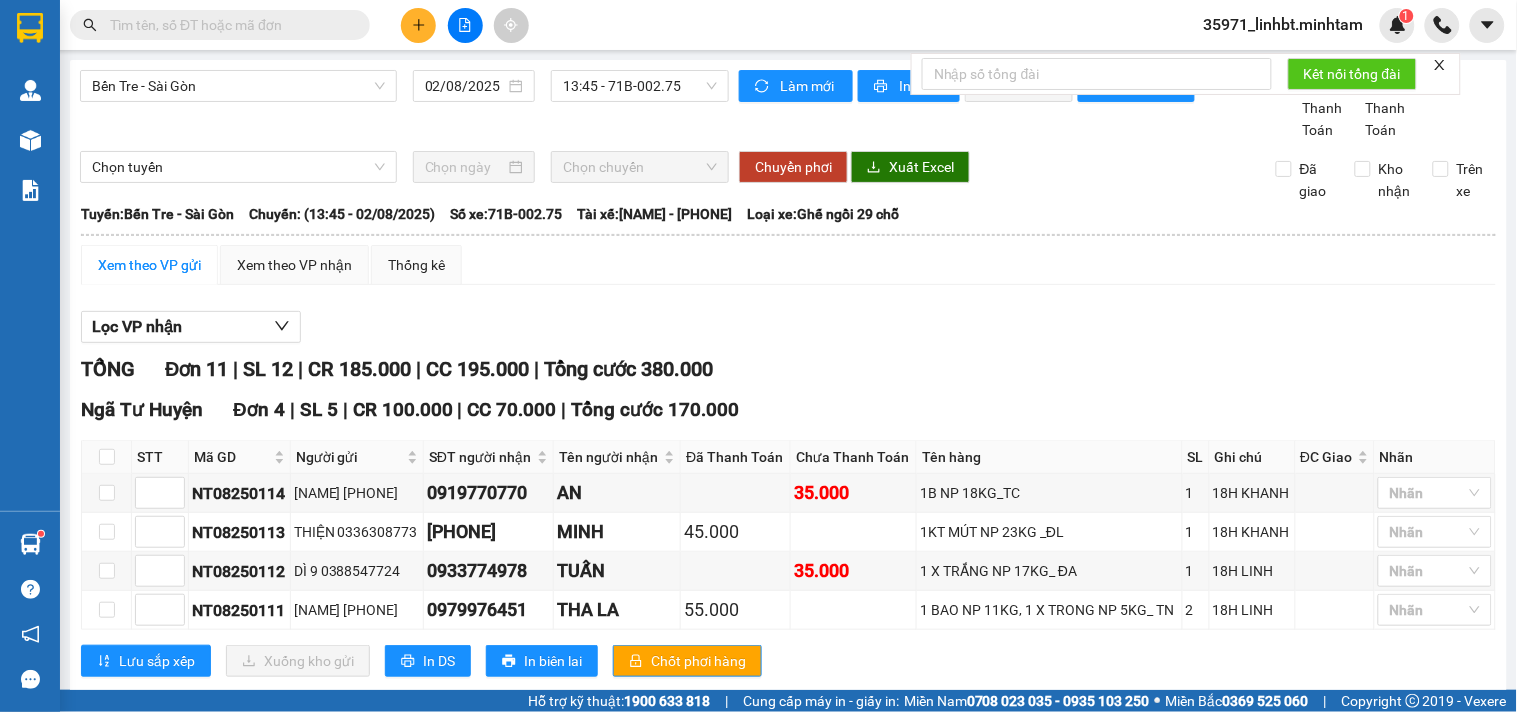 click at bounding box center [228, 25] 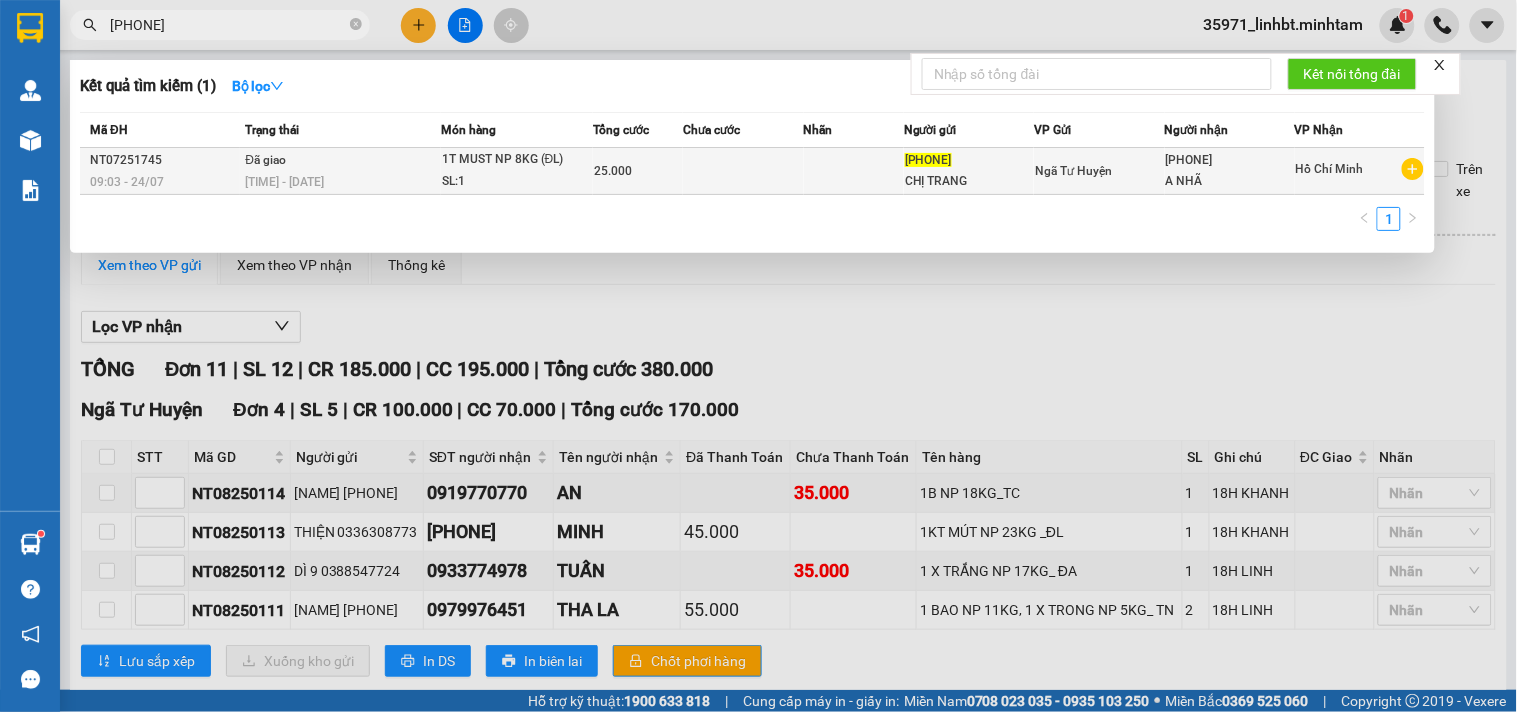 type on "[PHONE]" 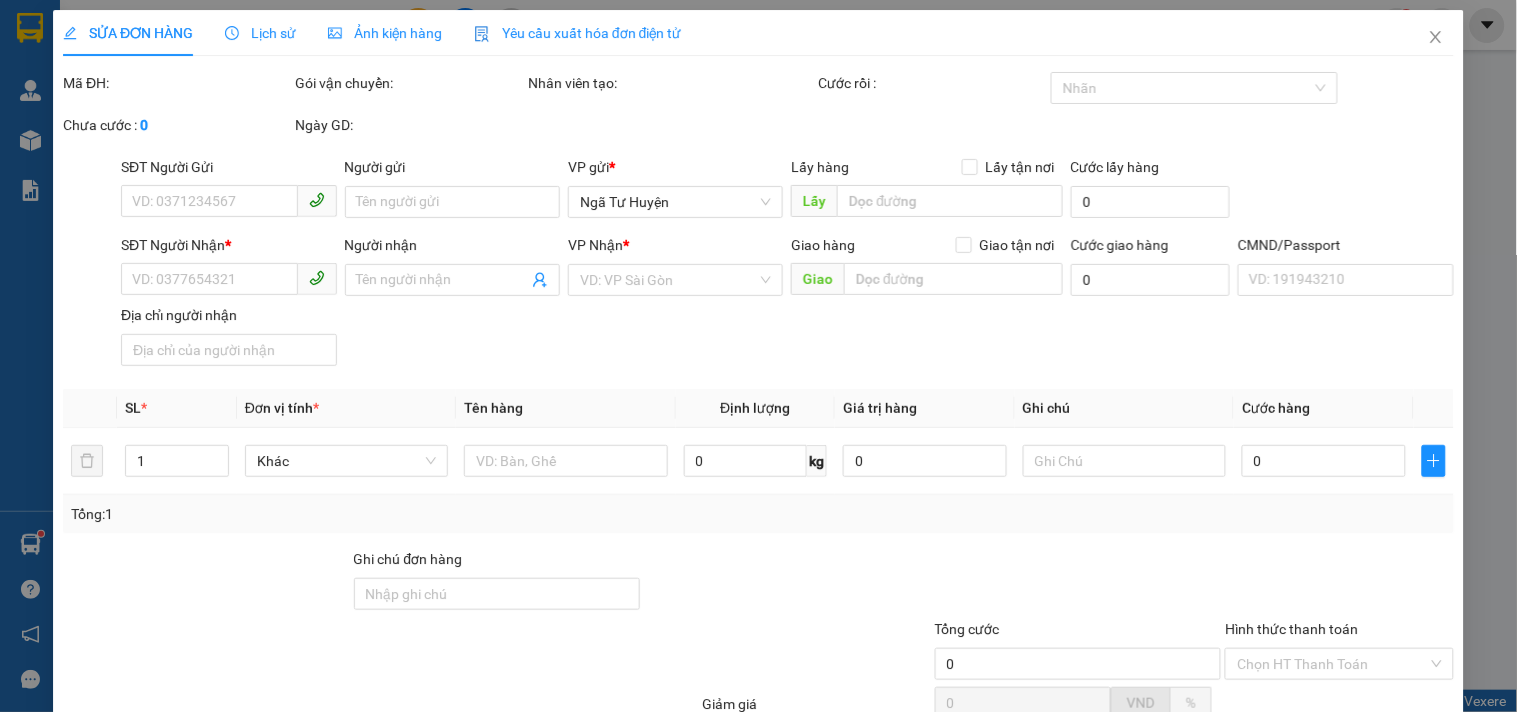 type on "[PHONE]" 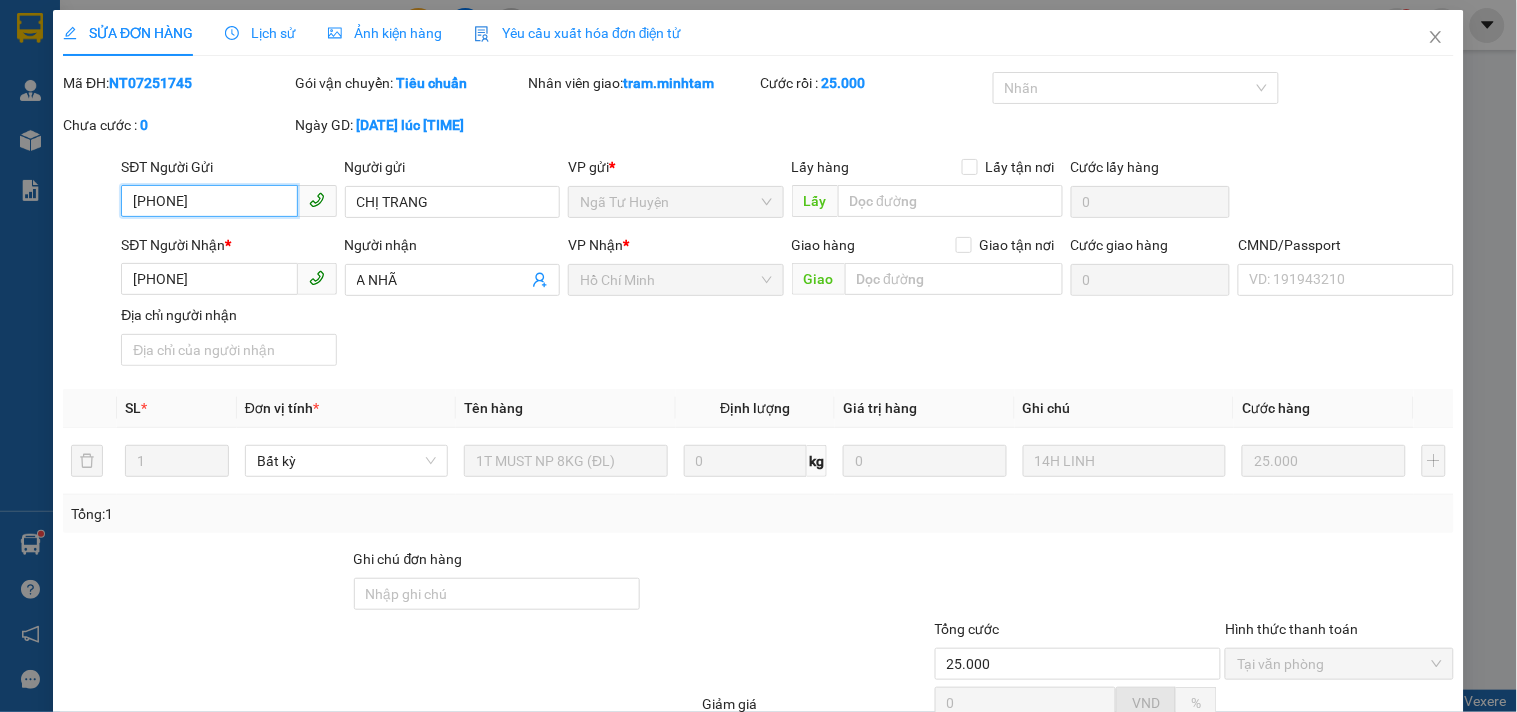 click on "[PHONE]" at bounding box center [209, 201] 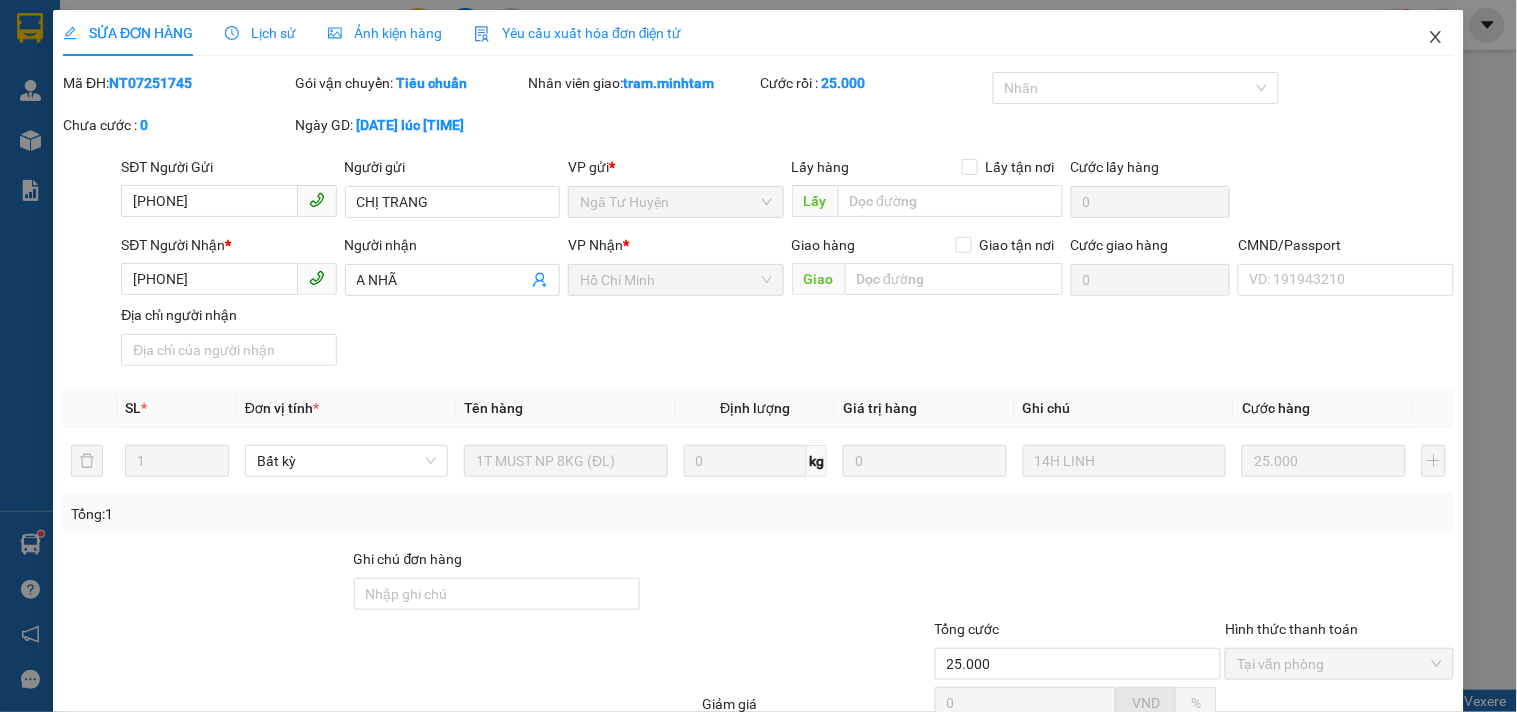 click 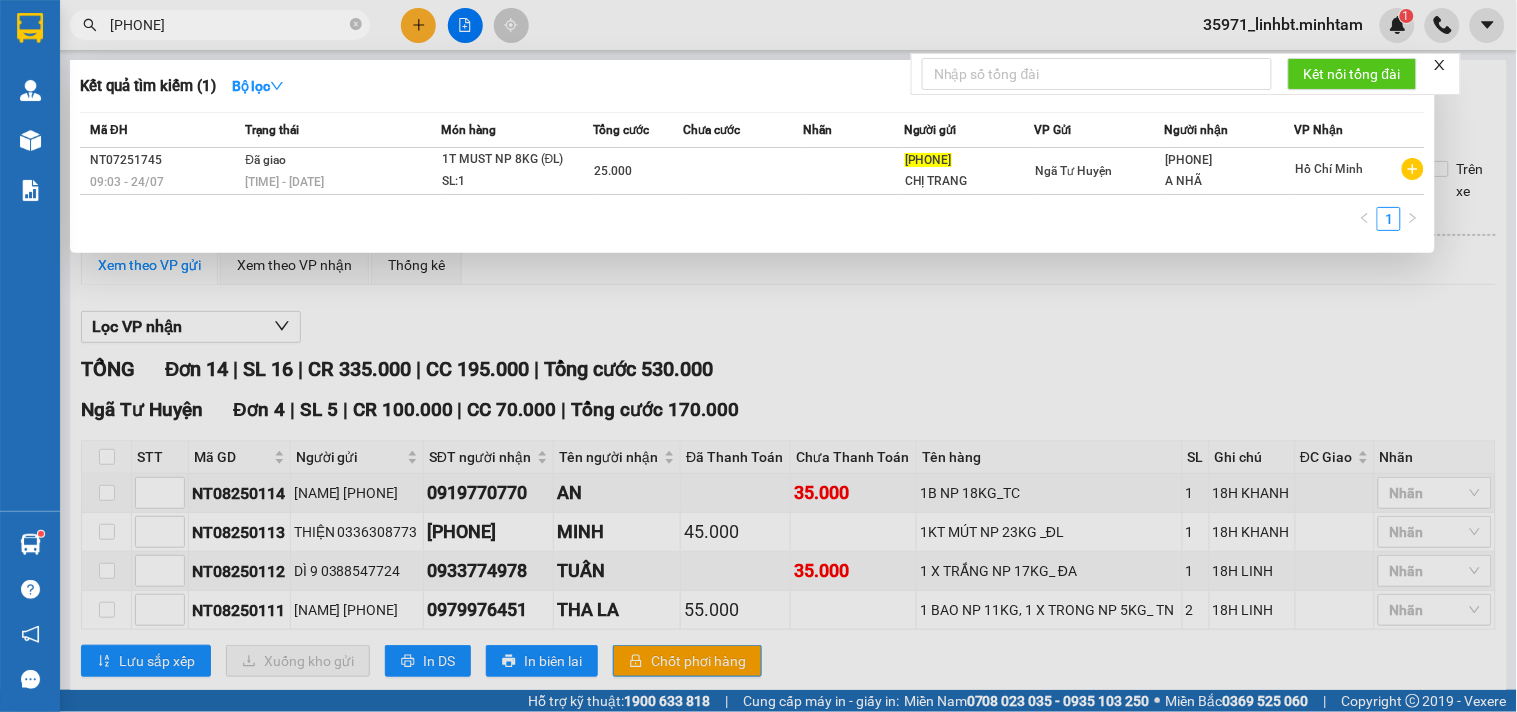 click on "[PHONE]" at bounding box center [228, 25] 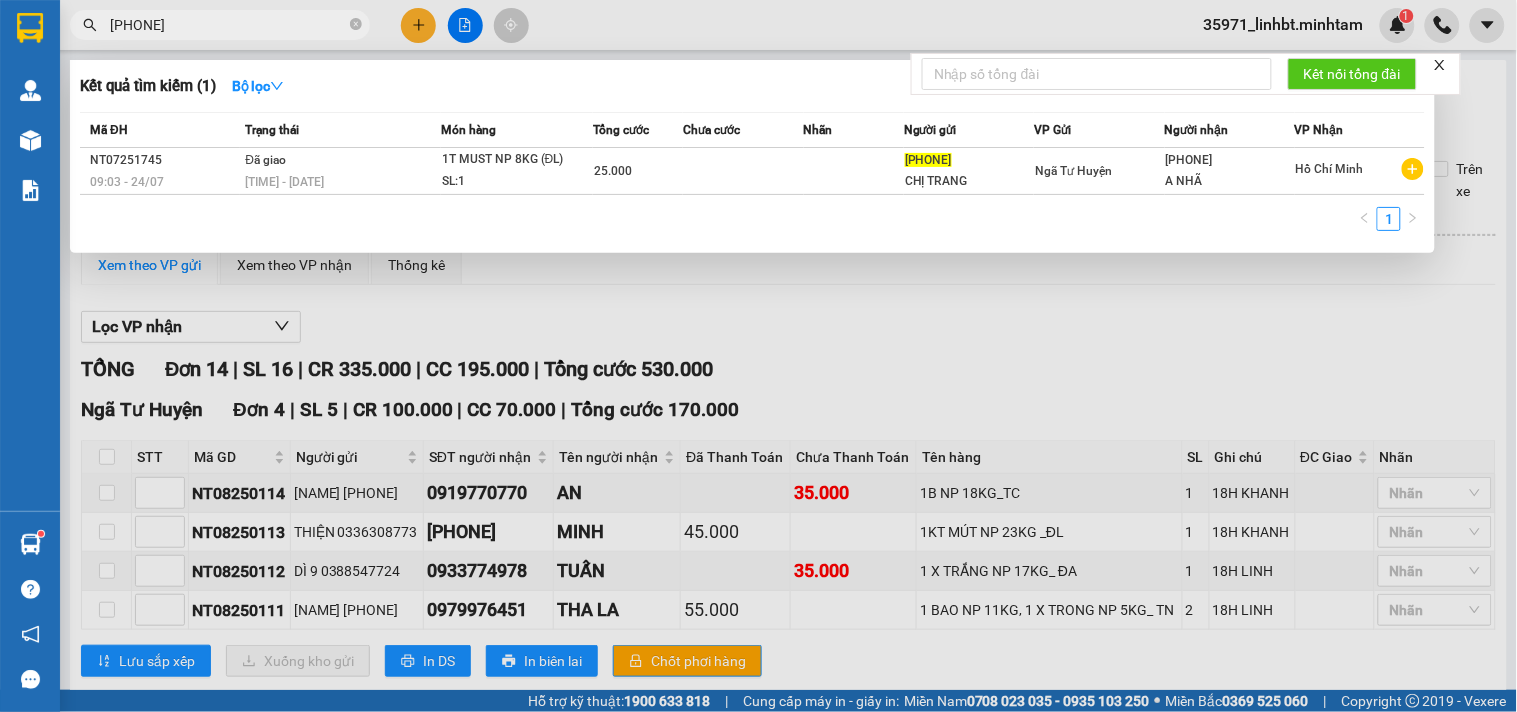 click on "[PHONE]" at bounding box center (228, 25) 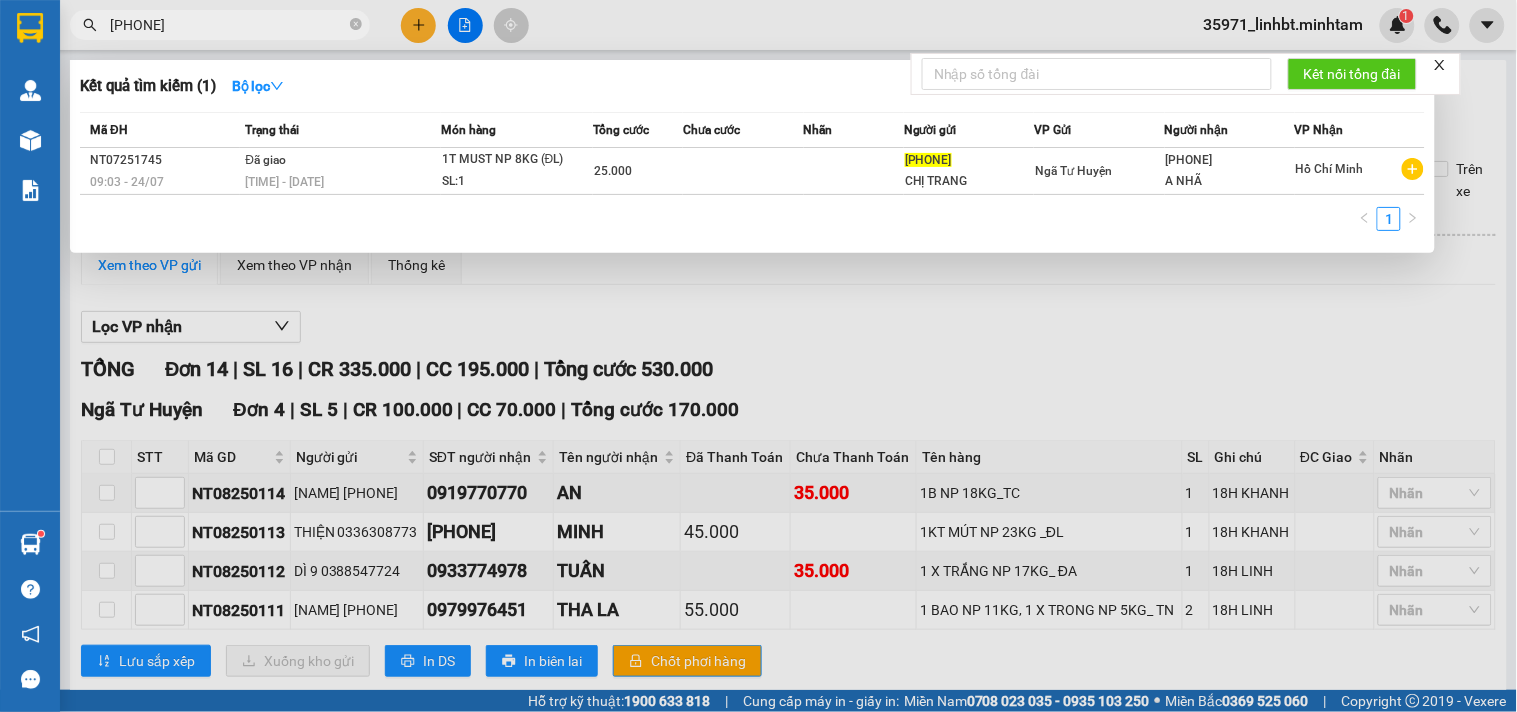 click on "[PHONE]" at bounding box center [228, 25] 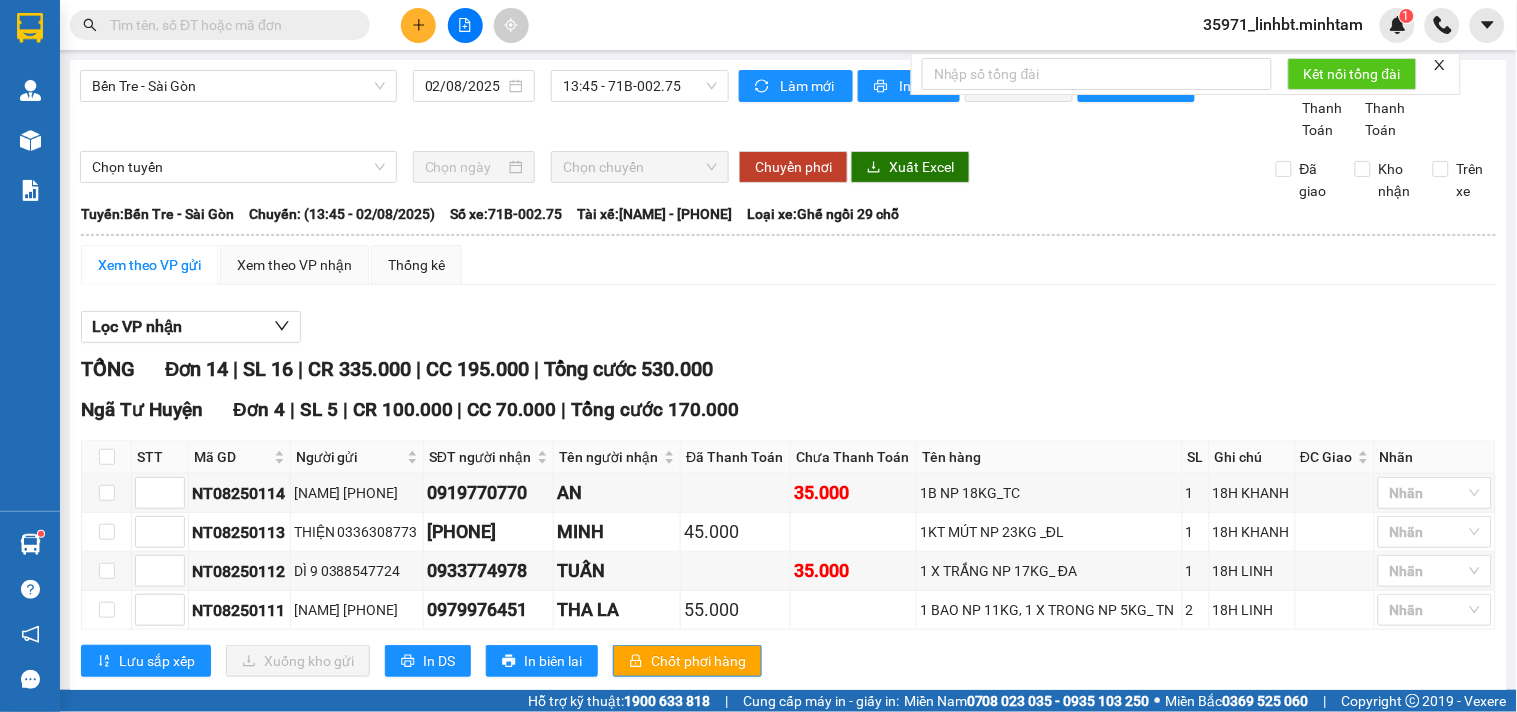 click at bounding box center (228, 25) 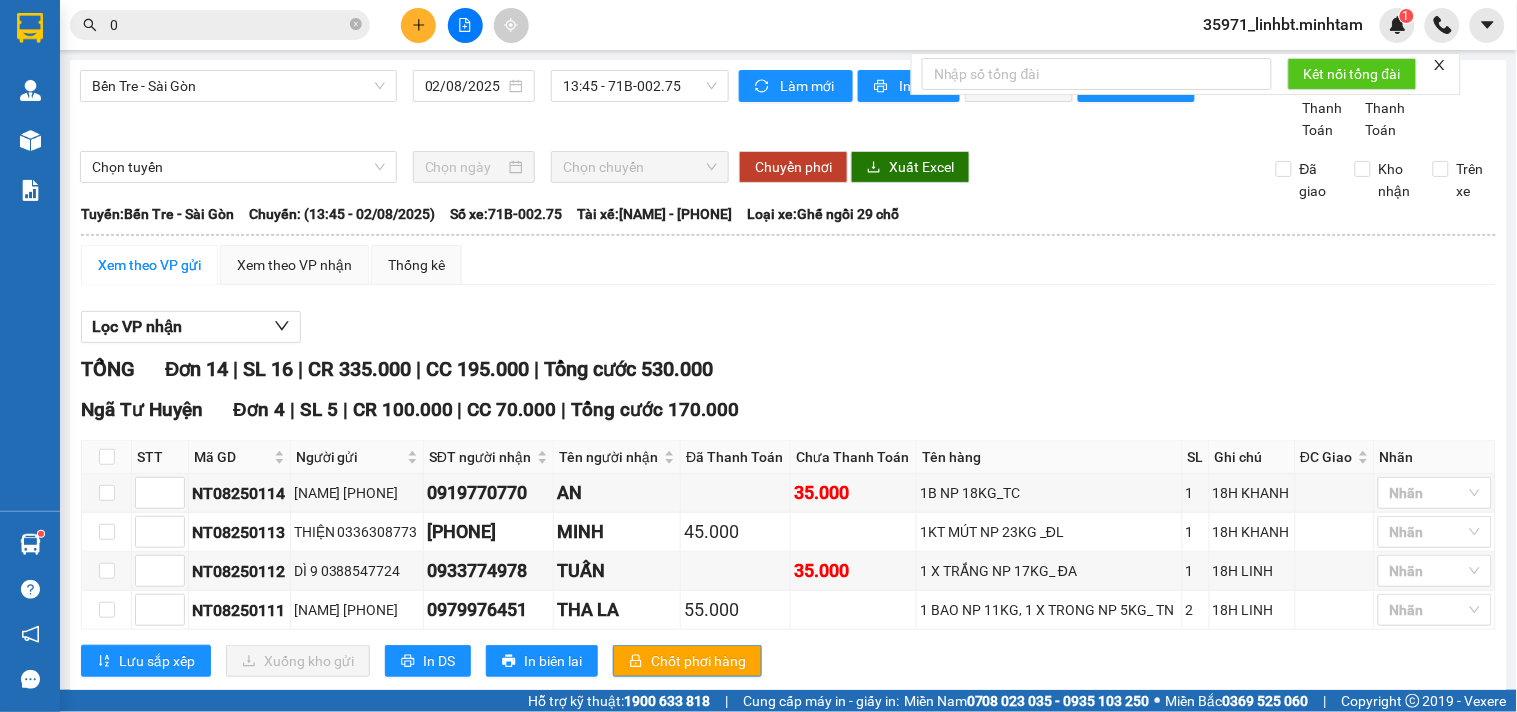 type on "0" 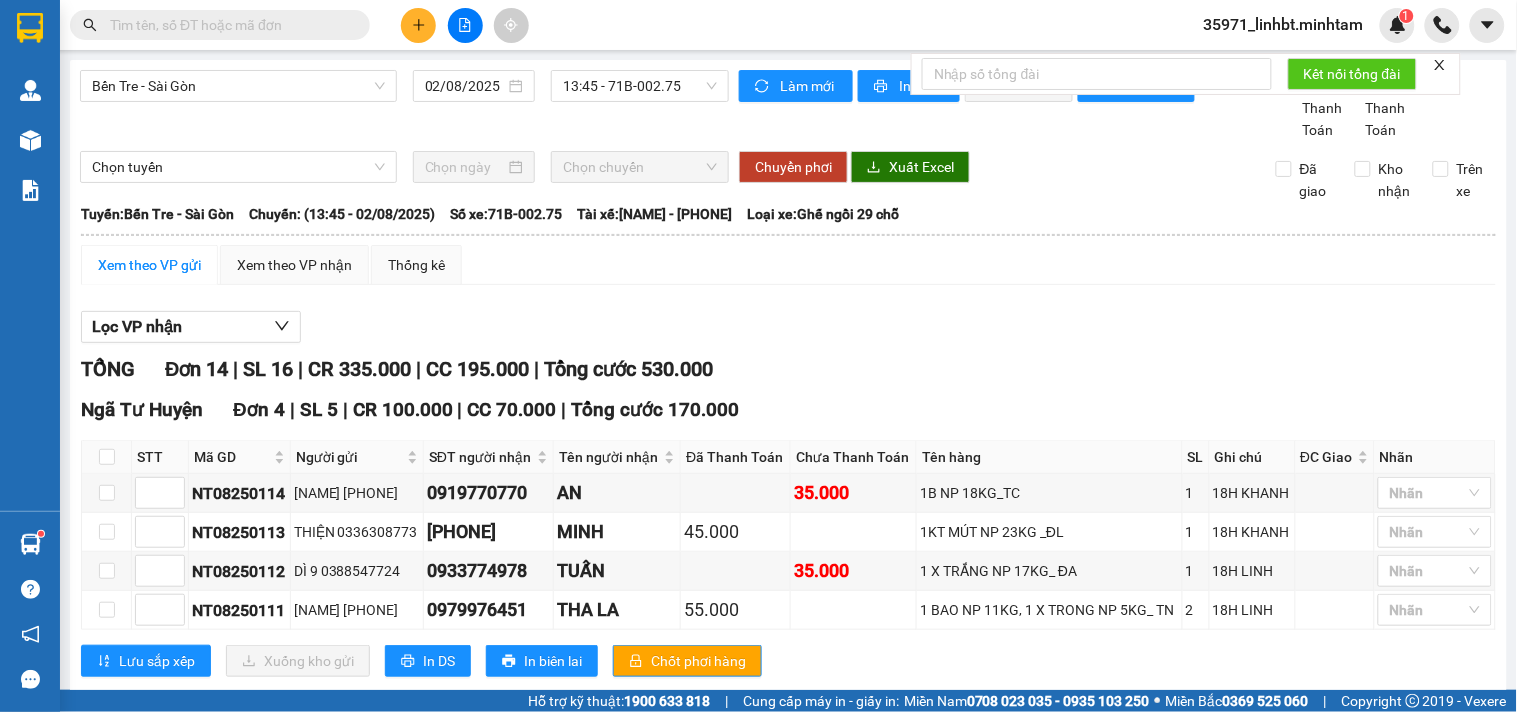 click at bounding box center (228, 25) 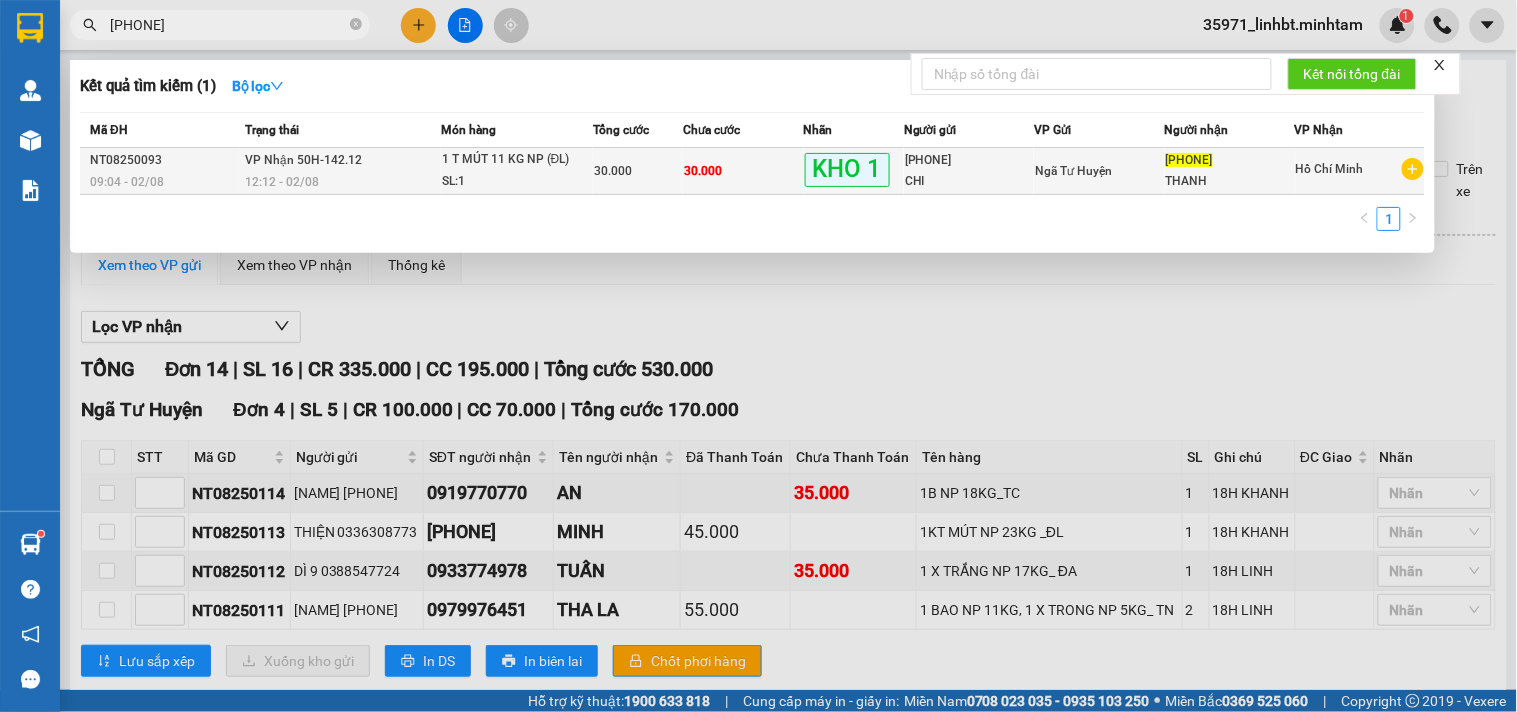 type on "[PHONE]" 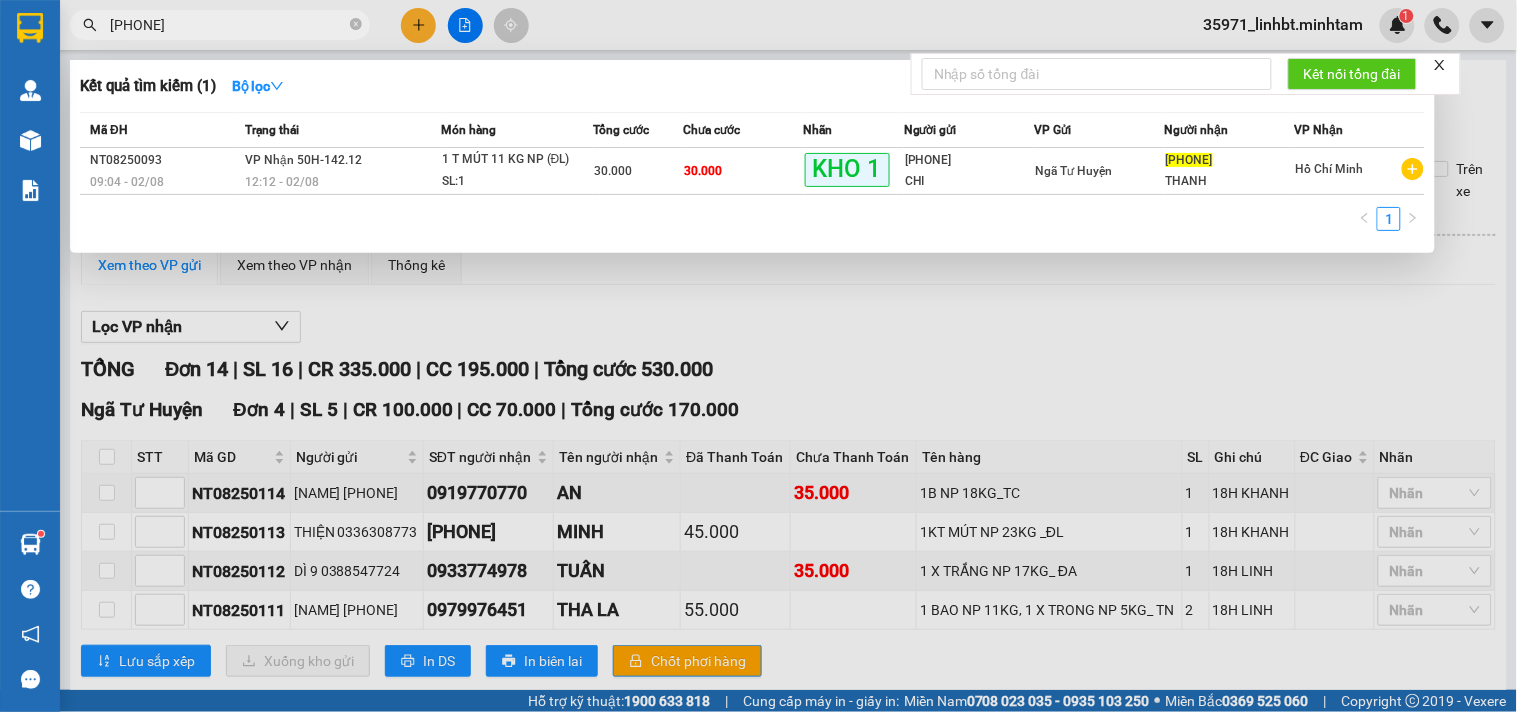click on "VP Nhận   50H-142.12 [TIME] - [DATE]" at bounding box center [340, 171] 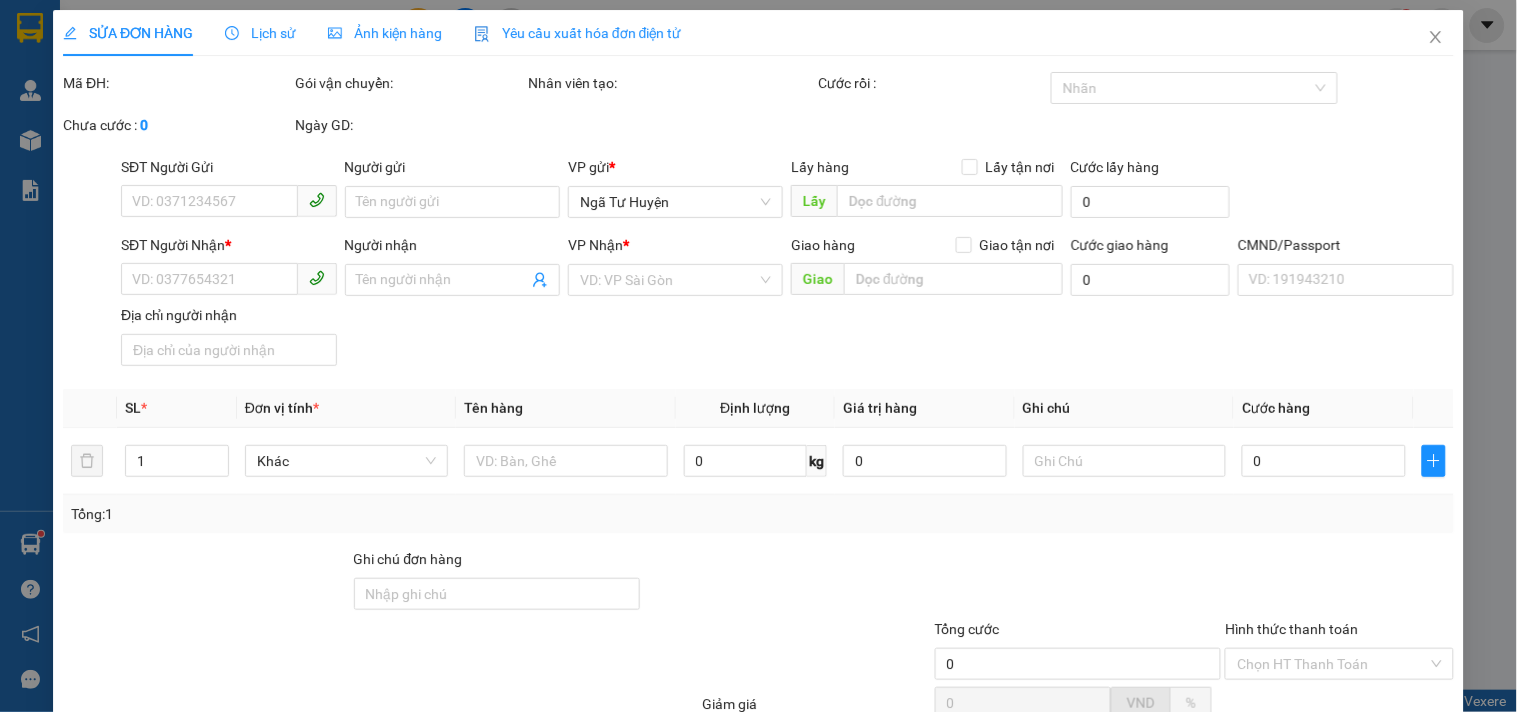 type on "[PHONE]" 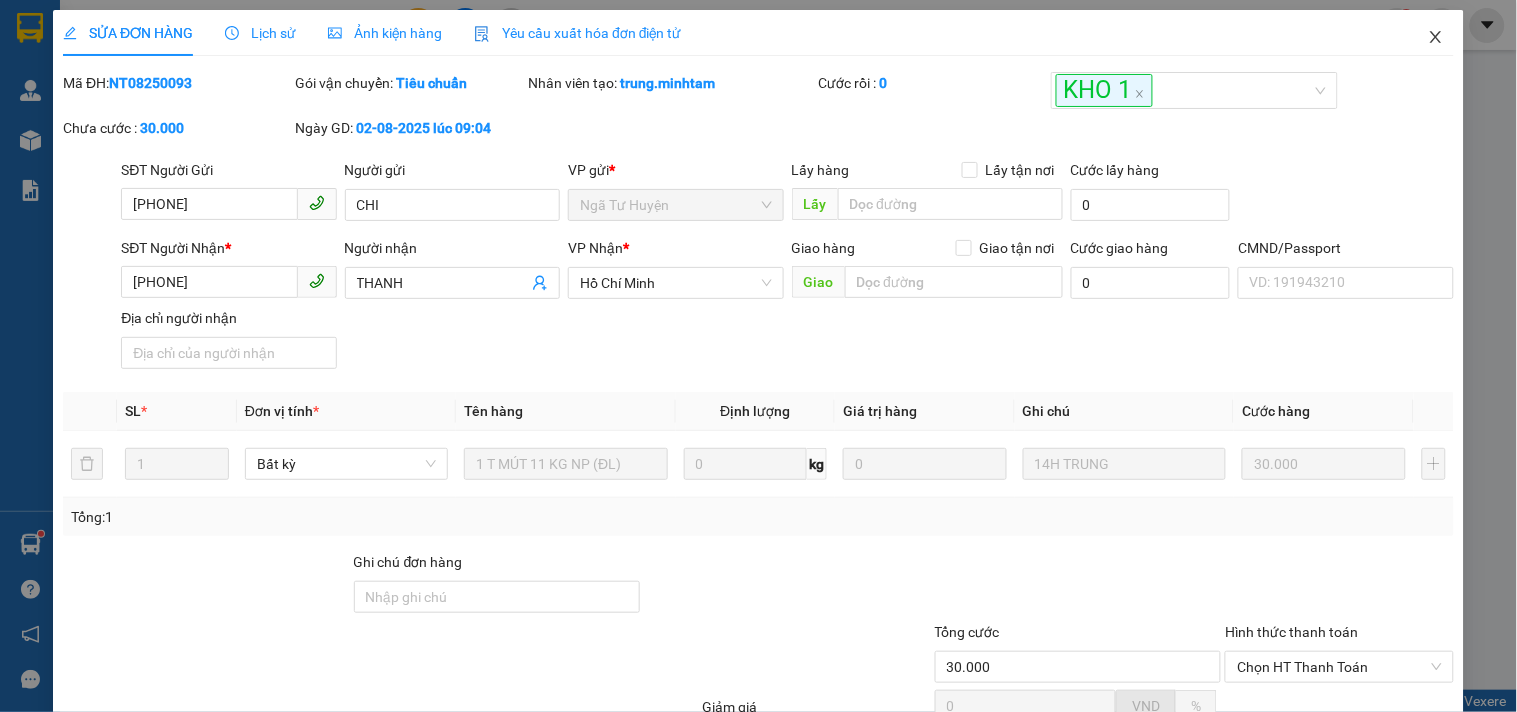 click 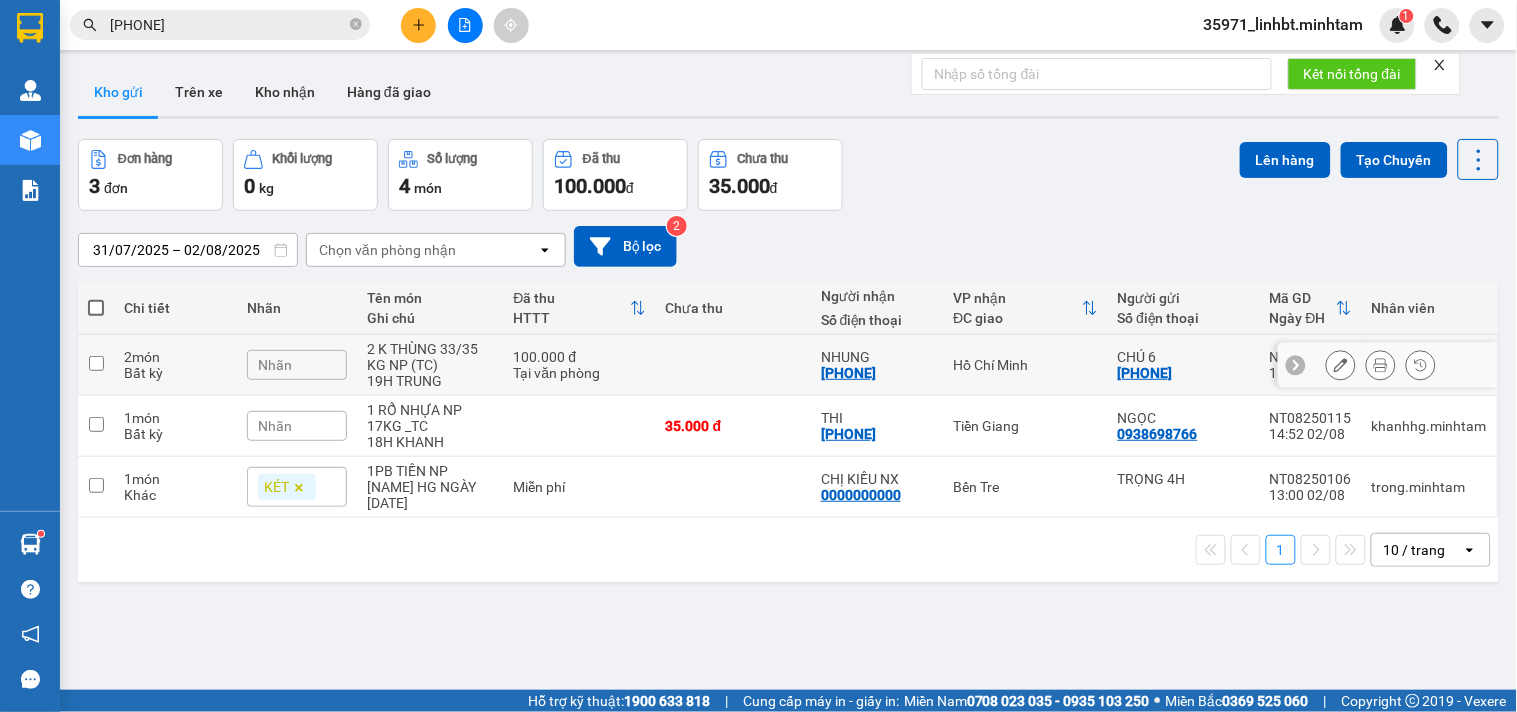 click at bounding box center (96, 363) 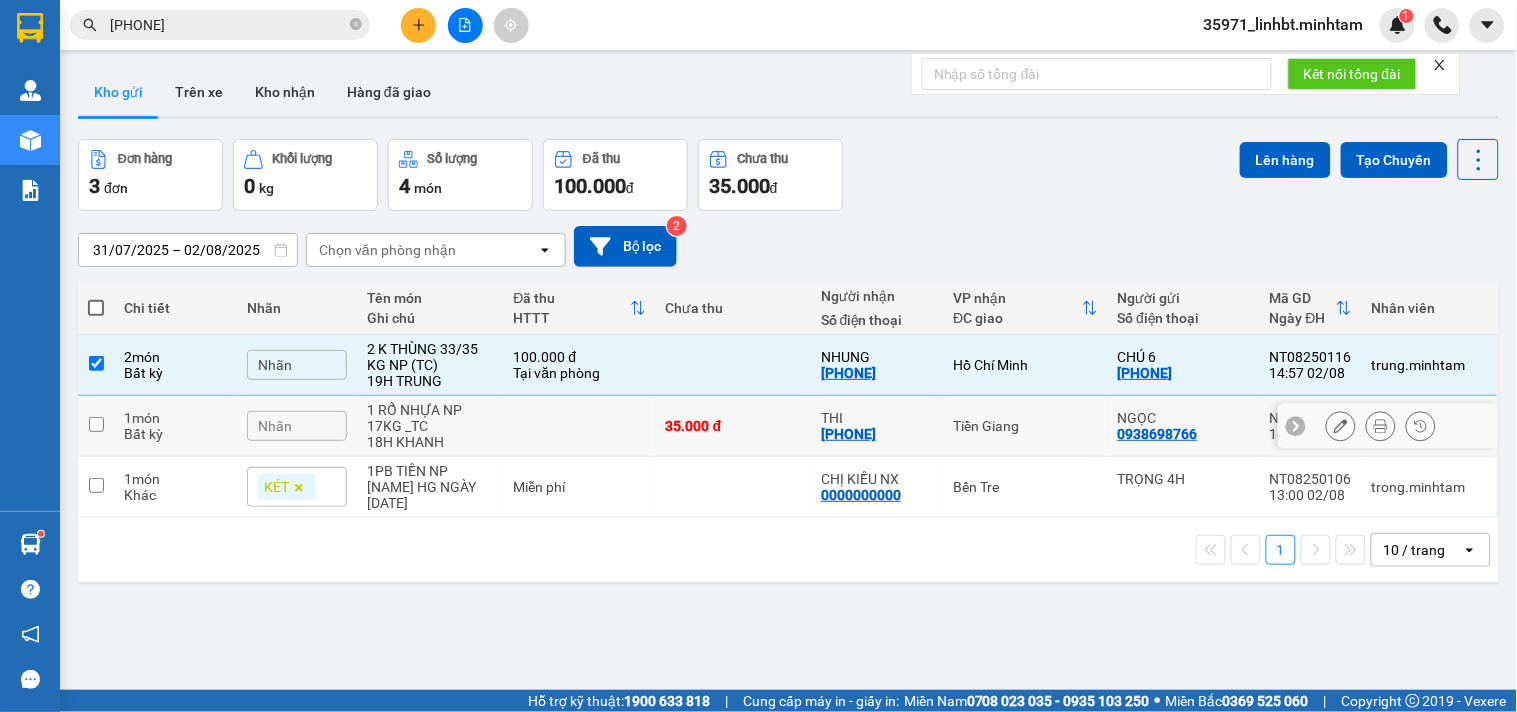 click at bounding box center [96, 424] 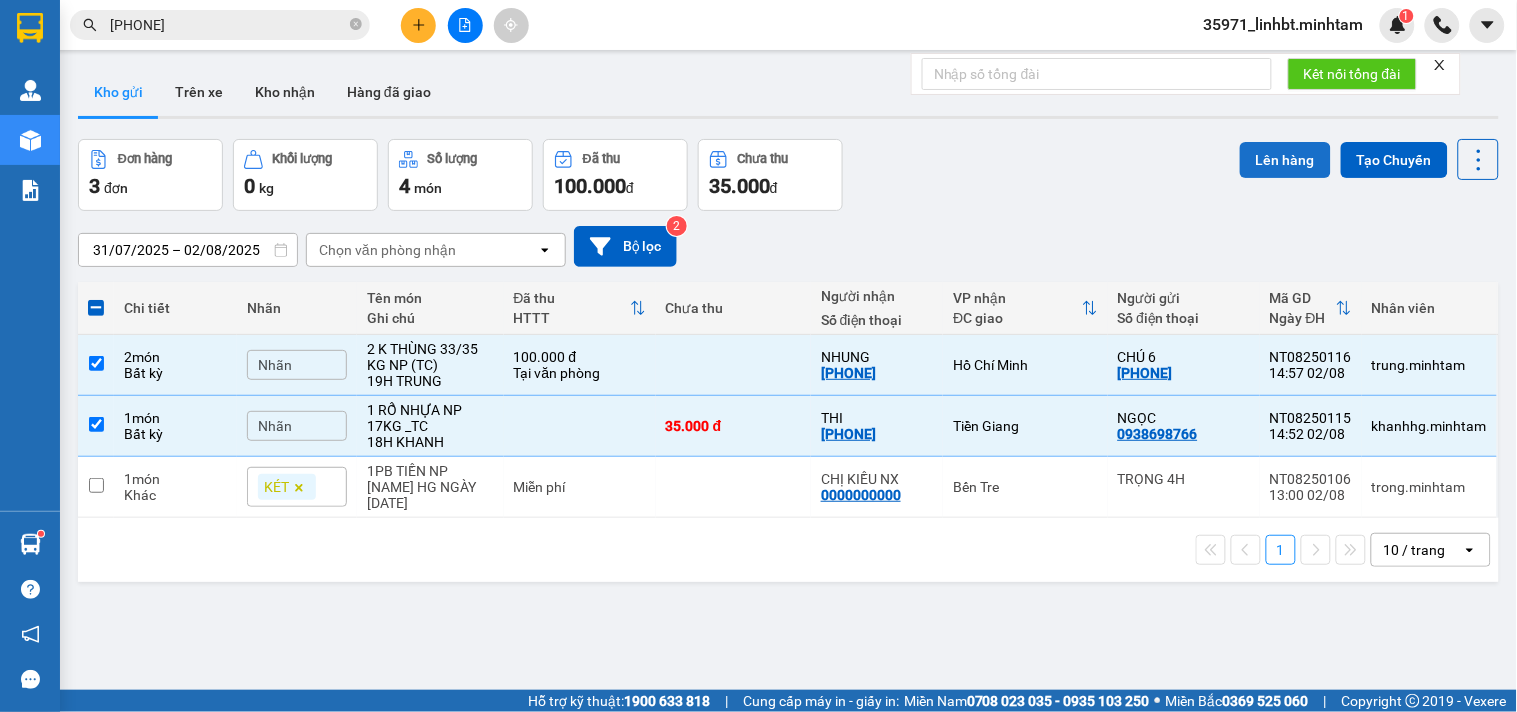 click on "Lên hàng" at bounding box center [1285, 160] 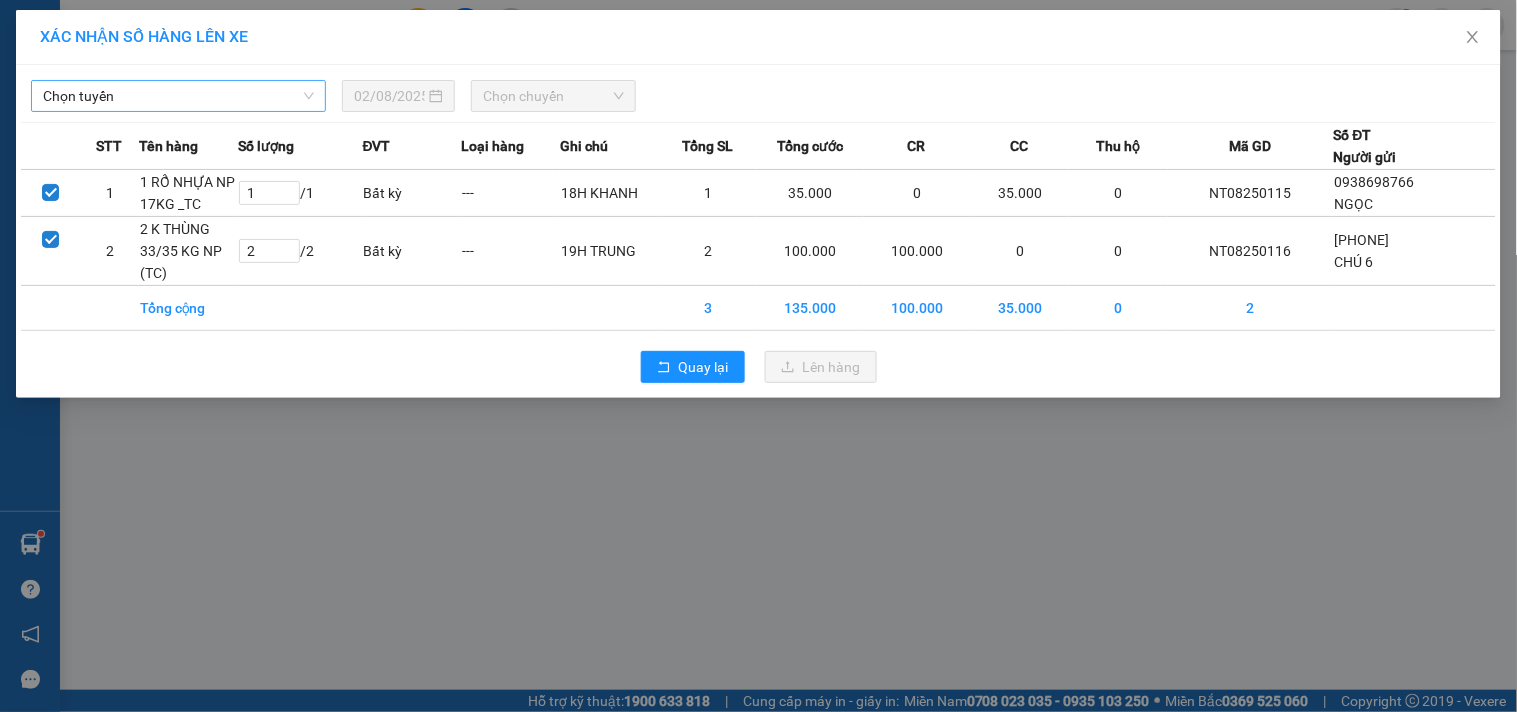 click on "Chọn tuyến" at bounding box center (178, 96) 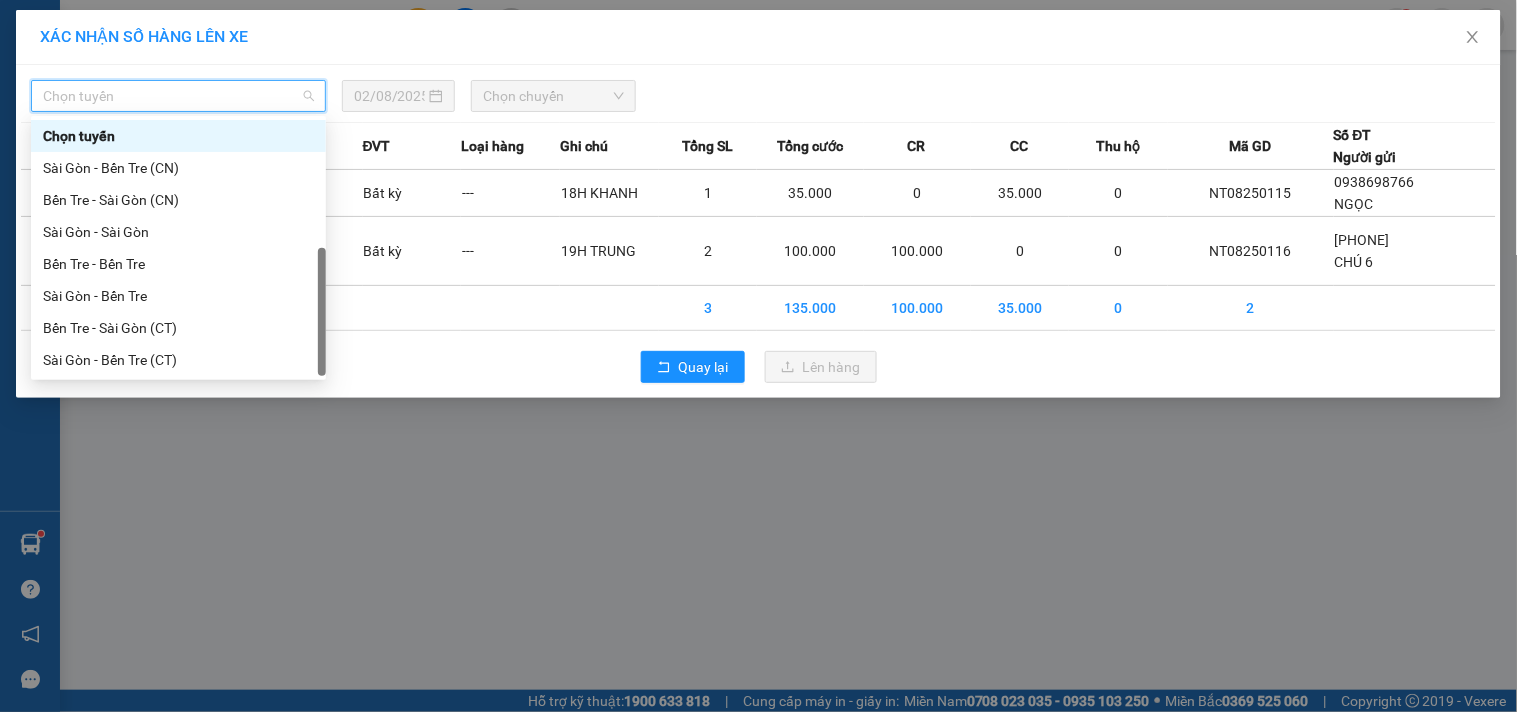 click on "Bến Tre - Sài Gòn" at bounding box center (178, 392) 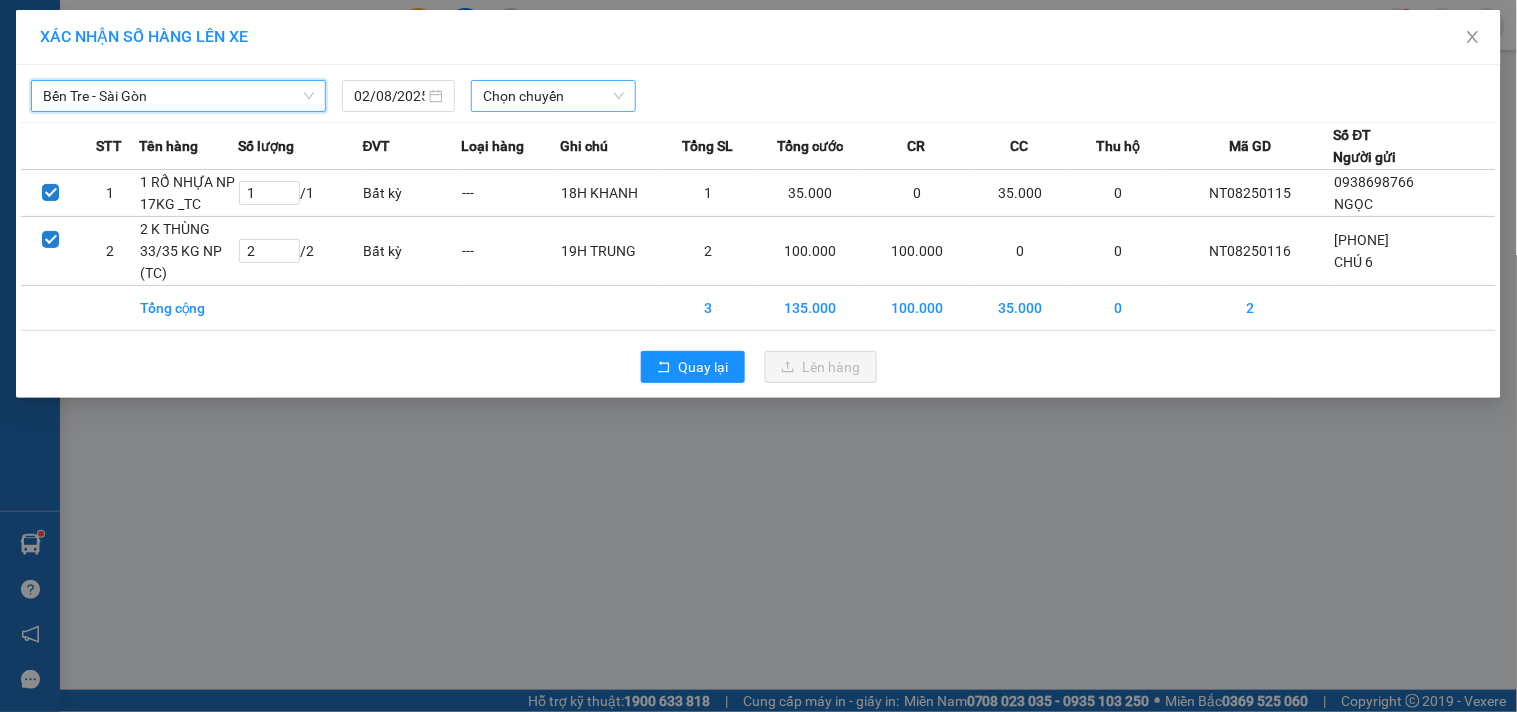 click on "Chọn chuyến" at bounding box center [553, 96] 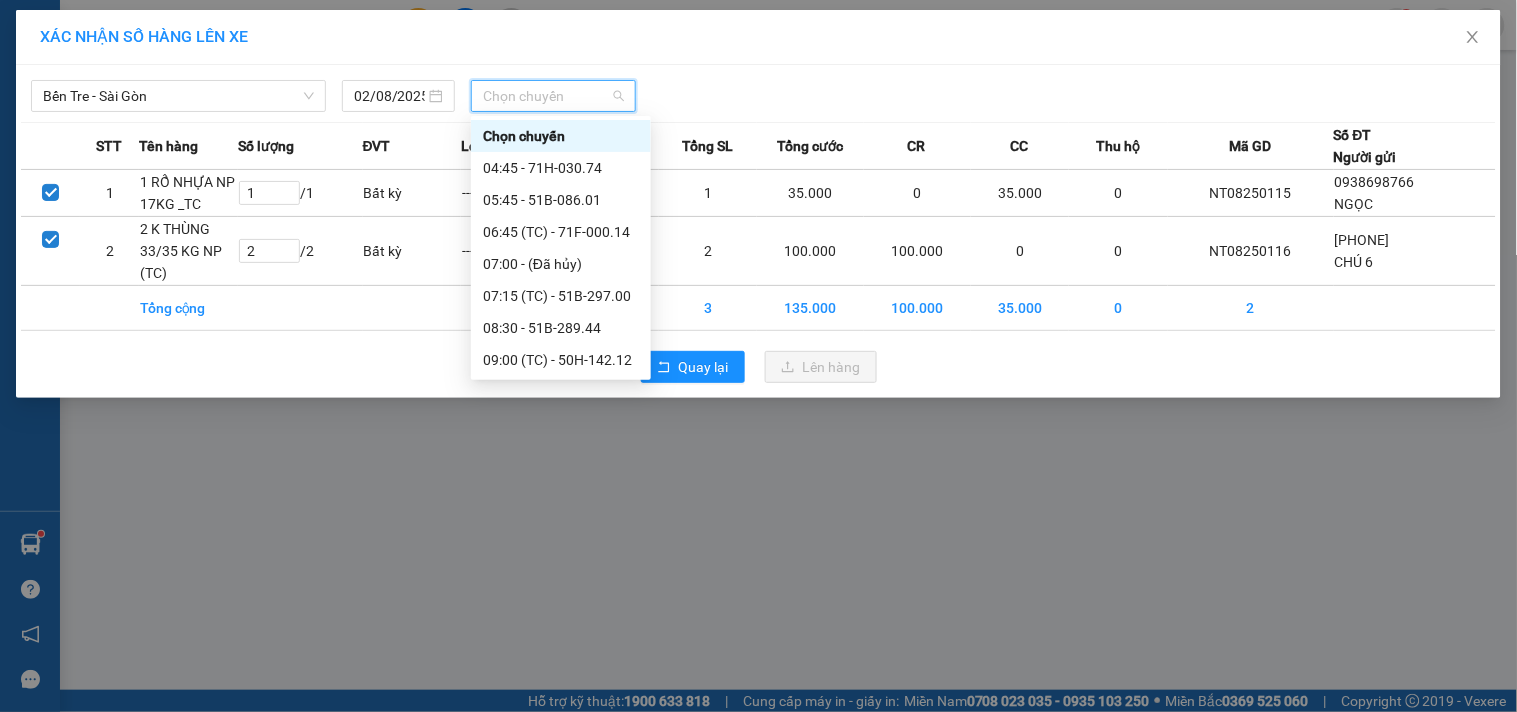 click on "14:45     - 71B-004.90" at bounding box center [561, 552] 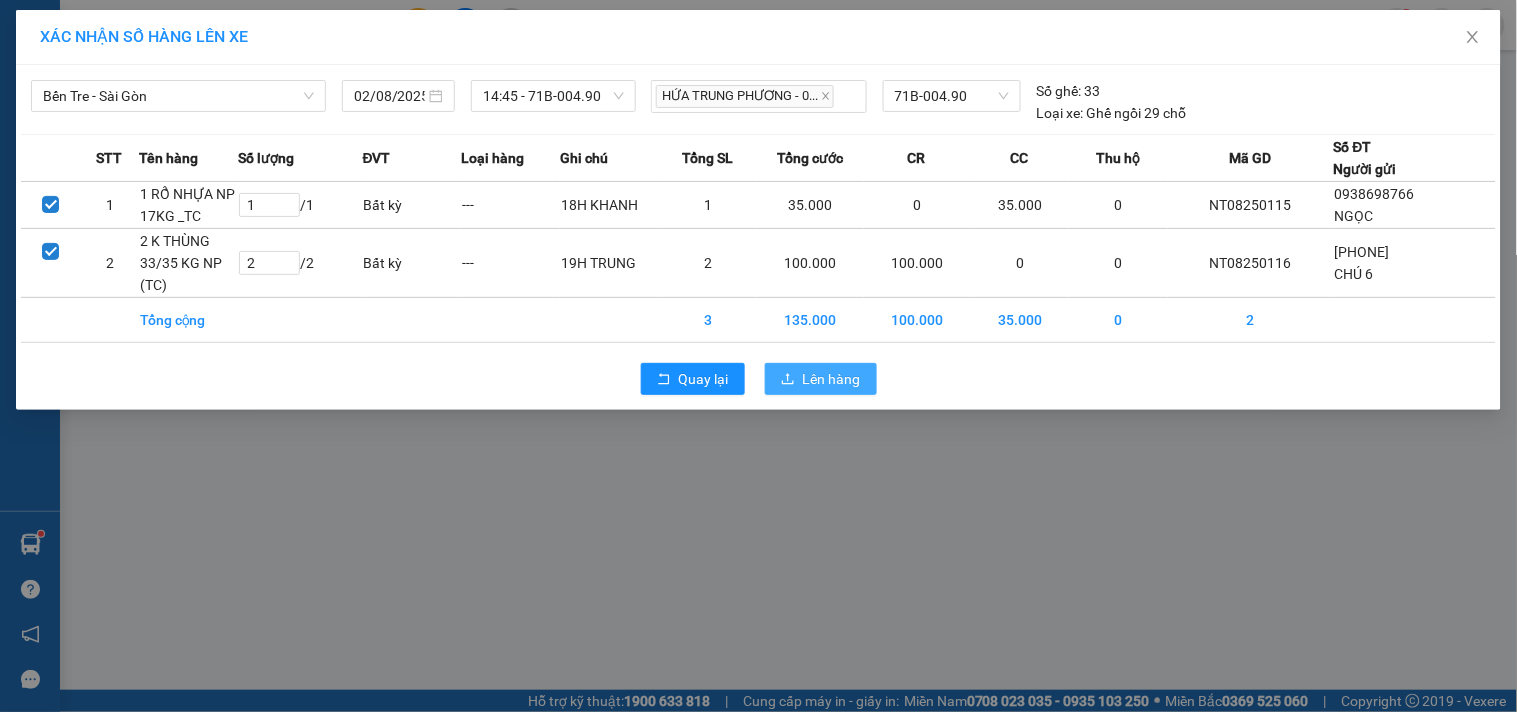 click on "Lên hàng" at bounding box center (832, 379) 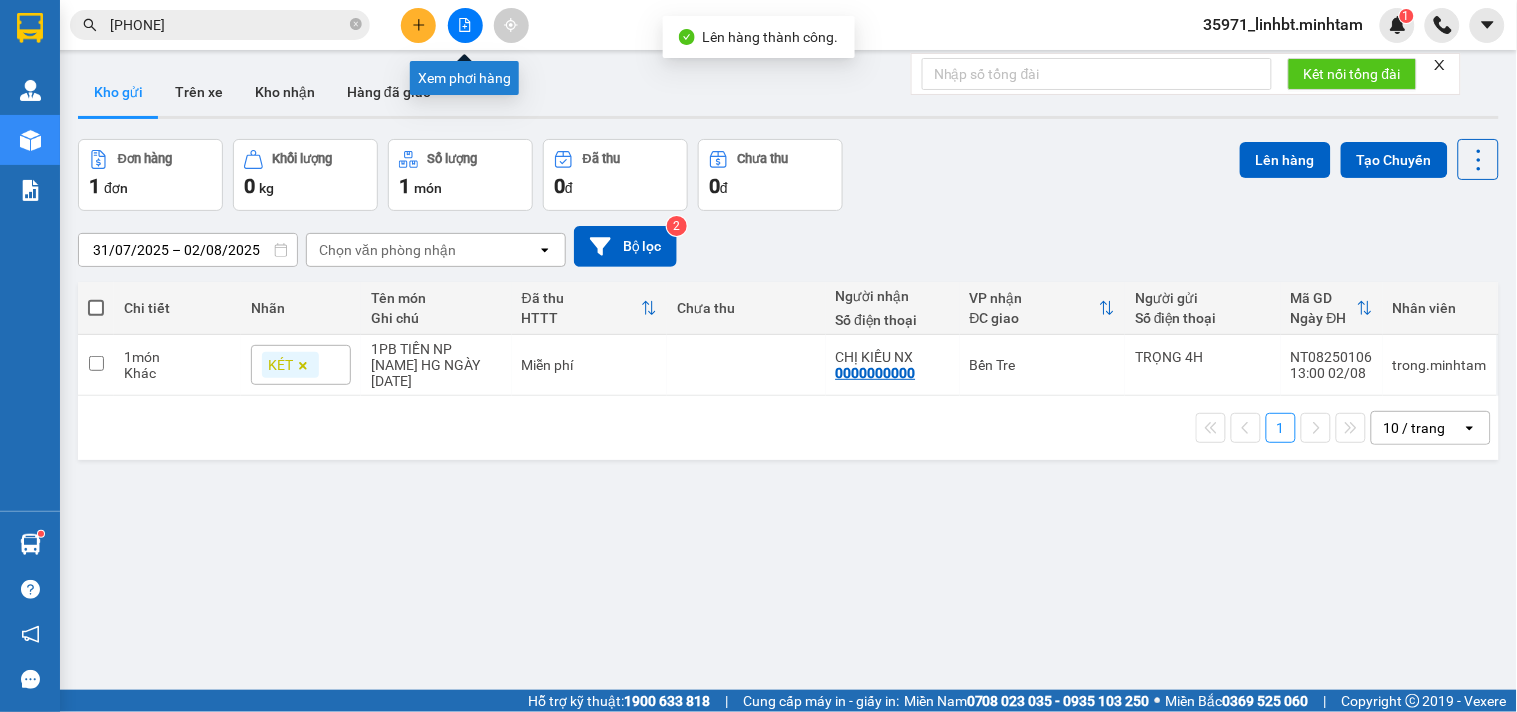 click 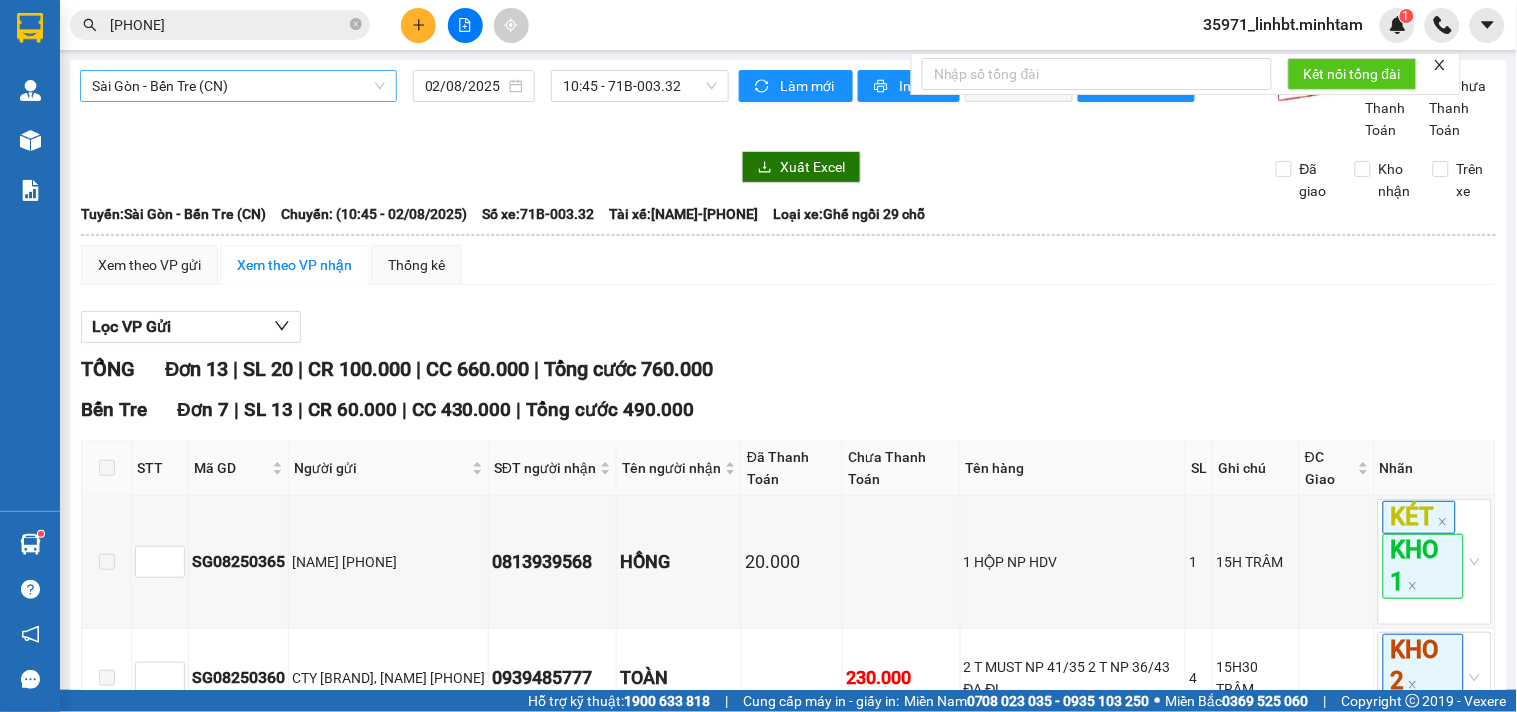 click on "Sài Gòn - Bến Tre (CN)" at bounding box center (238, 86) 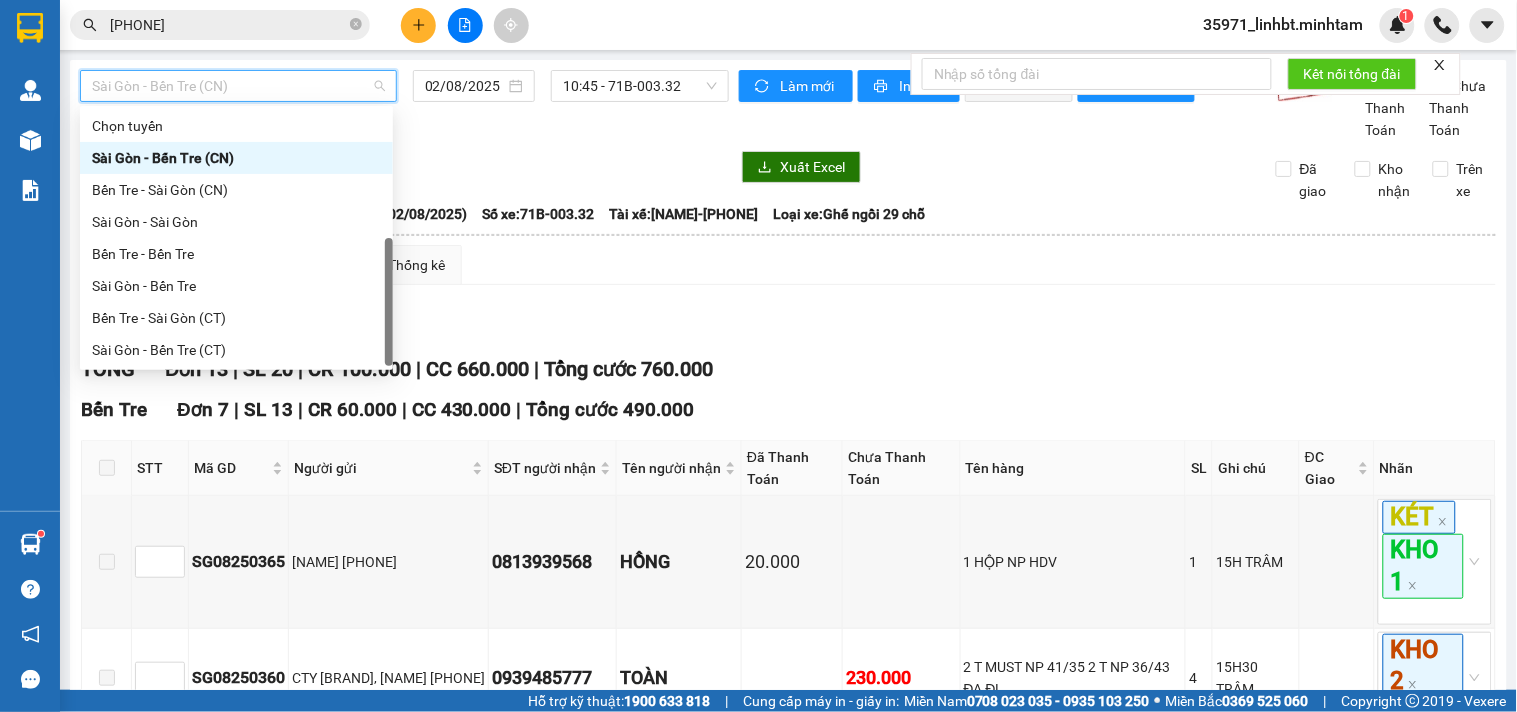 click on "Bến Tre - Sài Gòn" at bounding box center [236, 382] 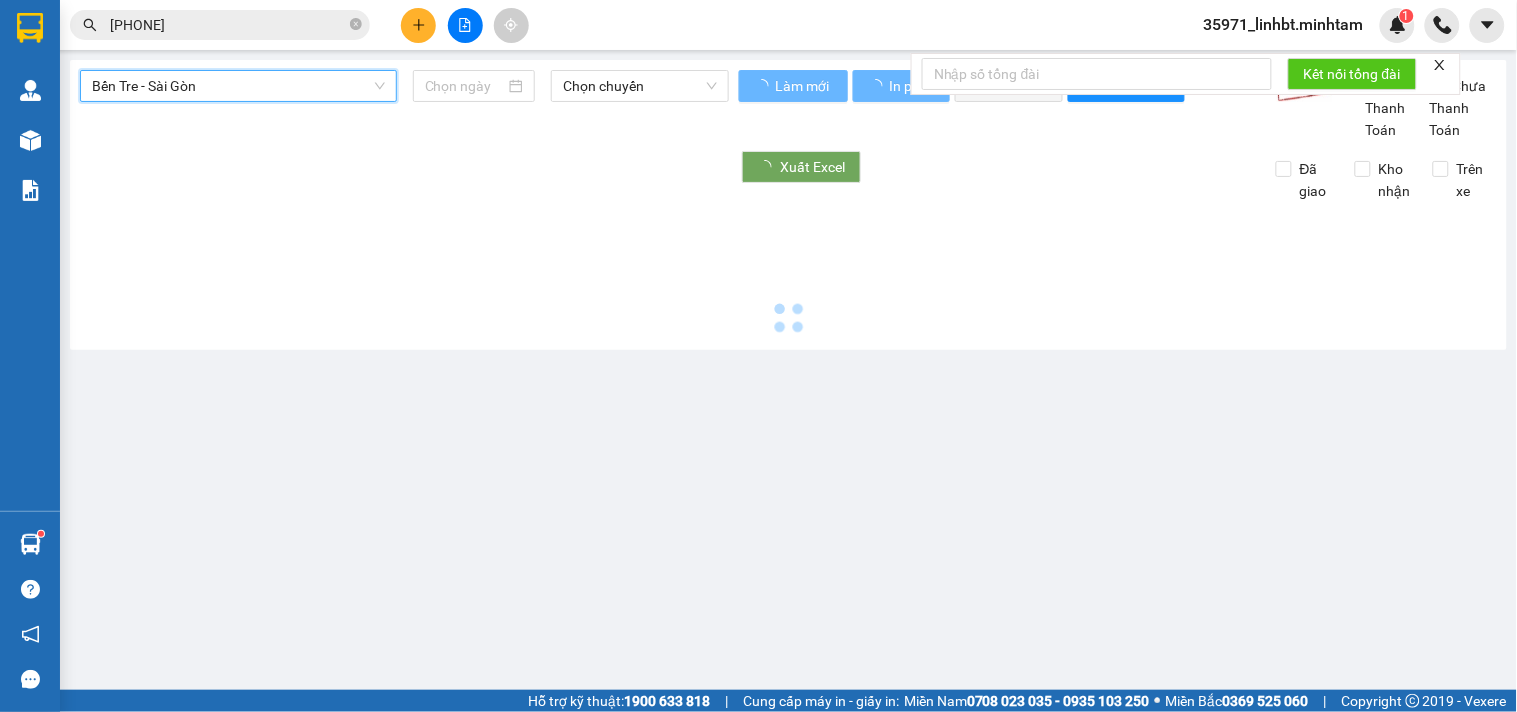 type on "02/08/2025" 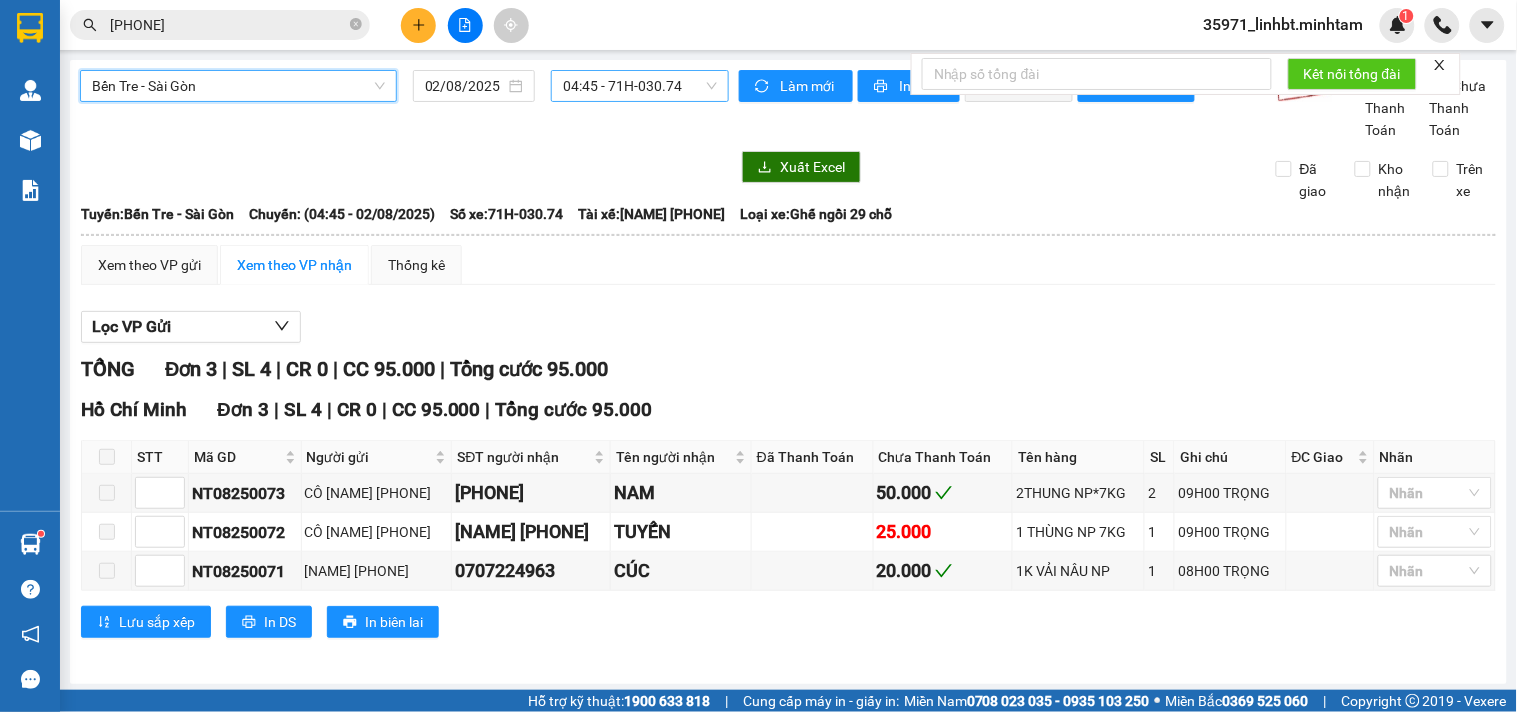 click on "04:45     - 71H-030.74" at bounding box center (640, 86) 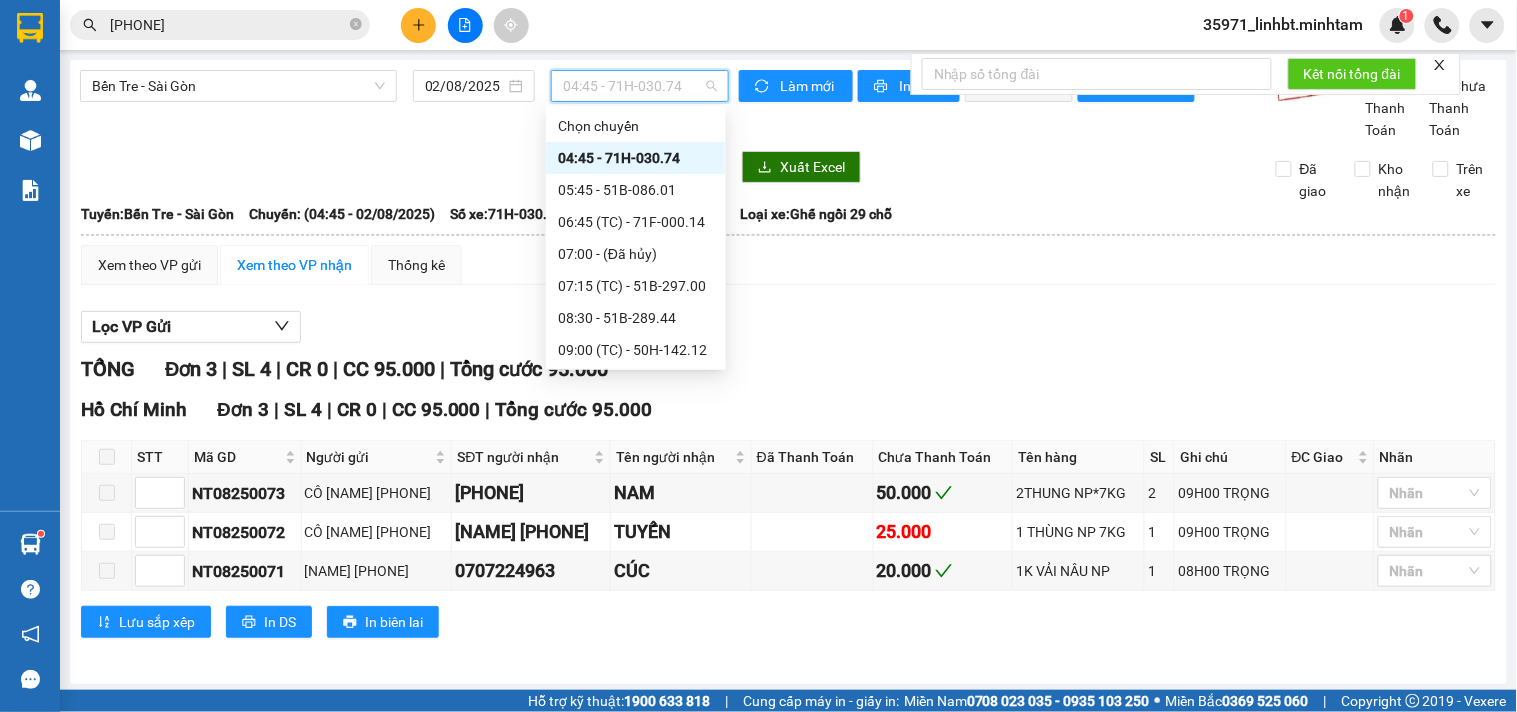 click on "14:45     - 71B-004.90" at bounding box center (636, 542) 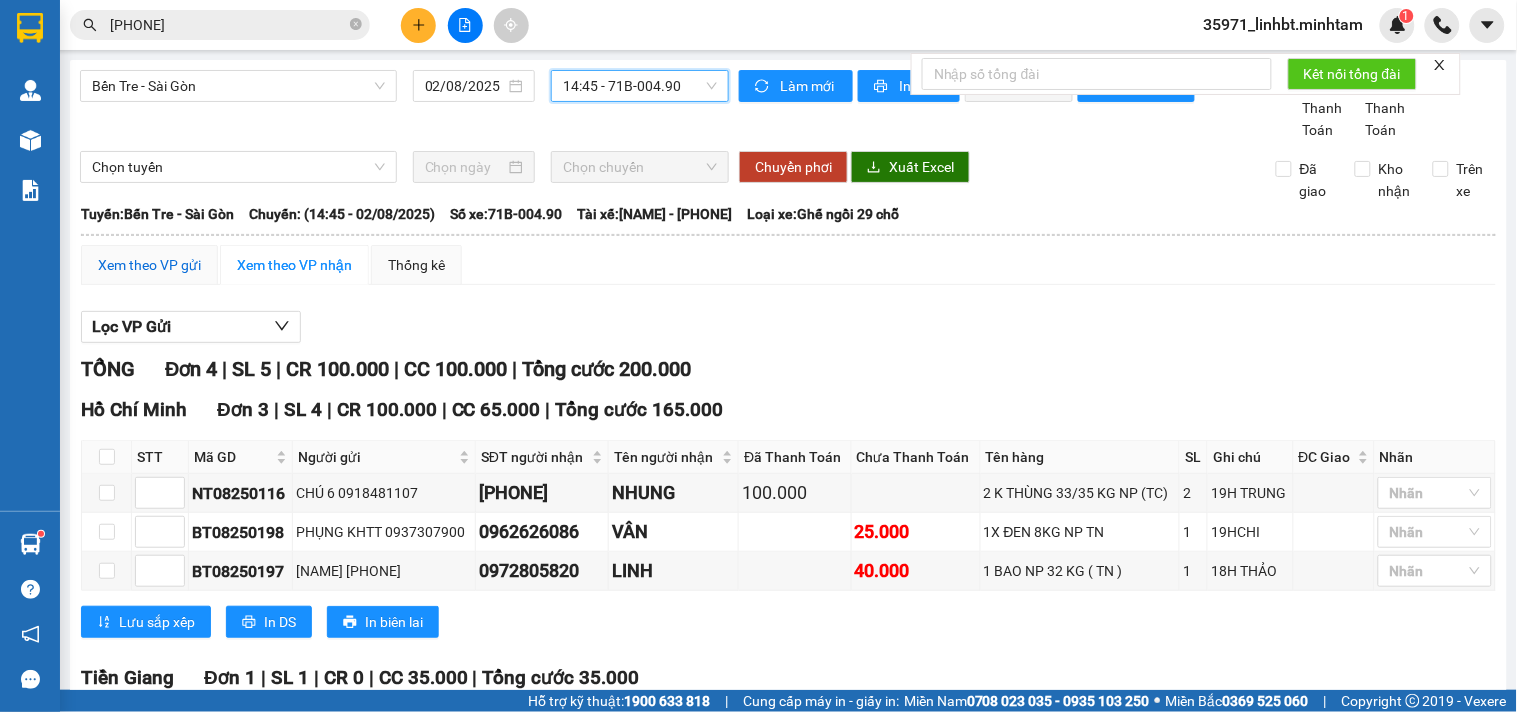 click on "Xem theo VP gửi" at bounding box center (149, 265) 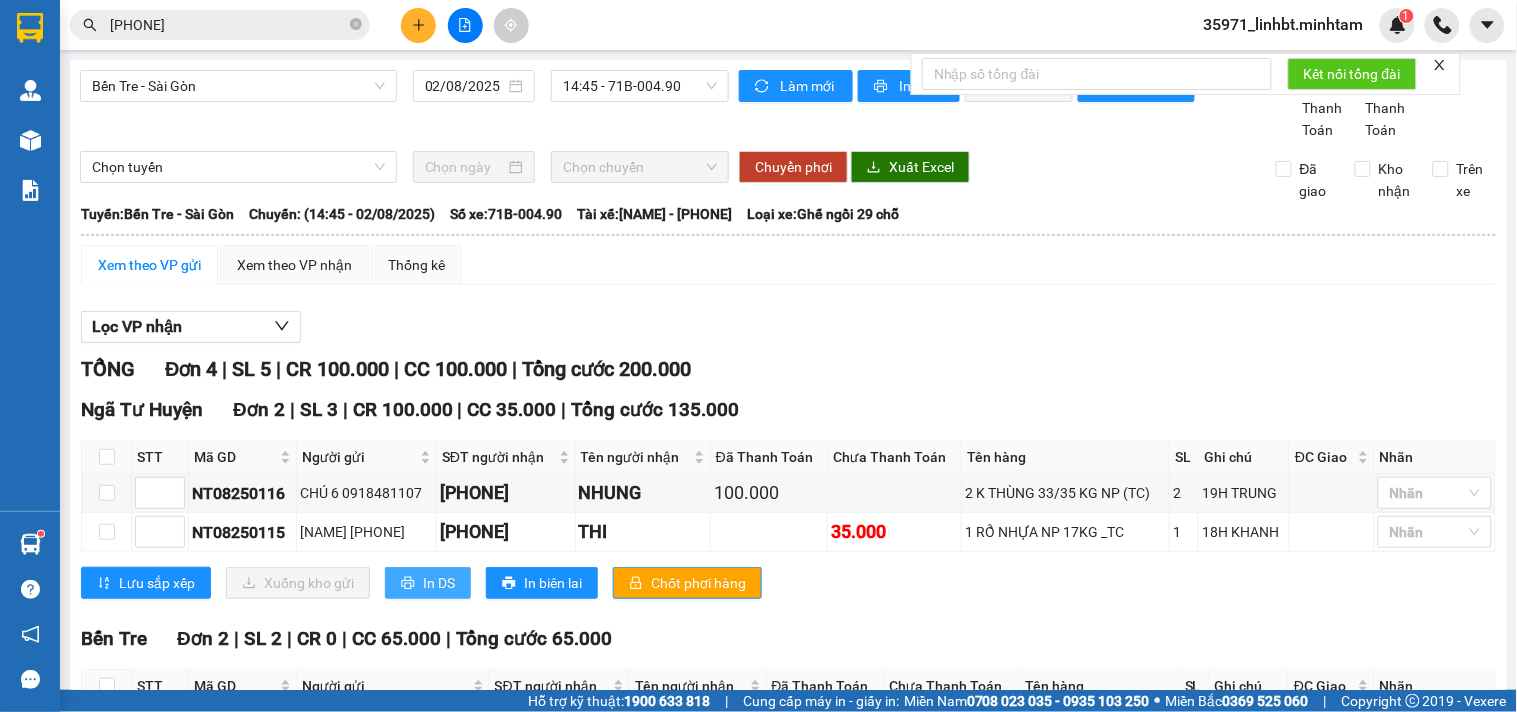 click on "In DS" at bounding box center (439, 583) 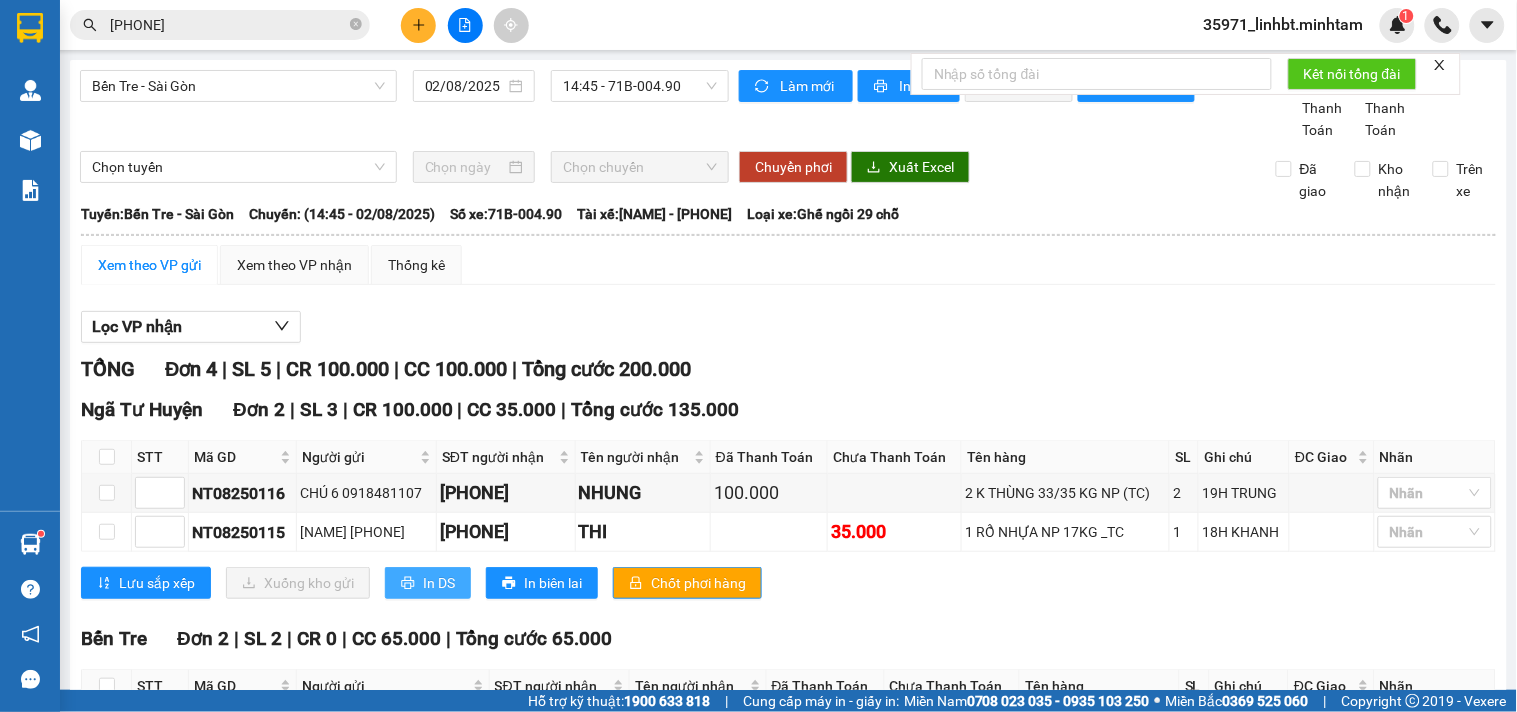 click on "In DS" at bounding box center [428, 583] 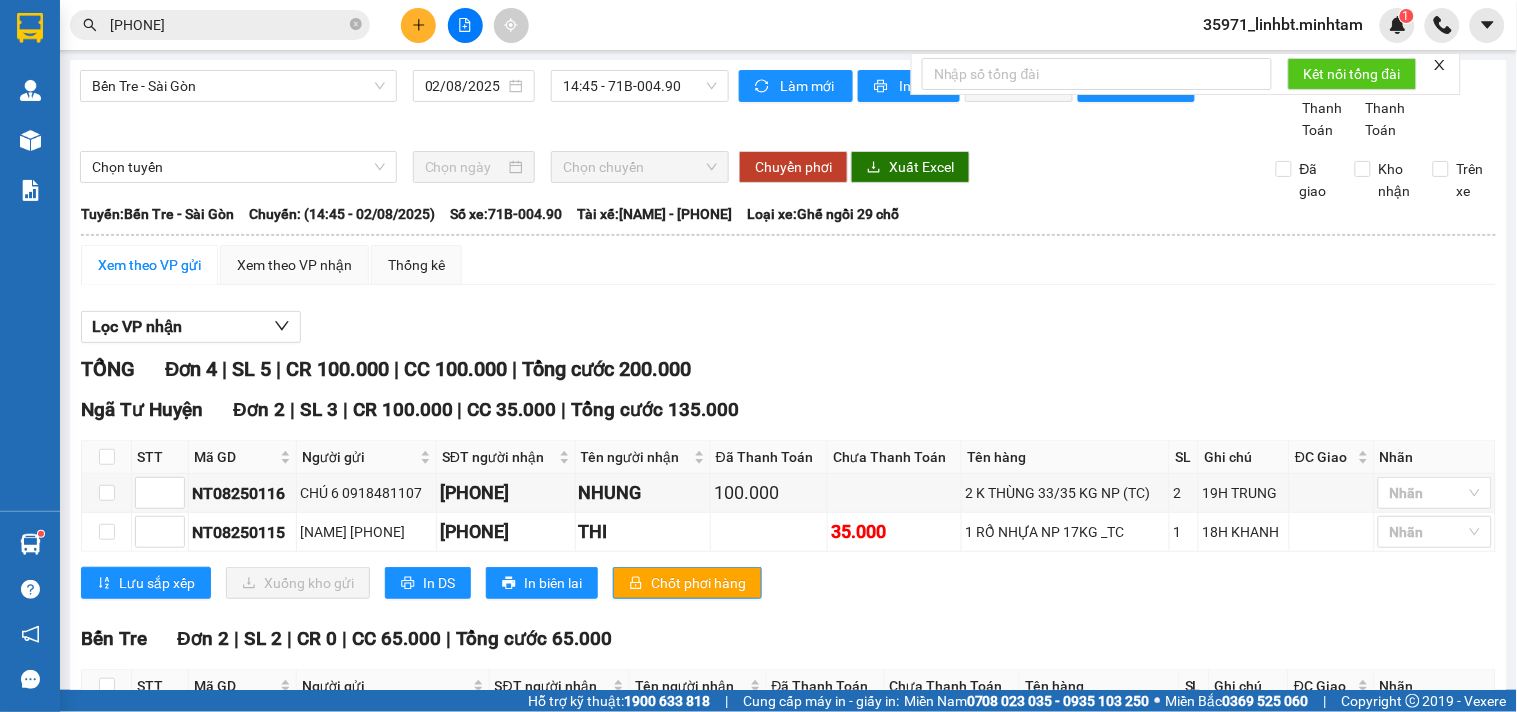 click on "[PHONE]" at bounding box center [228, 25] 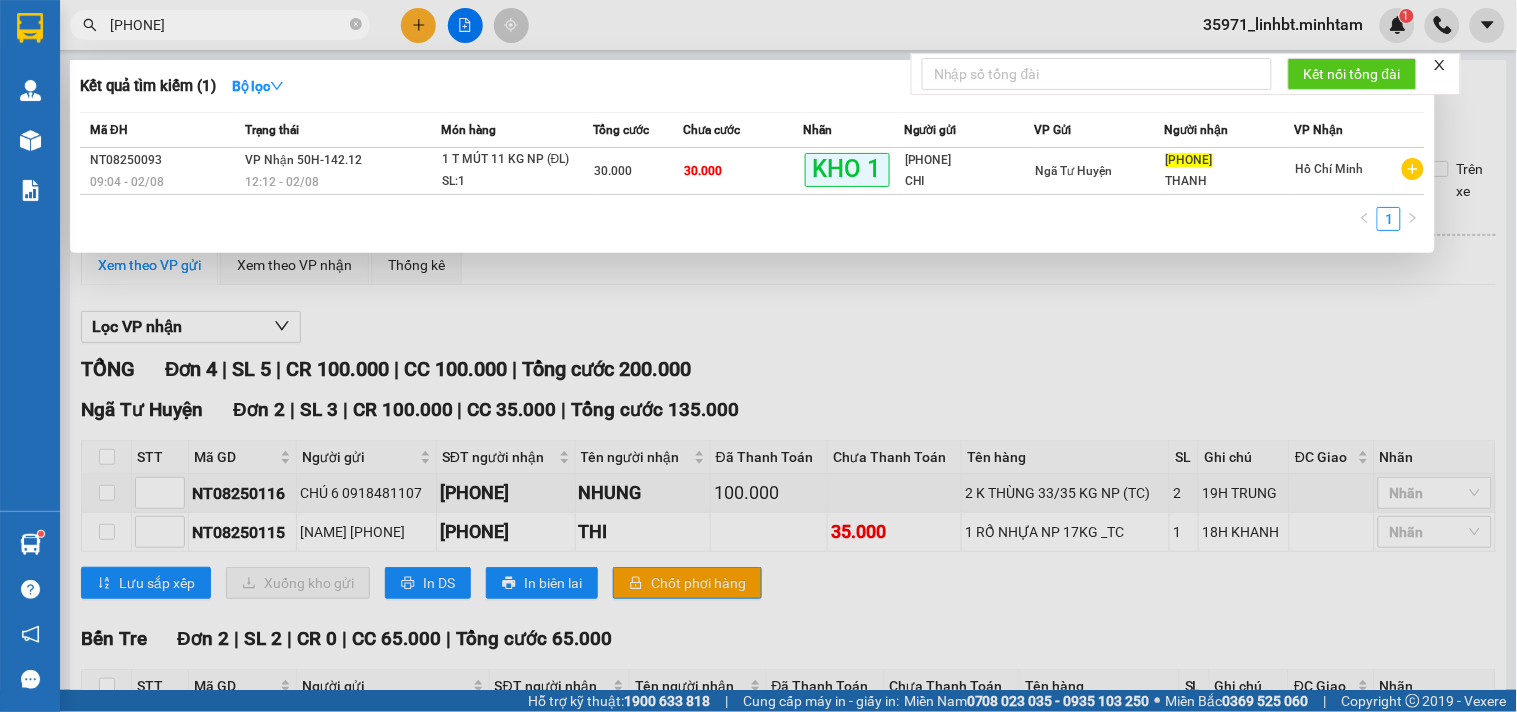 click on "[PHONE]" at bounding box center (228, 25) 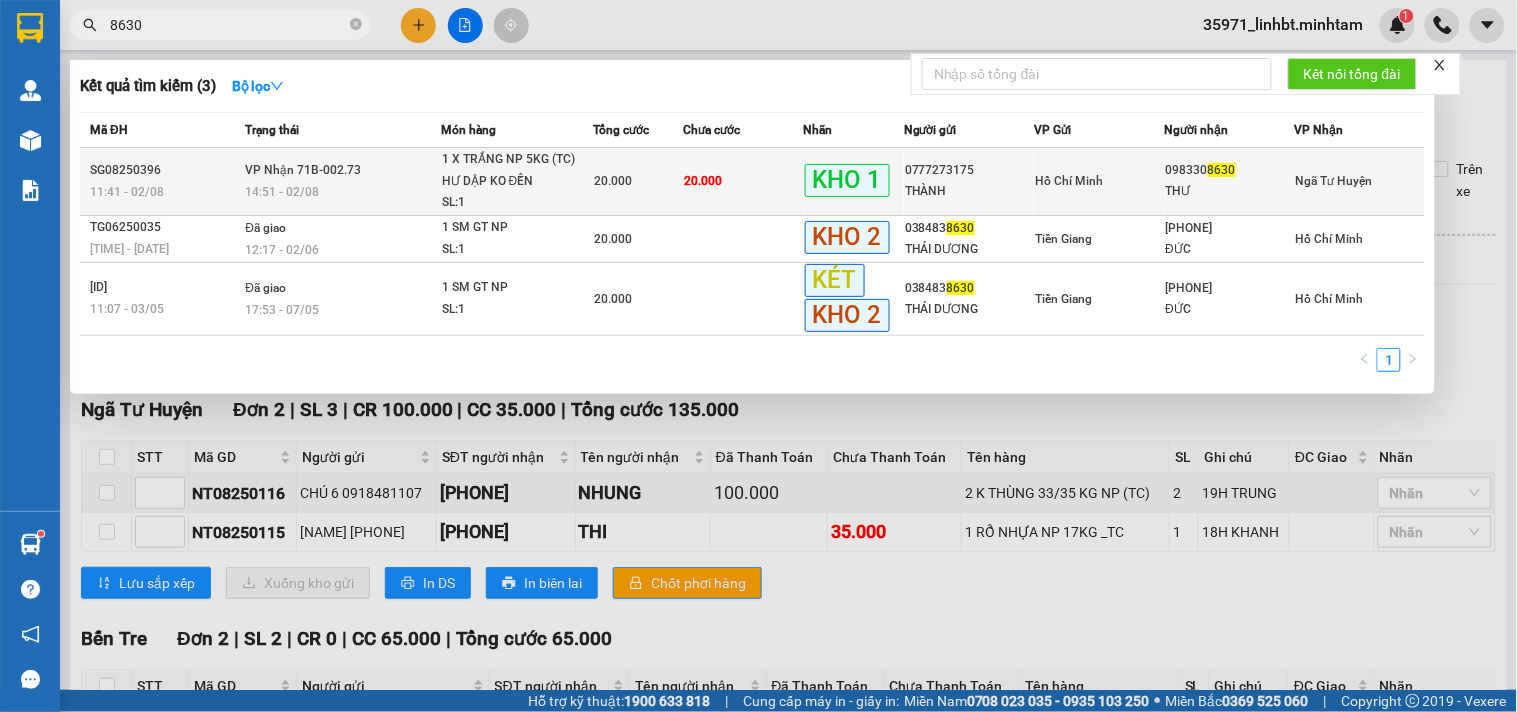 type on "8630" 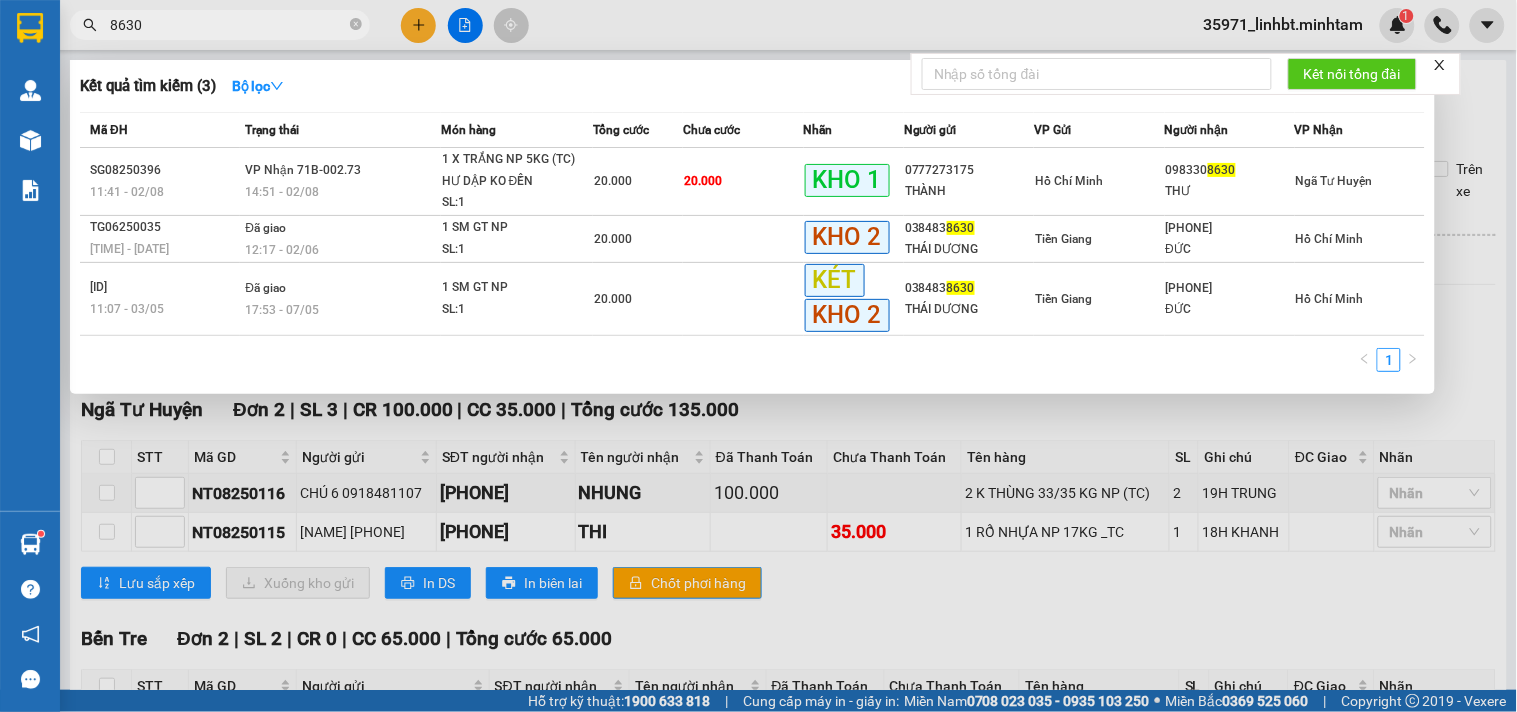 click on "1 X TRẮNG NP 5KG (TC) HƯ DẬP KO ĐỀN" at bounding box center [517, 170] 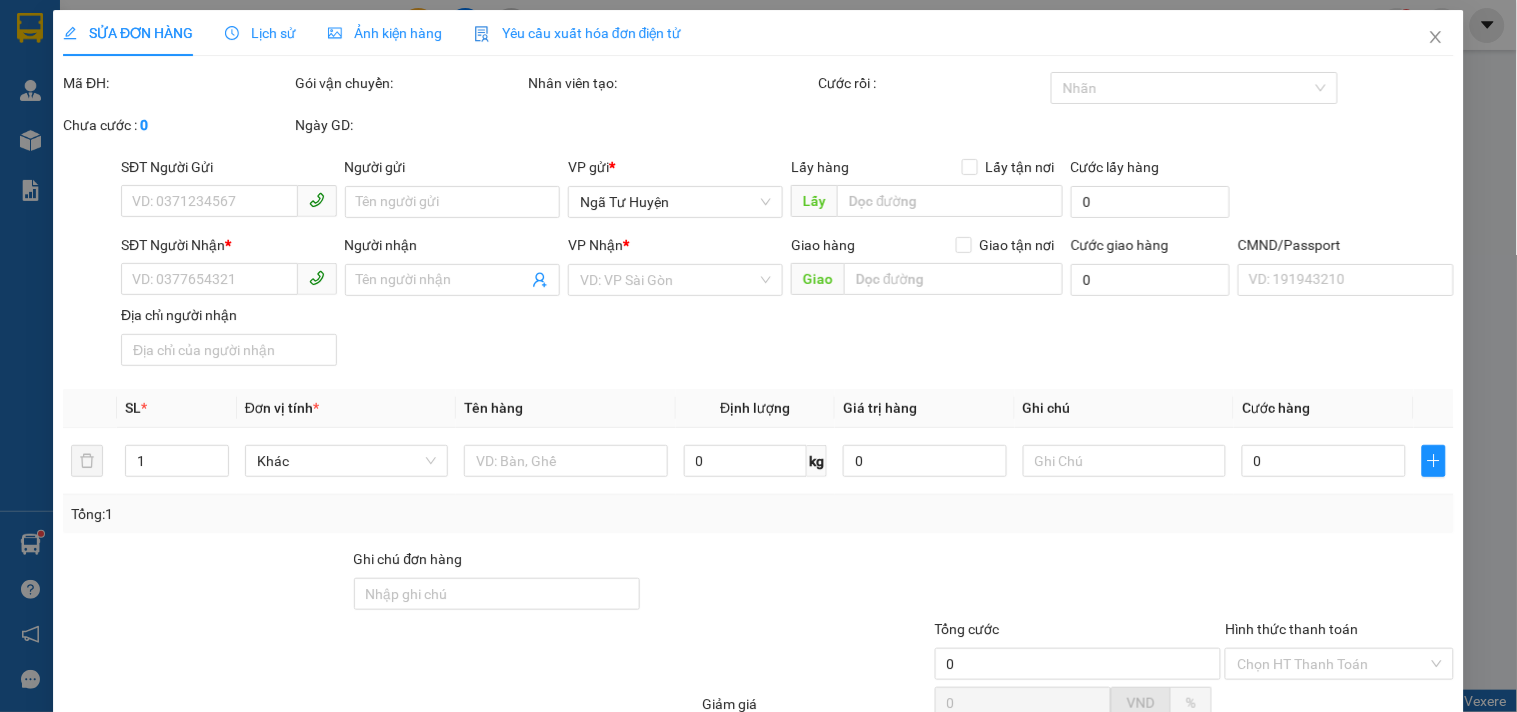 type on "0777273175" 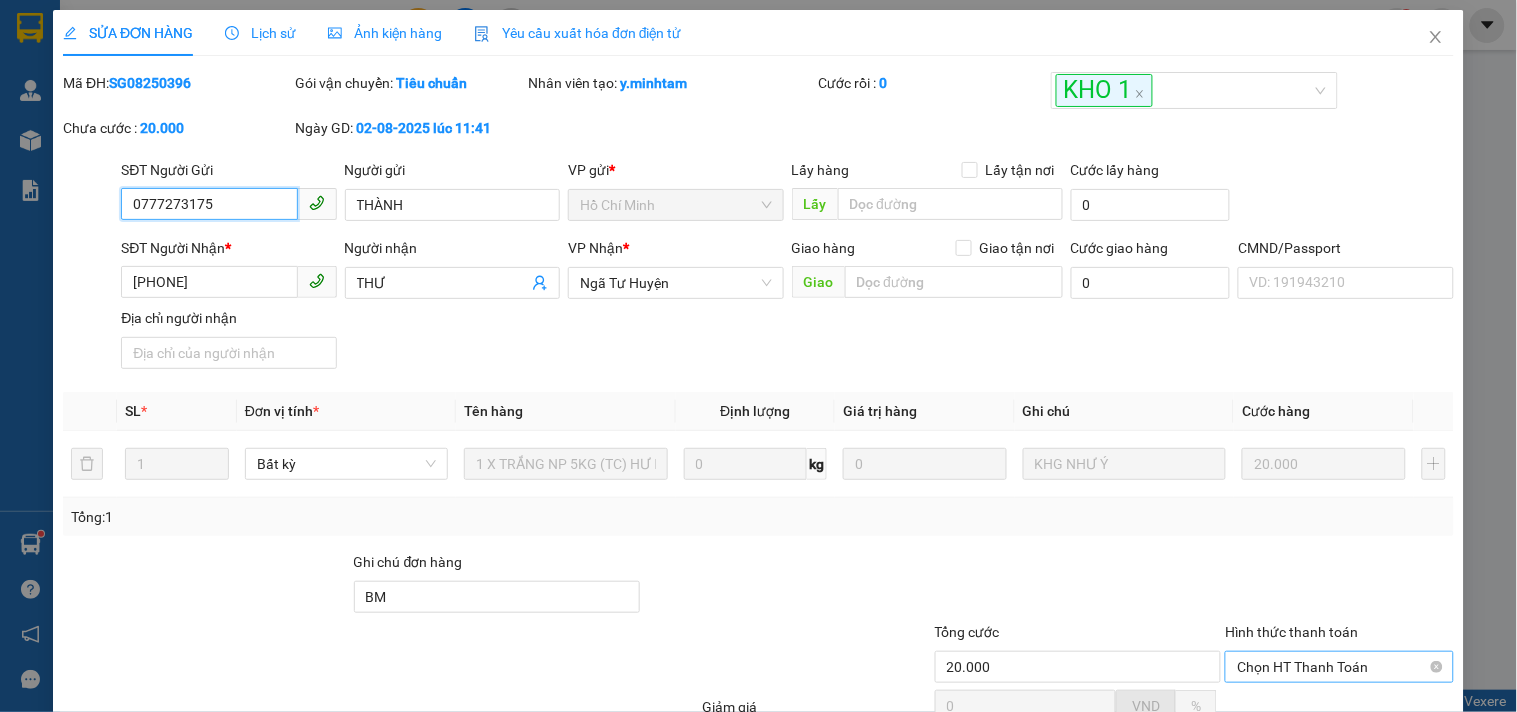 click on "Chọn HT Thanh Toán" at bounding box center [1339, 667] 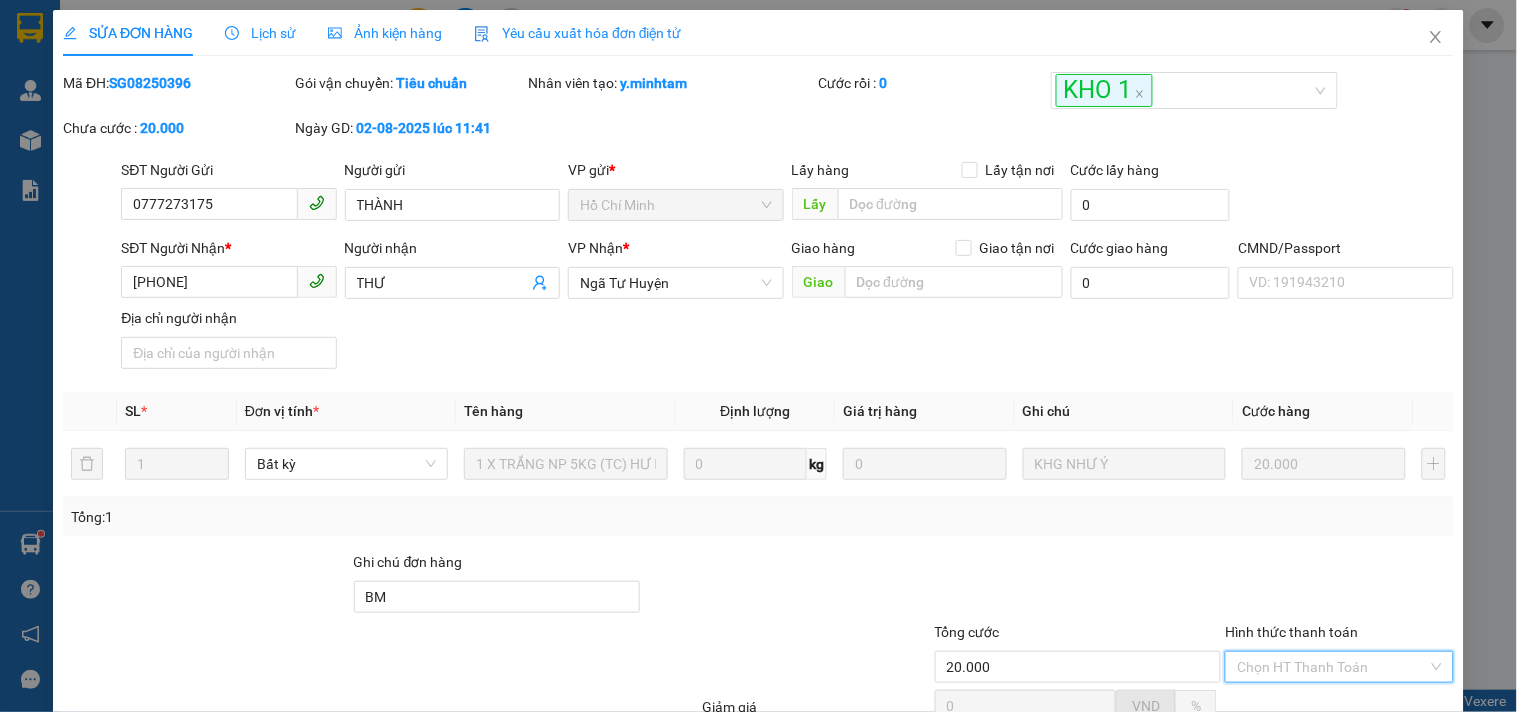 click on "Tại văn phòng" at bounding box center (1327, 704) 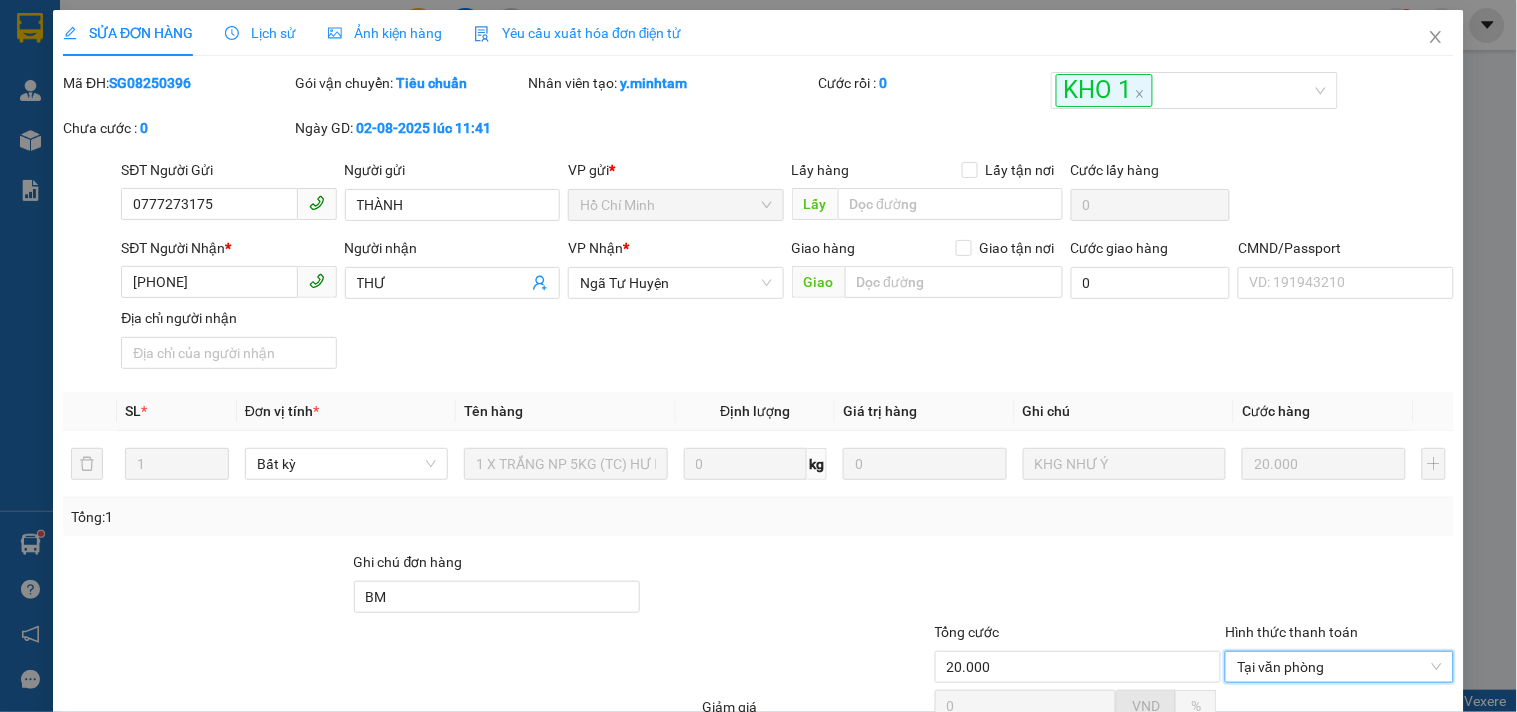 click on "Lưu và Giao hàng" at bounding box center (857, 864) 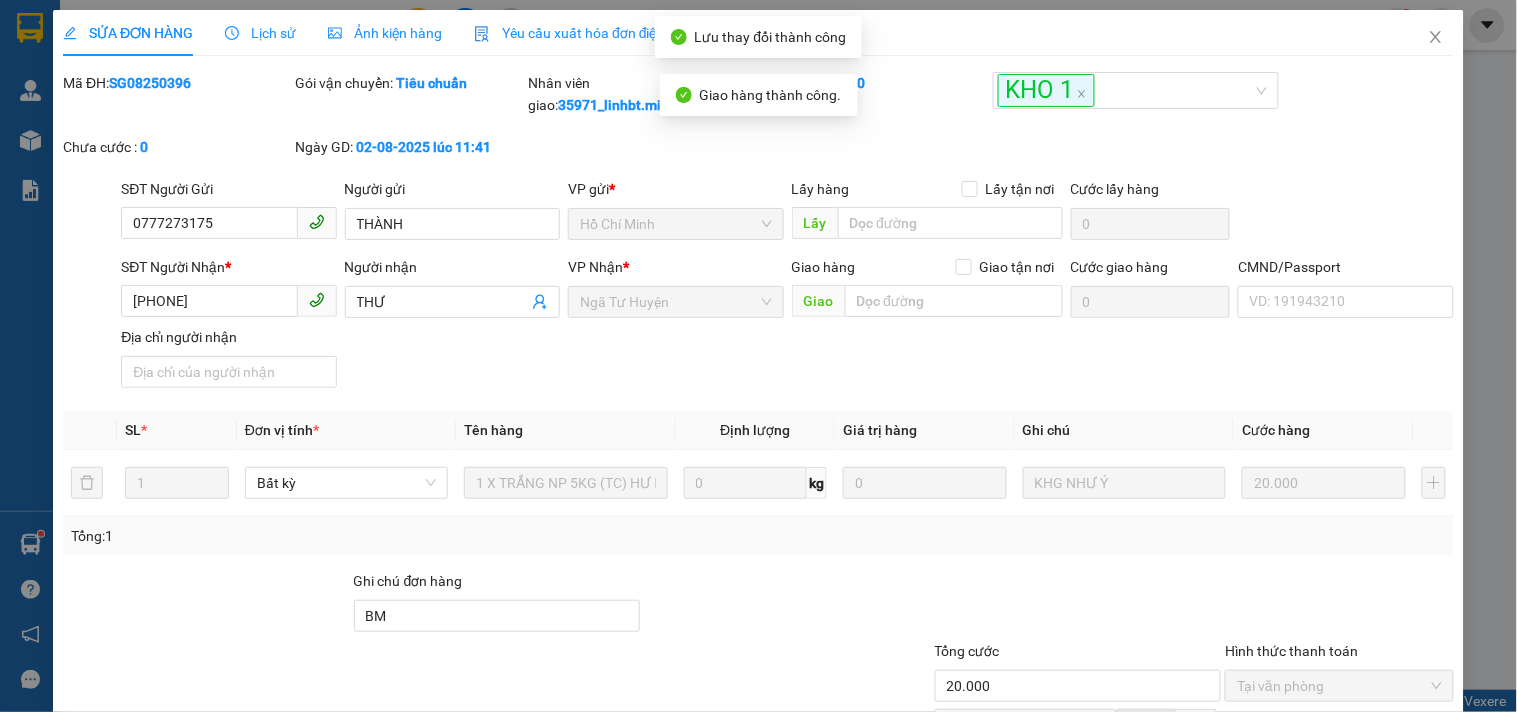 click on "Lưu và In" at bounding box center [1369, 883] 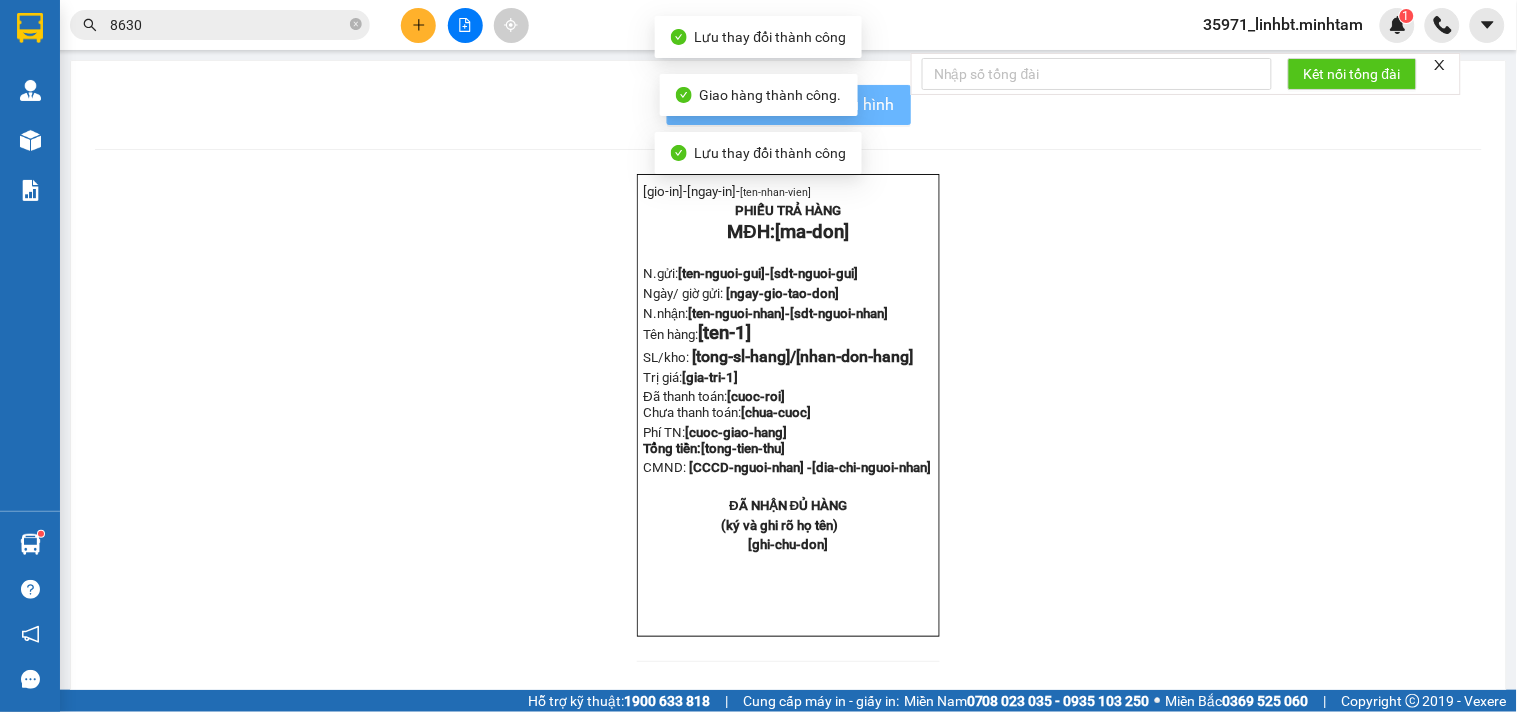 click on "PHIẾU TRẢ HÀNG
MĐH:  [ID]
N.gửi:  [NAME]- [PHONE]
Ngày/ giờ gửi:   [DATETIME]
N.nhận:  [NAME]- [PHONE] Tên hàng:  [NAME]
SL/kho:   [NUMBER]/ [NUMBER]
Trị giá:  [NUMBER]
Đã thanh toán:  [NUMBER]    Chưa thanh toán:  [NUMBER]
Phí TN:  [NUMBER] Tổng tiền:  [NUMBER]
CMND:   [NUMBER] -  [ADDRESS]
ĐÃ NHẬN ĐỦ HÀNG
(ký và ghi rõ họ tên)
[TEXT]" at bounding box center [788, 430] 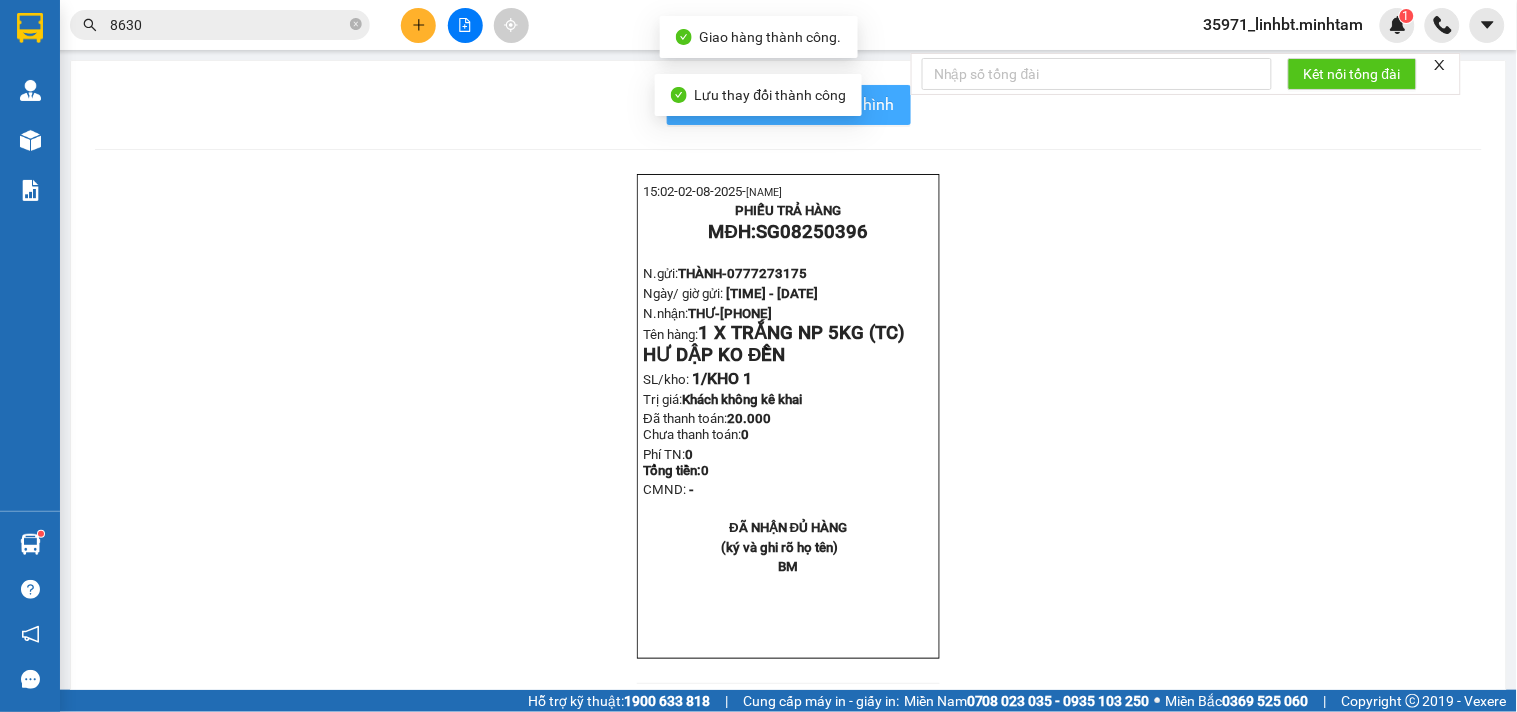 click on "In mẫu biên lai tự cấu hình" at bounding box center (789, 105) 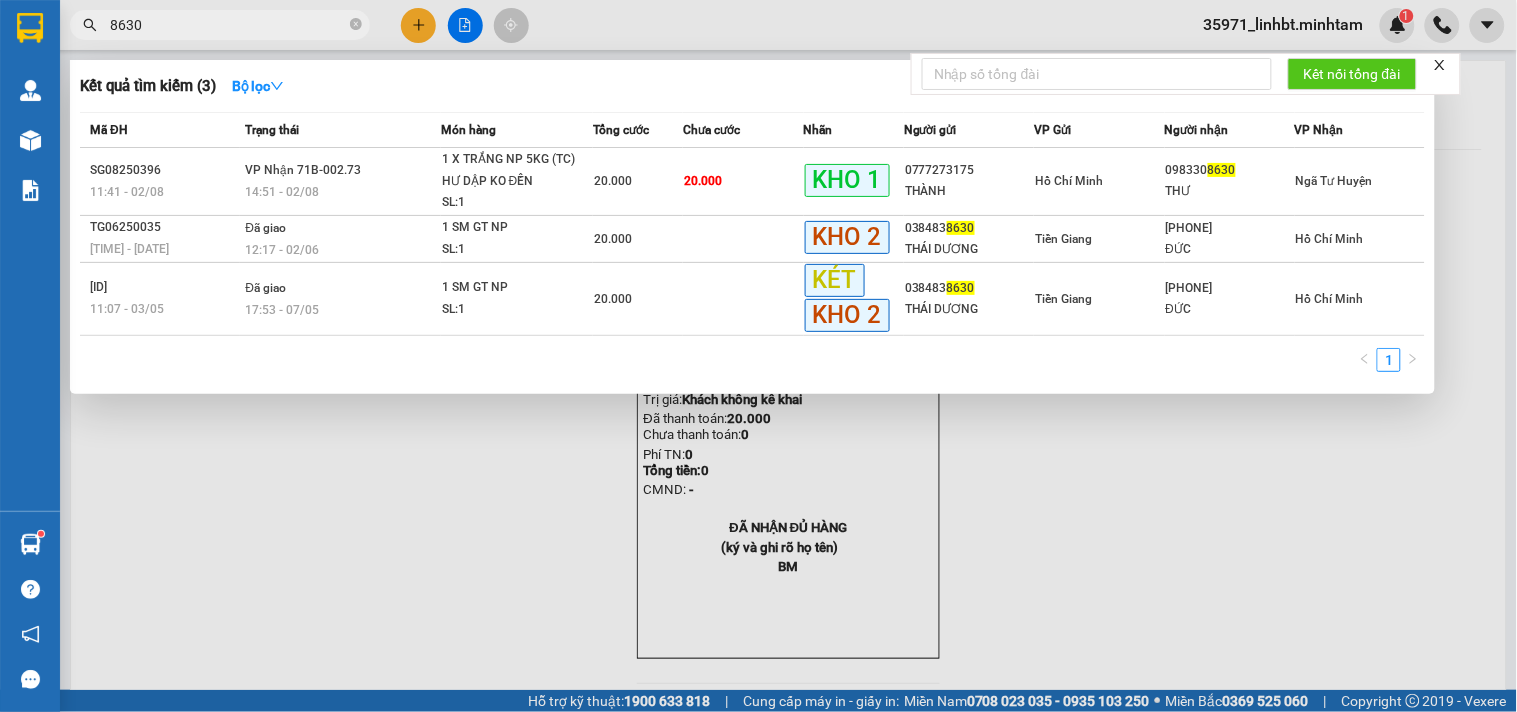 click on "8630" at bounding box center [228, 25] 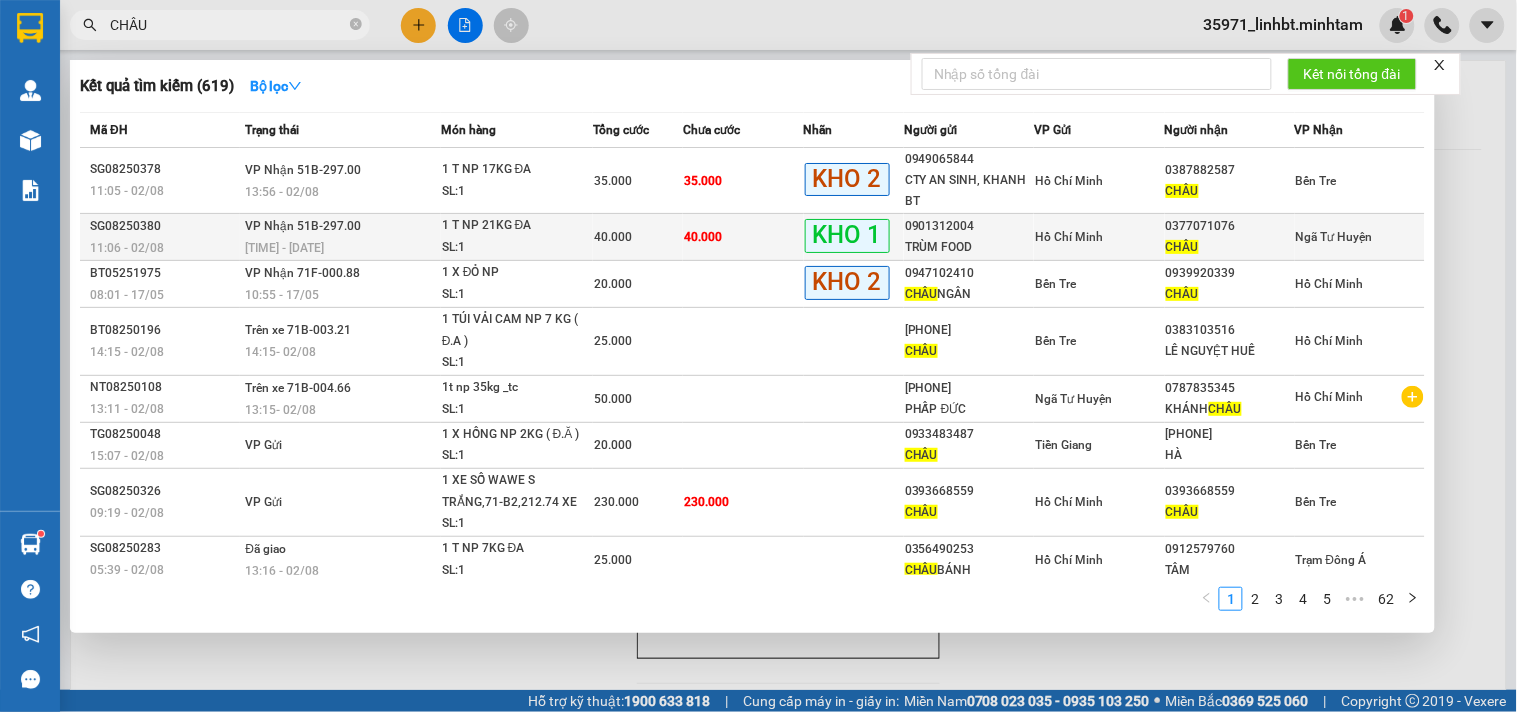 type on "CHÂU" 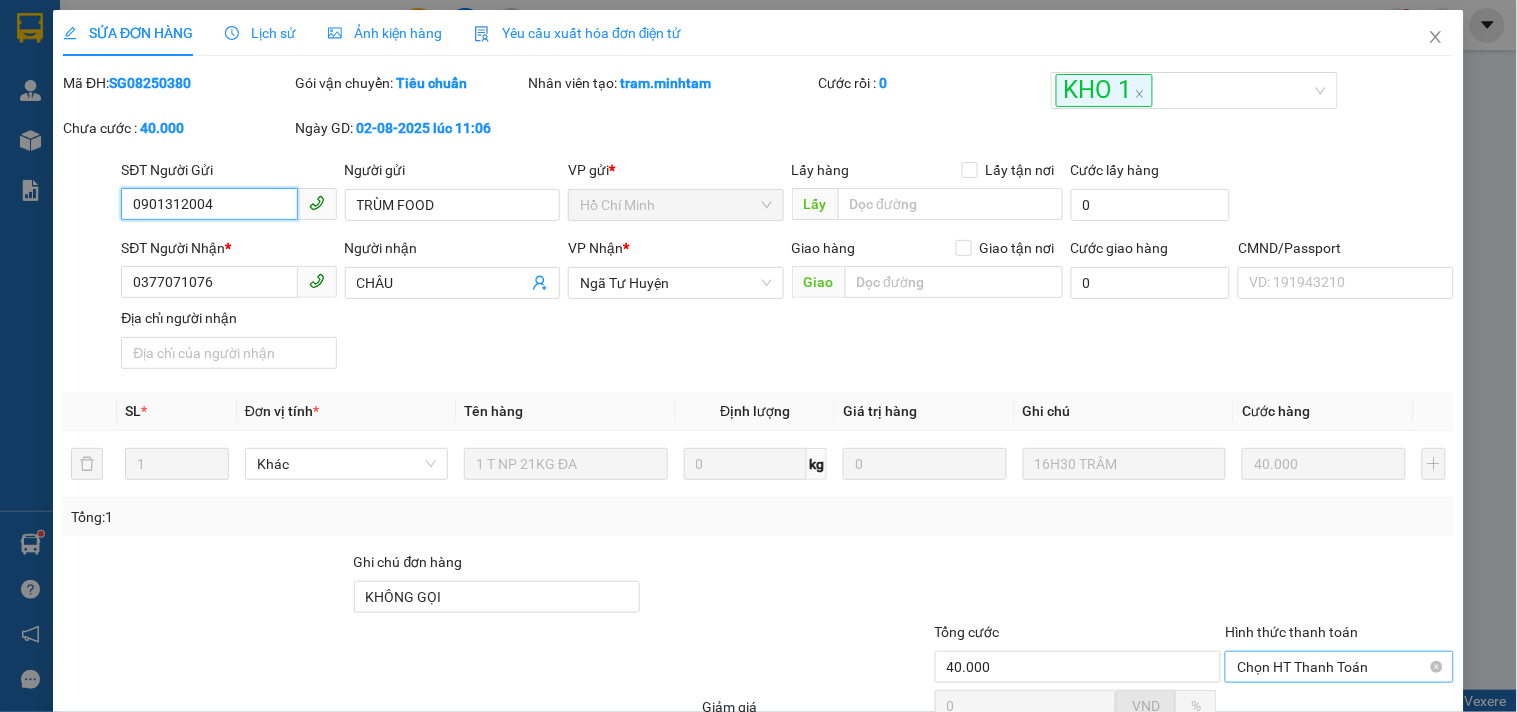 click on "Chọn HT Thanh Toán" at bounding box center [1339, 667] 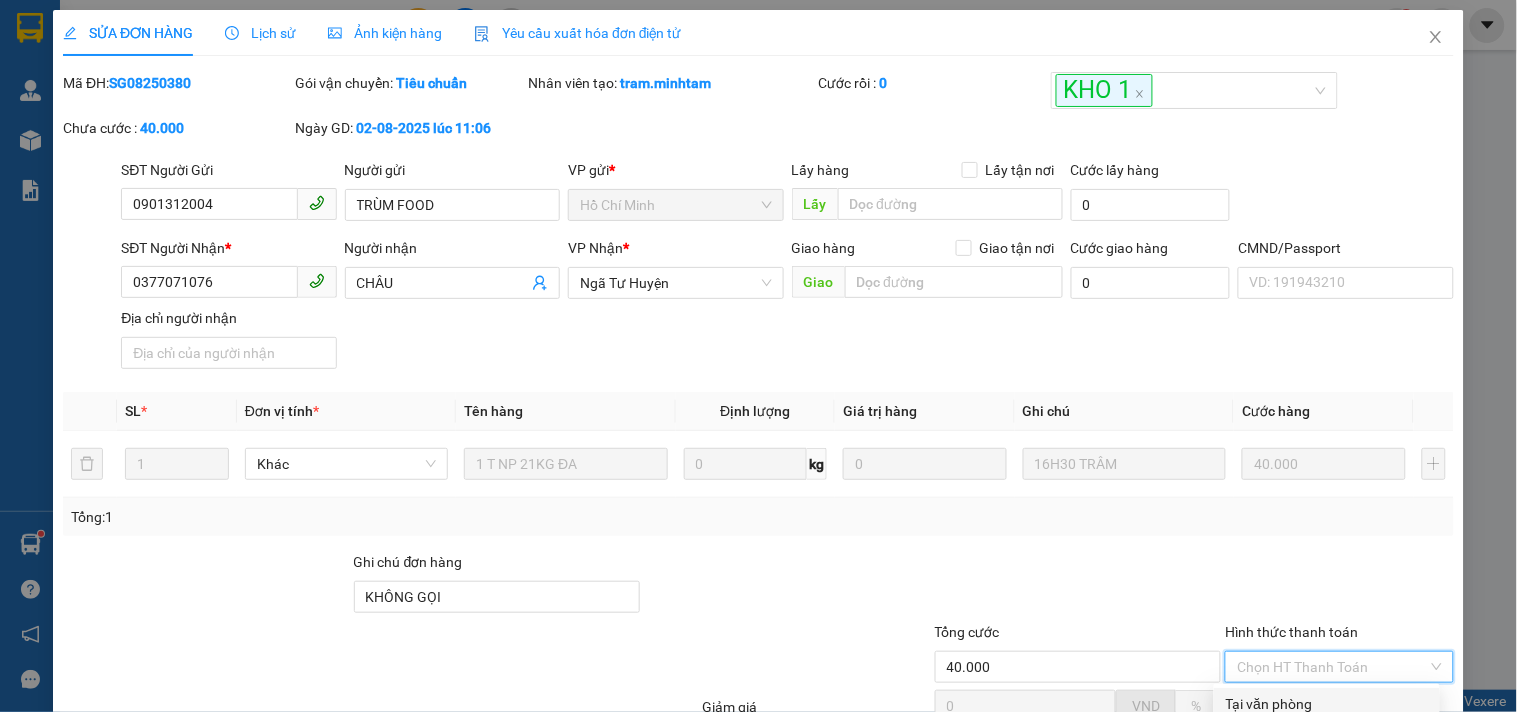 click on "Tại văn phòng" at bounding box center (1327, 704) 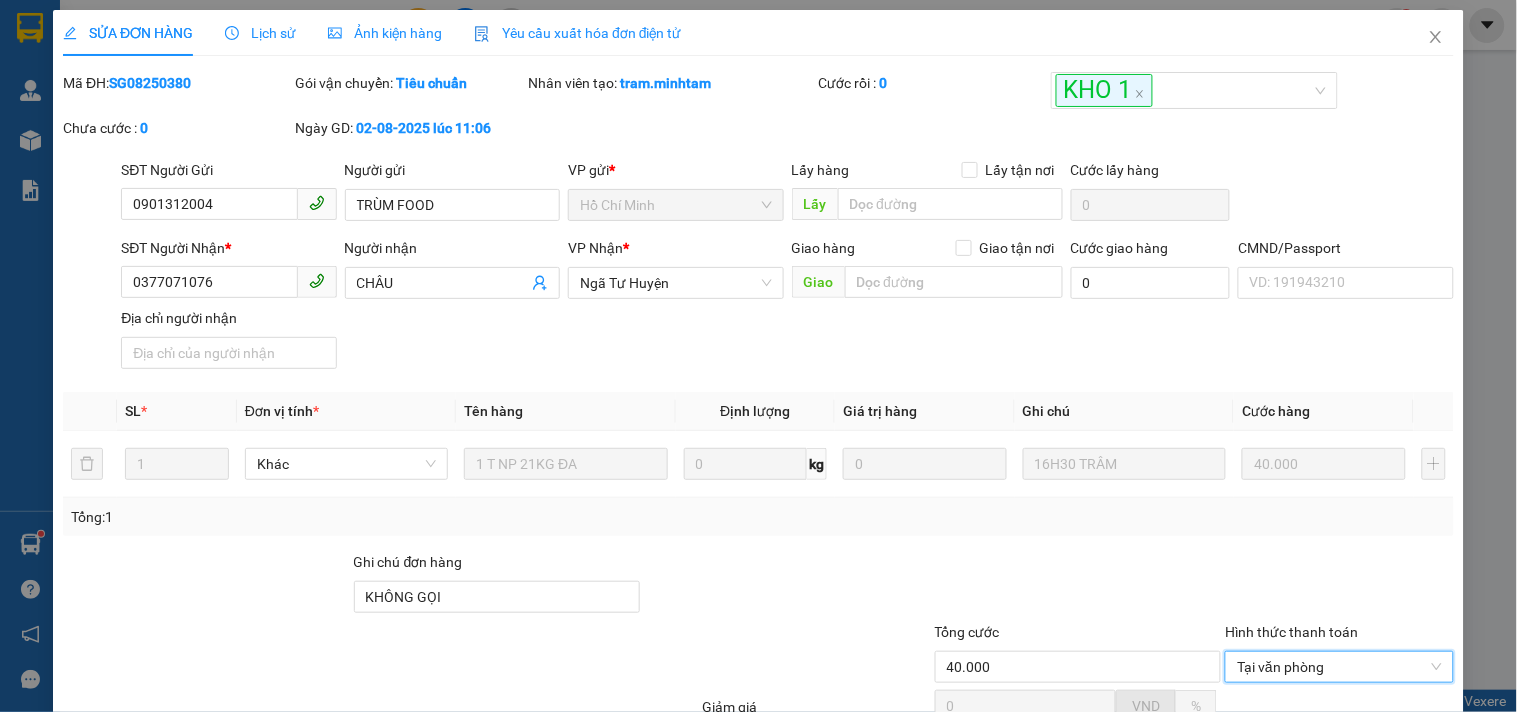 click on "Lưu và Giao hàng" at bounding box center [857, 864] 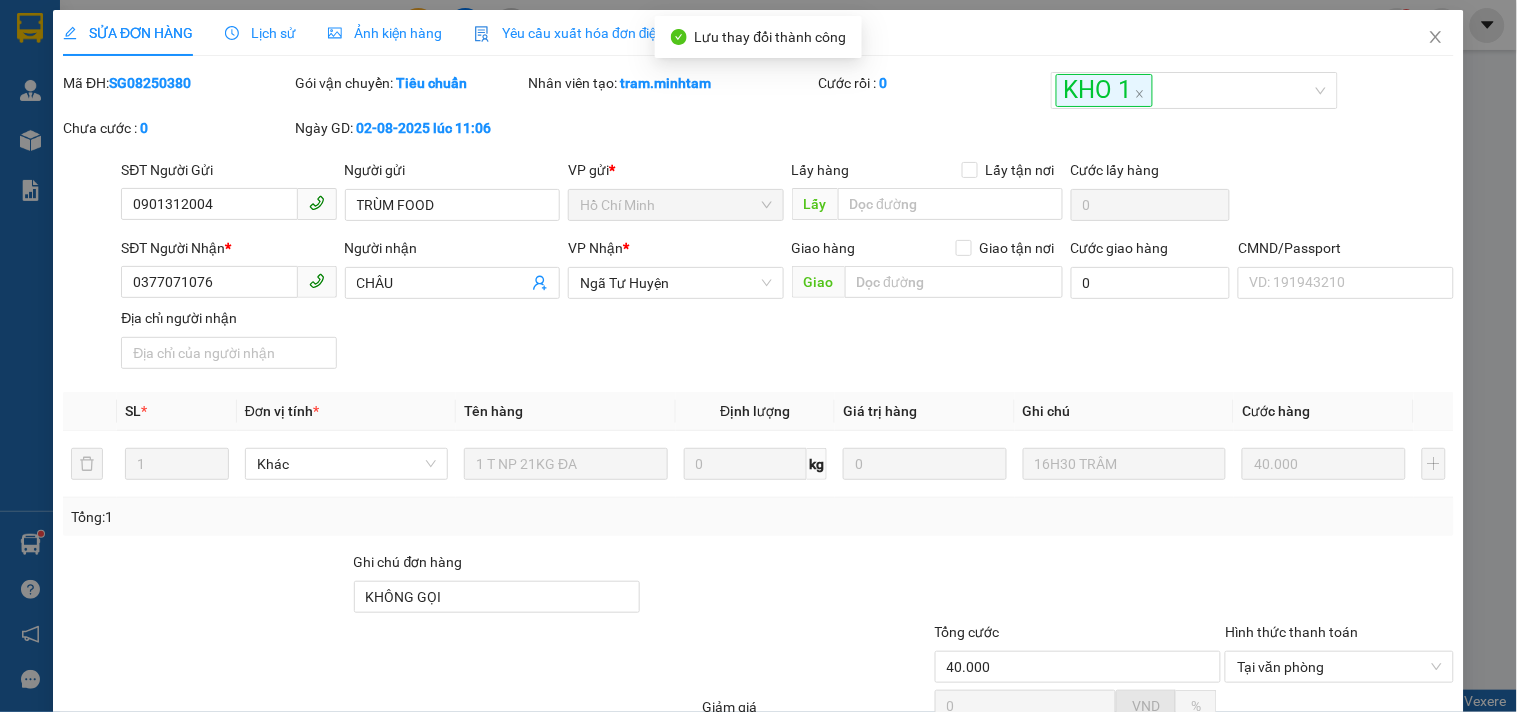 click on "Lưu và In" at bounding box center [1380, 864] 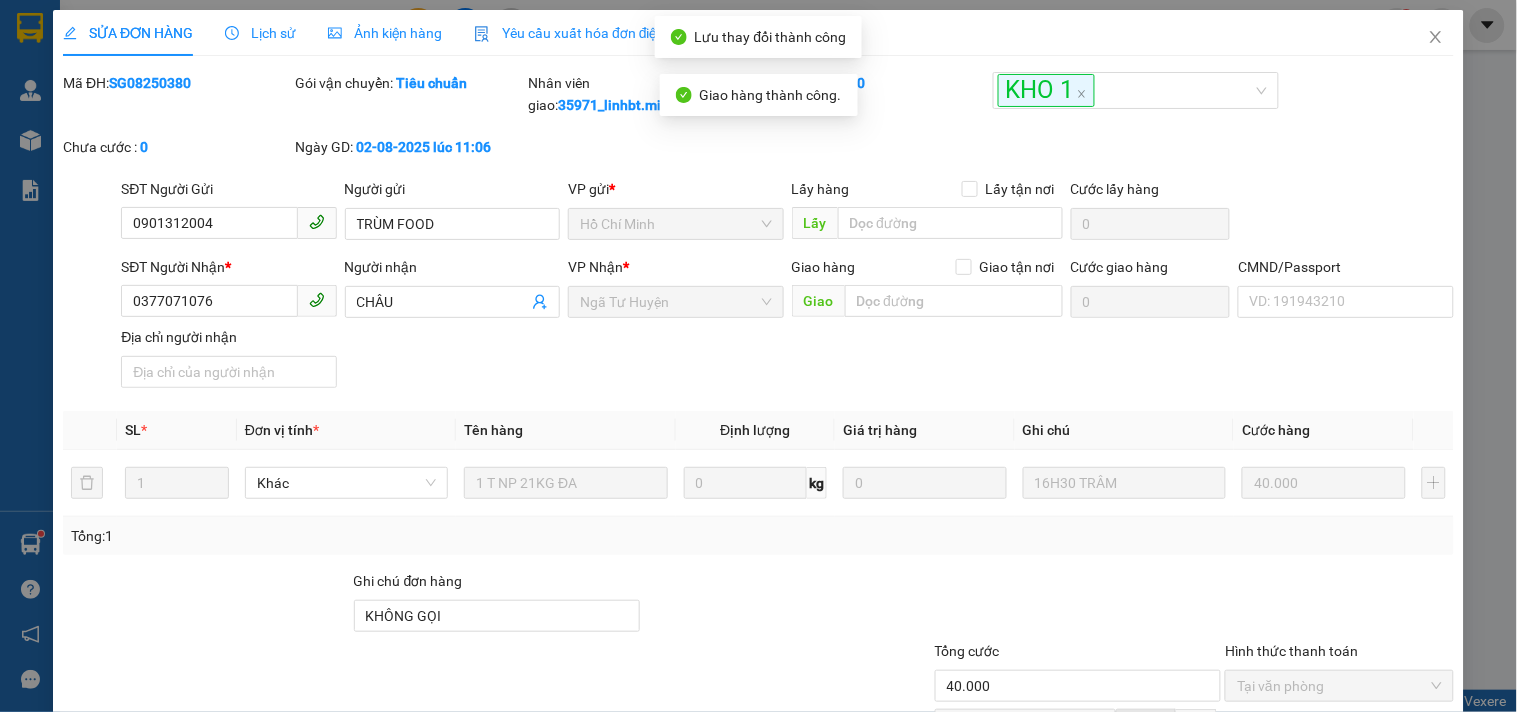 click on "Lưu và In" at bounding box center [1380, 883] 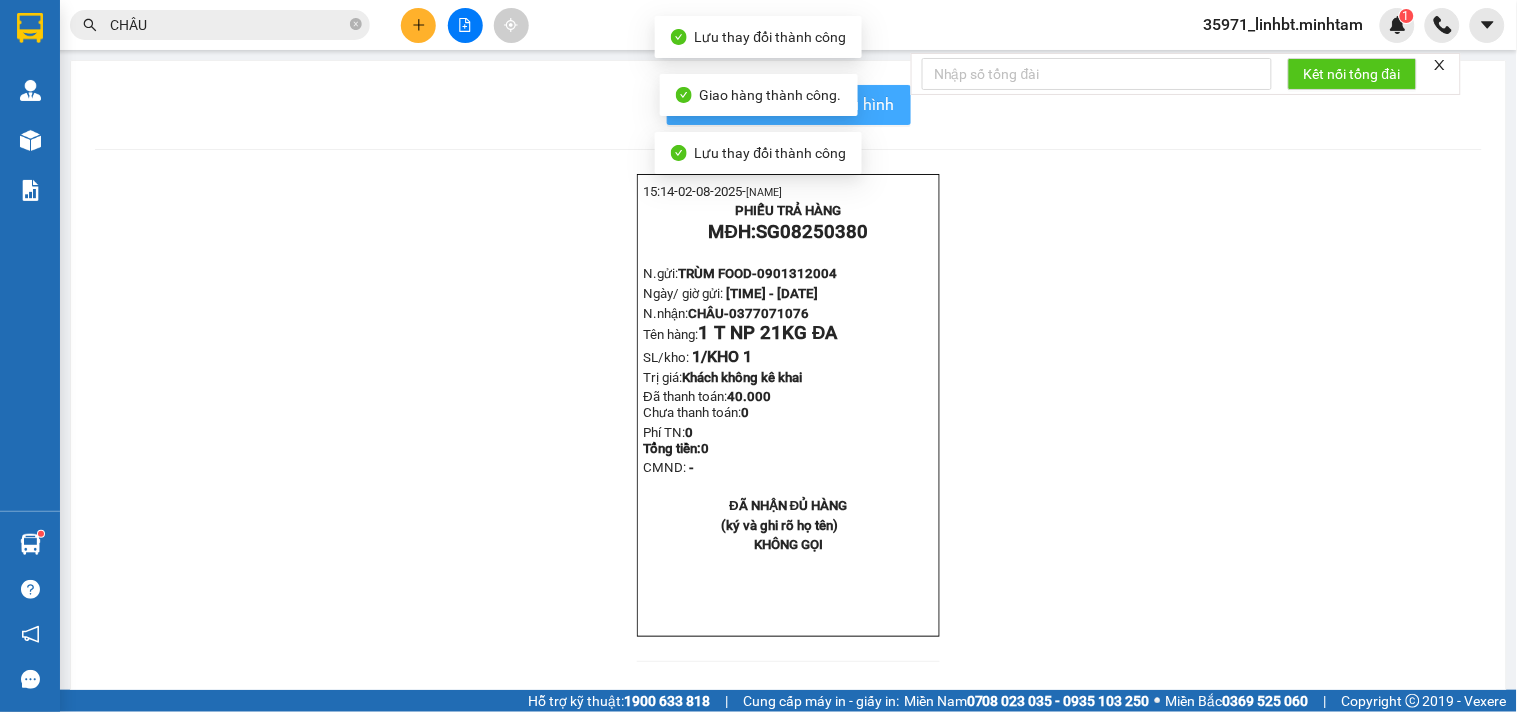 click on "In mẫu biên lai tự cấu hình" at bounding box center [801, 104] 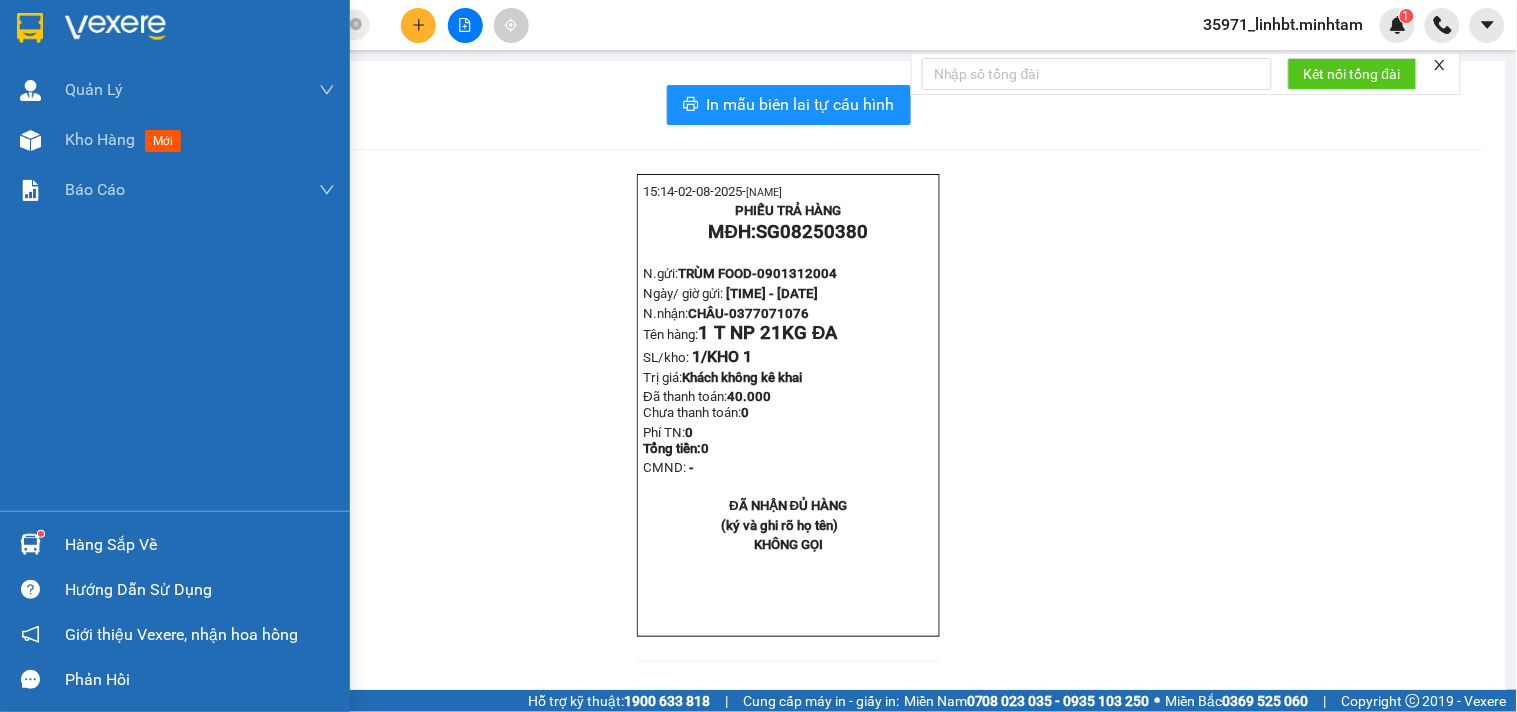 click on "Hàng sắp về" at bounding box center (175, 544) 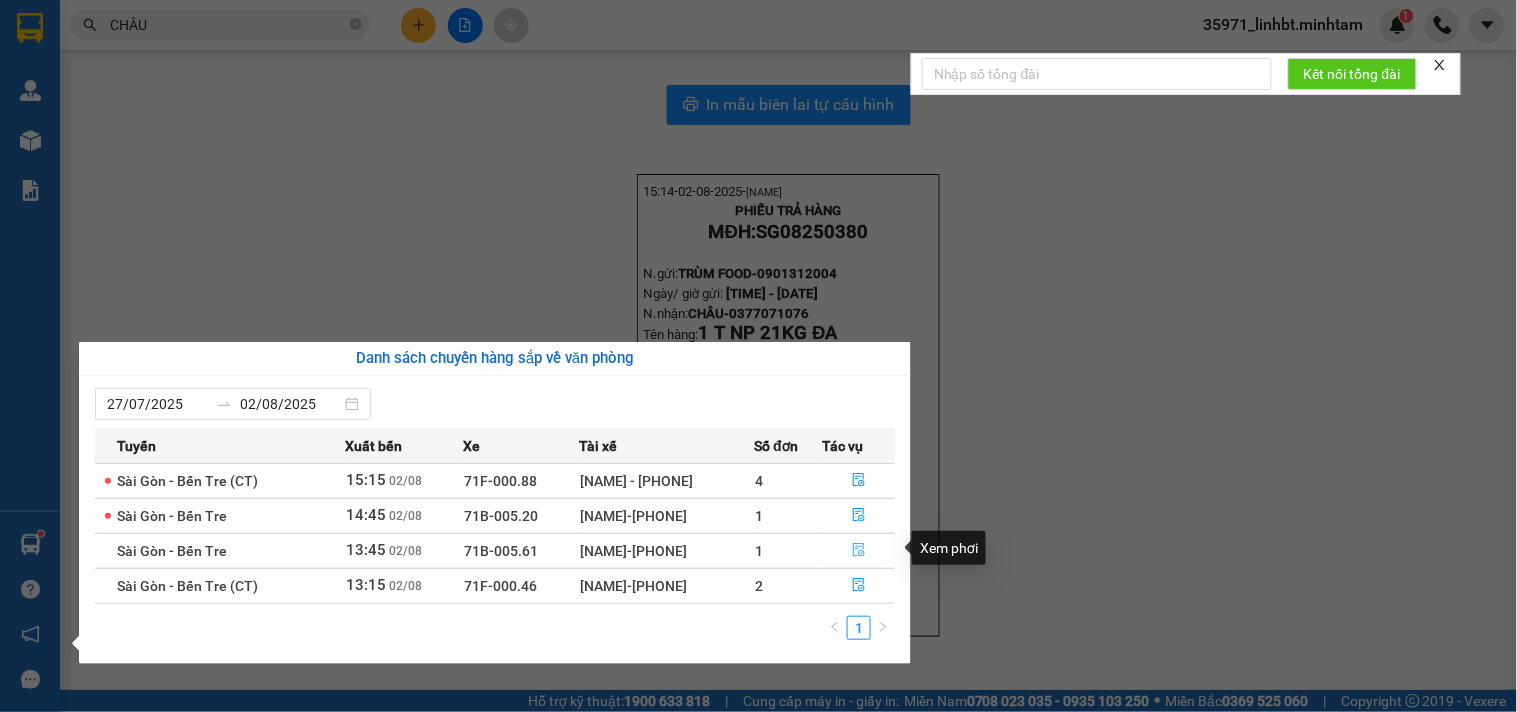 click 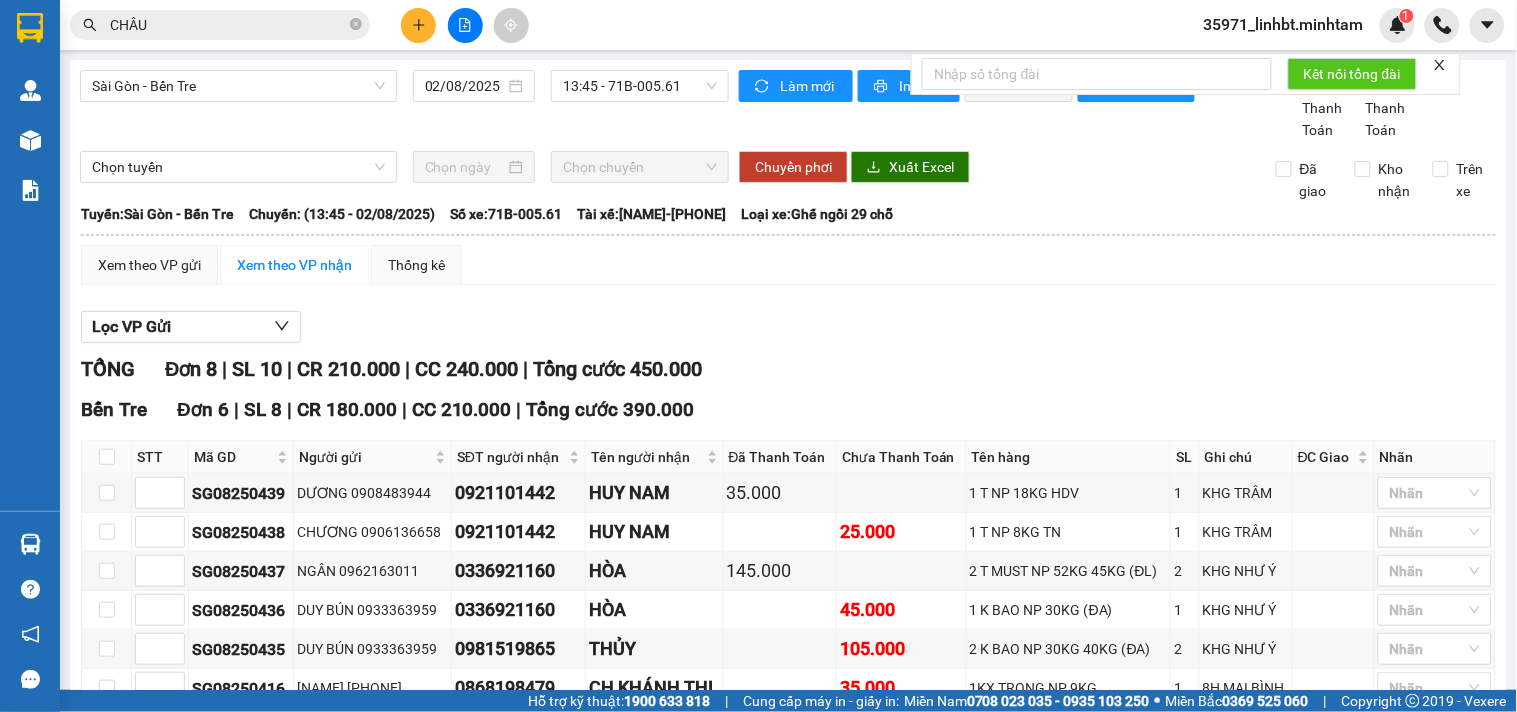click 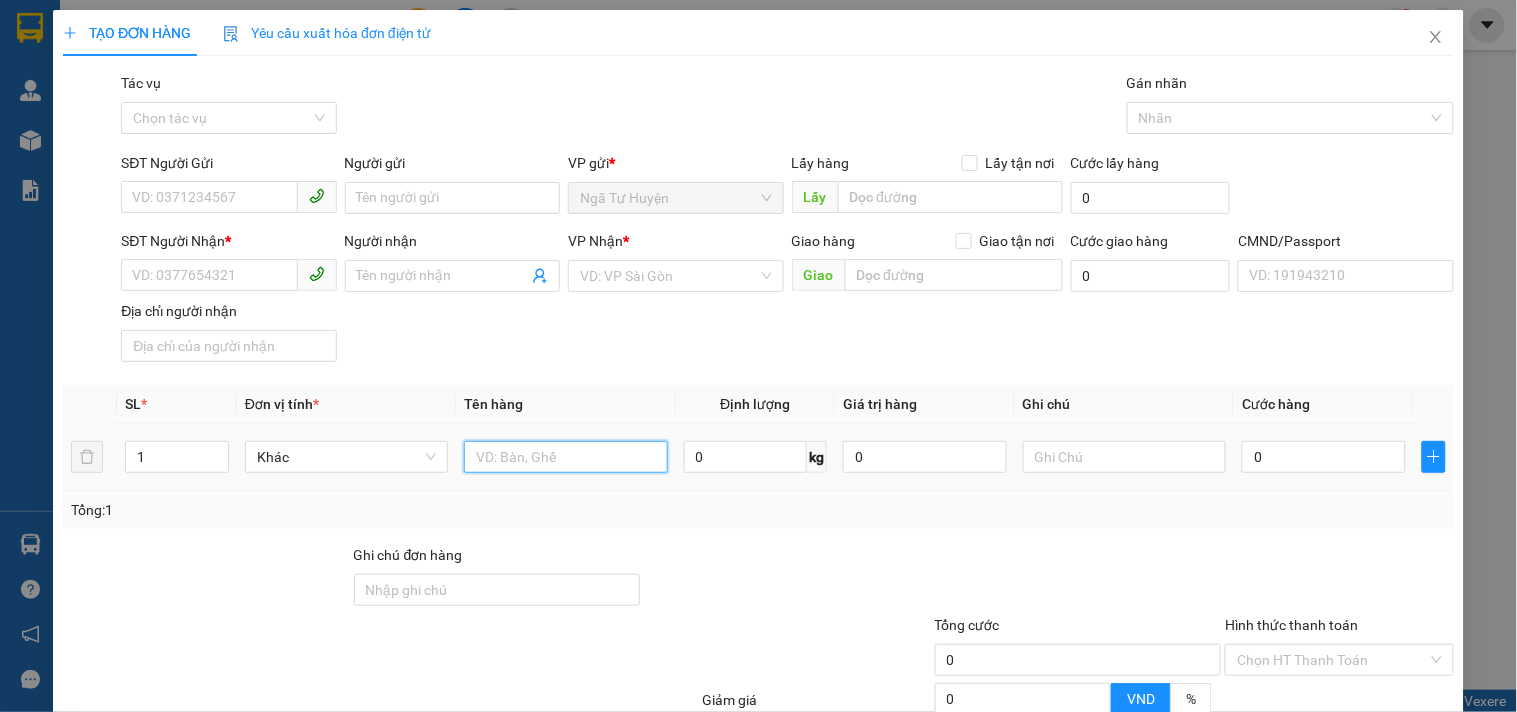 click at bounding box center [565, 457] 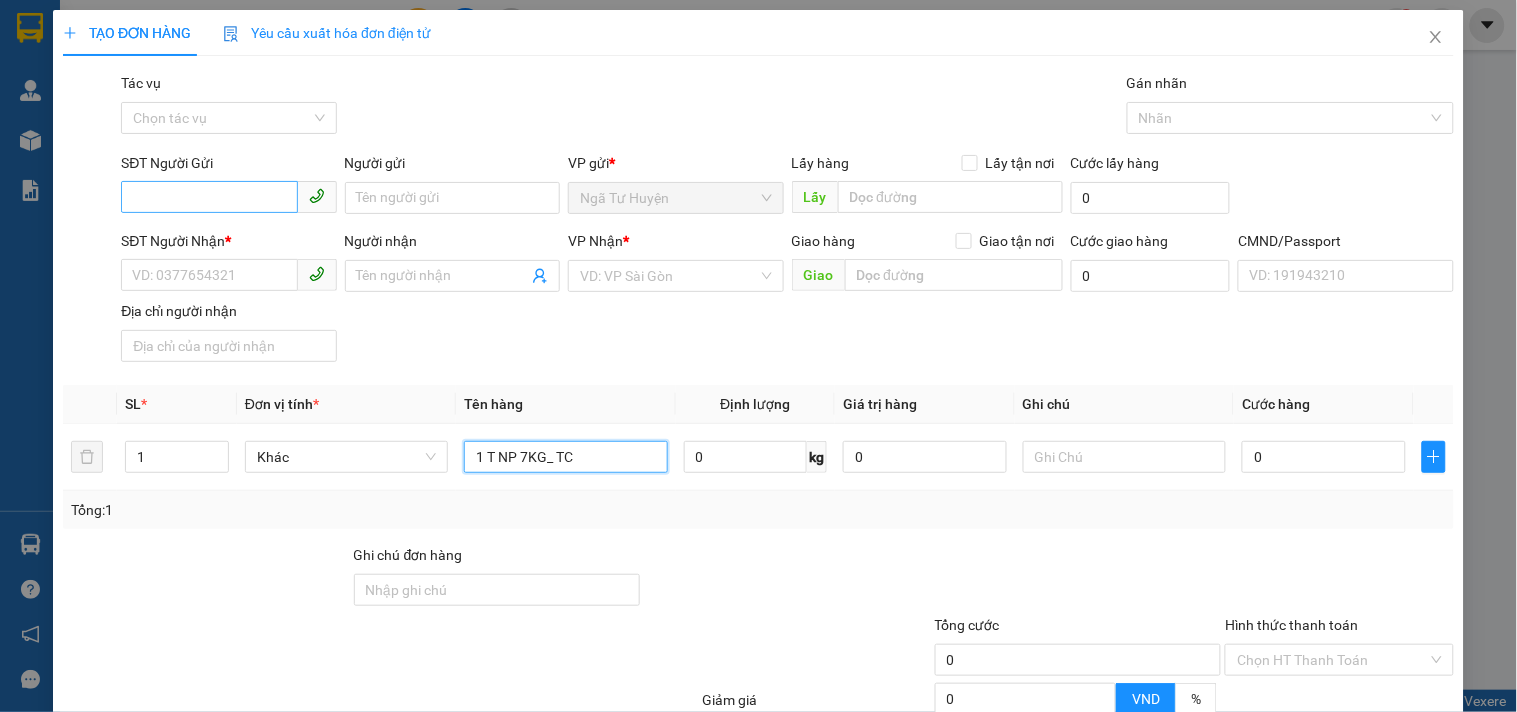 type on "1 T NP 7KG_ TC" 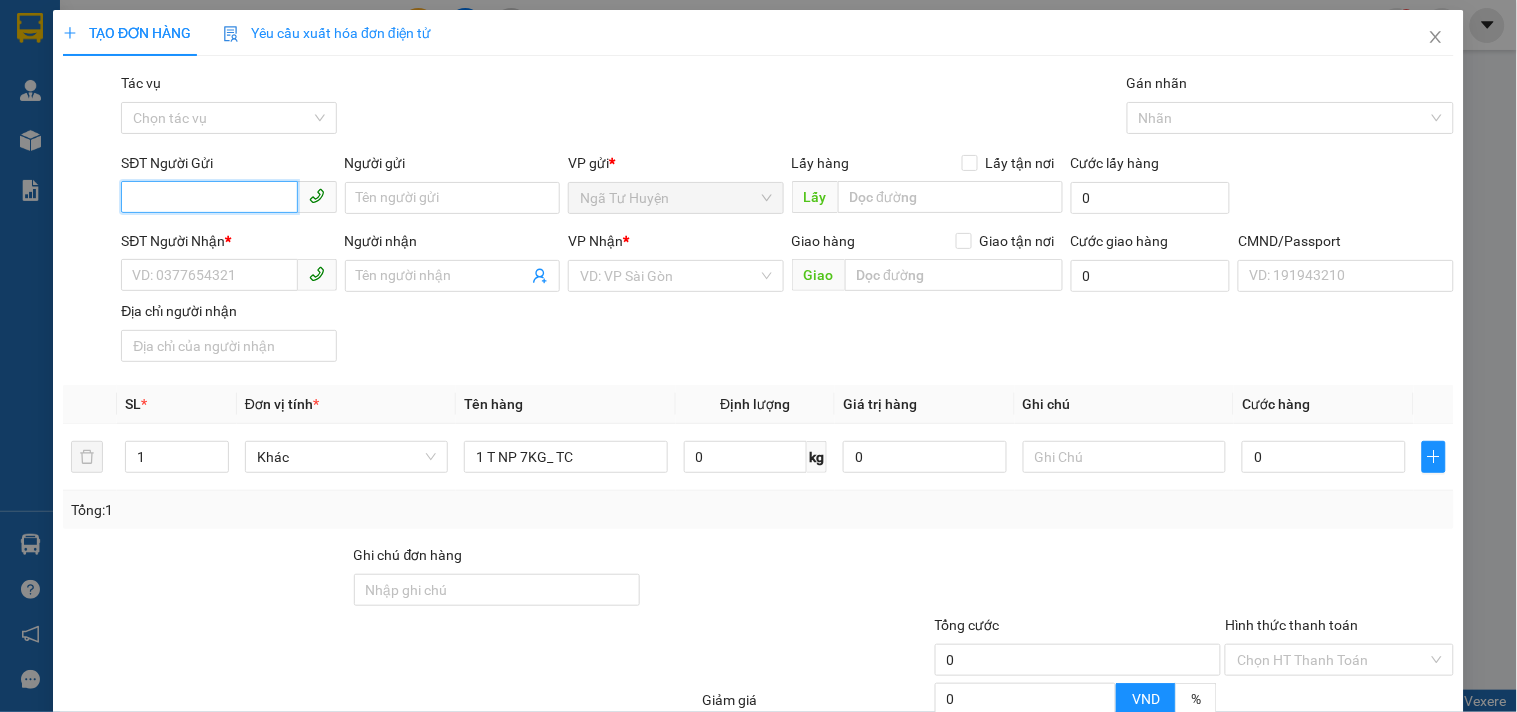 click on "SĐT Người Gửi" at bounding box center (209, 197) 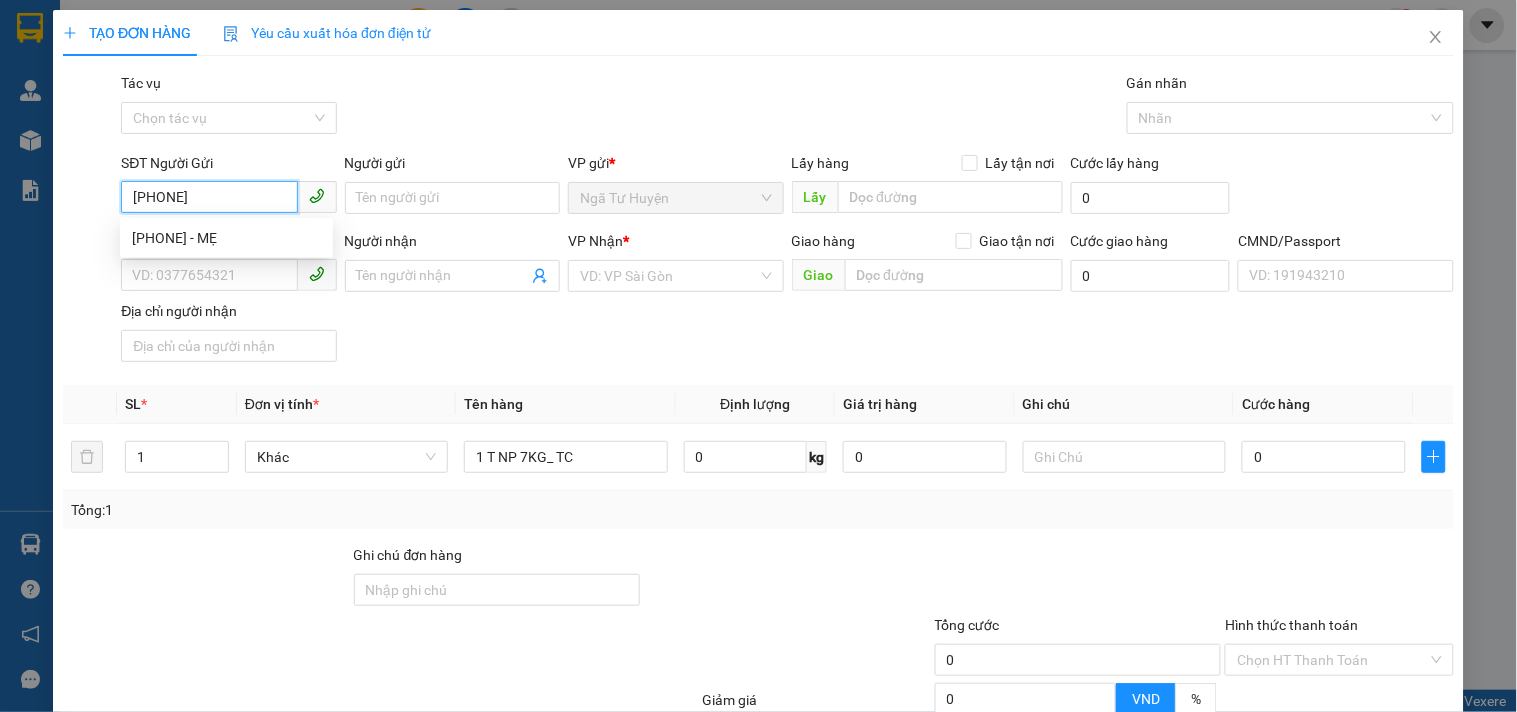 type on "[PHONE]" 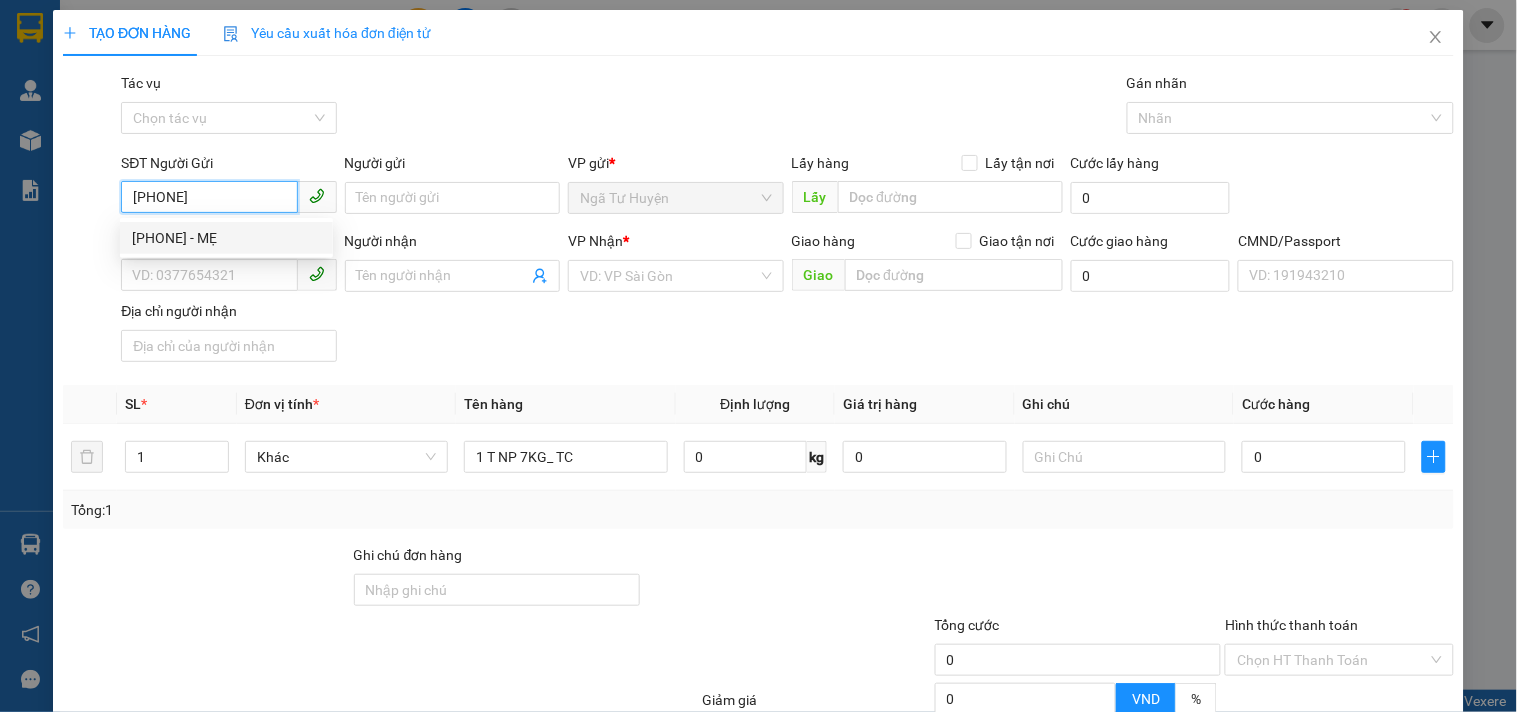 click on "[PHONE] - MẸ" at bounding box center [226, 238] 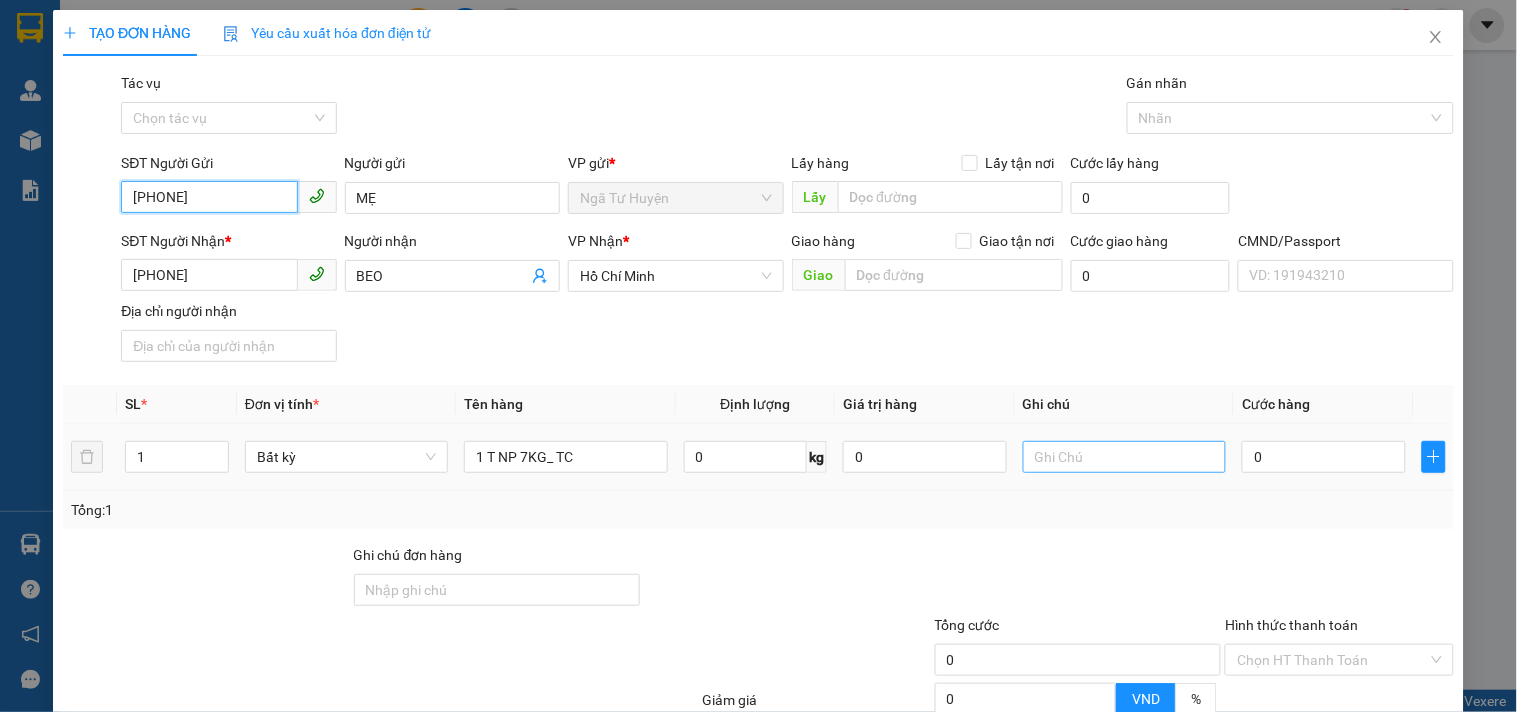 type on "[PHONE]" 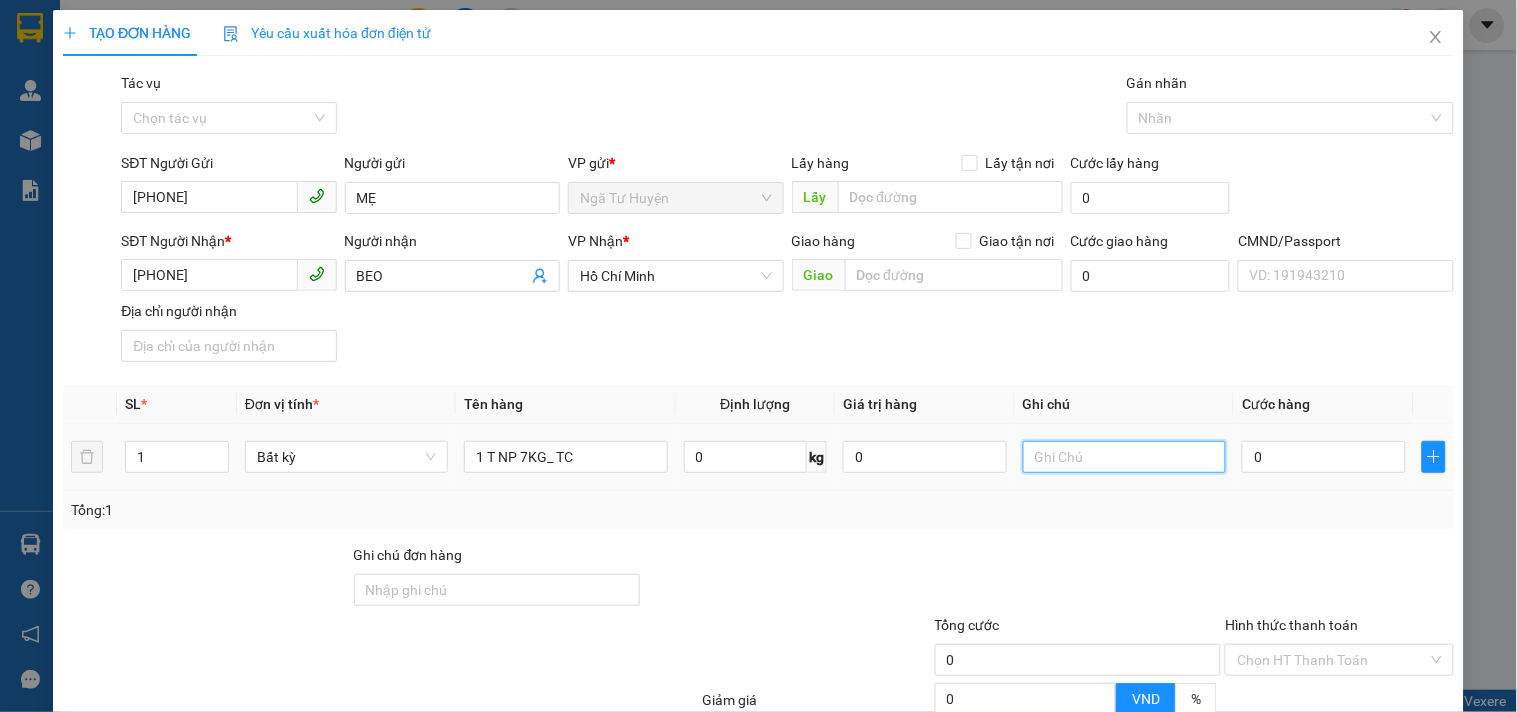 click at bounding box center (1124, 457) 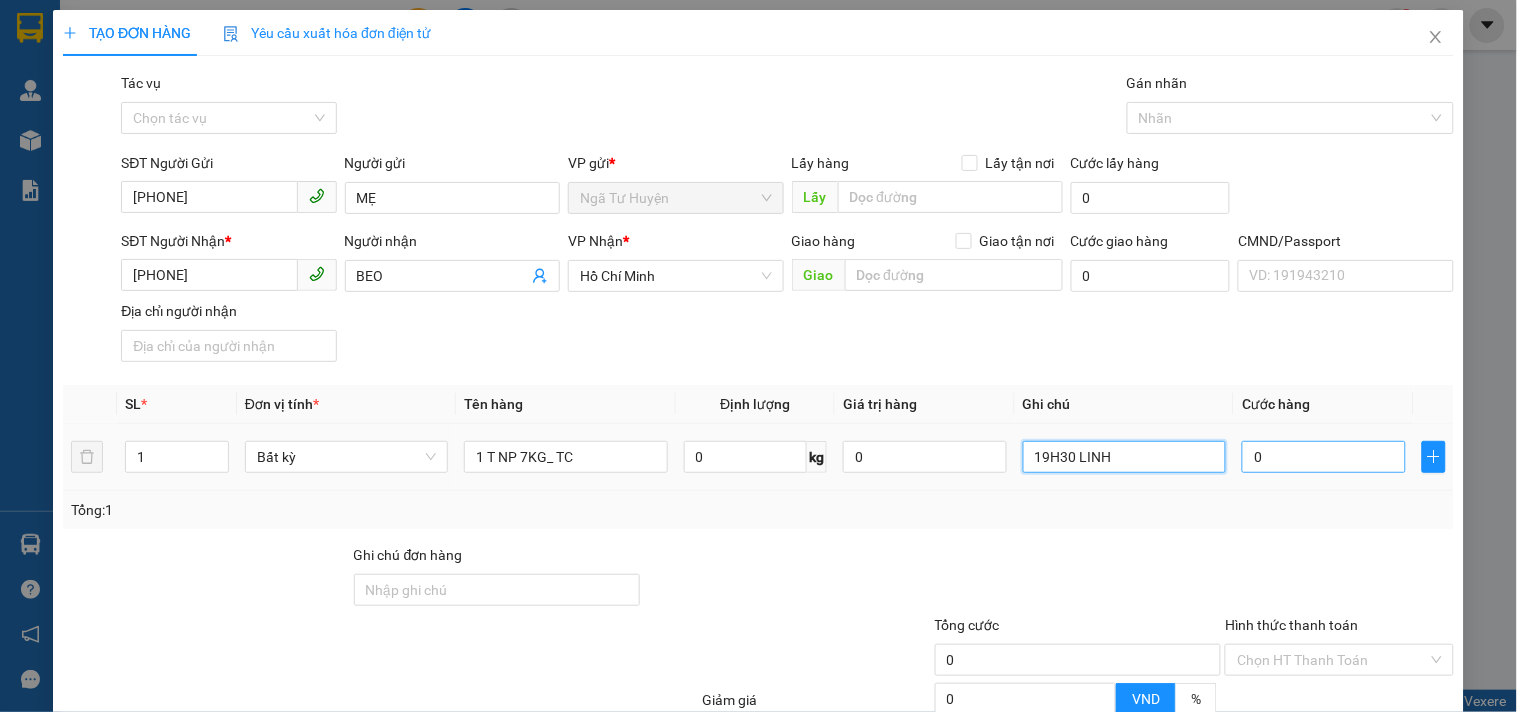 type on "19H30 LINH" 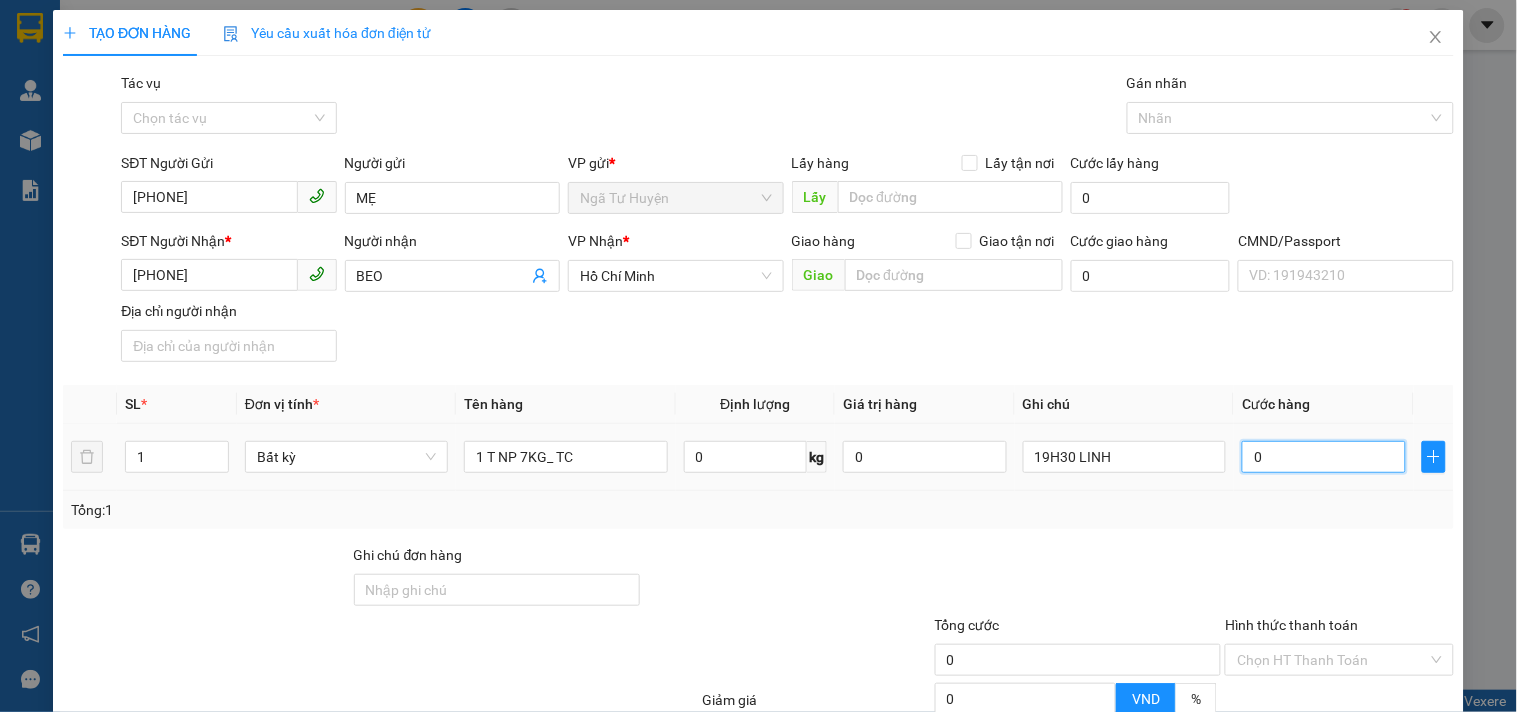 click on "0" at bounding box center (1324, 457) 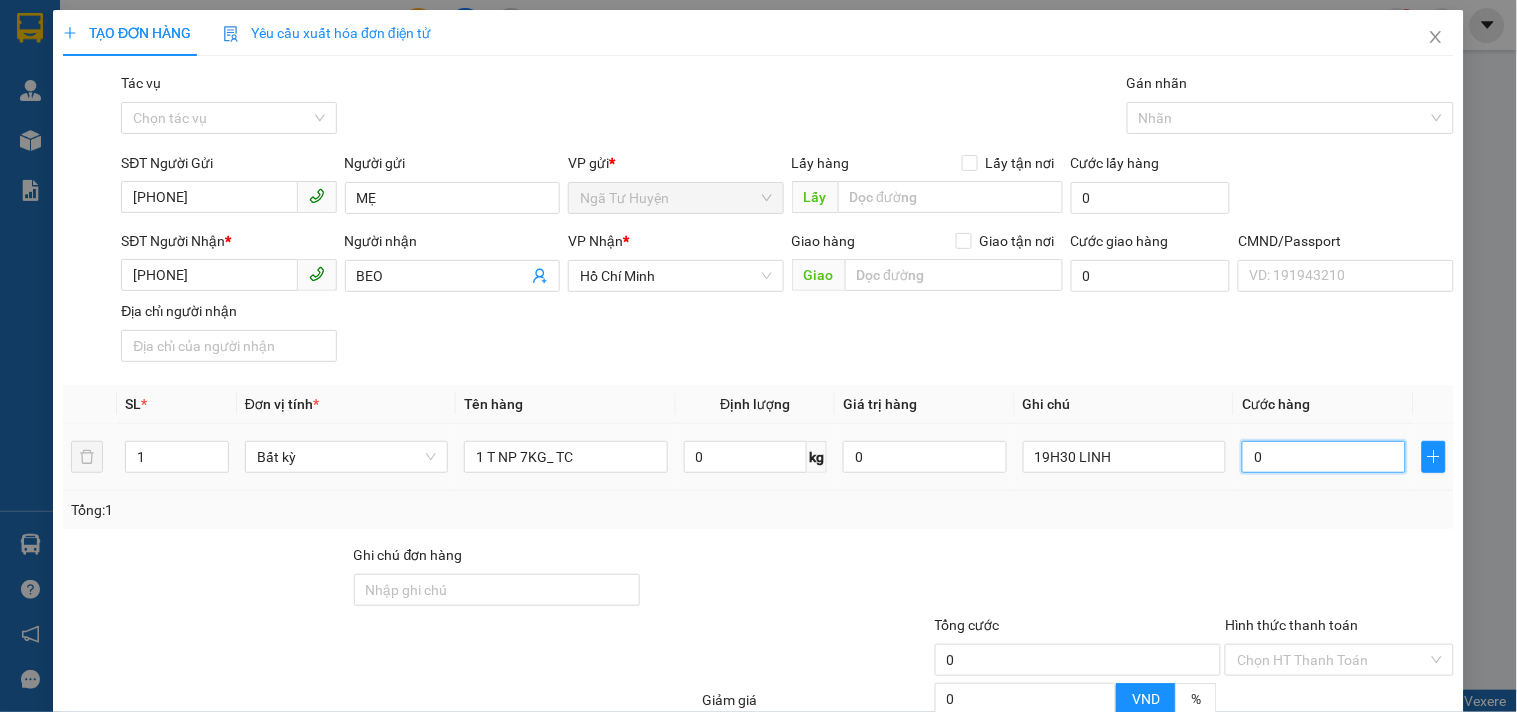 type on "2" 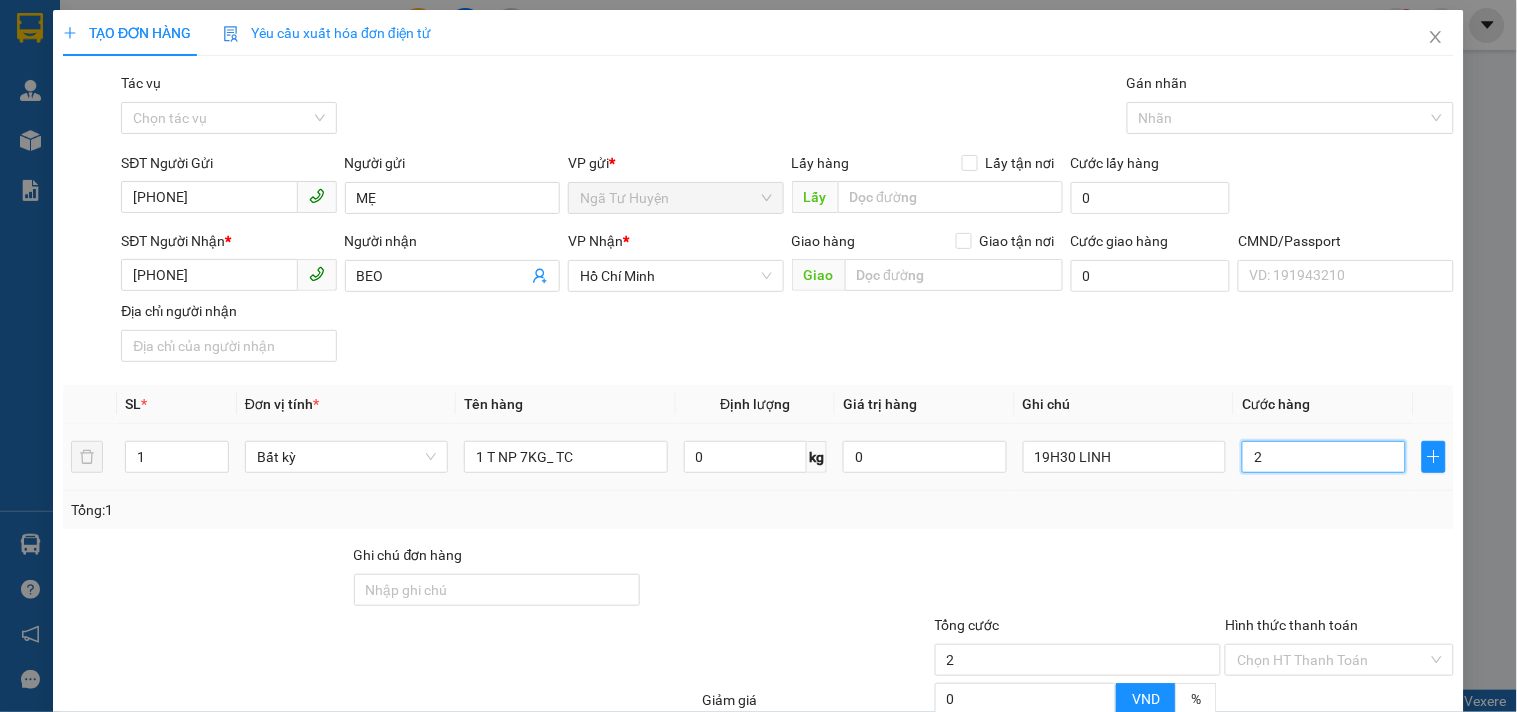 type on "25" 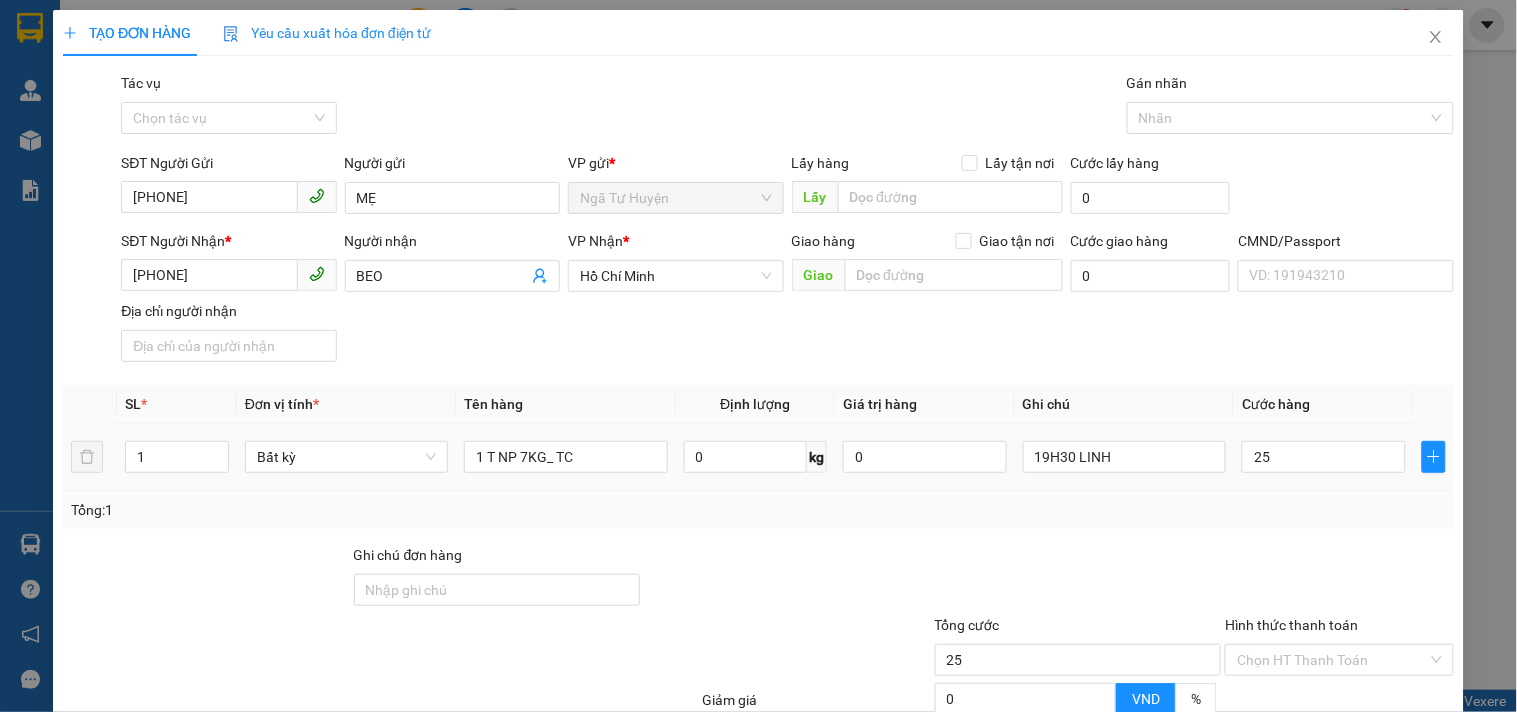 type on "25.000" 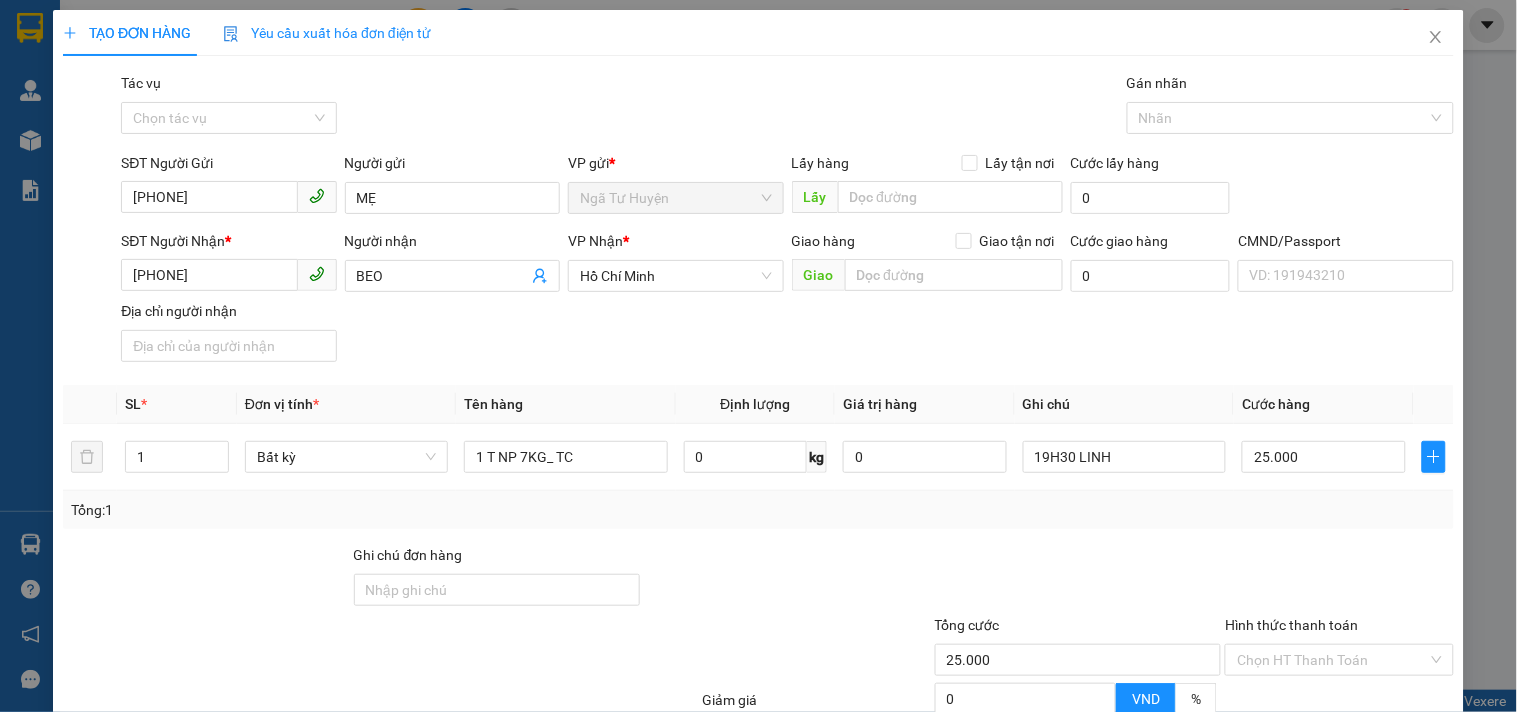 click on "Tổng:  1" at bounding box center [758, 510] 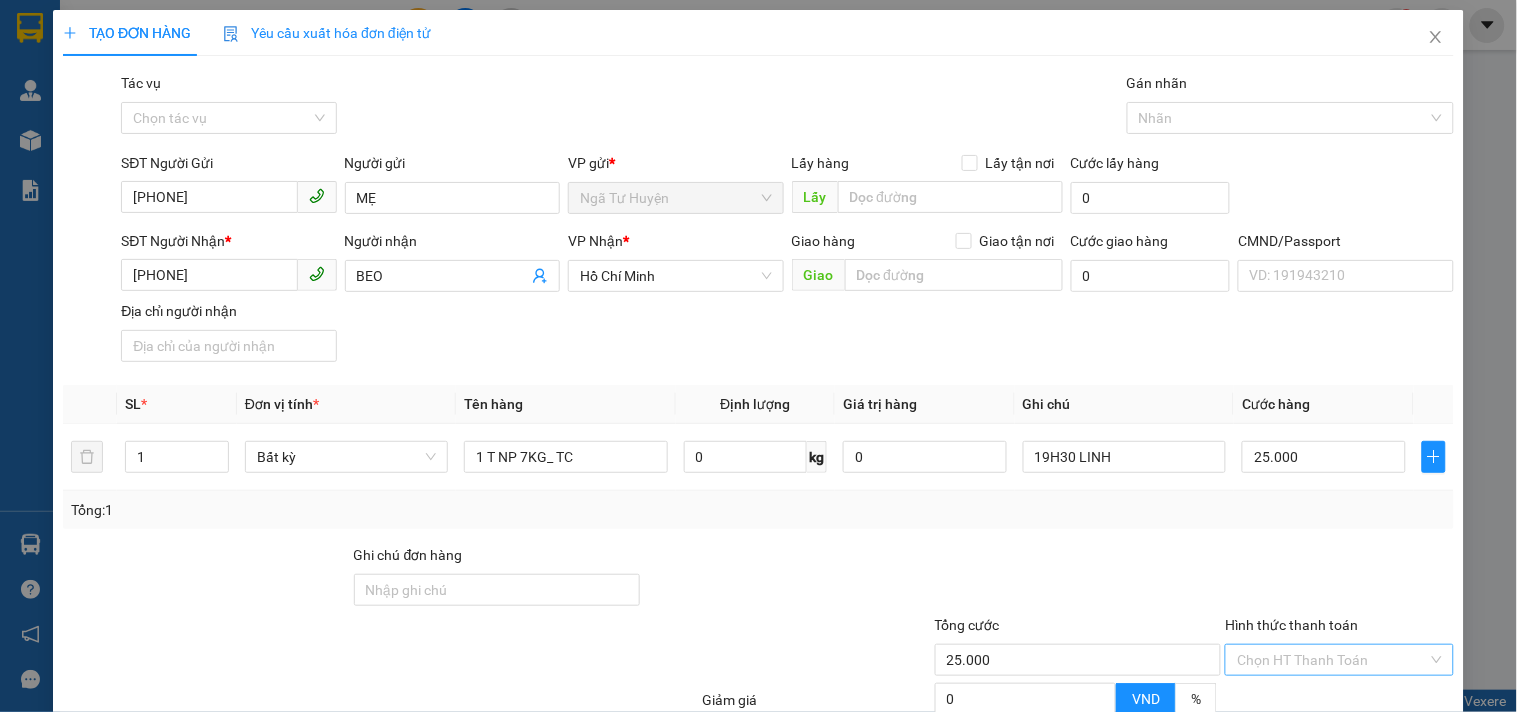click on "Hình thức thanh toán" at bounding box center (1332, 660) 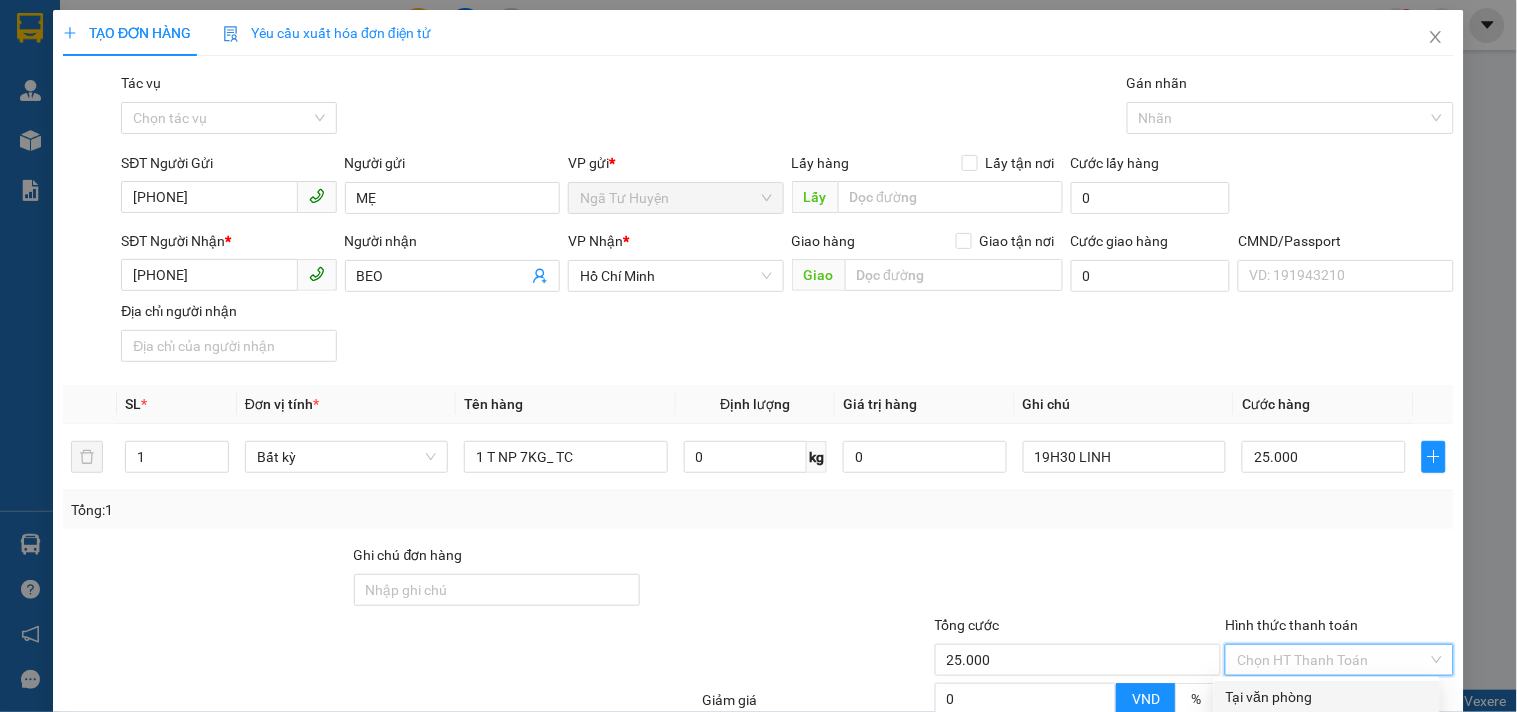 click on "Tại văn phòng" at bounding box center (1327, 697) 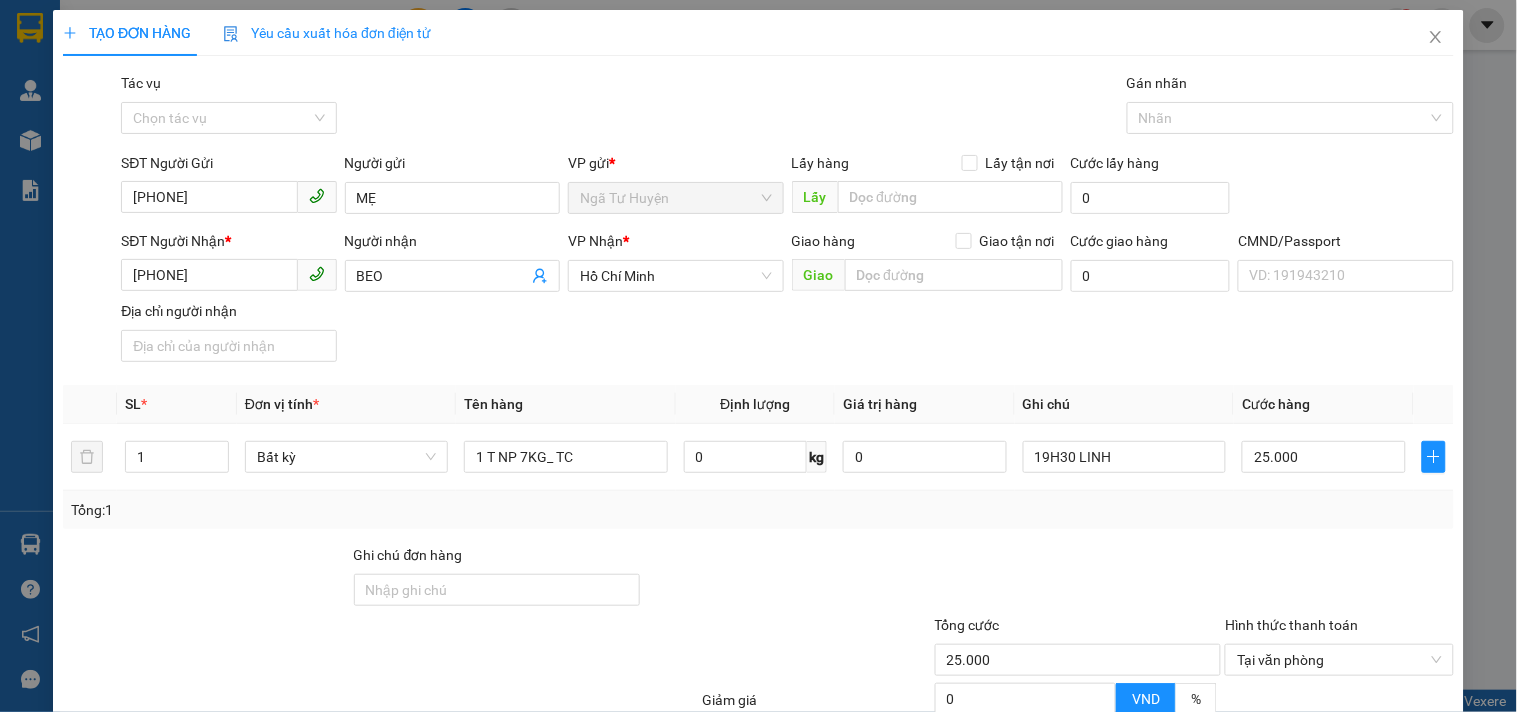 click on "Lưu và In" at bounding box center [1380, 857] 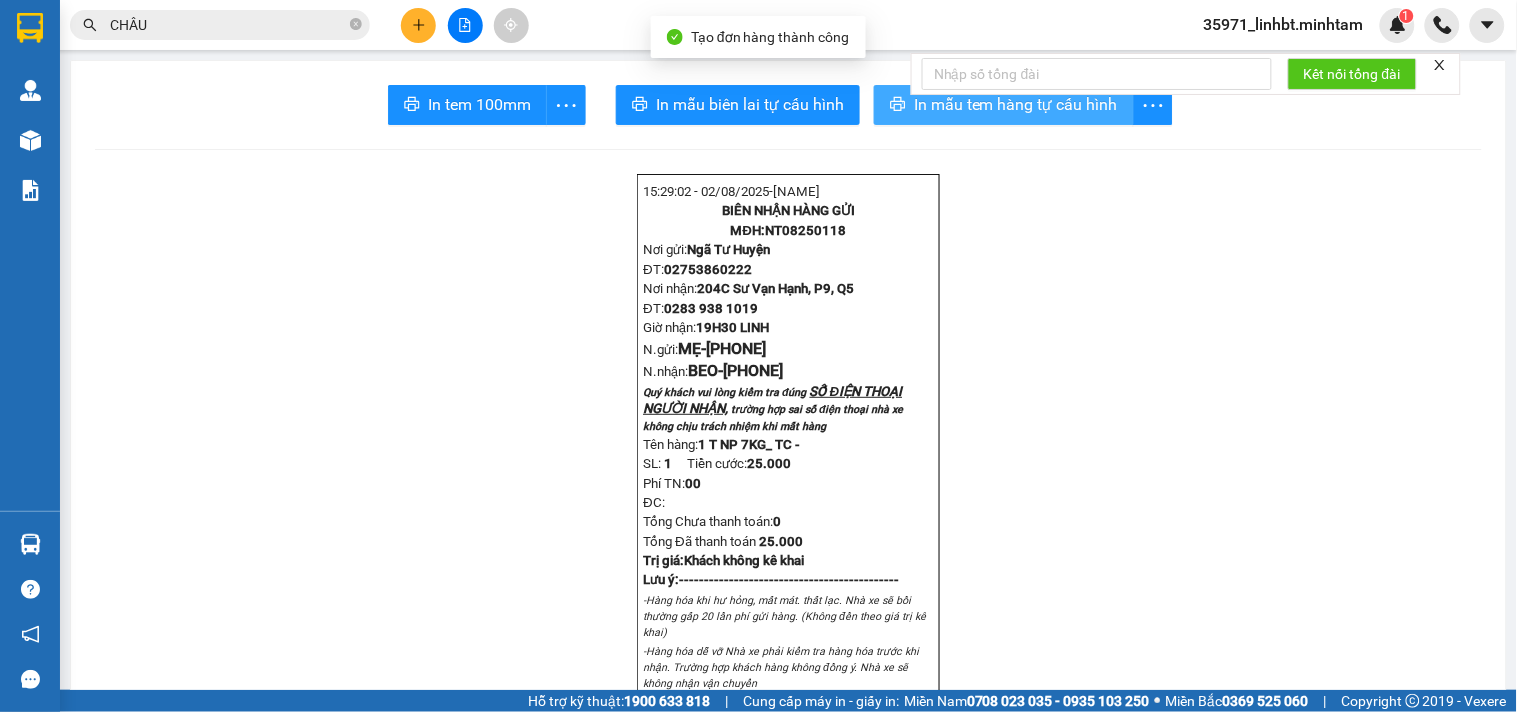 click on "In mẫu tem hàng tự cấu hình" at bounding box center [1004, 105] 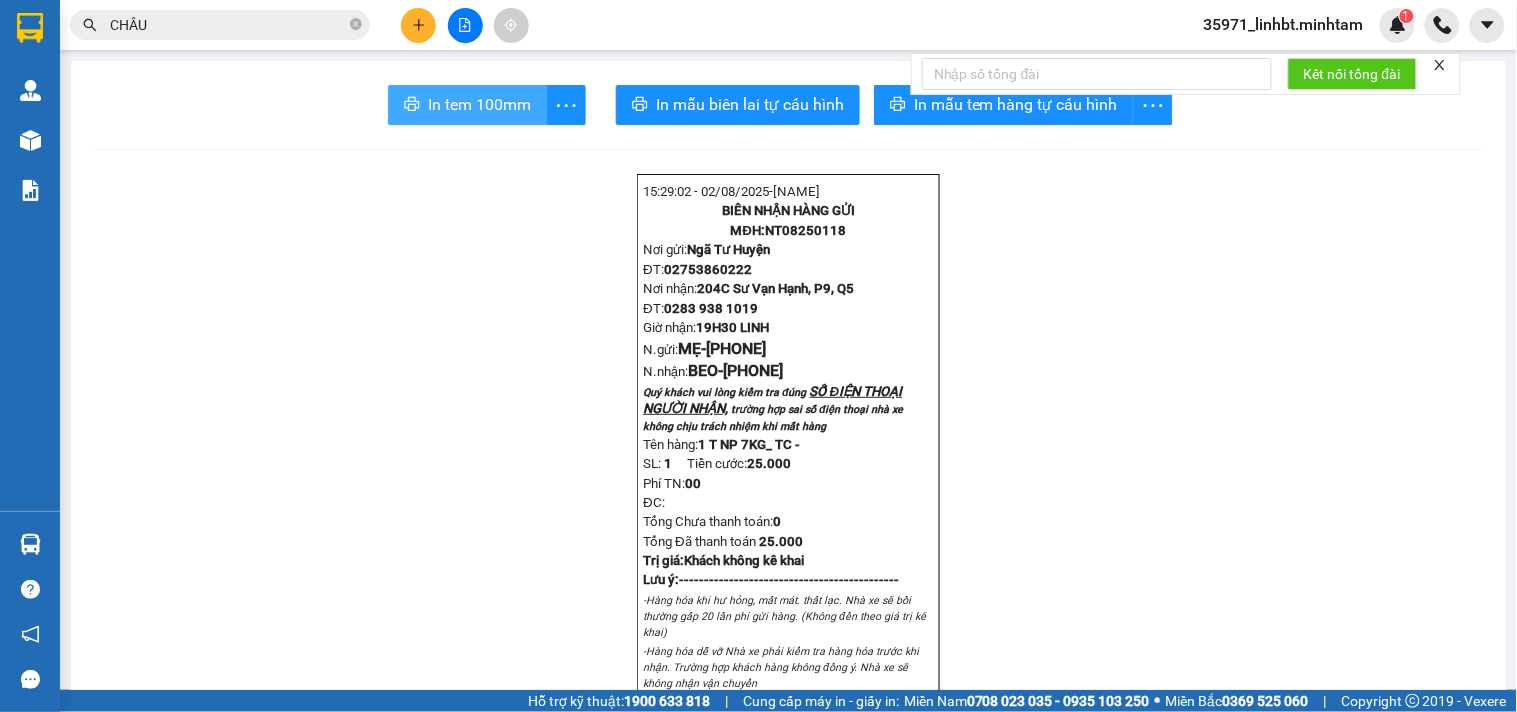 click on "In tem 100mm" at bounding box center [467, 105] 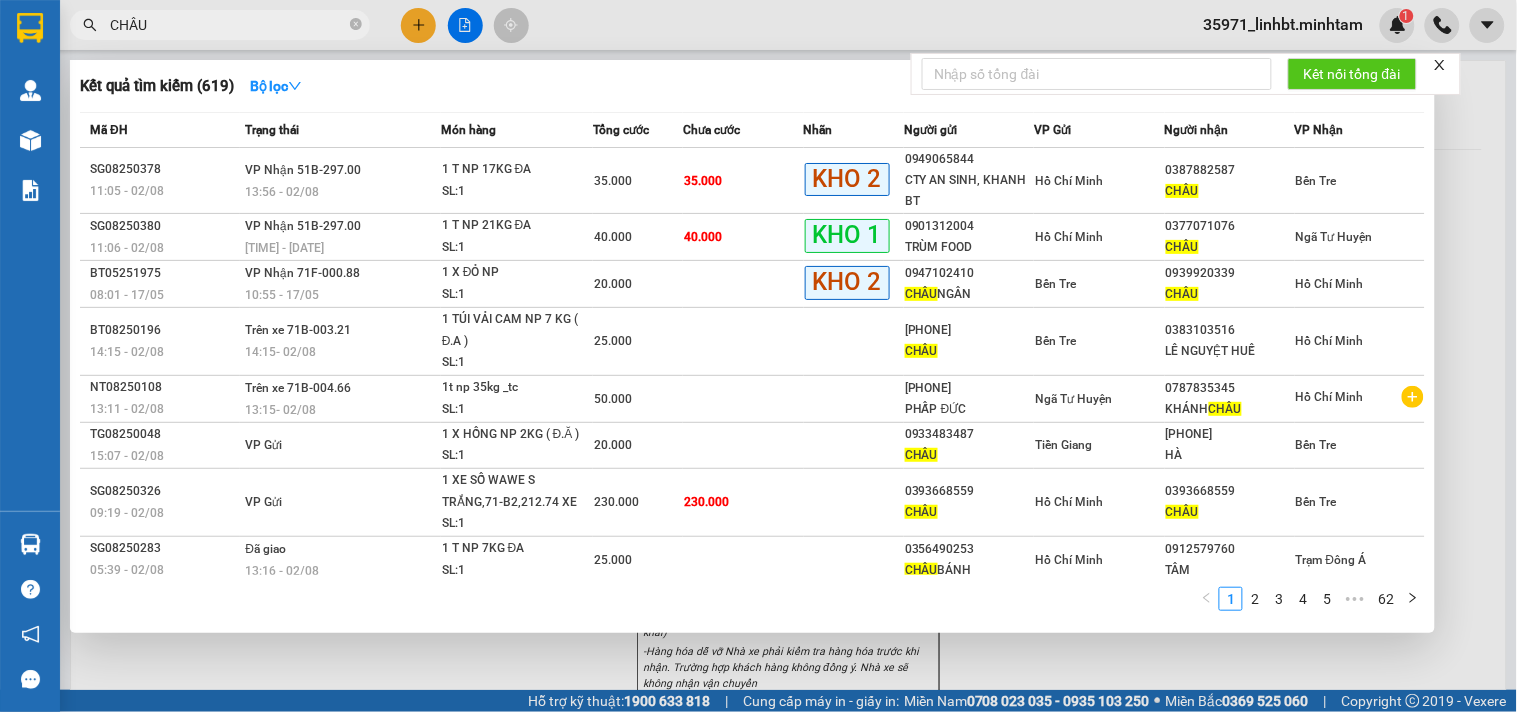 click on "CHÂU" at bounding box center (228, 25) 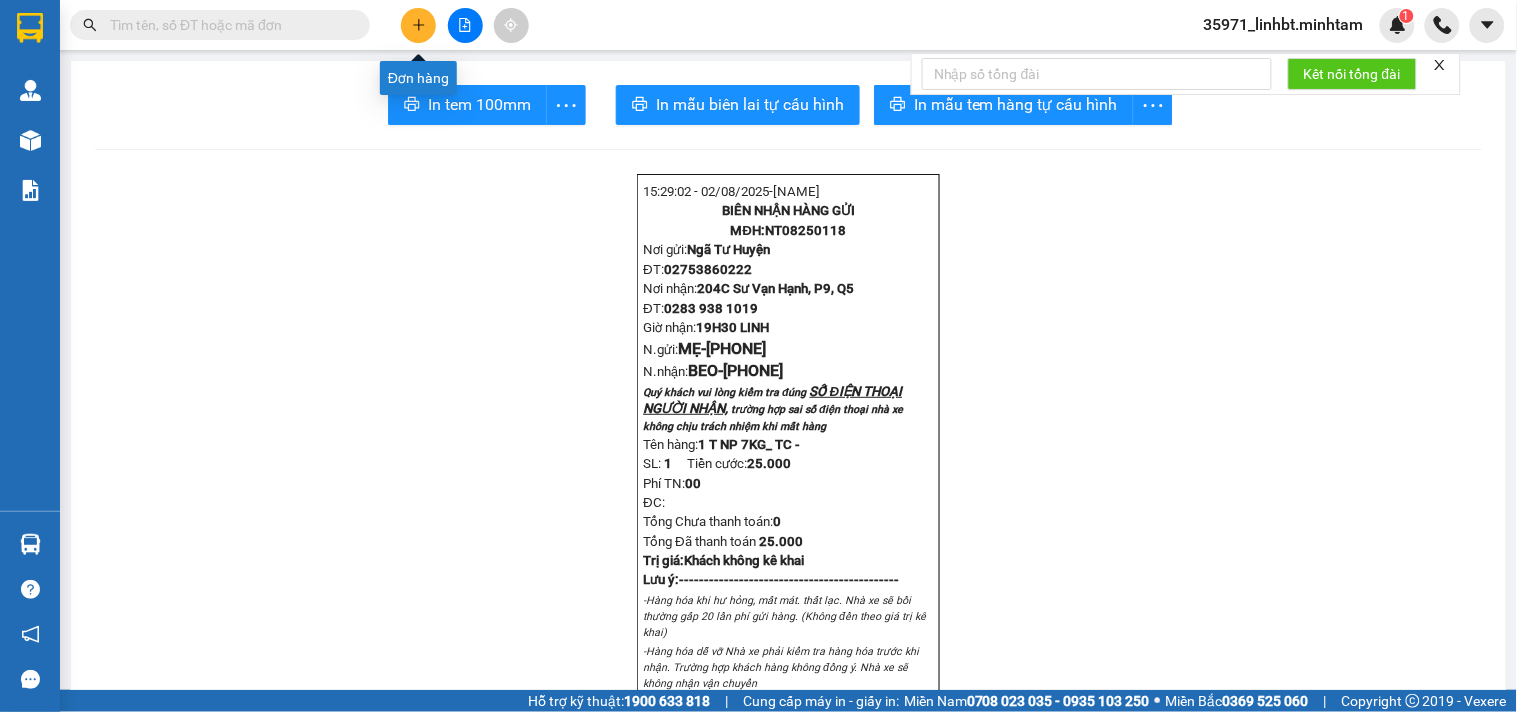 type 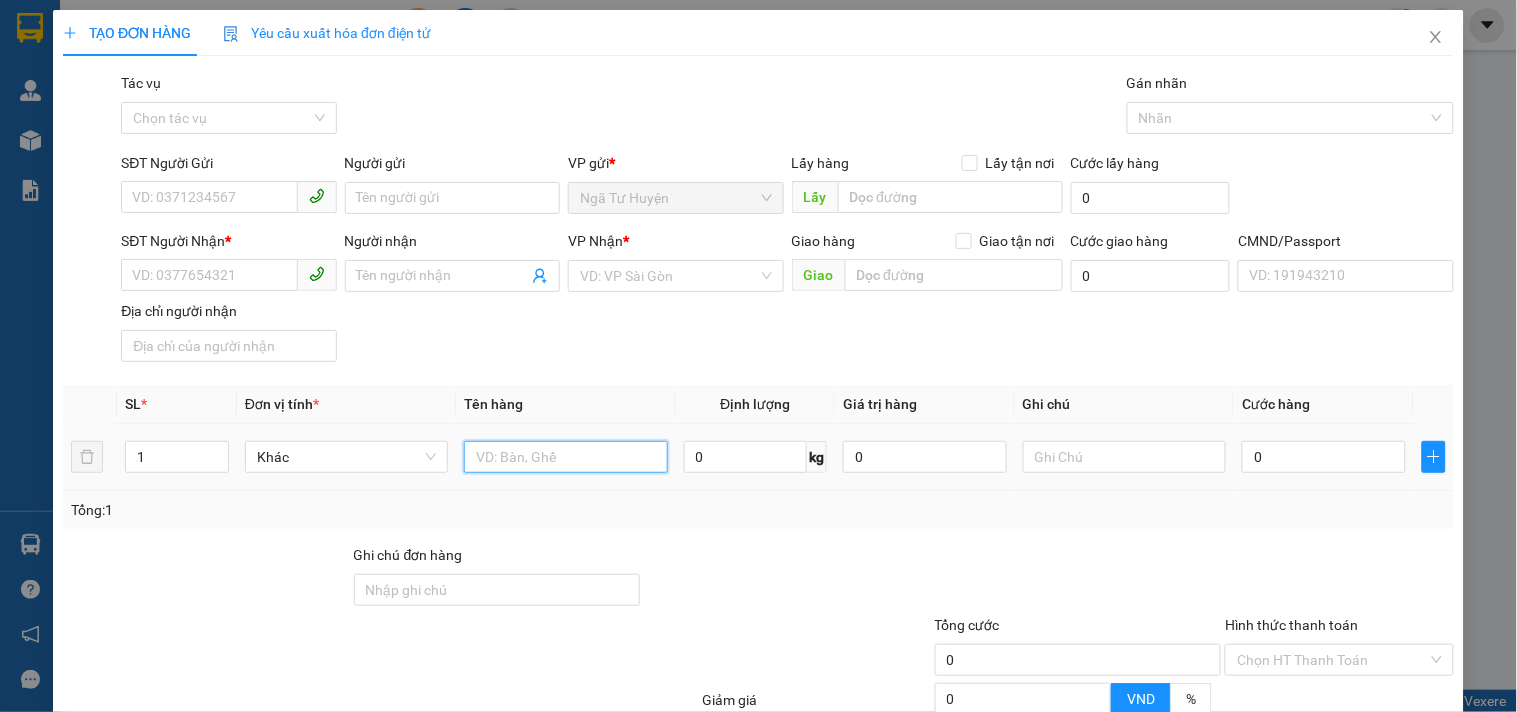 click at bounding box center (565, 457) 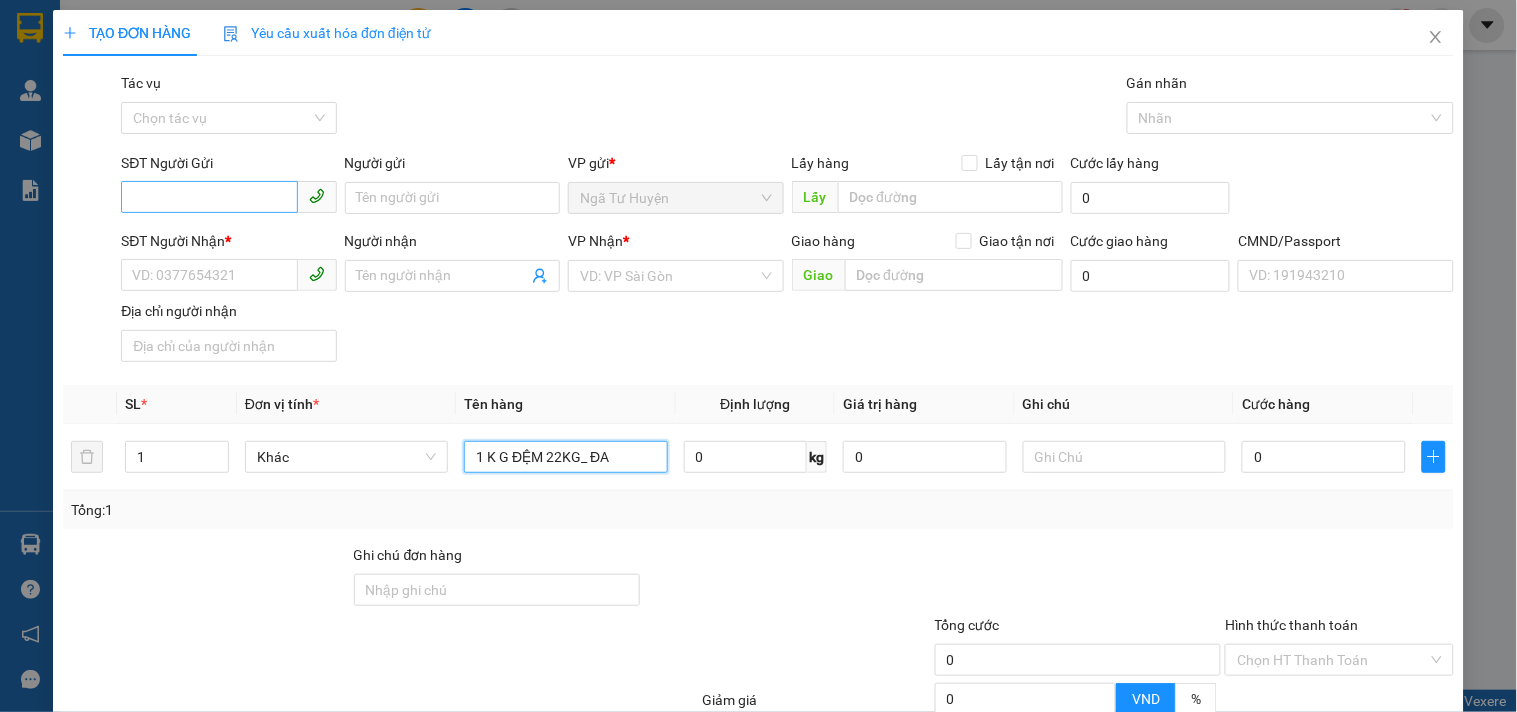 type on "1 K G ĐỆM 22KG_ ĐA" 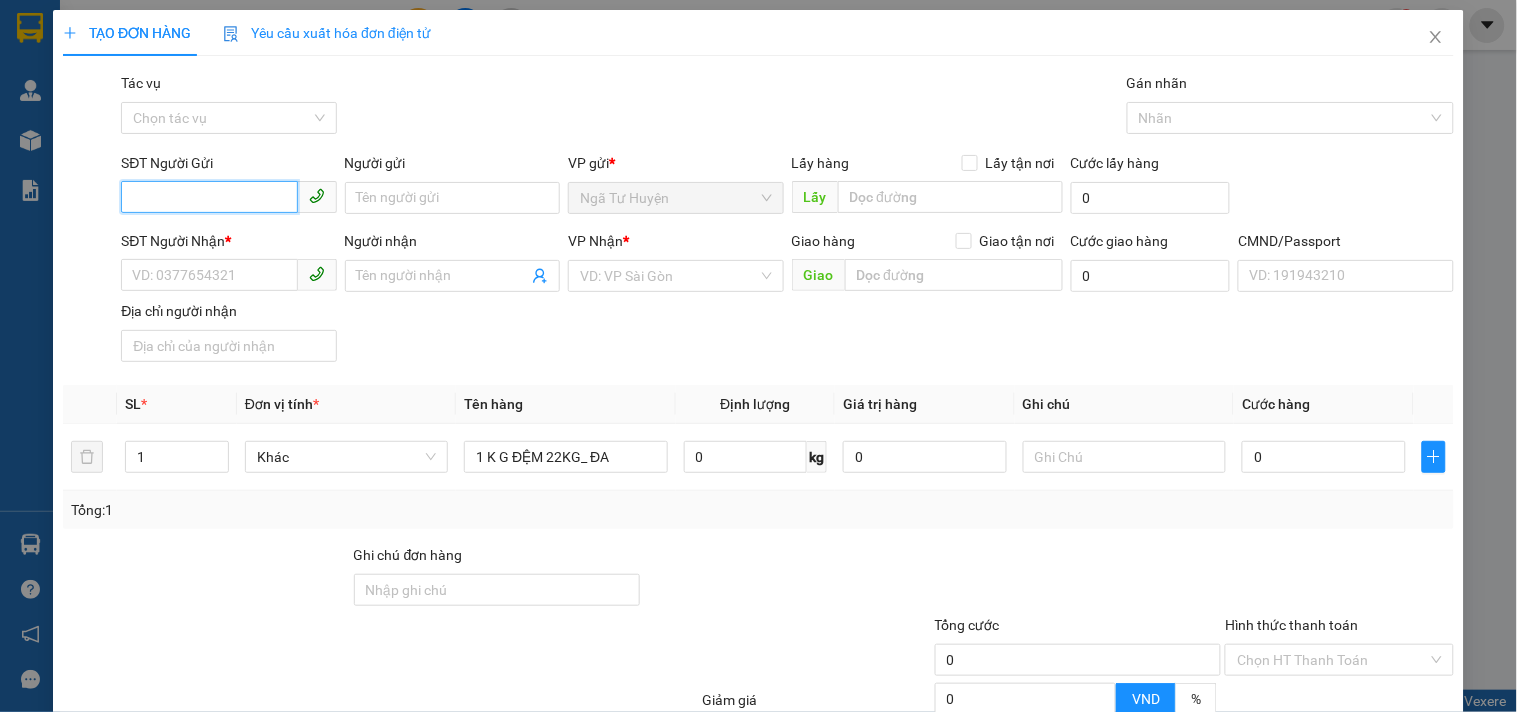 click on "SĐT Người Gửi" at bounding box center [209, 197] 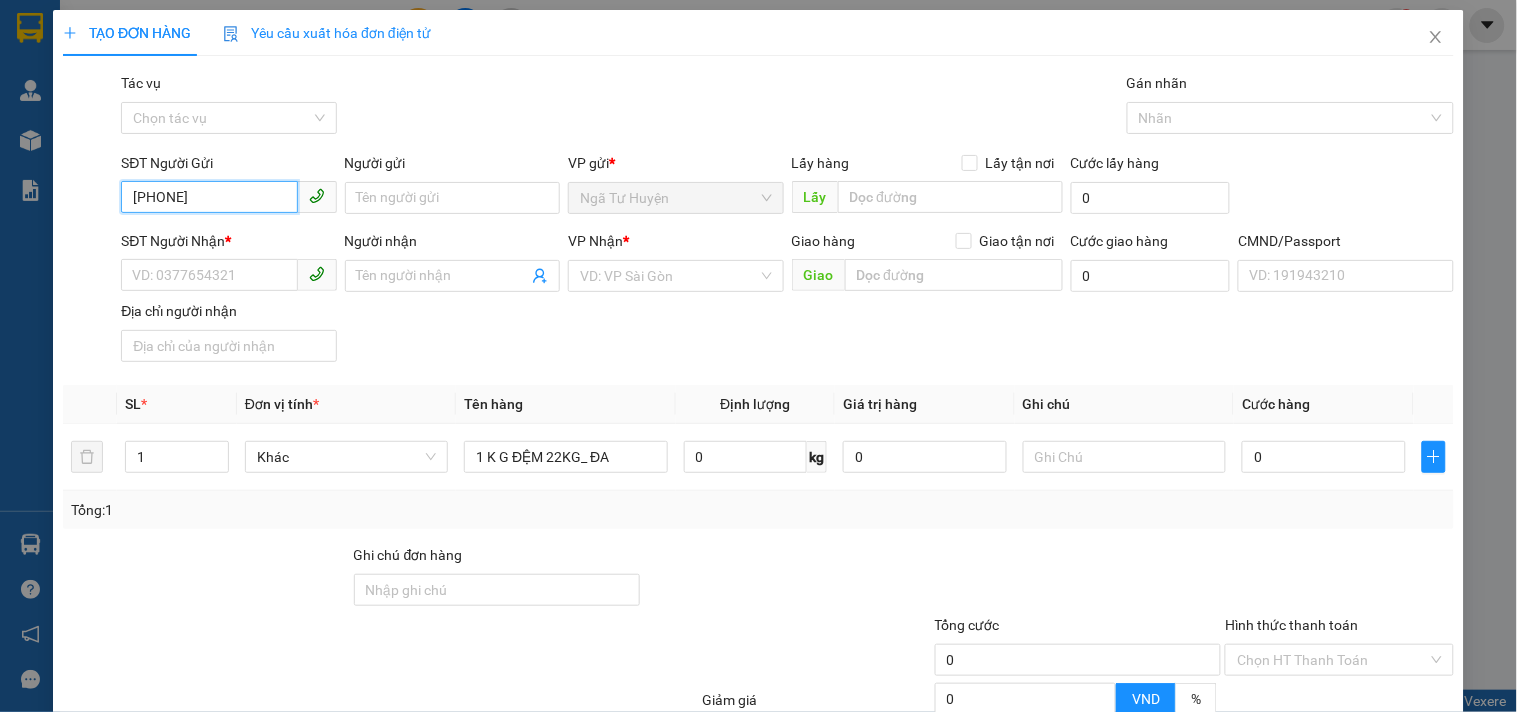 type on "0907431363" 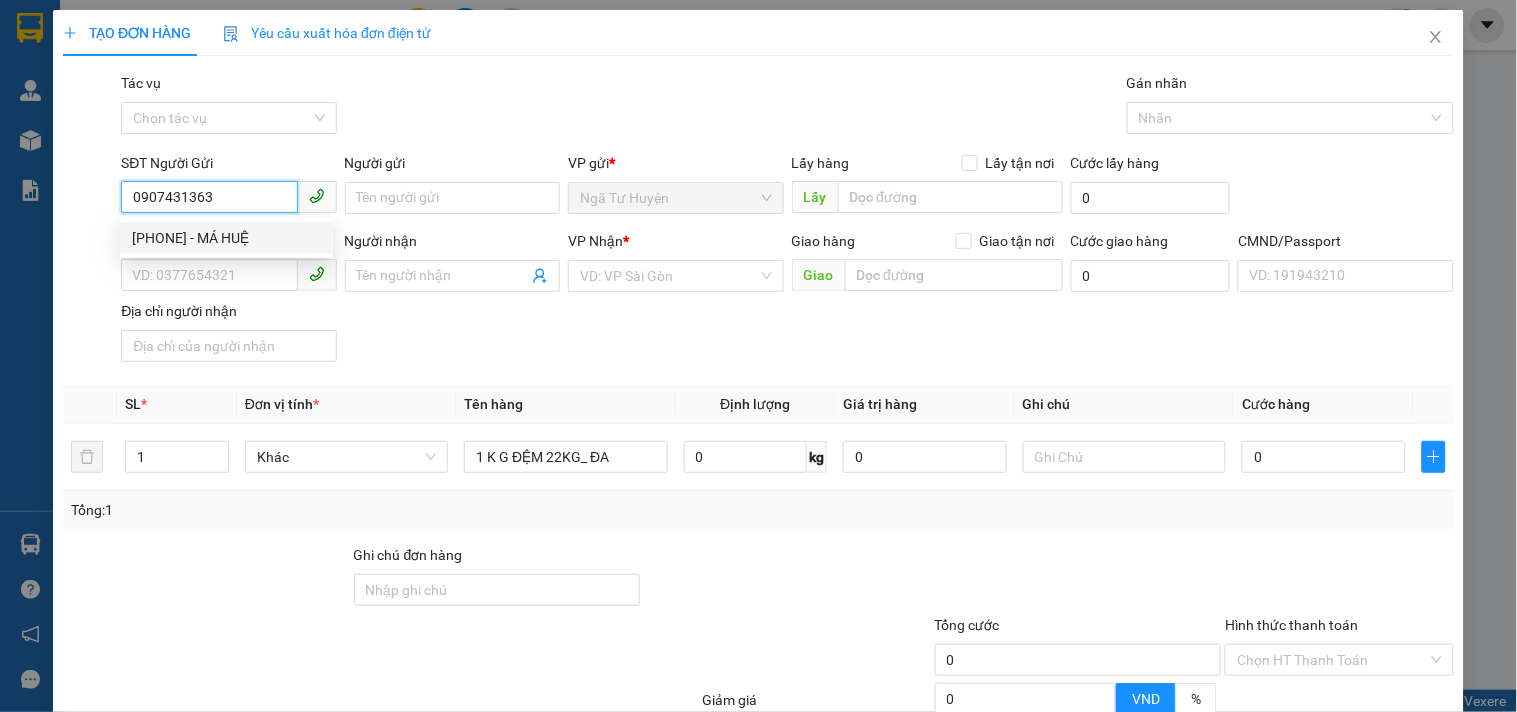 click on "[PHONE] - MÁ HUỆ" at bounding box center (226, 238) 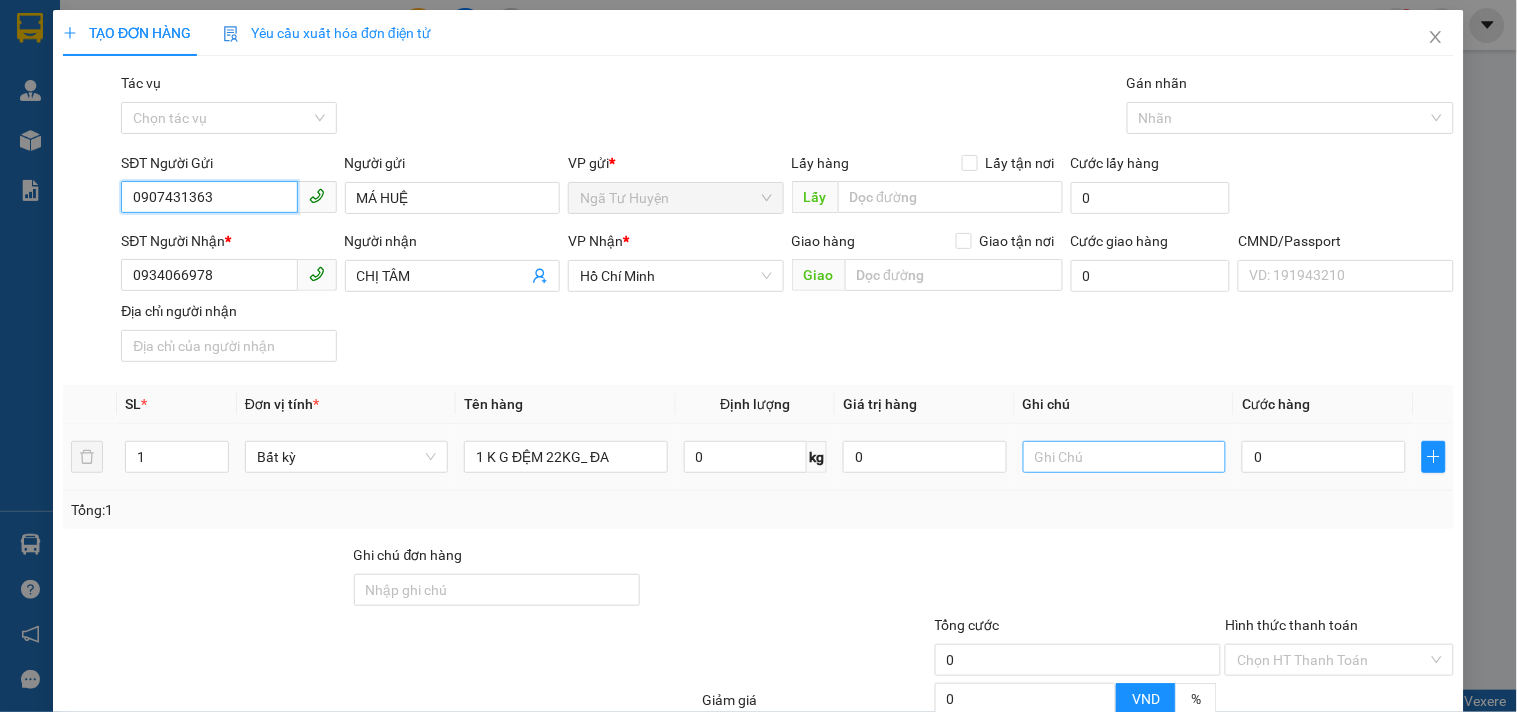type on "0907431363" 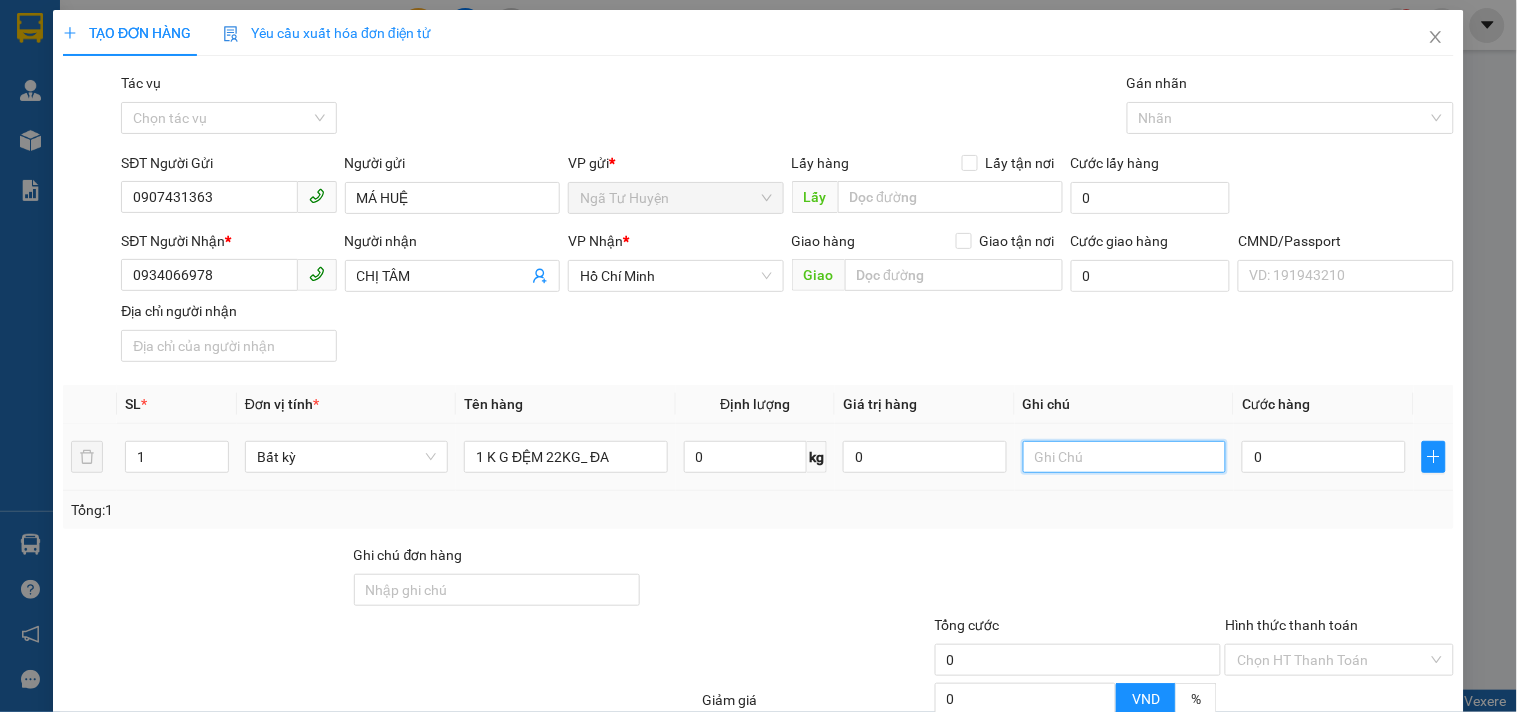 click at bounding box center [1124, 457] 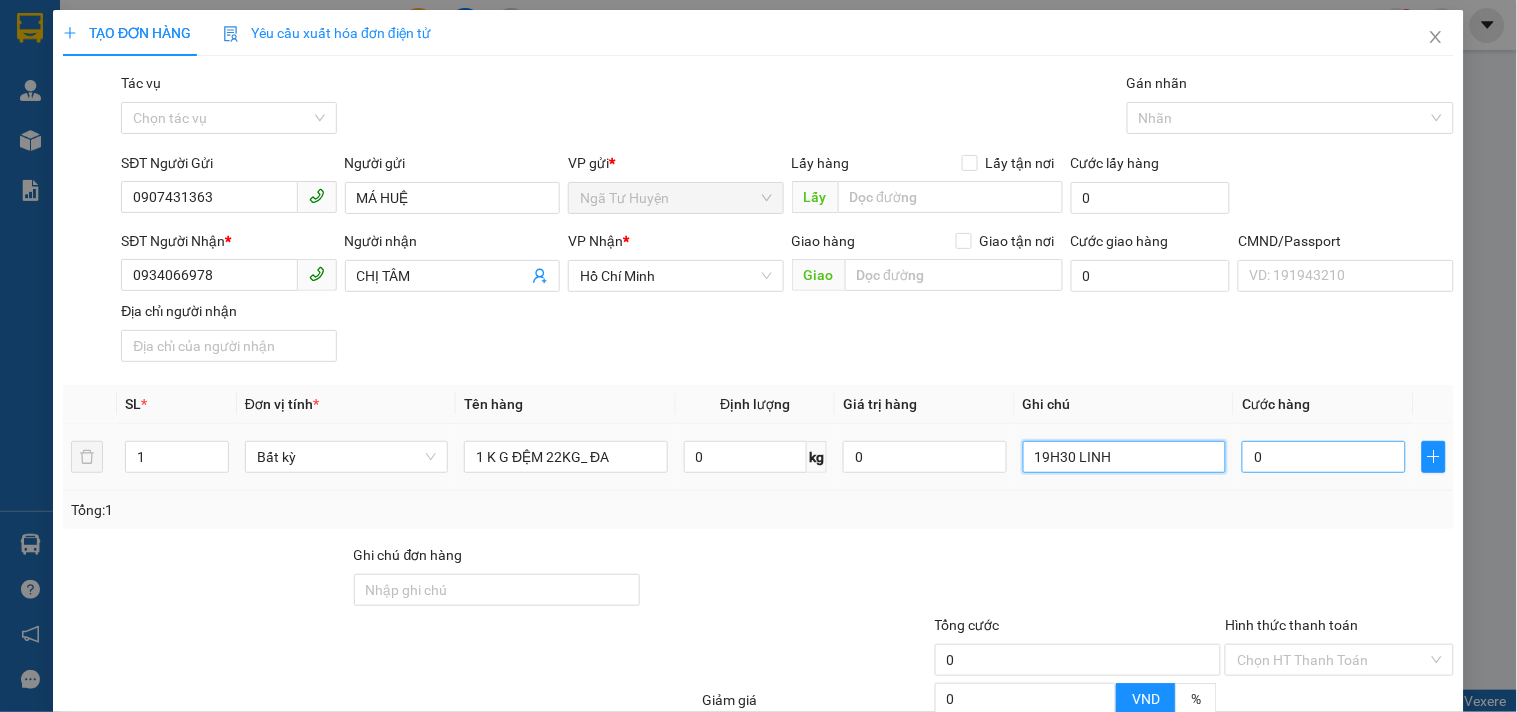 type on "19H30 LINH" 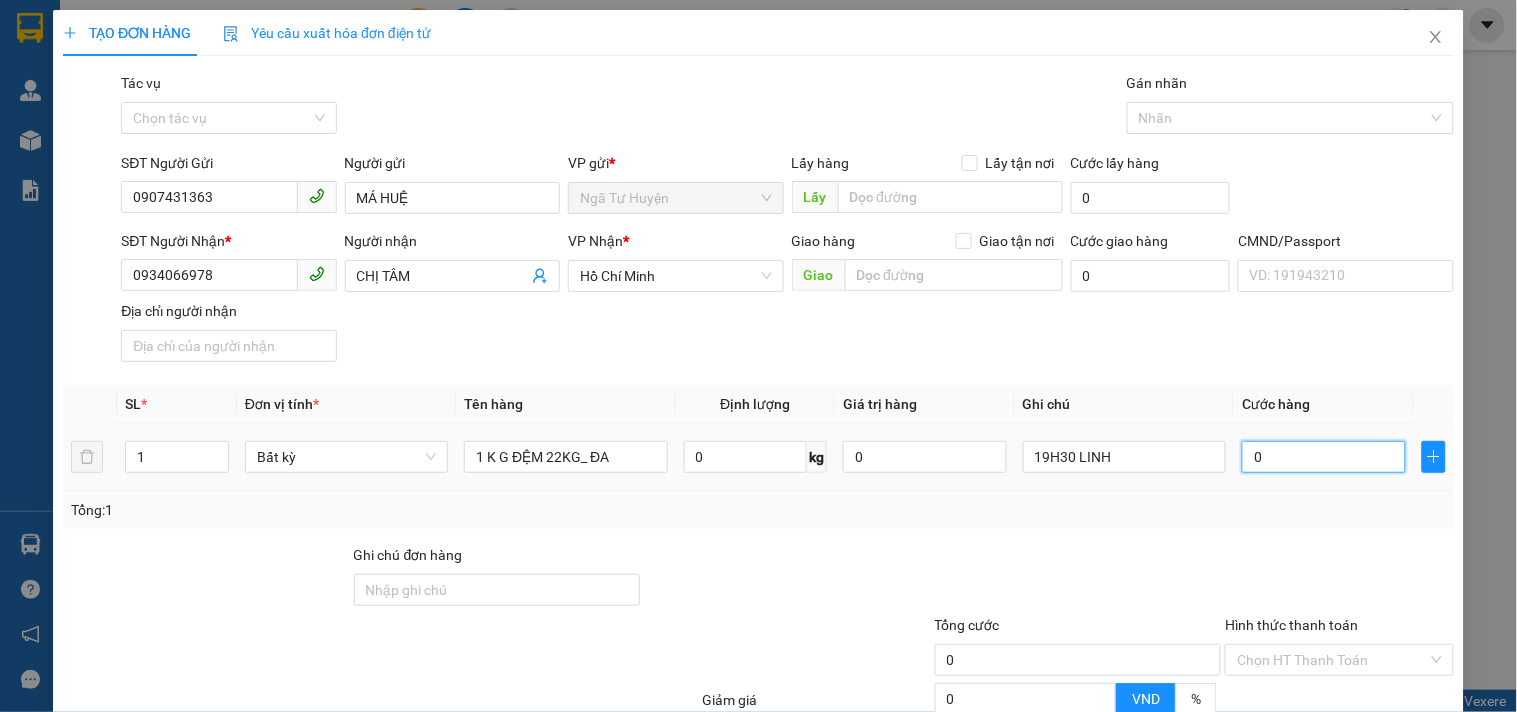 click on "0" at bounding box center [1324, 457] 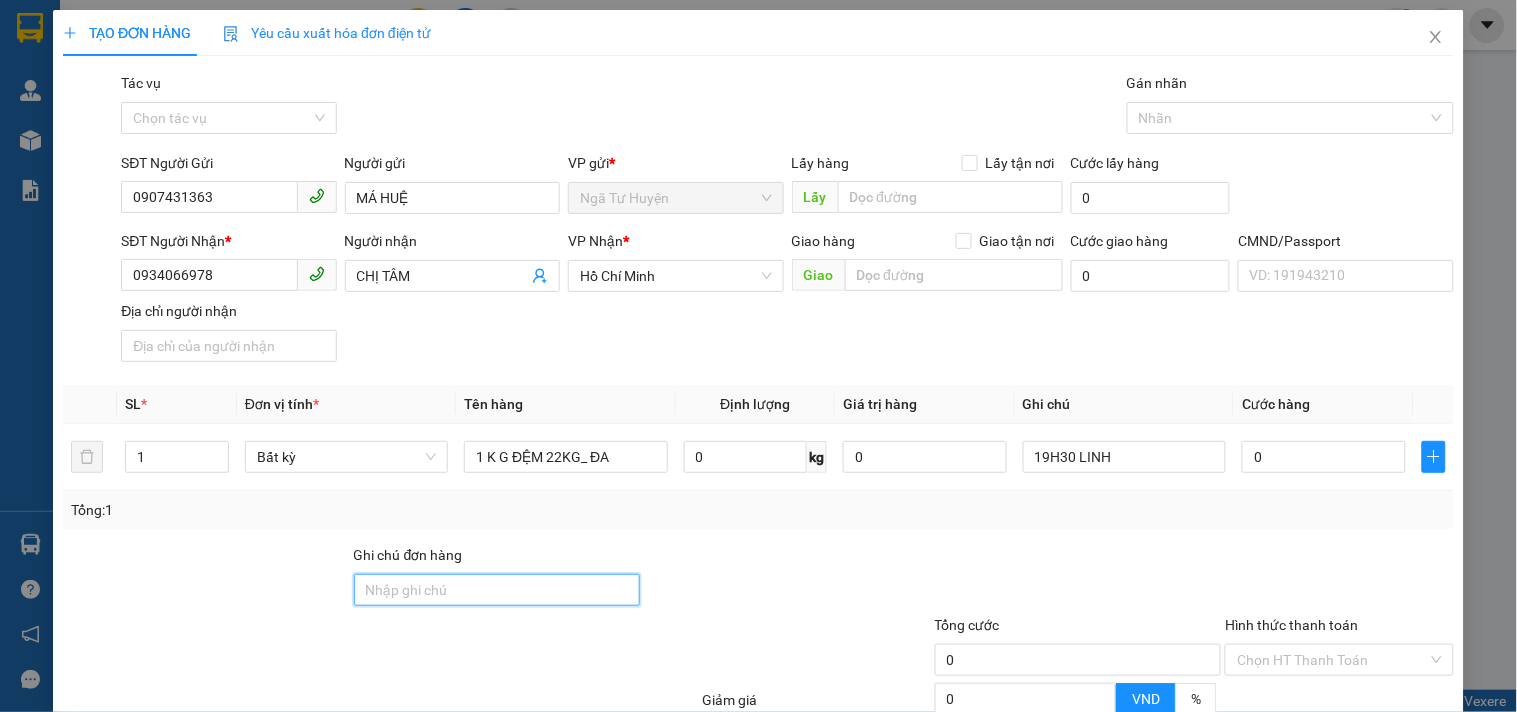click on "Ghi chú đơn hàng" at bounding box center (497, 590) 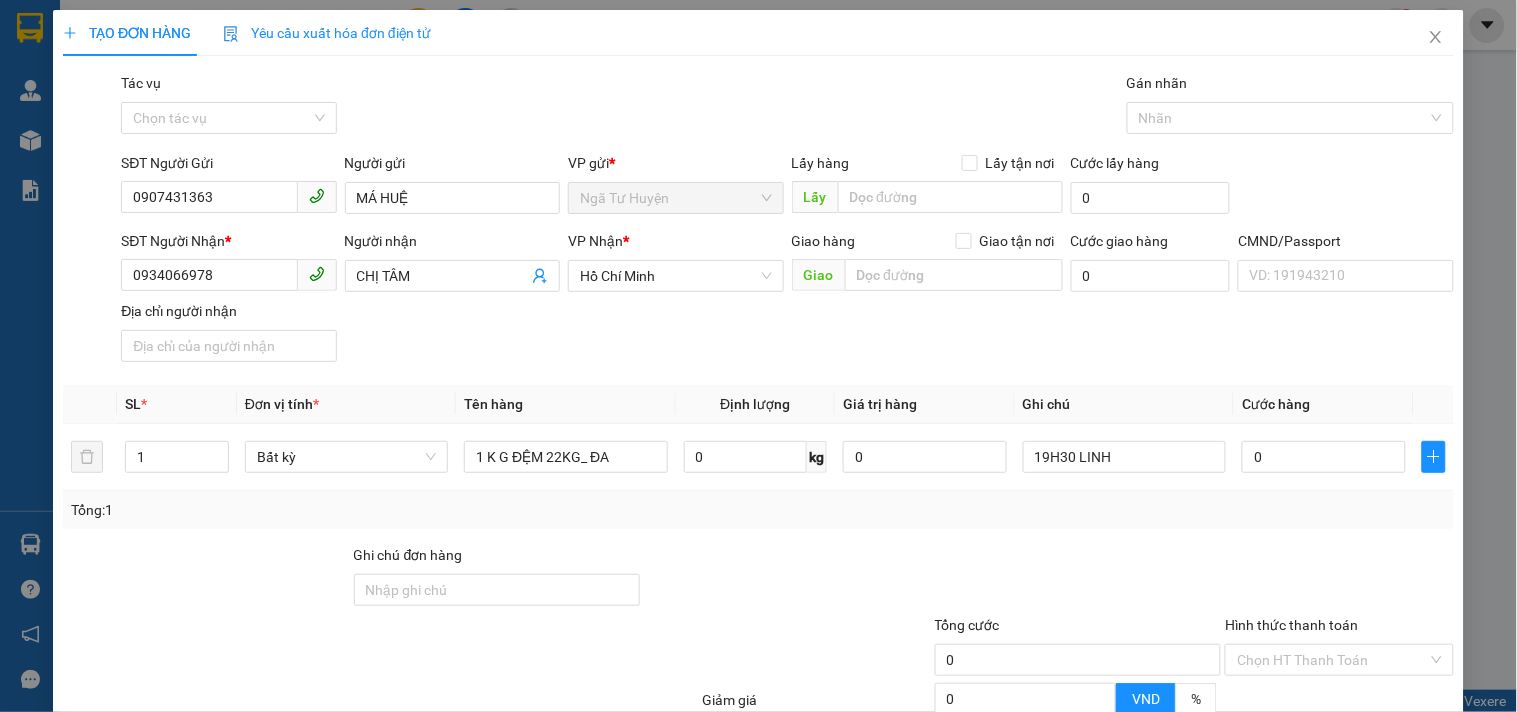 click at bounding box center [787, 579] 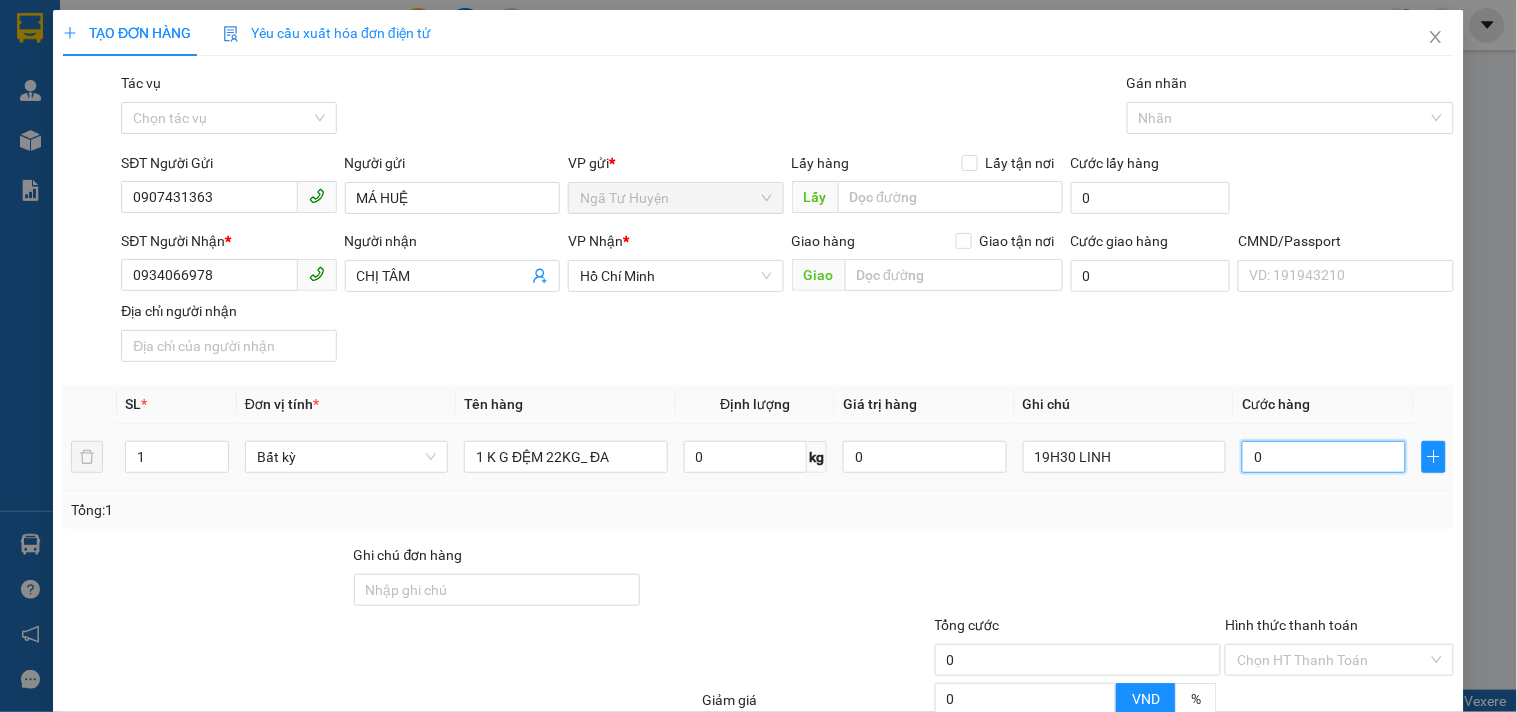 click on "0" at bounding box center (1324, 457) 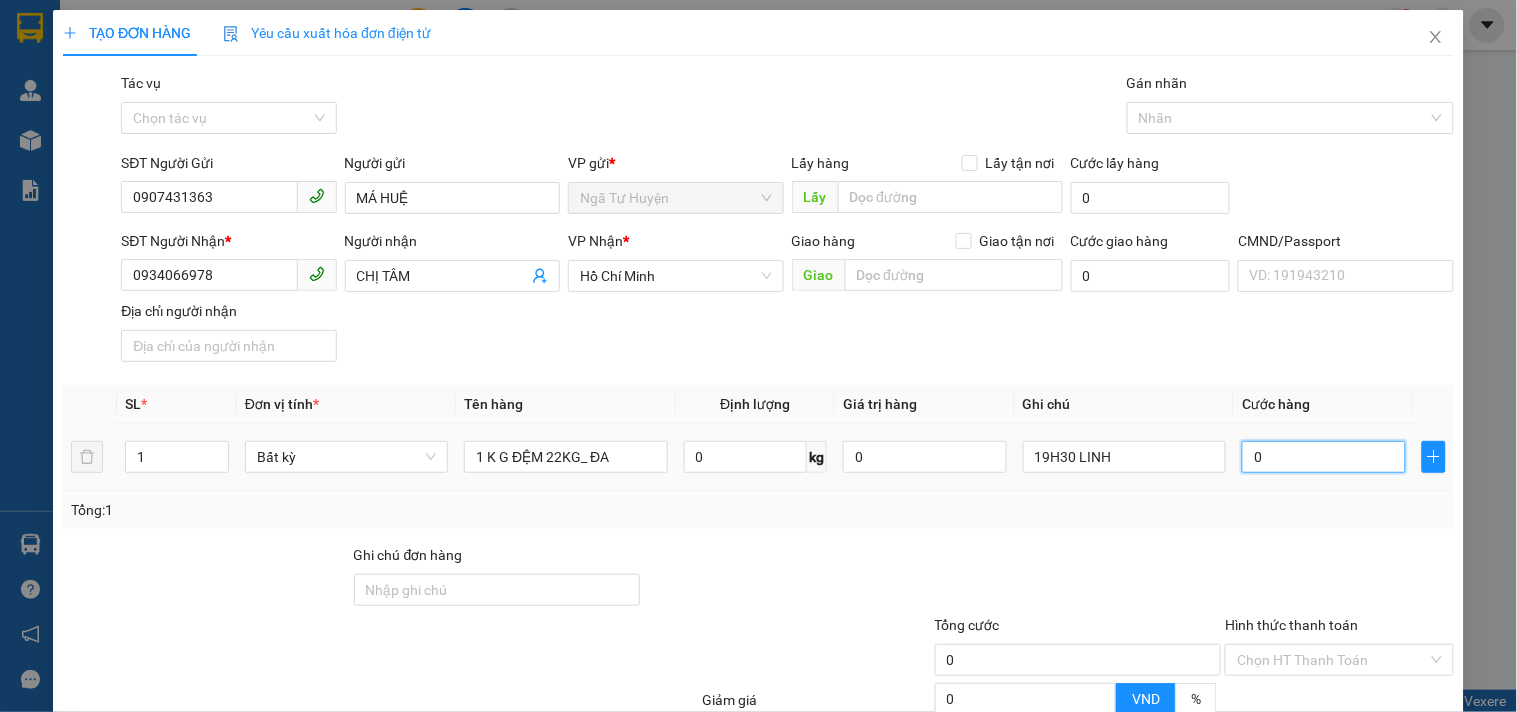 type on "4" 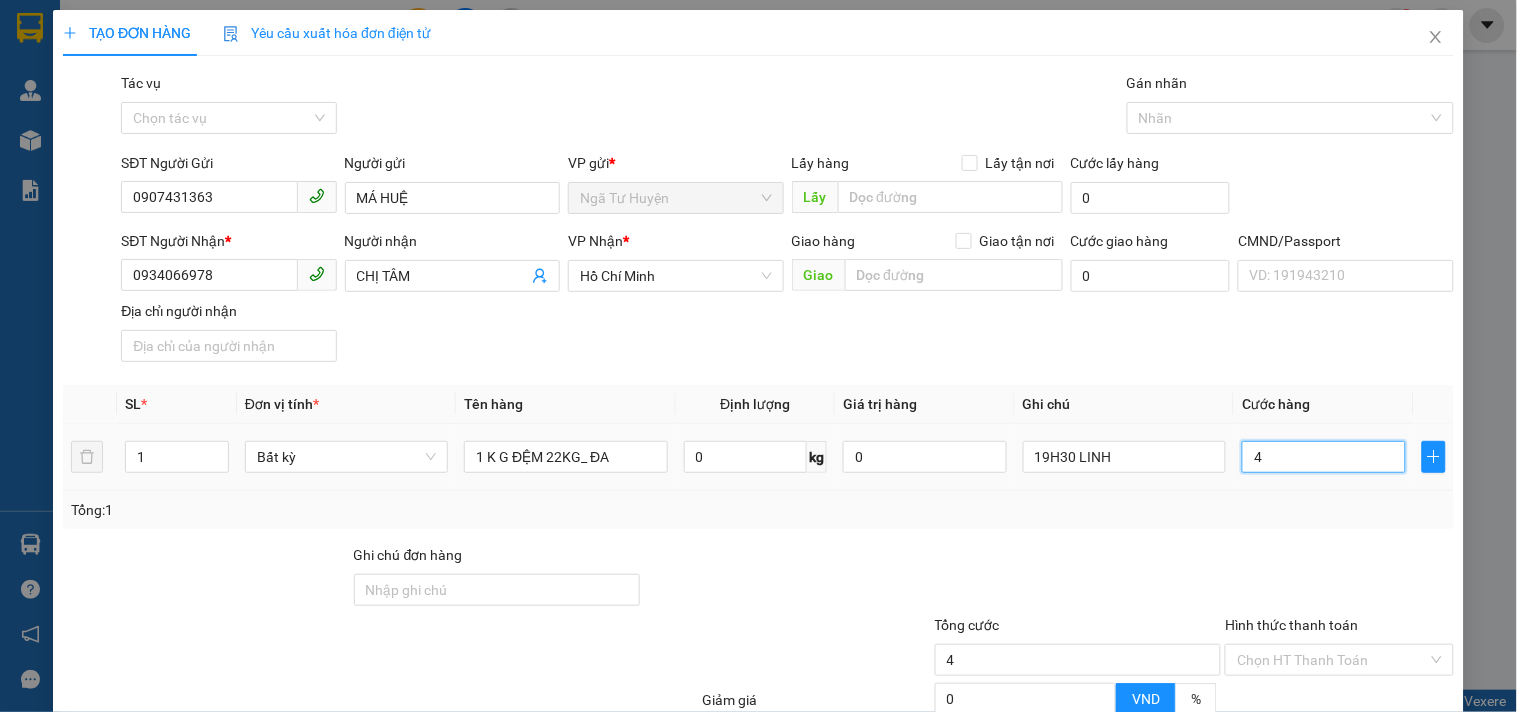 type on "40" 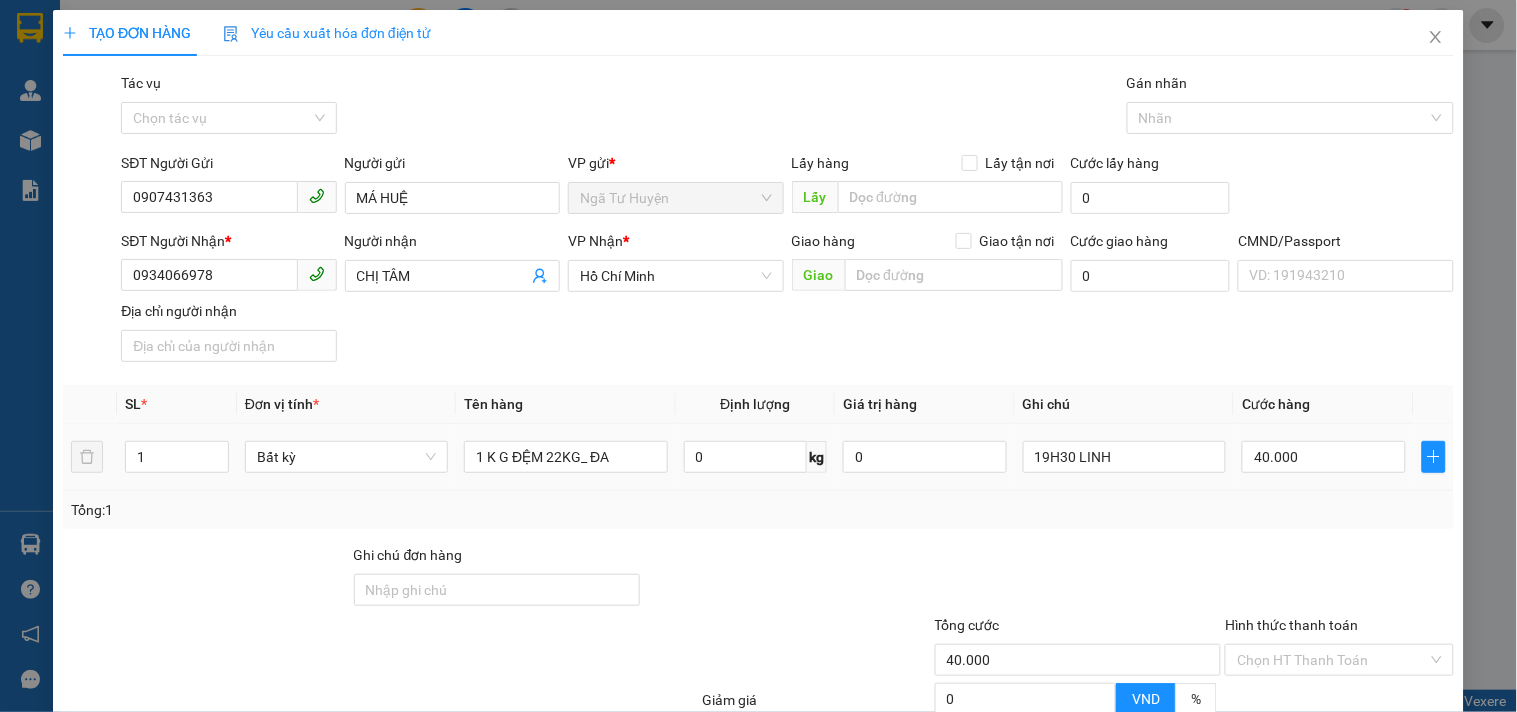 click at bounding box center (1078, 579) 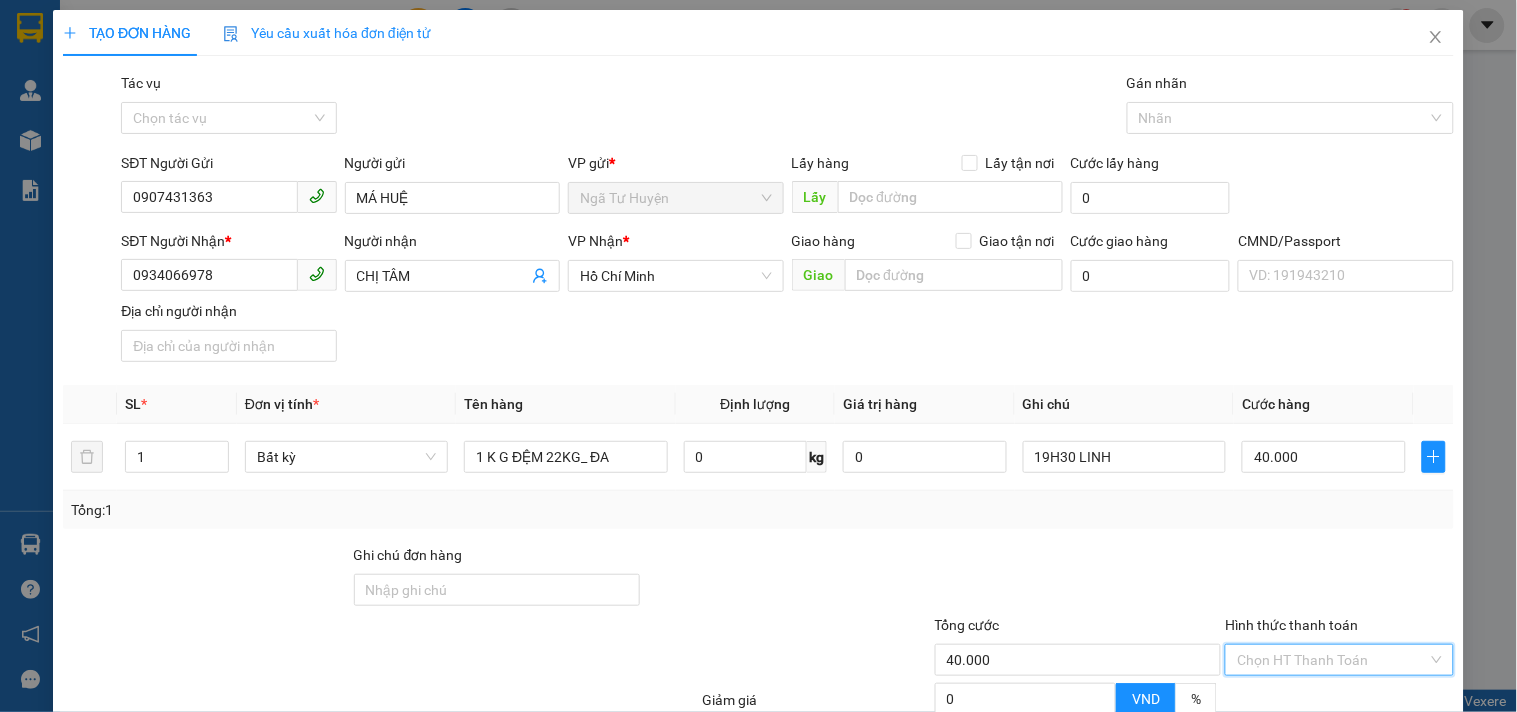 click on "Hình thức thanh toán" at bounding box center (1332, 660) 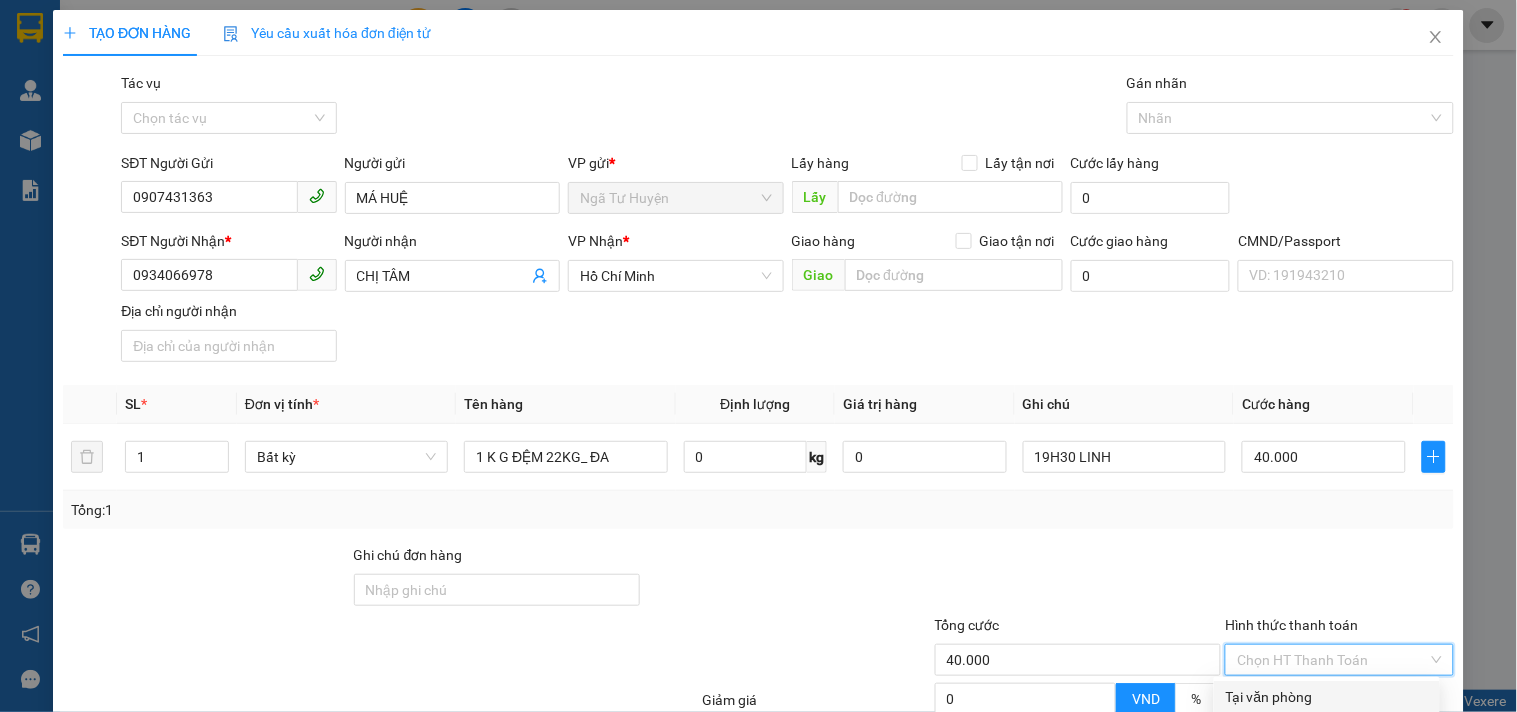 click on "Tại văn phòng" at bounding box center (1327, 697) 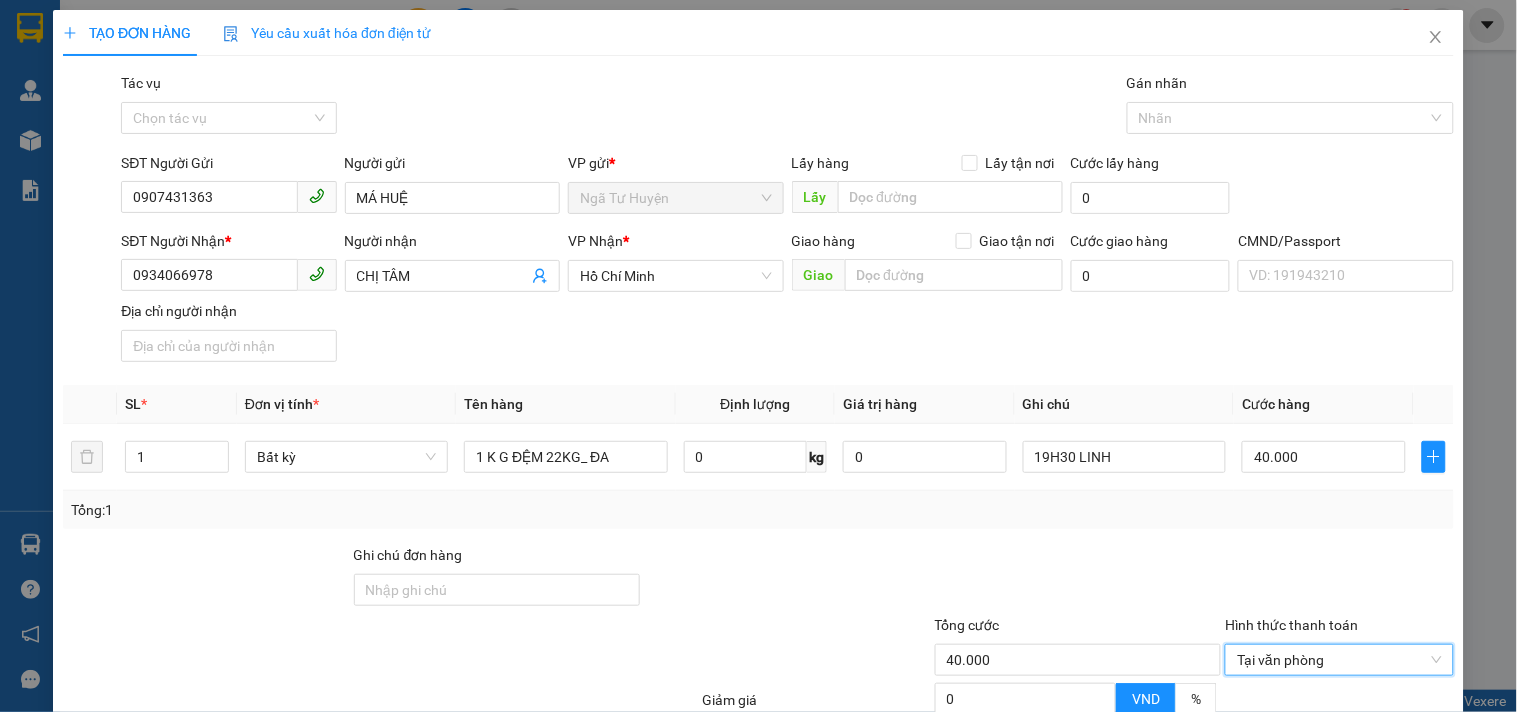 click on "Lưu và In" at bounding box center [1369, 857] 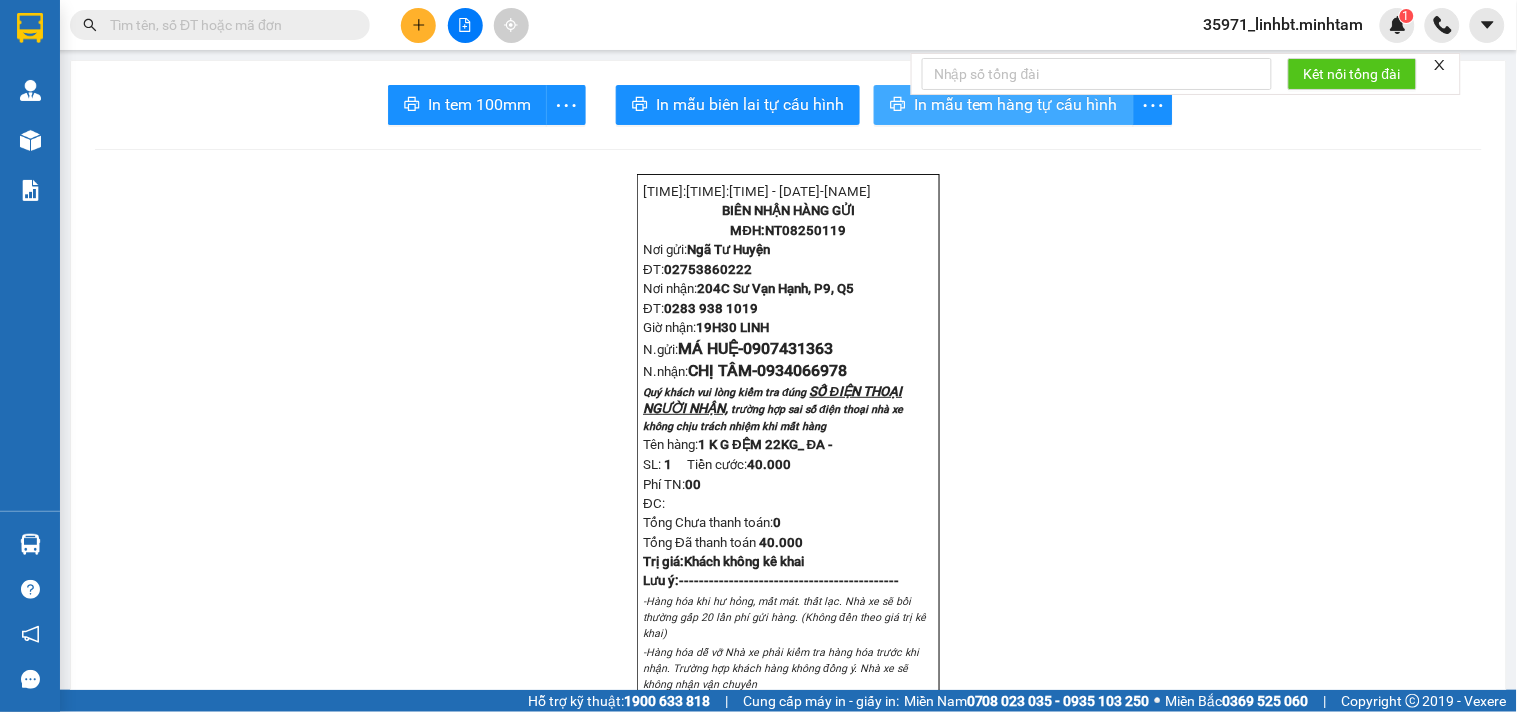 click 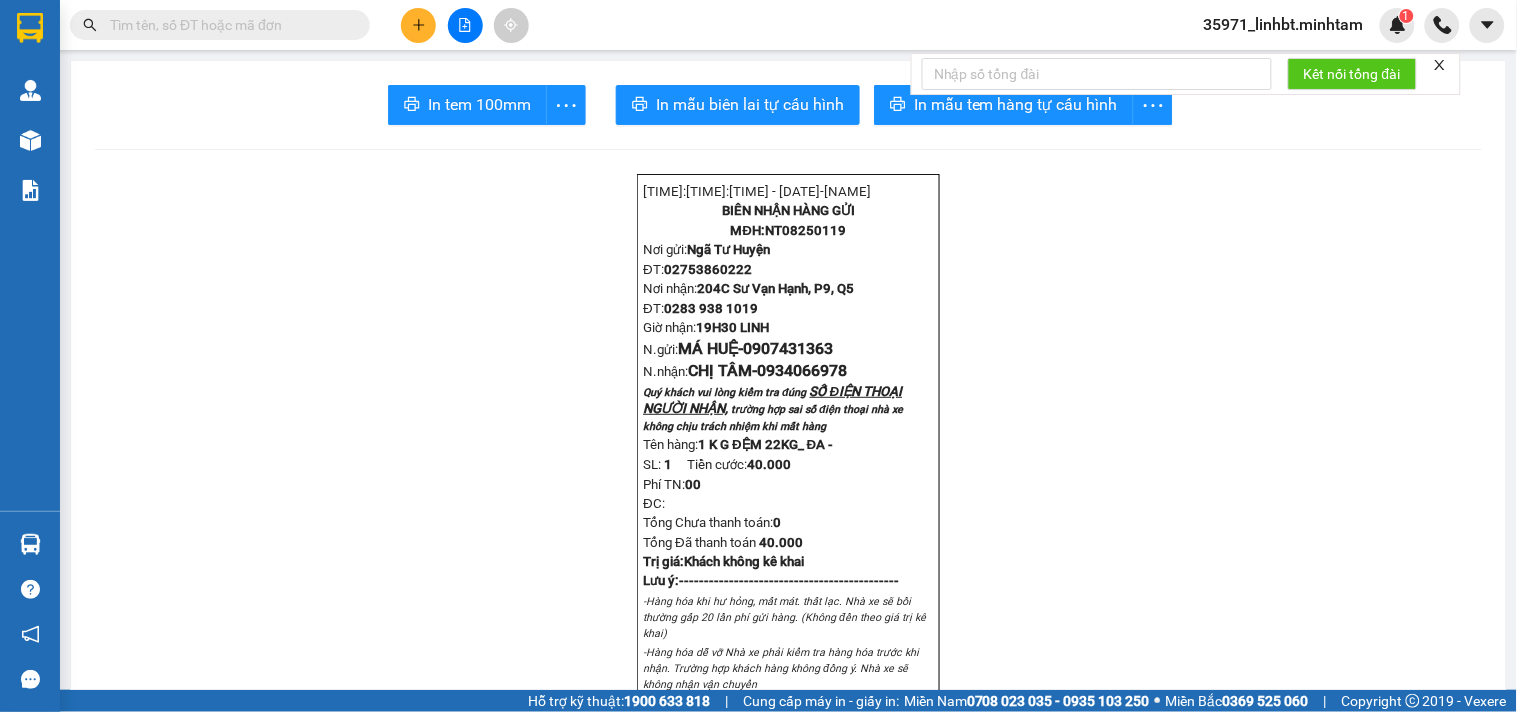 click at bounding box center [228, 25] 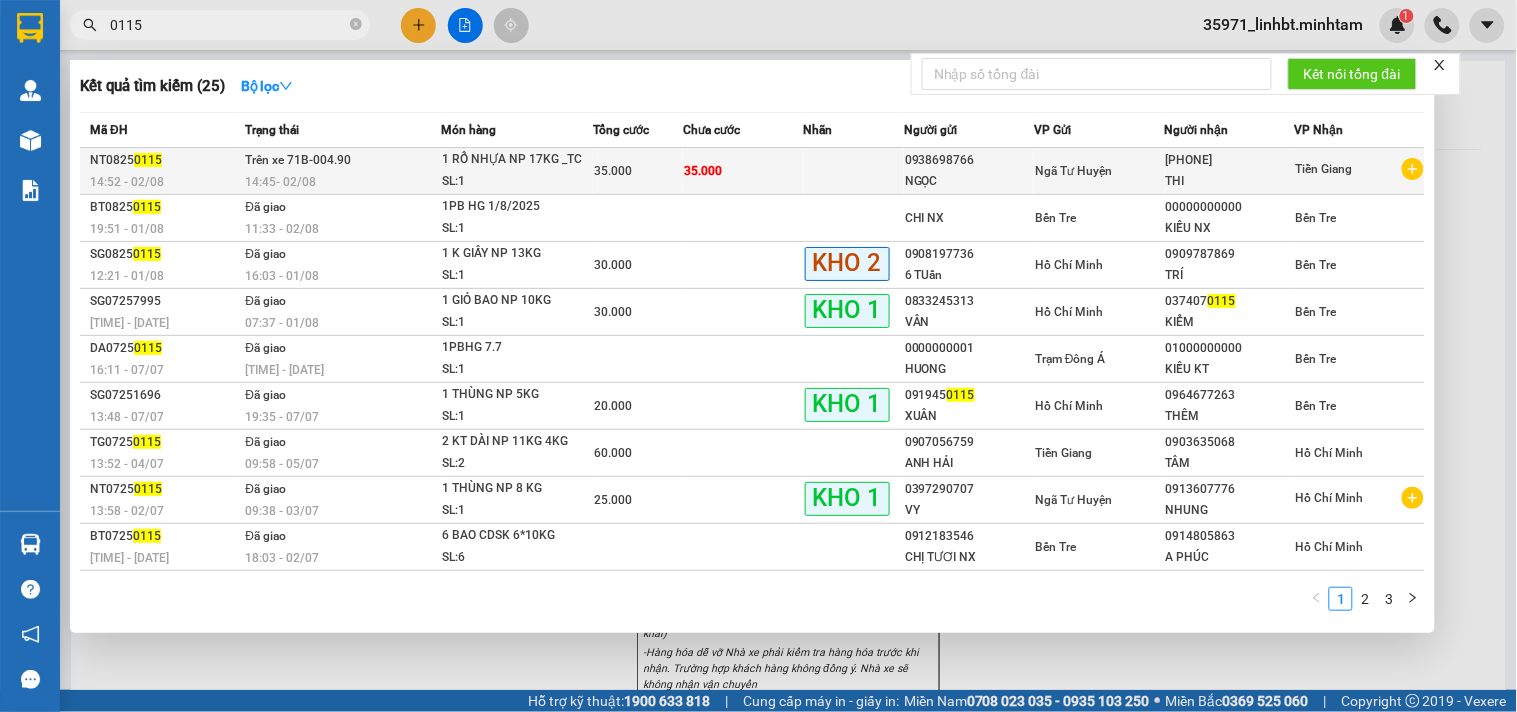 type on "0115" 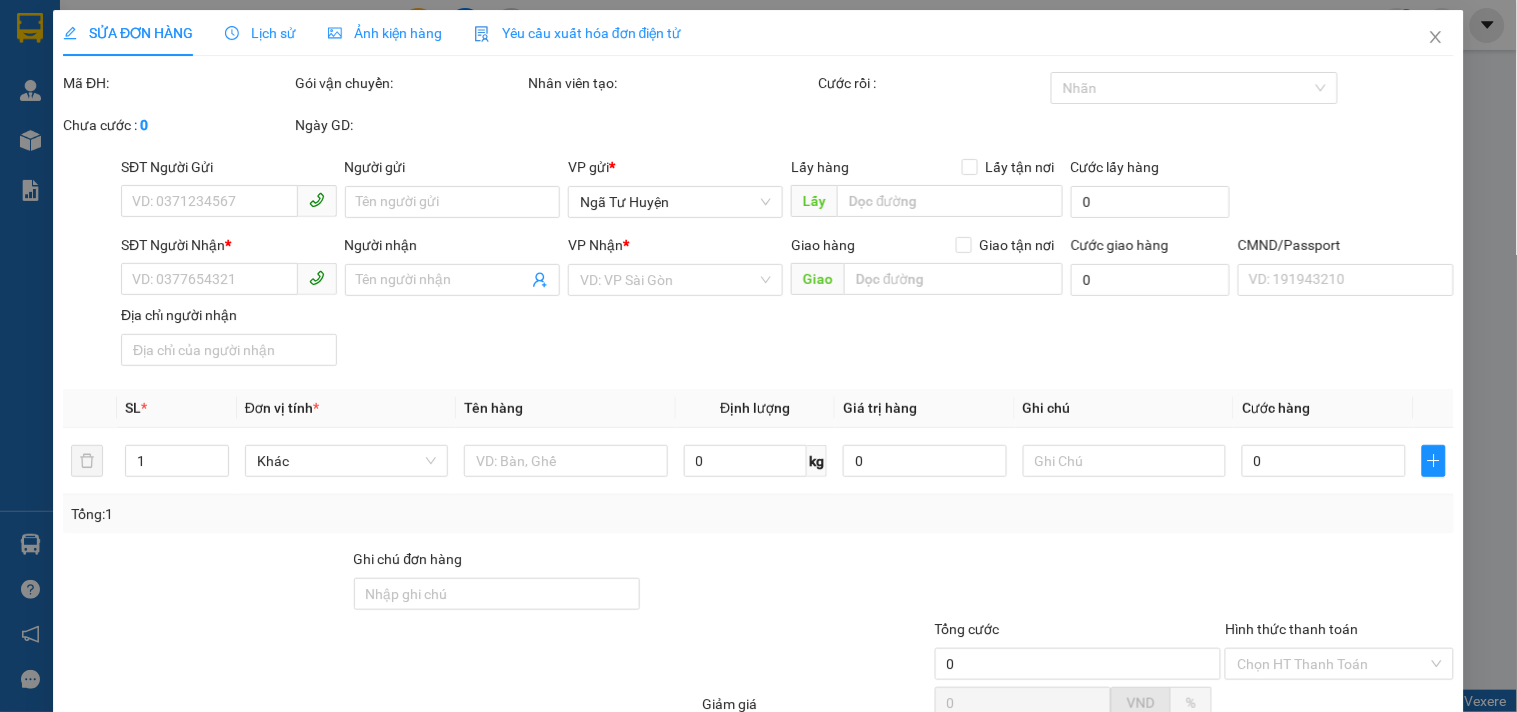 type on "0938698766" 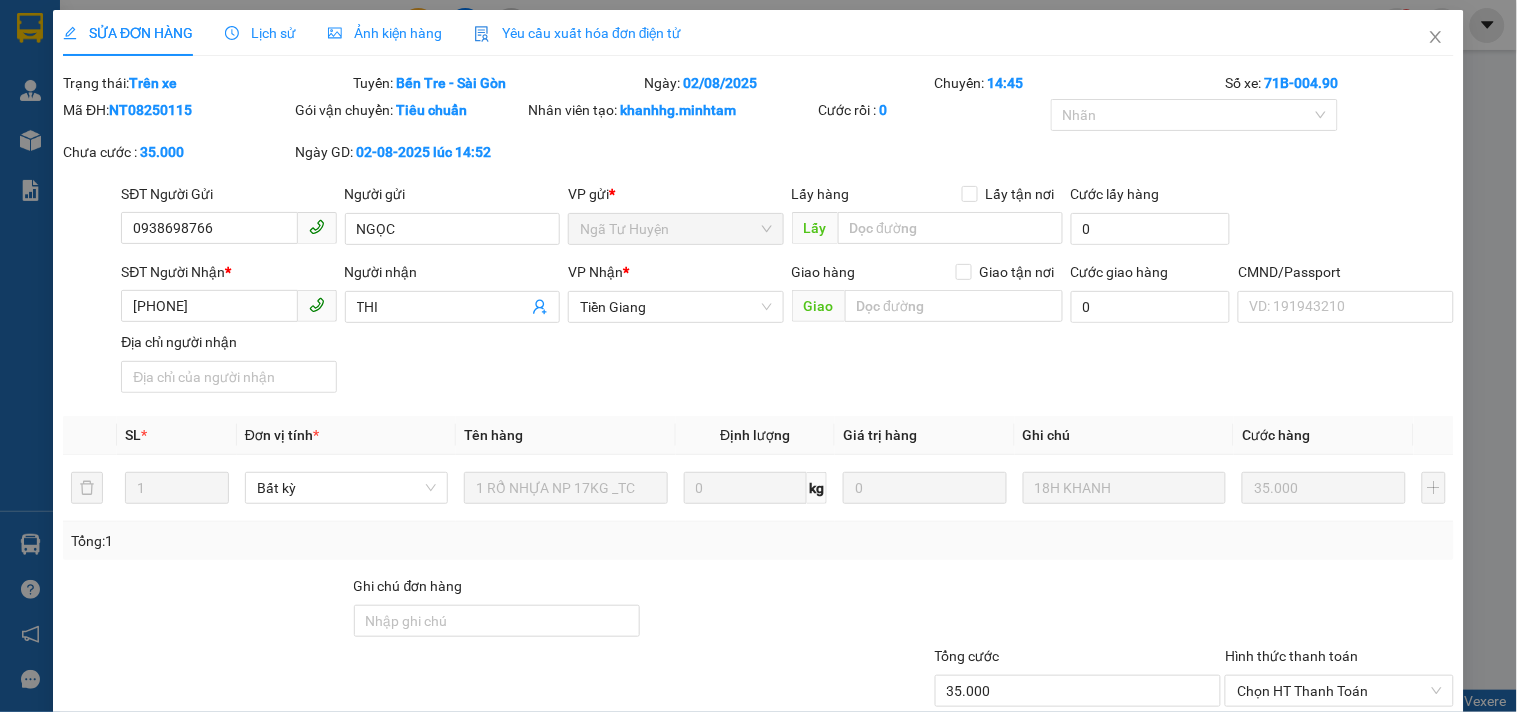 click at bounding box center [787, 610] 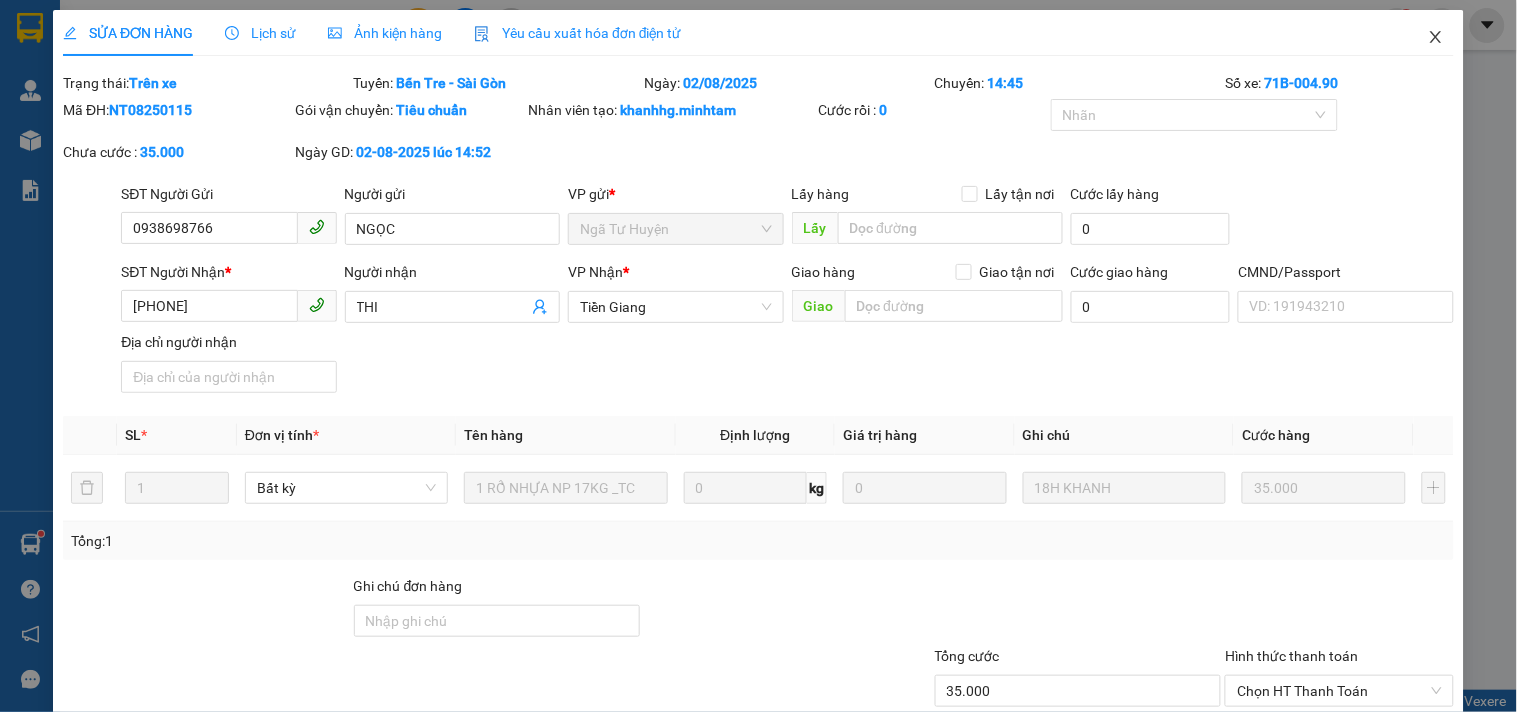 click 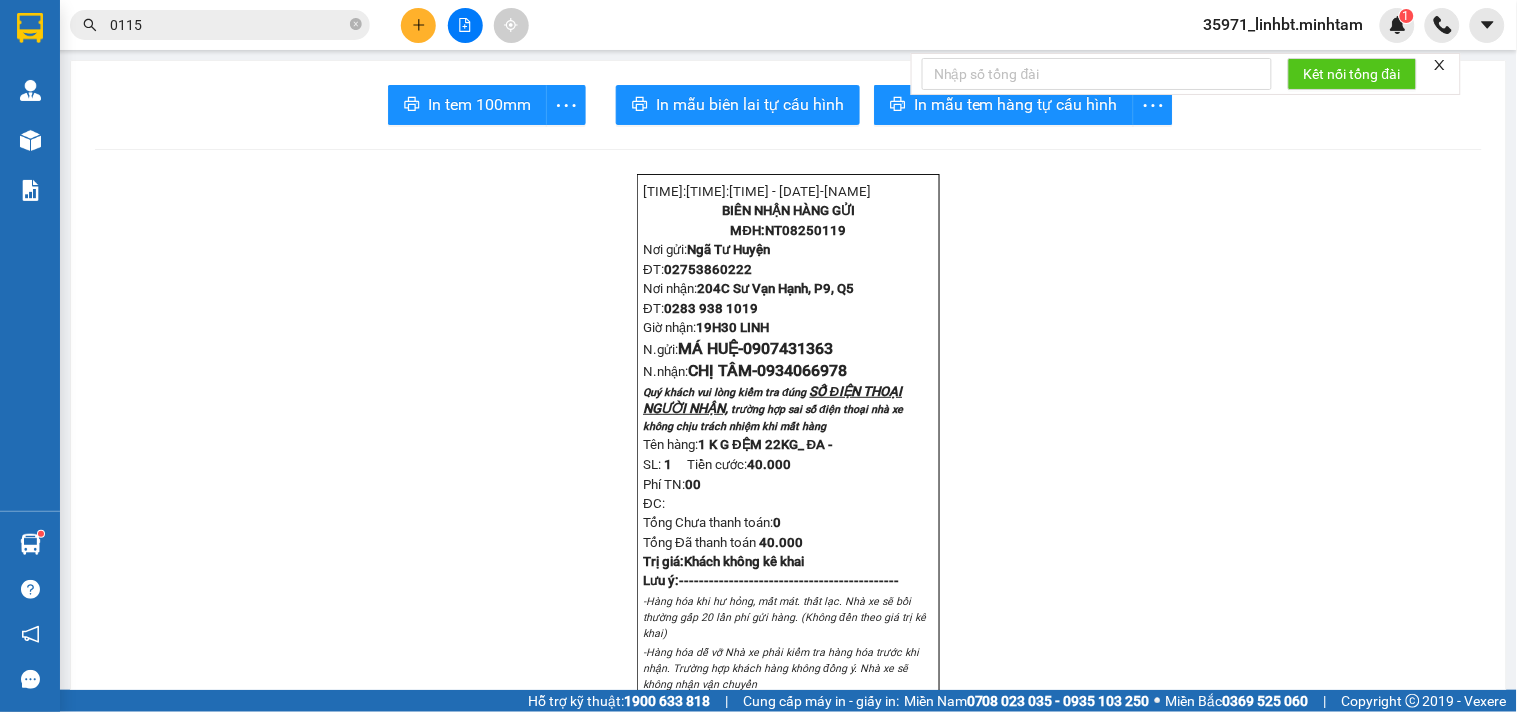 click on "0115" at bounding box center [228, 25] 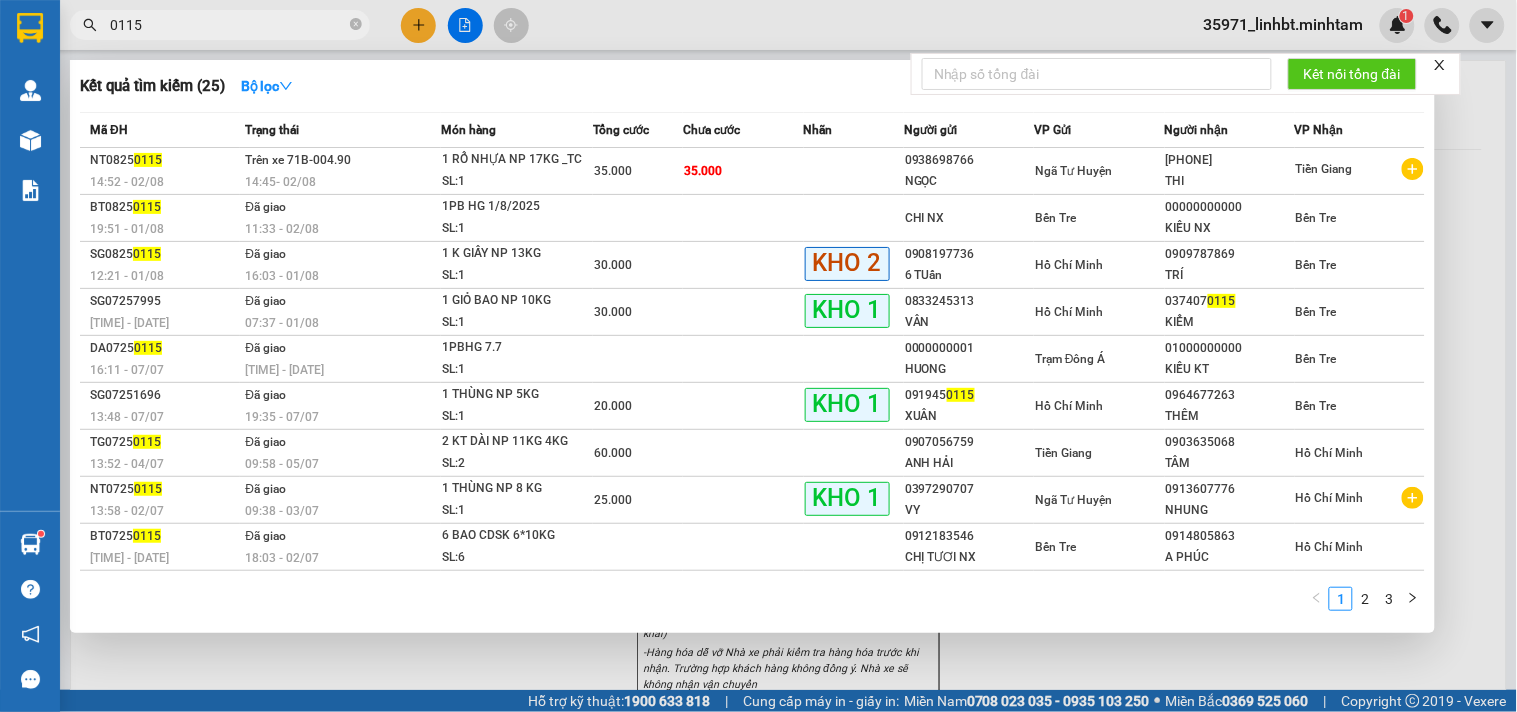 click on "0115" at bounding box center (228, 25) 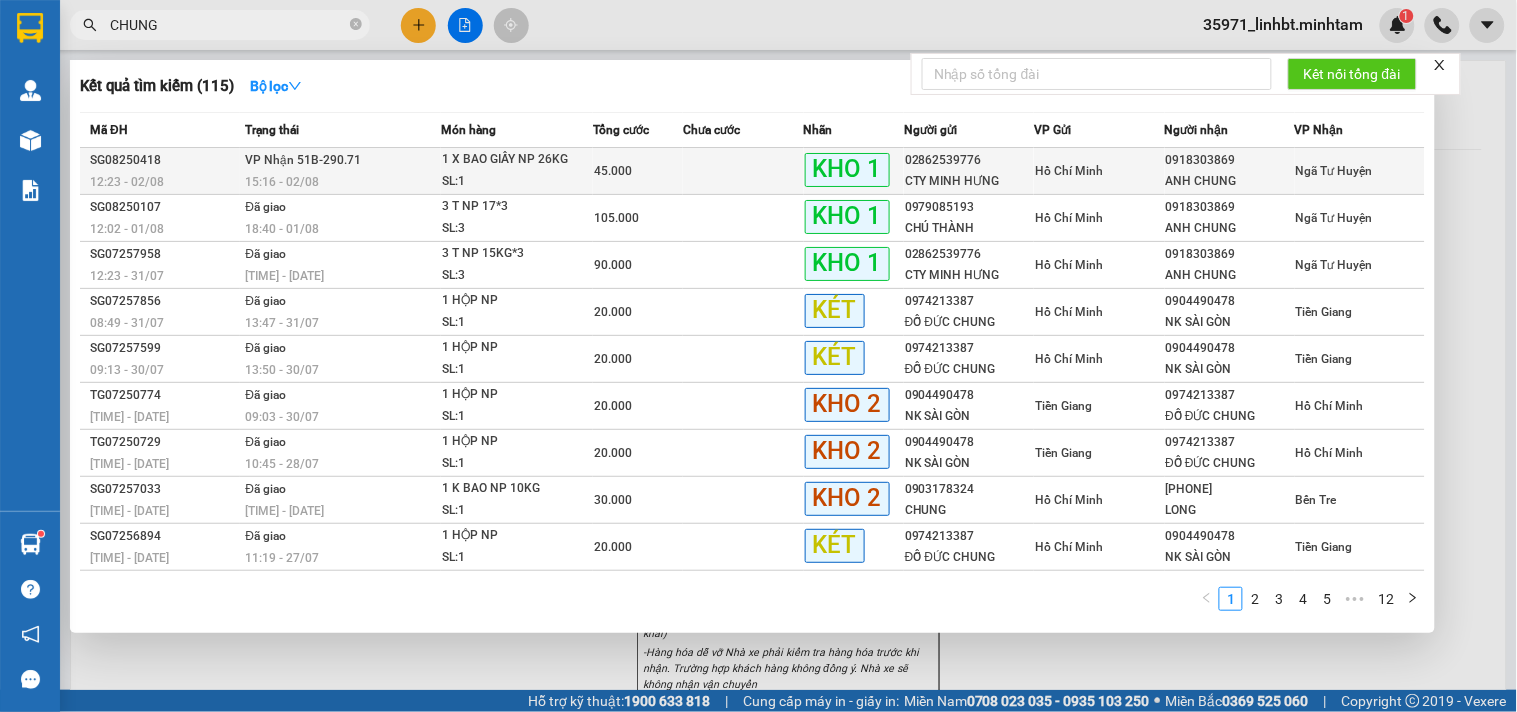 type on "CHUNG" 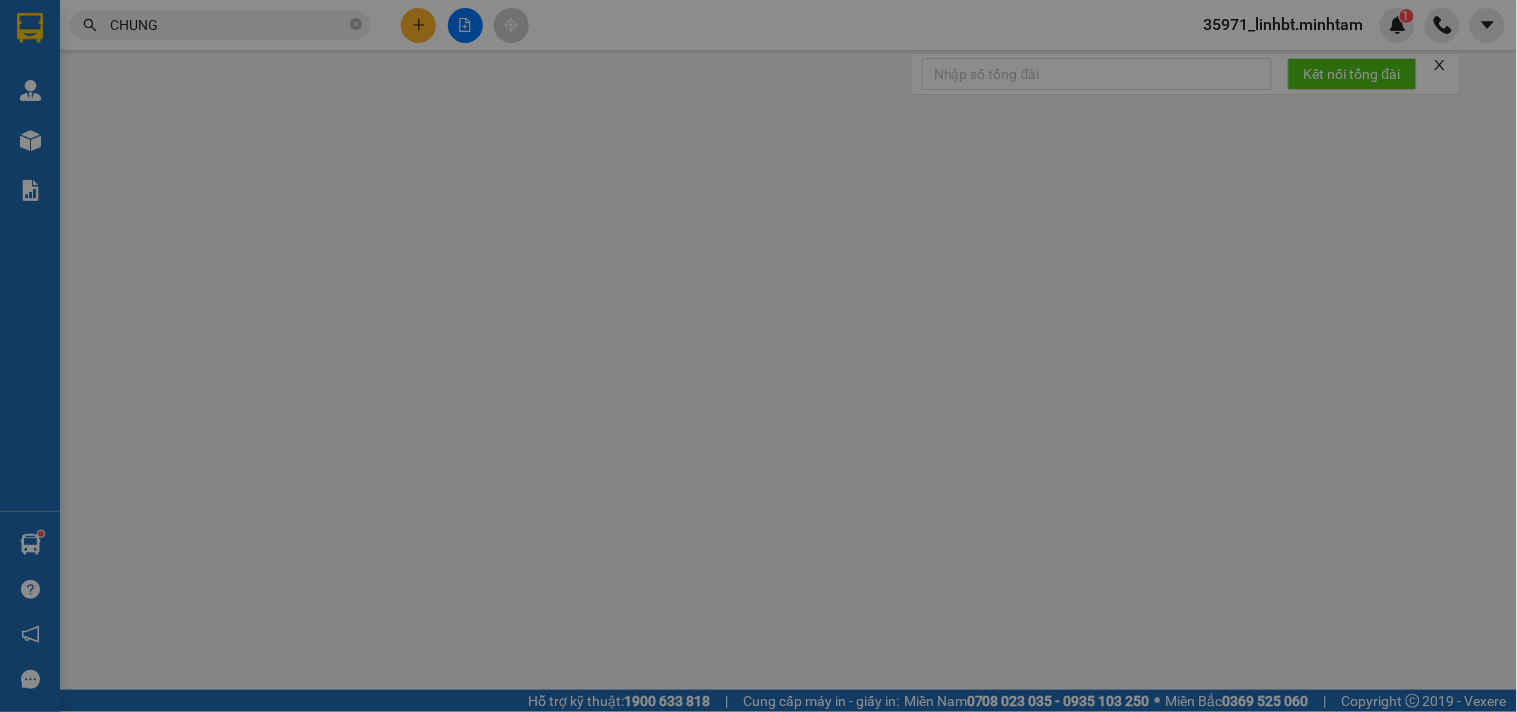 type on "02862539776" 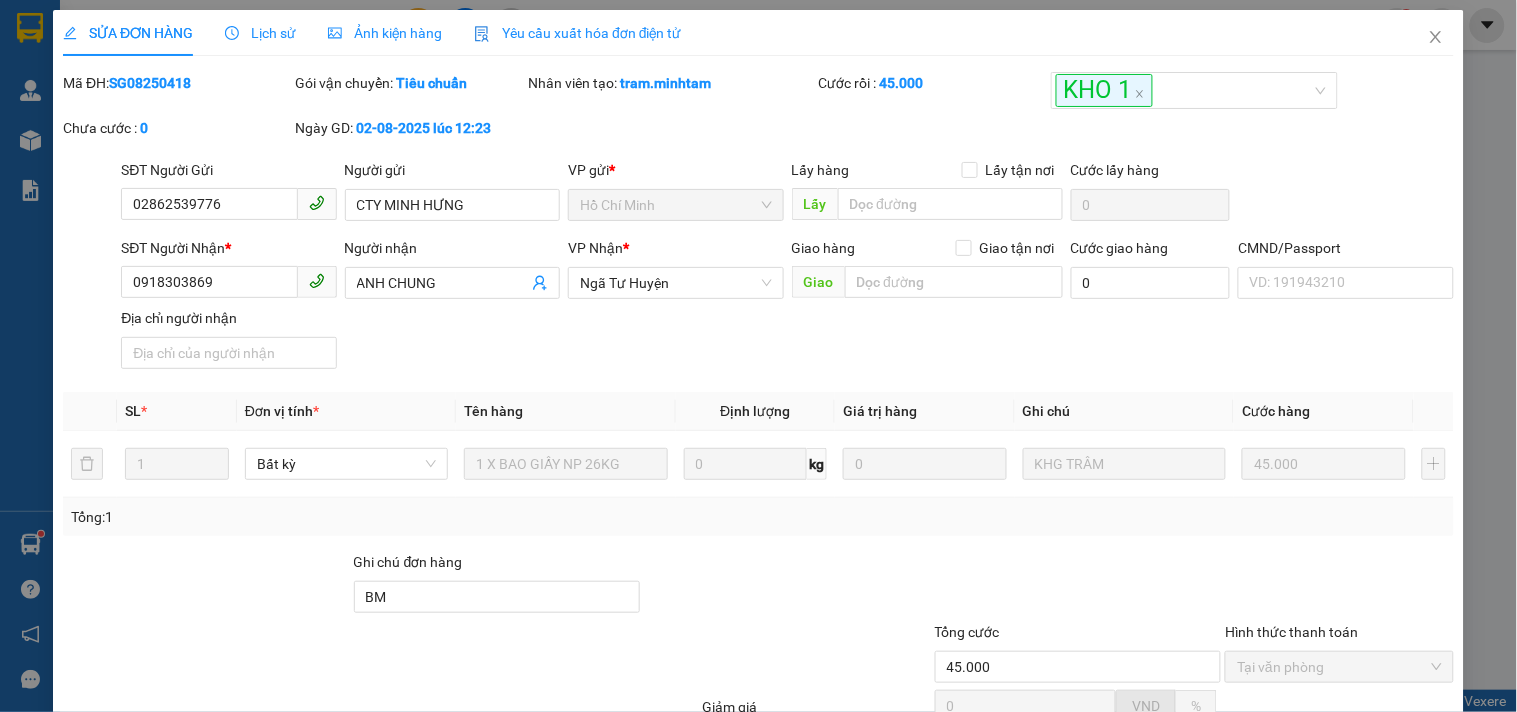 click on "Giao hàng" at bounding box center [846, 864] 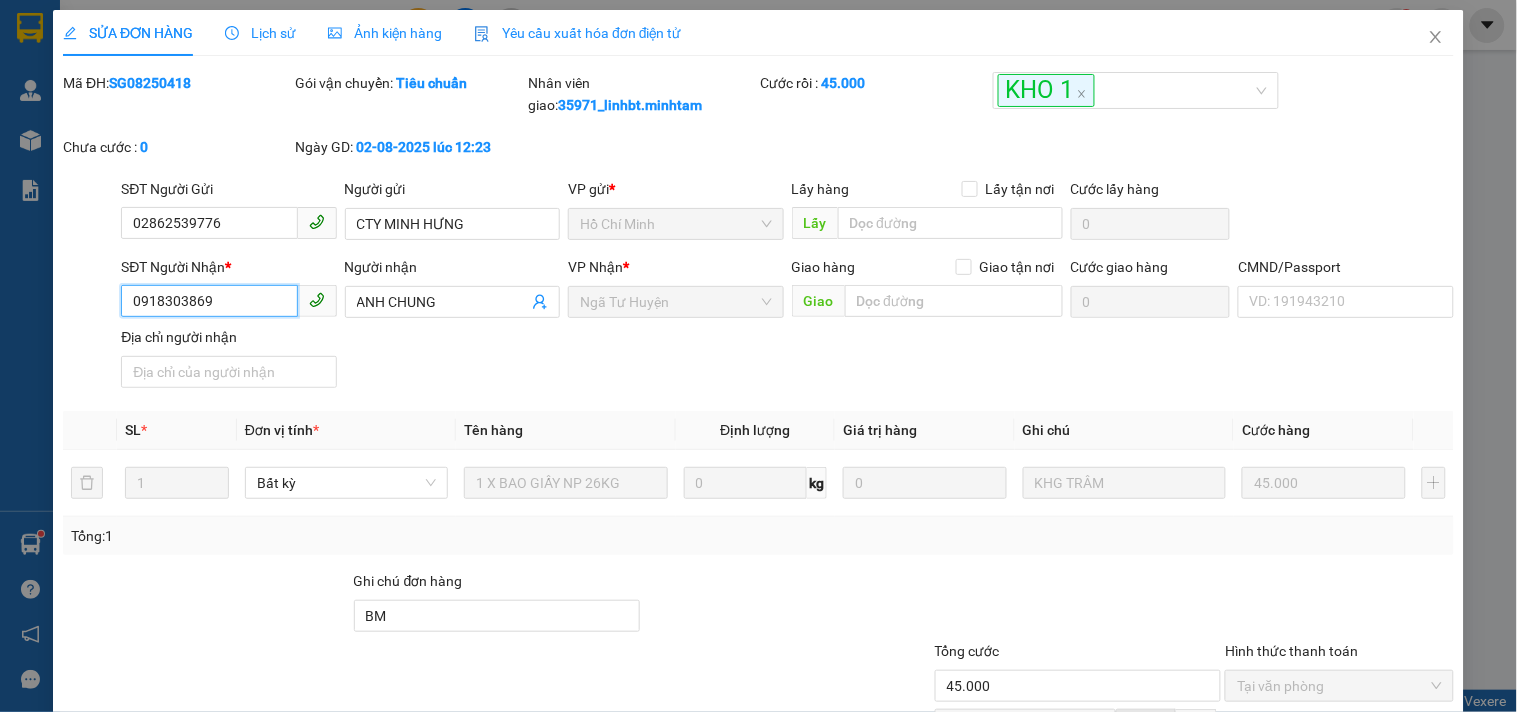 click on "0918303869" at bounding box center (209, 301) 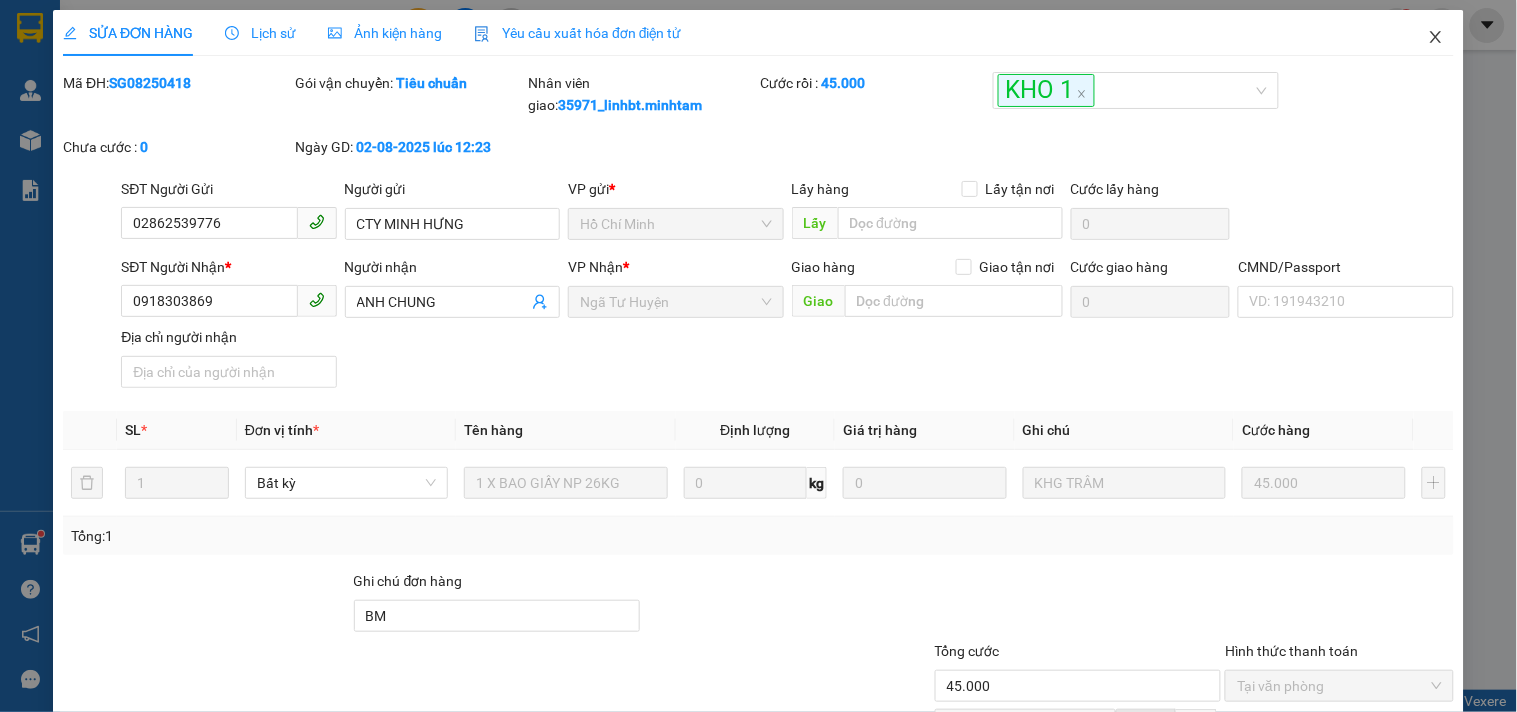 click at bounding box center (1436, 38) 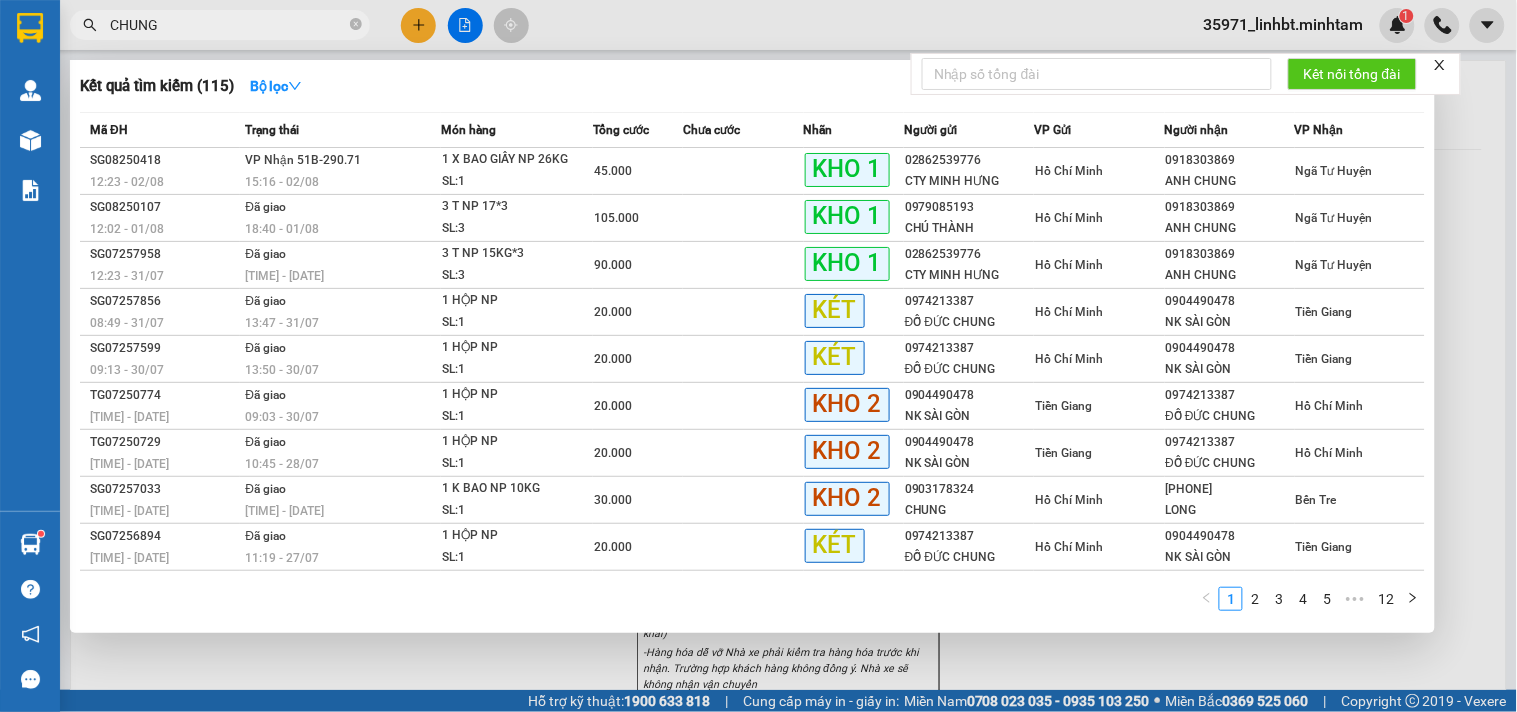 click on "CHUNG" at bounding box center [228, 25] 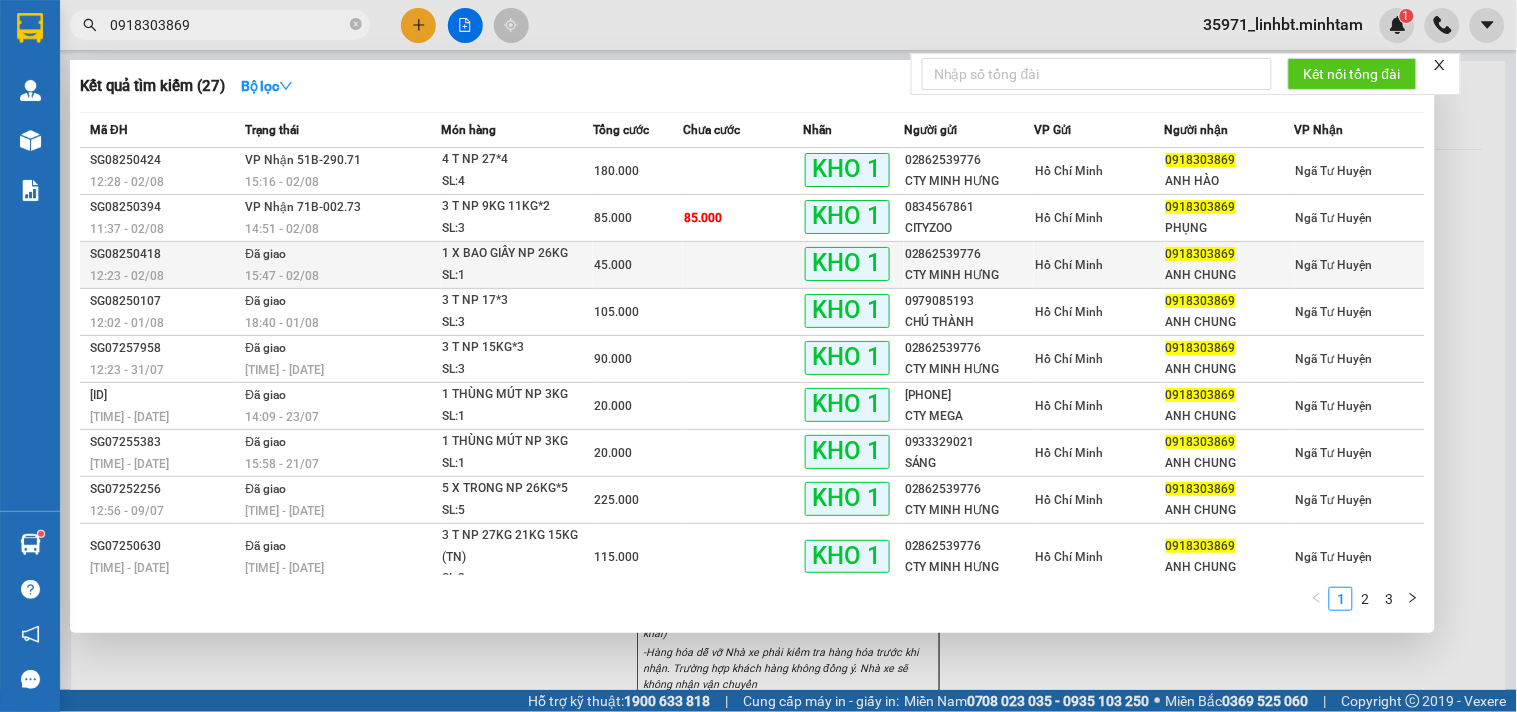 type on "0918303869" 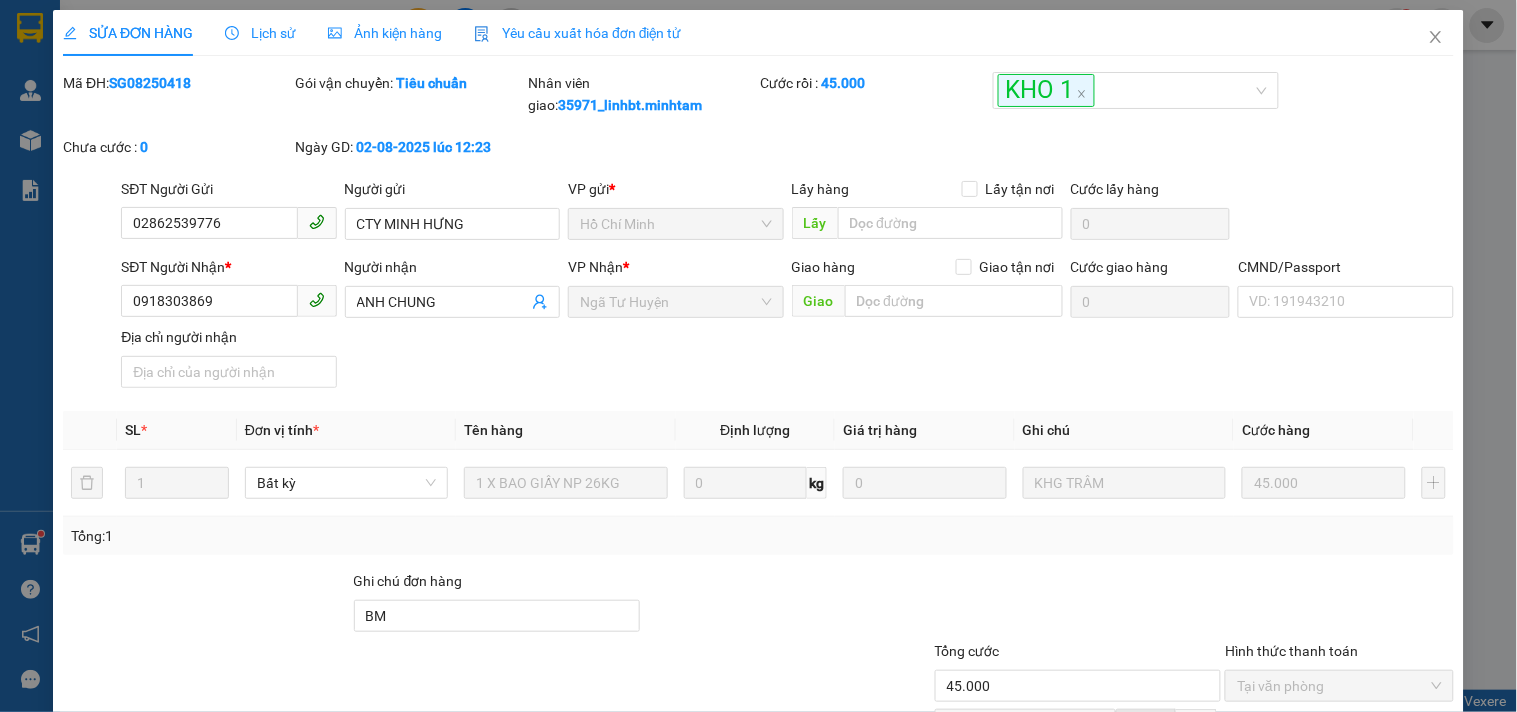 click on "Lưu và In" at bounding box center (1380, 883) 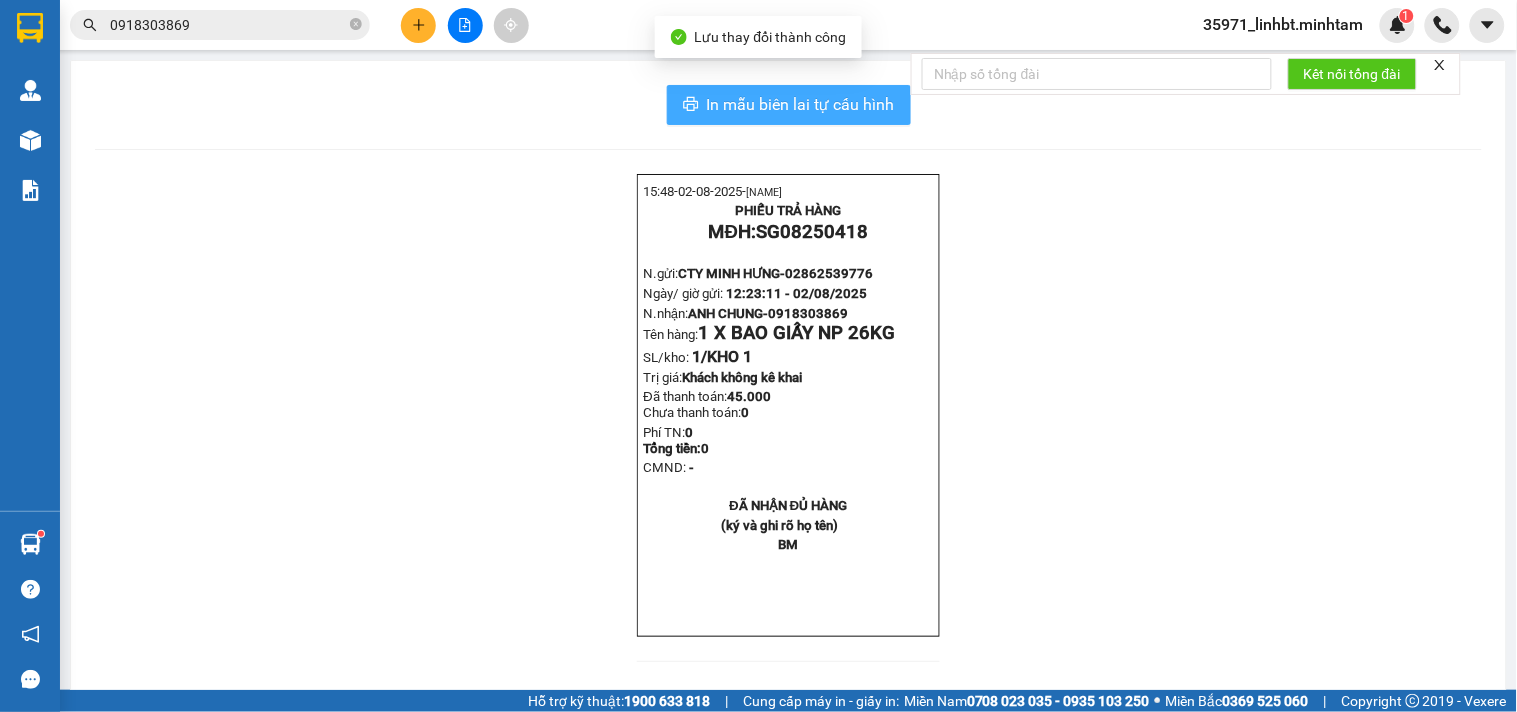 drag, startPoint x: 852, startPoint y: 117, endPoint x: 864, endPoint y: 112, distance: 13 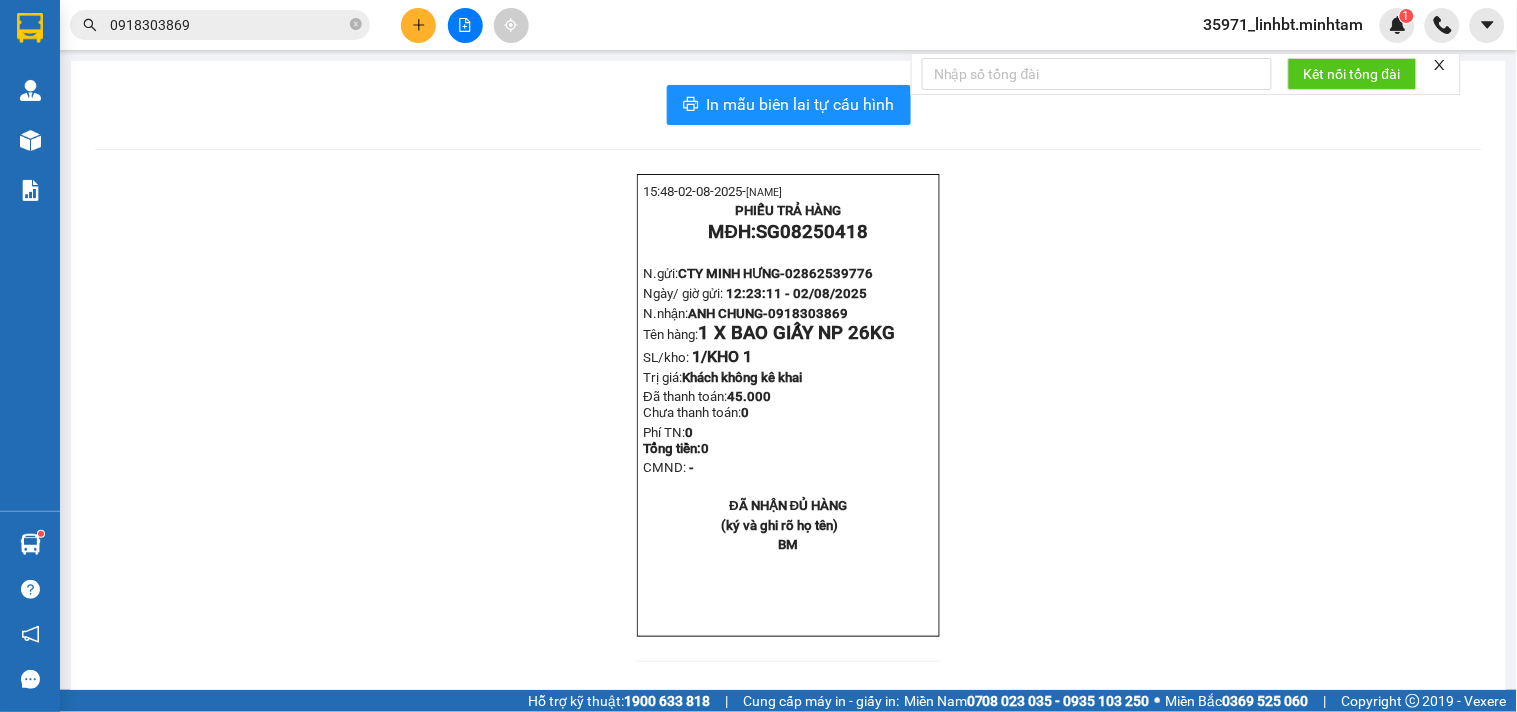 click on "0918303869" at bounding box center (228, 25) 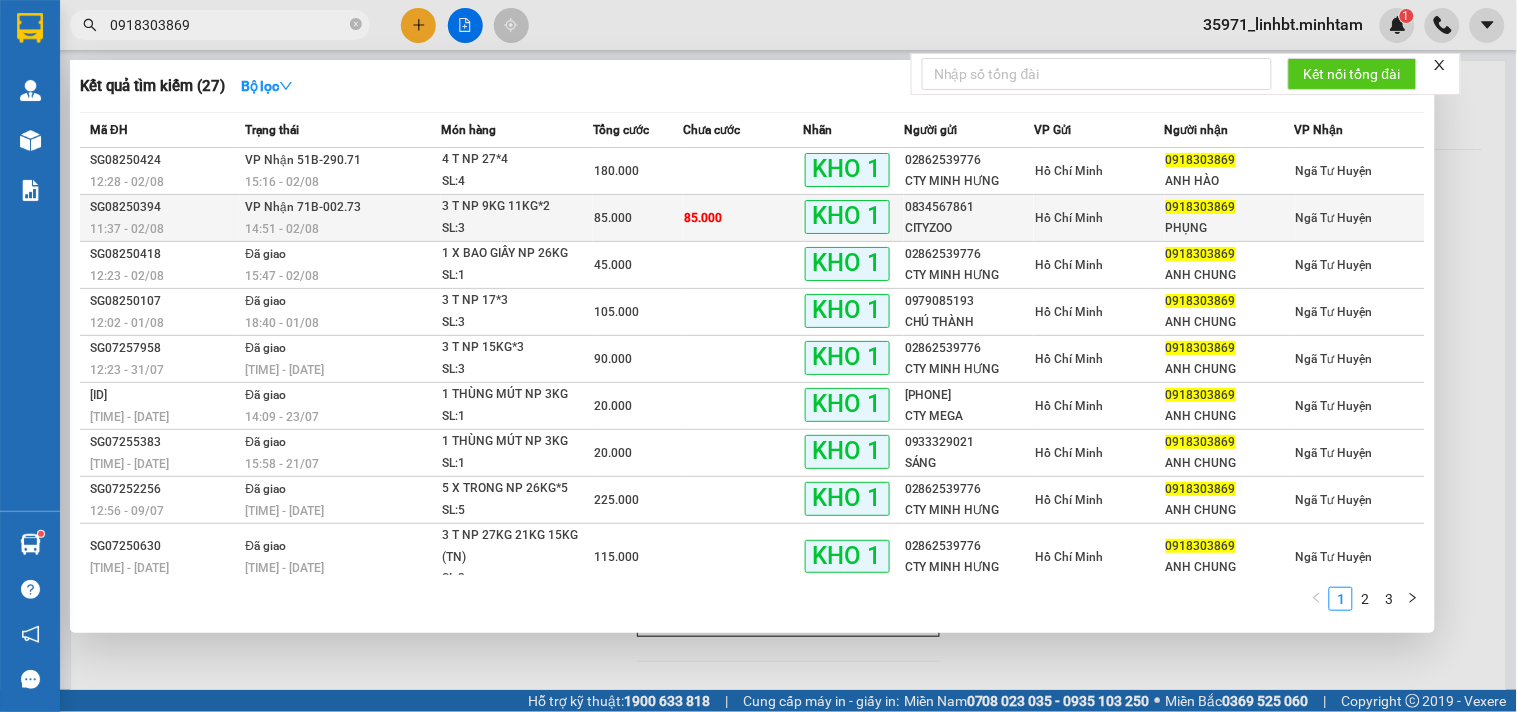 click on "SL:  3" at bounding box center (517, 229) 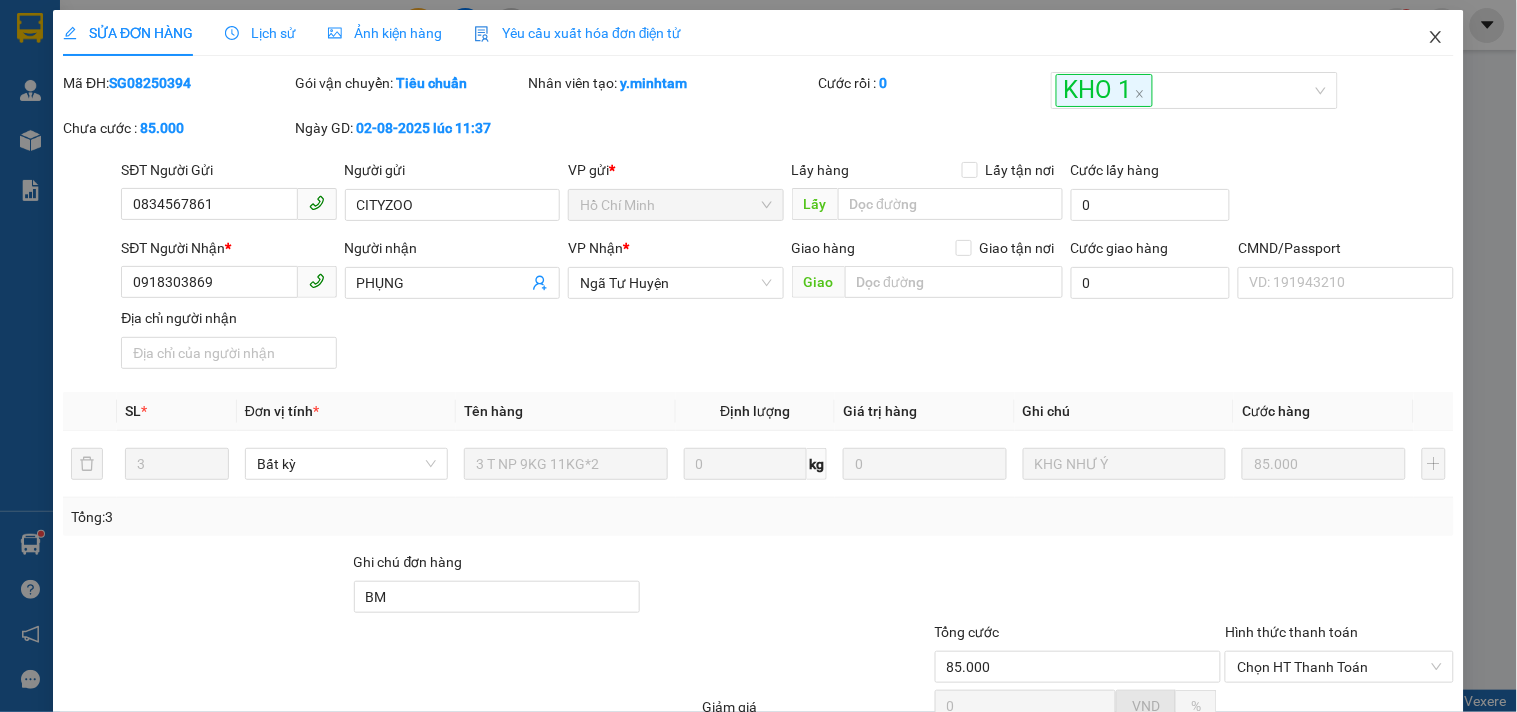 click at bounding box center (1436, 38) 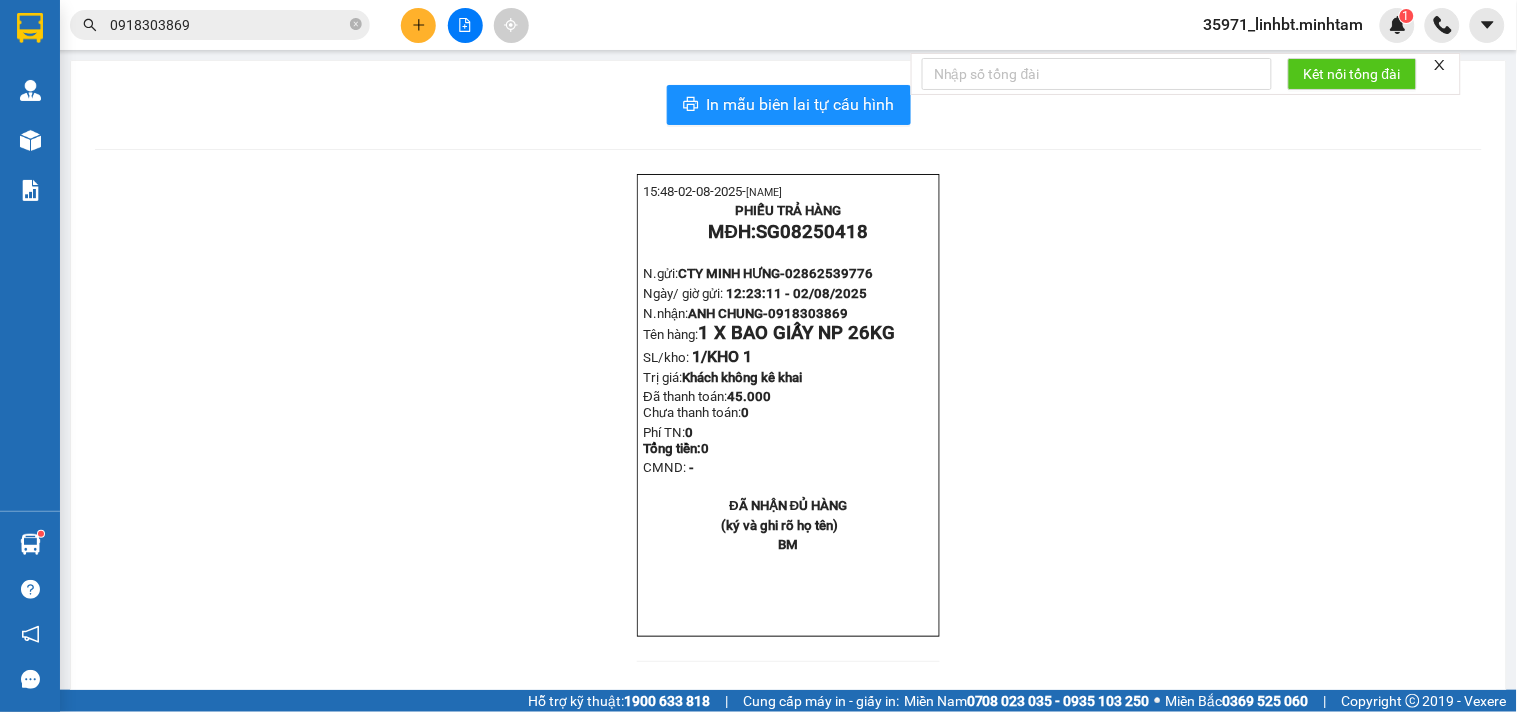 click on "0918303869" at bounding box center [228, 25] 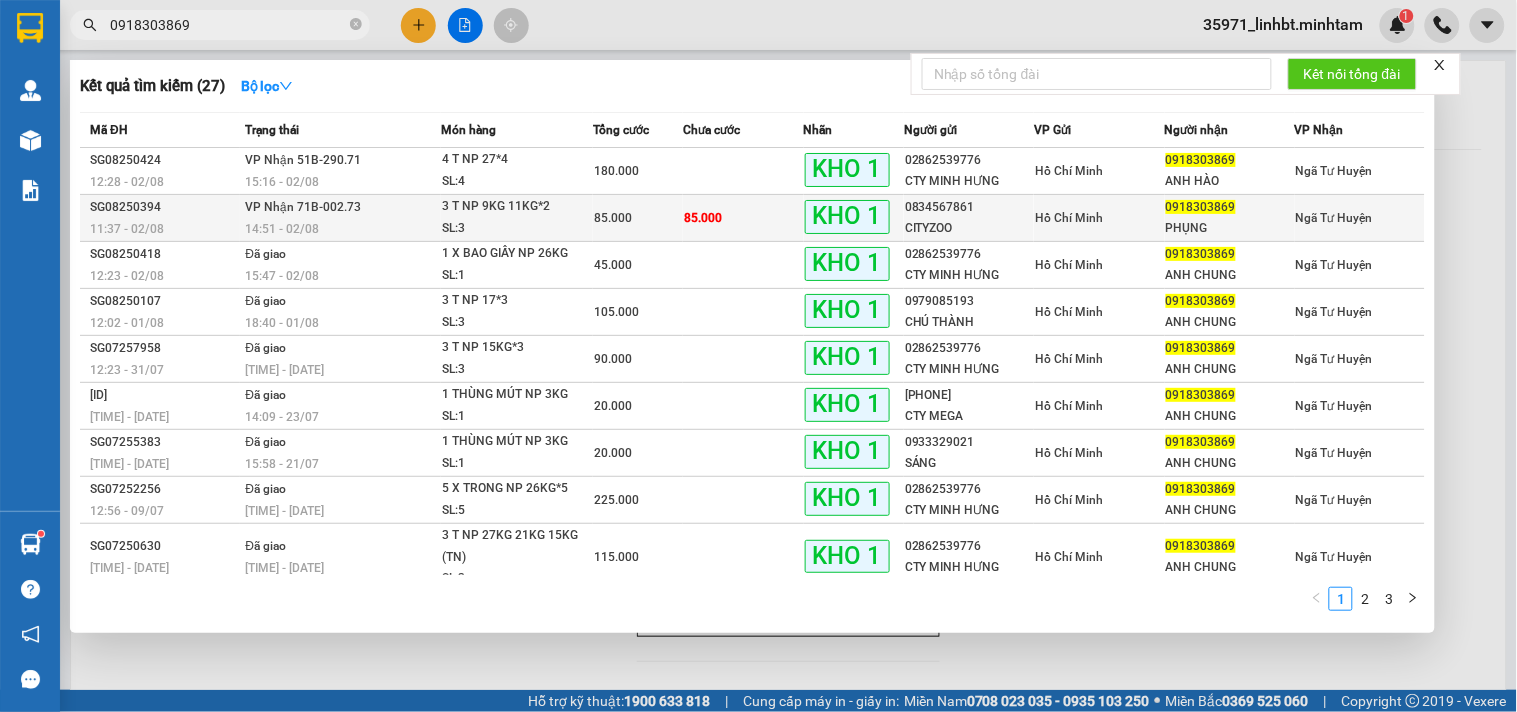 click on "SL:  3" at bounding box center [517, 229] 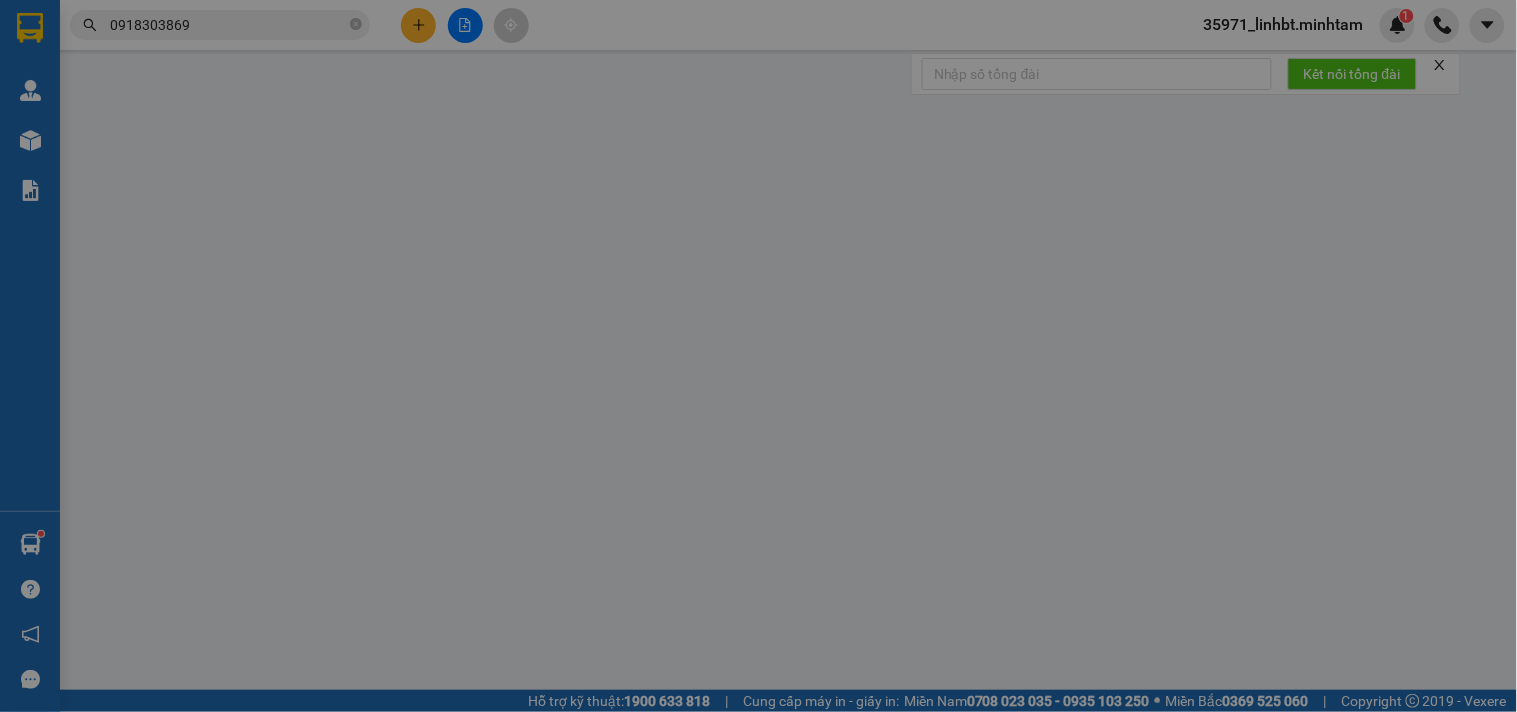 type on "0834567861" 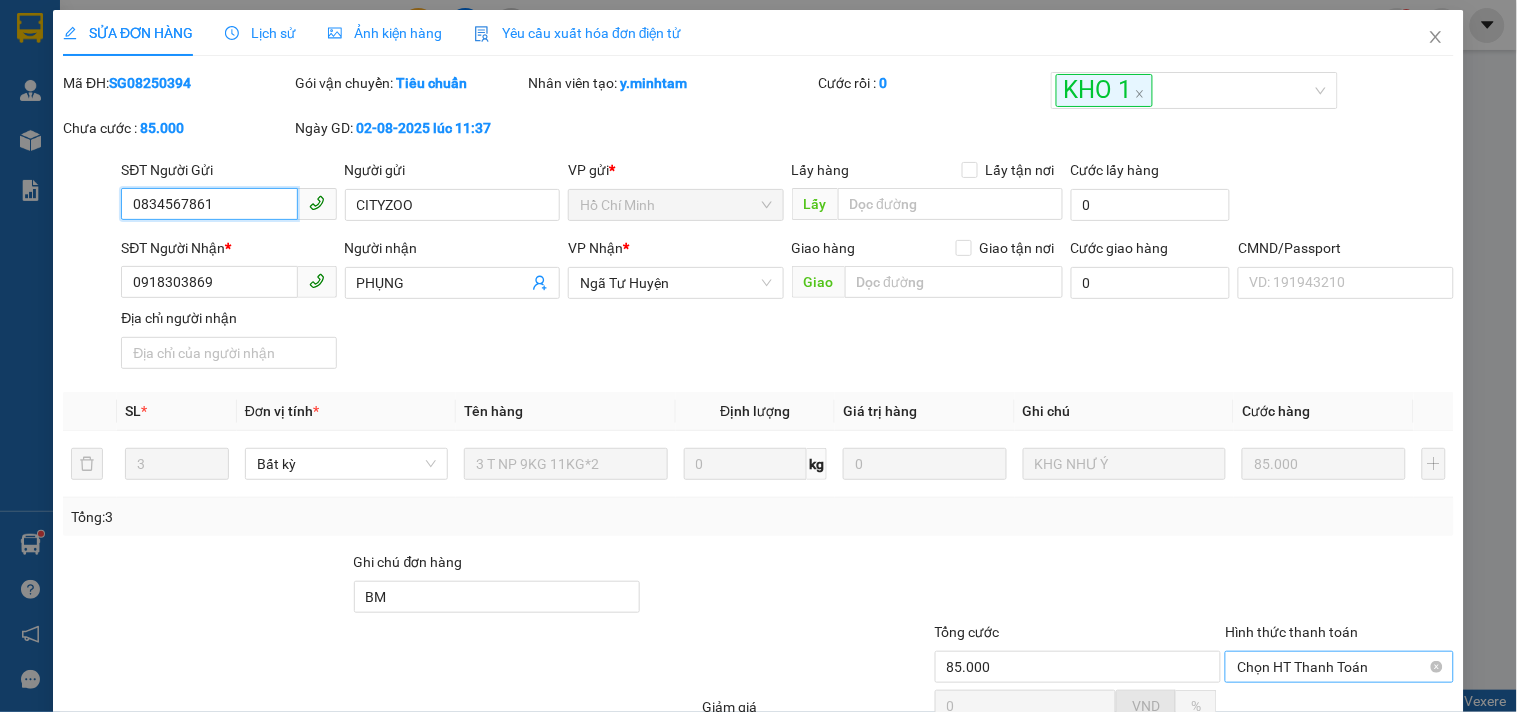 click on "Chọn HT Thanh Toán" at bounding box center [1339, 667] 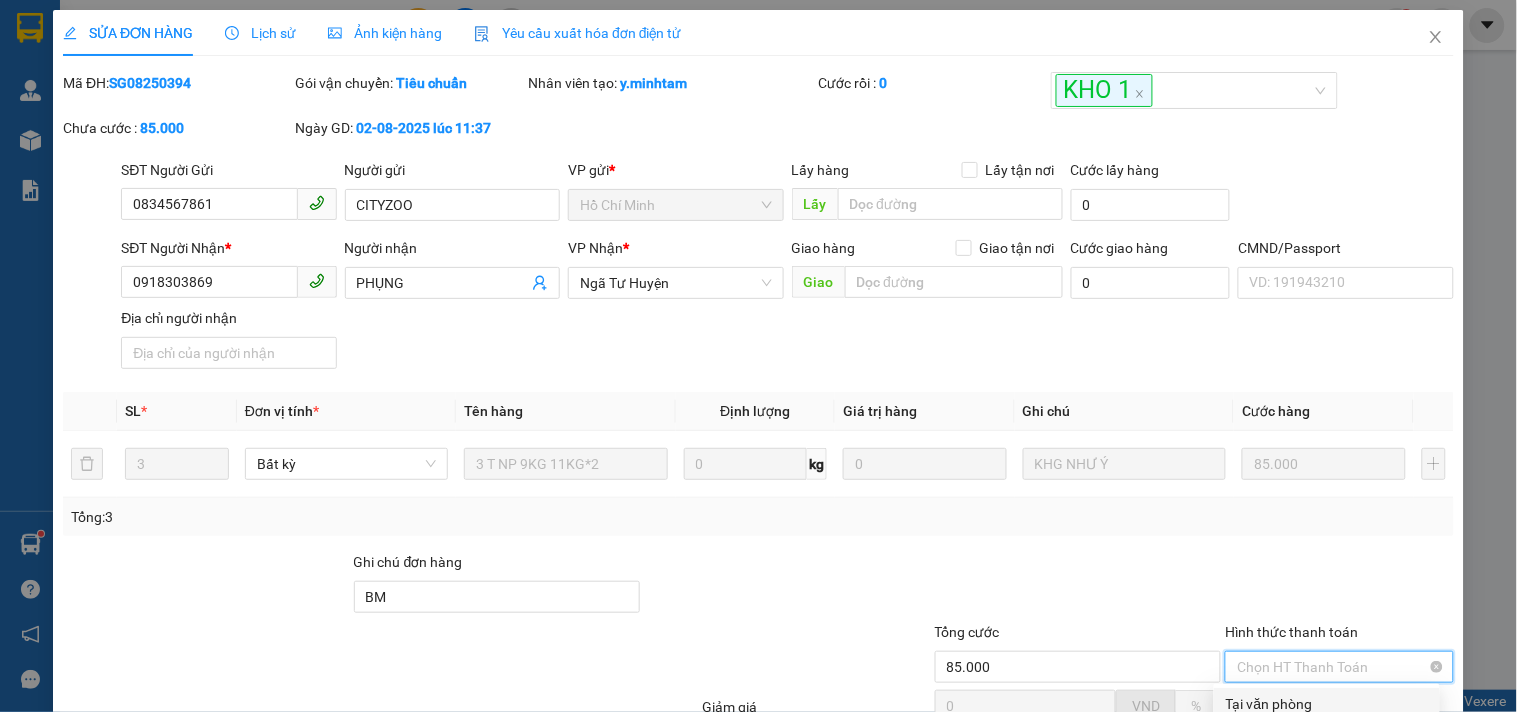 click on "Tại văn phòng" at bounding box center (1327, 704) 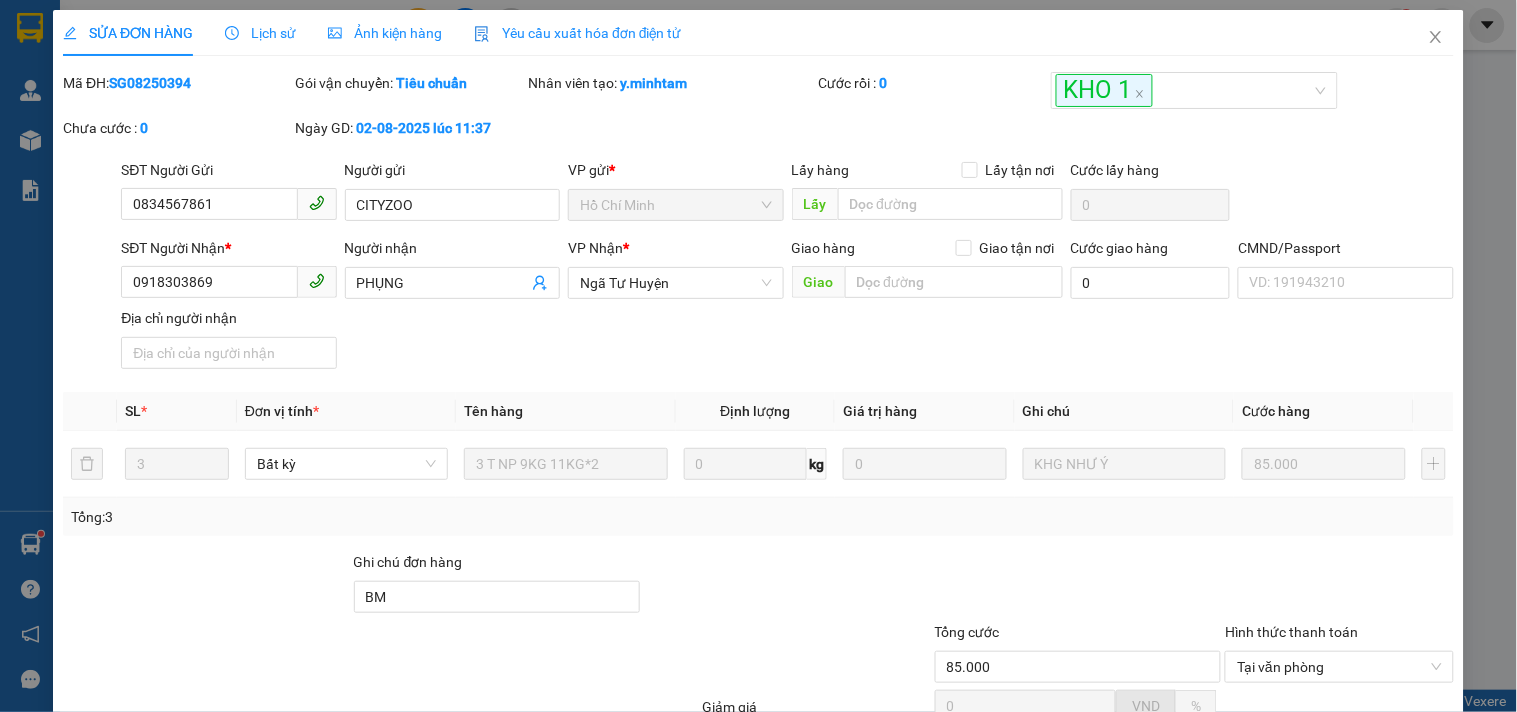 click on "Lưu và Giao hàng" at bounding box center (857, 864) 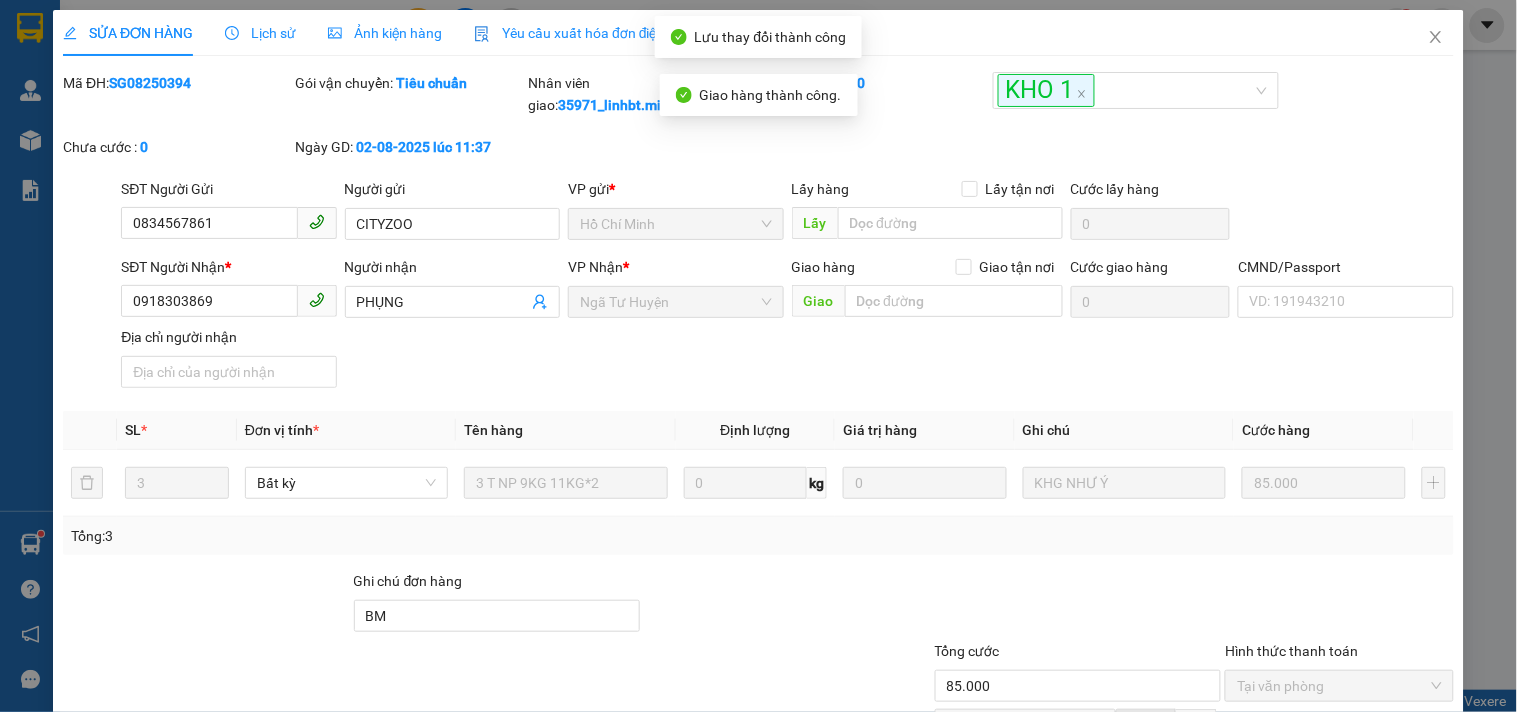 click on "Lưu và In" at bounding box center [1380, 883] 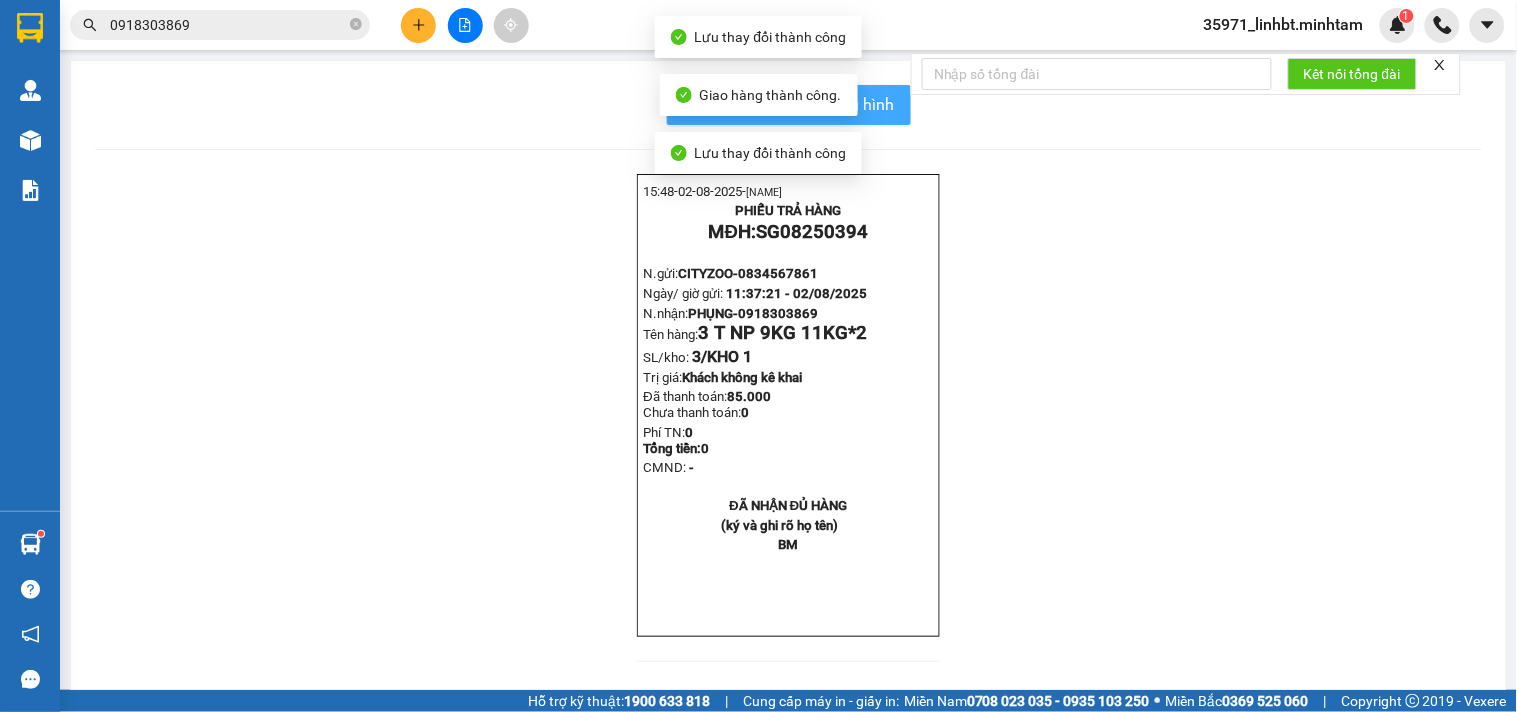 click on "In mẫu biên lai tự cấu hình" at bounding box center [801, 104] 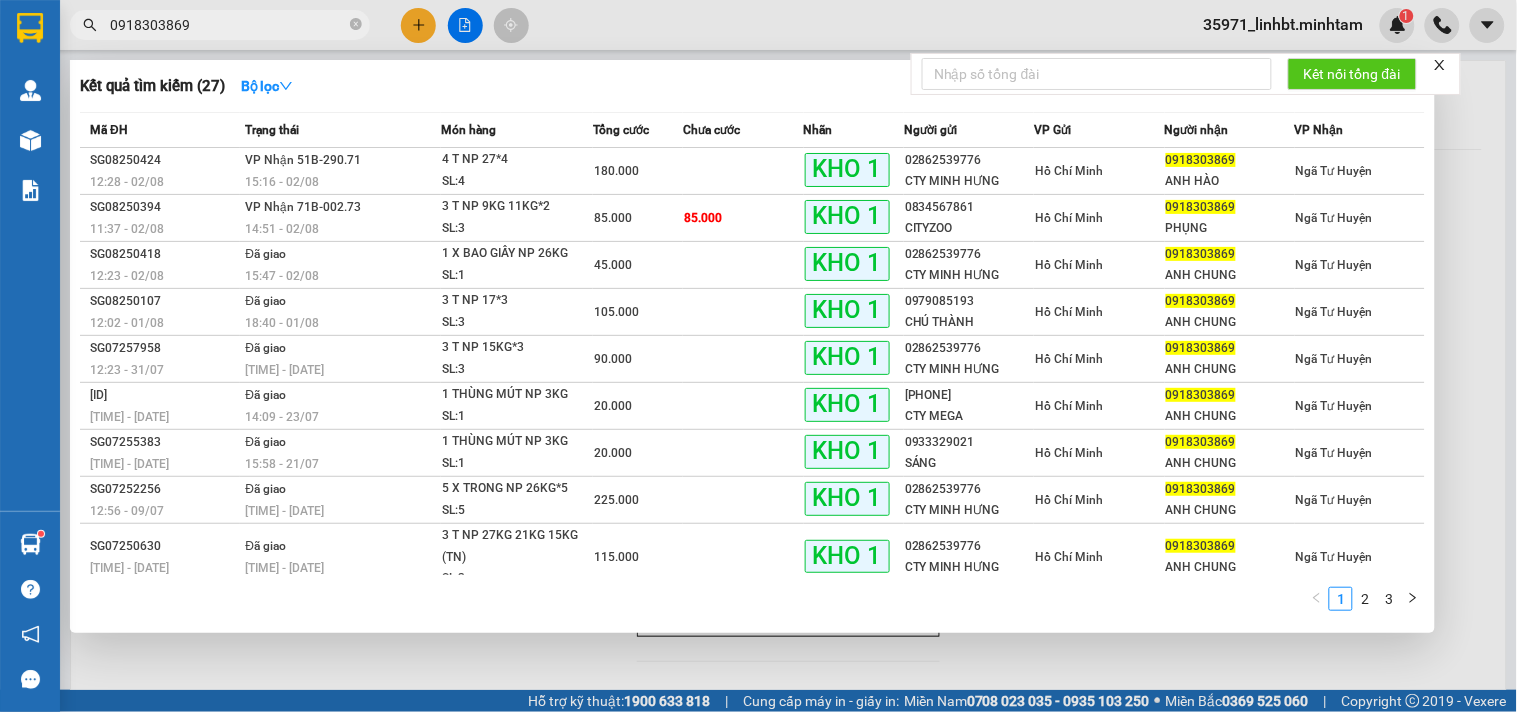 click on "0918303869" at bounding box center [228, 25] 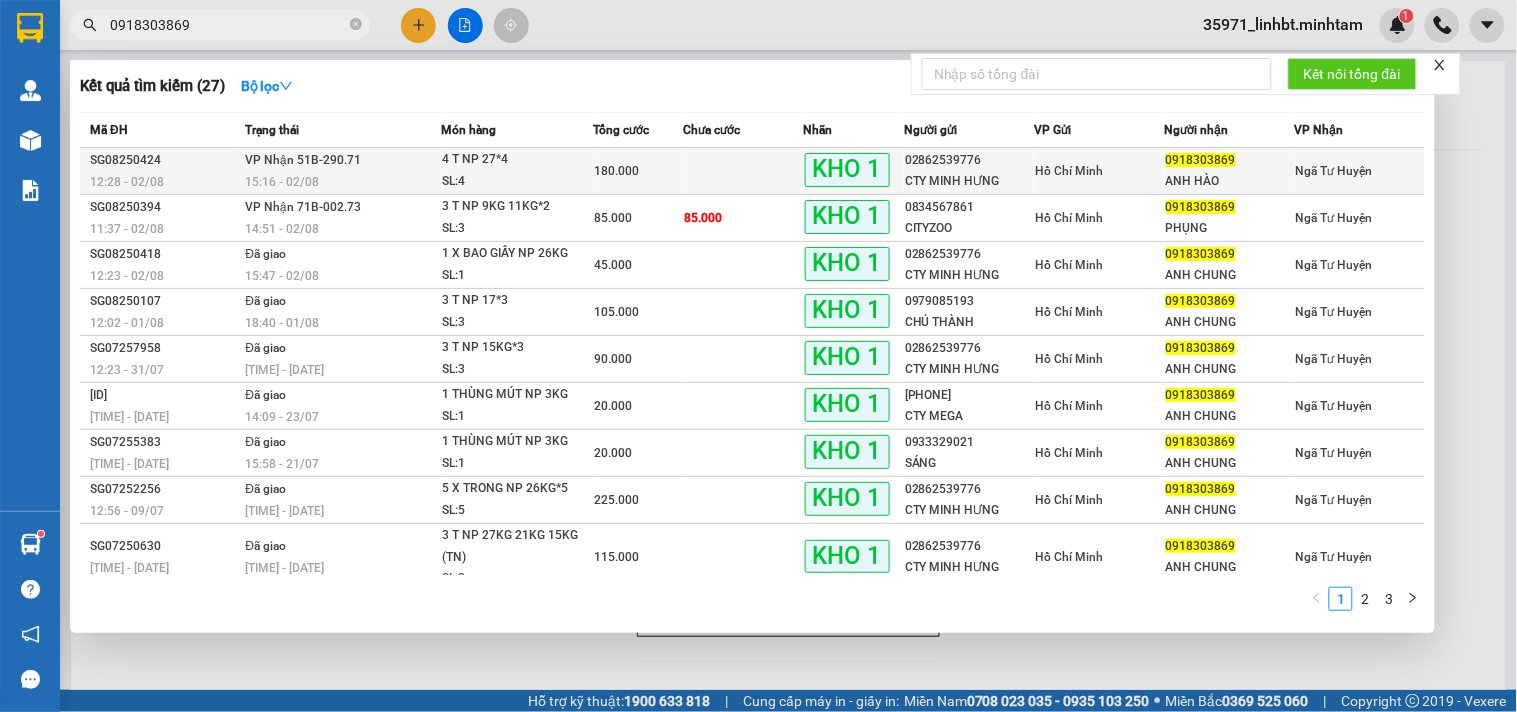 click at bounding box center [743, 171] 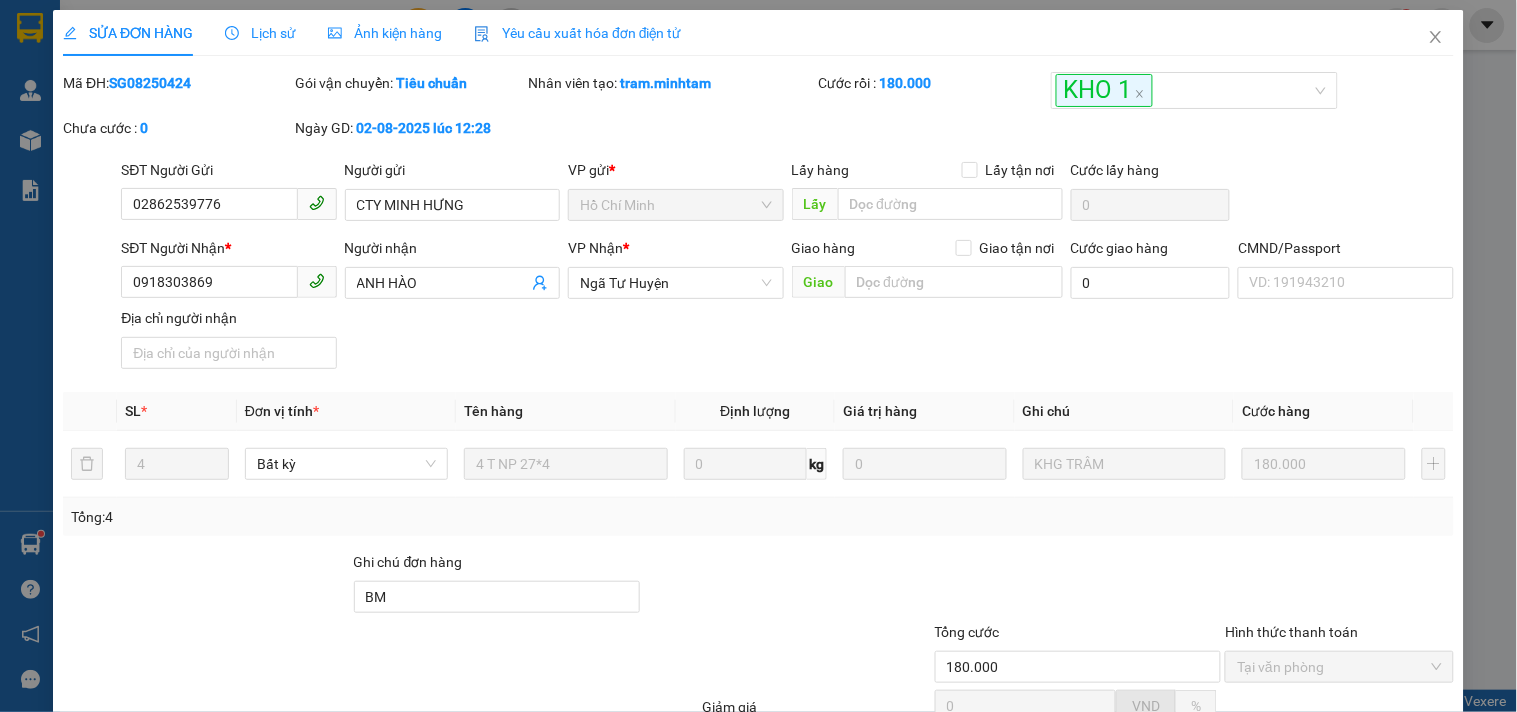 click on "Giao hàng" at bounding box center (857, 864) 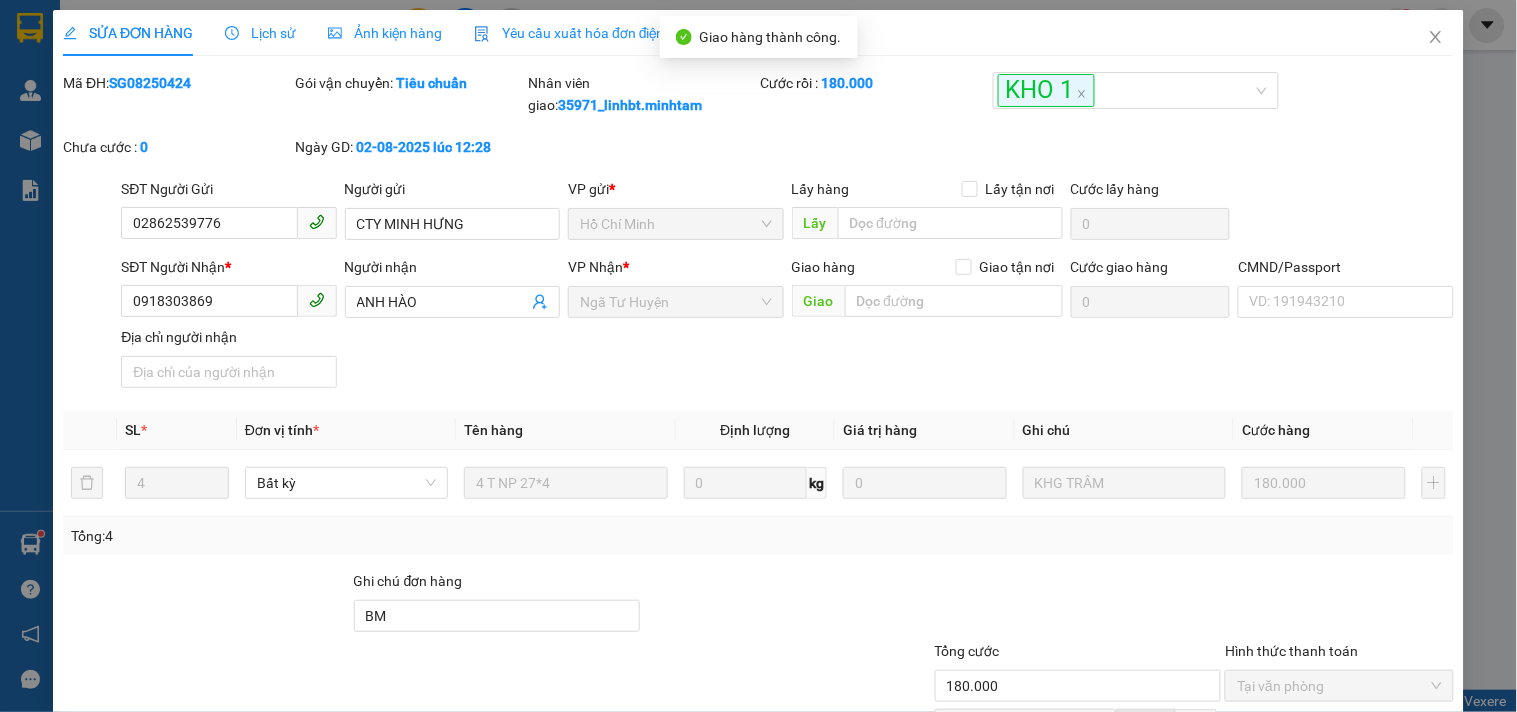 click on "Lưu và In" at bounding box center [1369, 883] 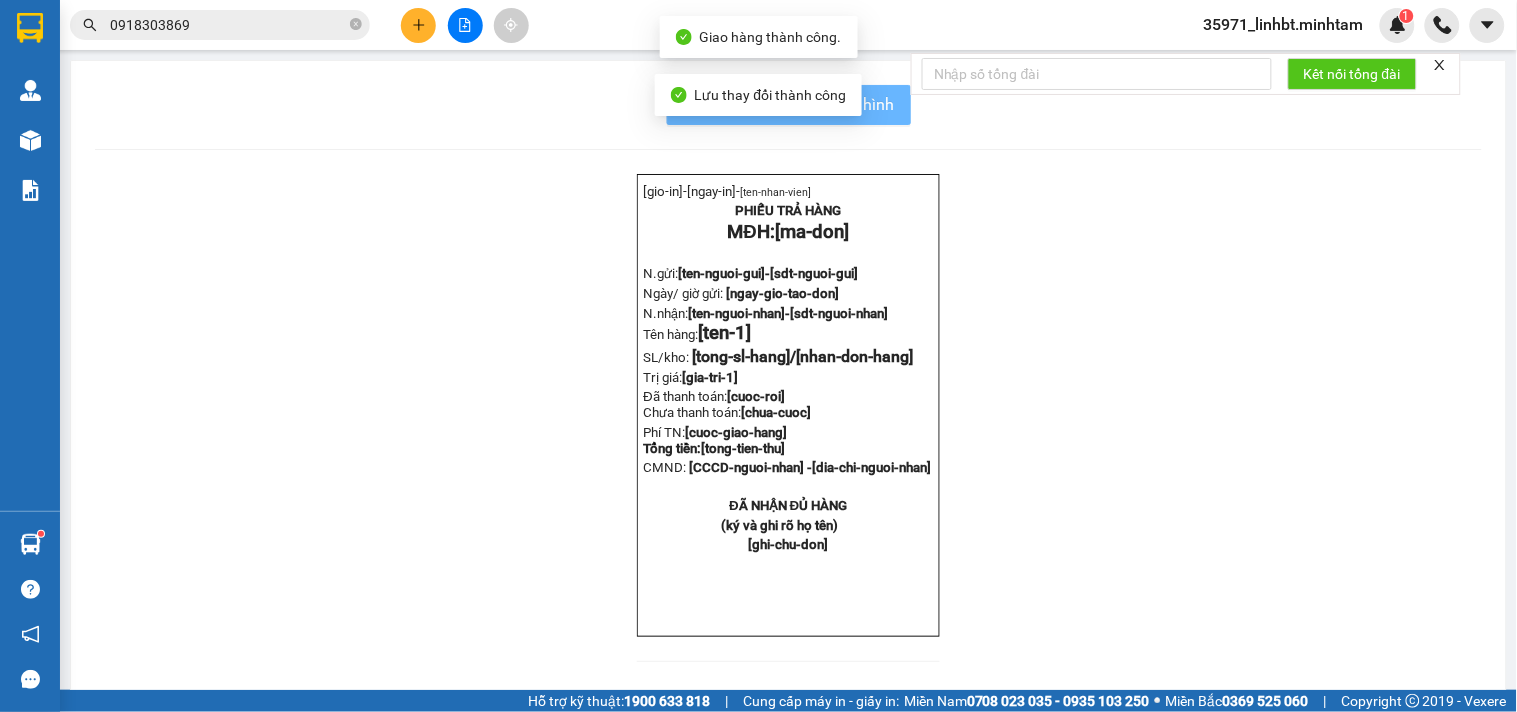click on "PHIẾU TRẢ HÀNG
MĐH:  [ID]
N.gửi:  [NAME]- [PHONE]
Ngày/ giờ gửi:   [DATETIME]
N.nhận:  [NAME]- [PHONE] Tên hàng:  [NAME]
SL/kho:   [NUMBER]/ [NUMBER]
Trị giá:  [NUMBER]
Đã thanh toán:  [NUMBER]    Chưa thanh toán:  [NUMBER]
Phí TN:  [NUMBER] Tổng tiền:  [NUMBER]
CMND:   [NUMBER] -  [ADDRESS]
ĐÃ NHẬN ĐỦ HÀNG
(ký và ghi rõ họ tên)
[TEXT]" at bounding box center [788, 430] 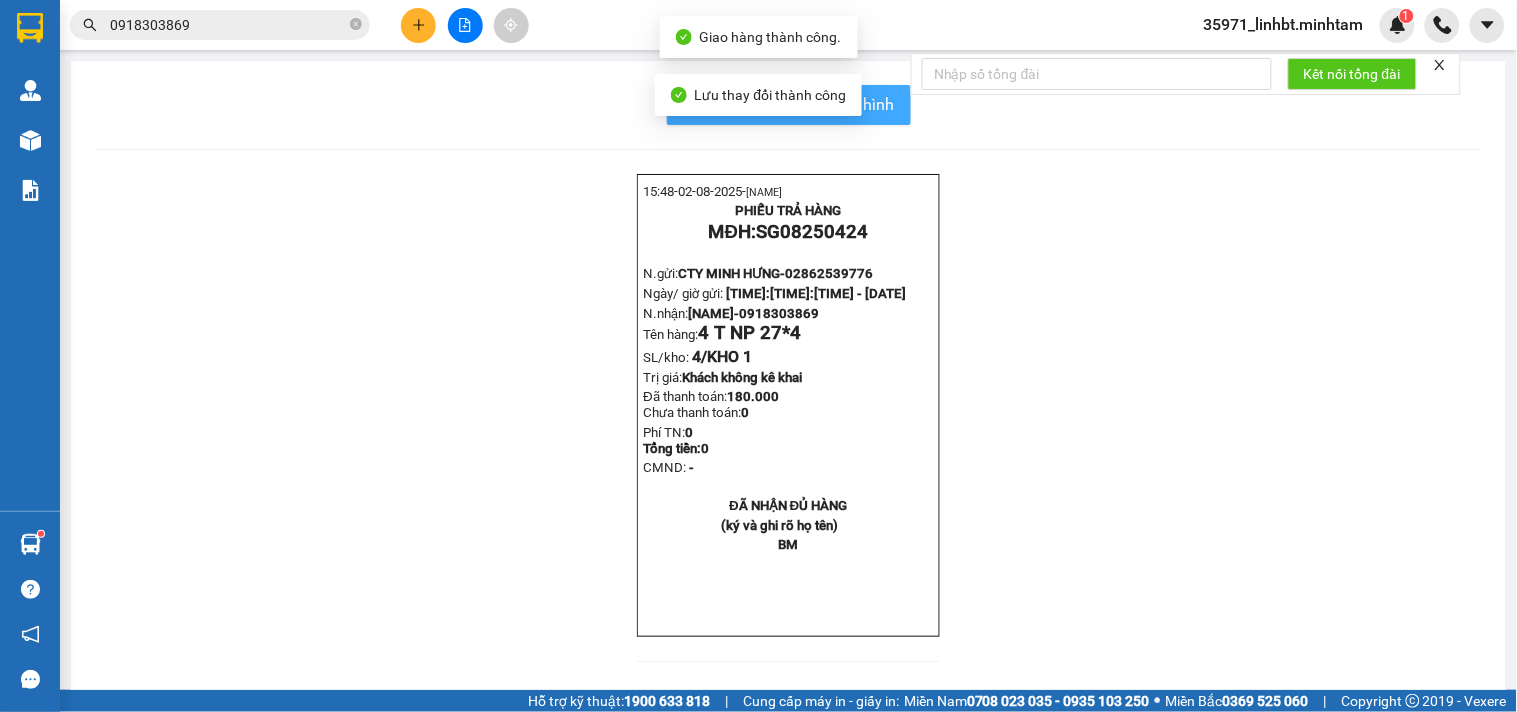 click on "In mẫu biên lai tự cấu hình" at bounding box center (801, 104) 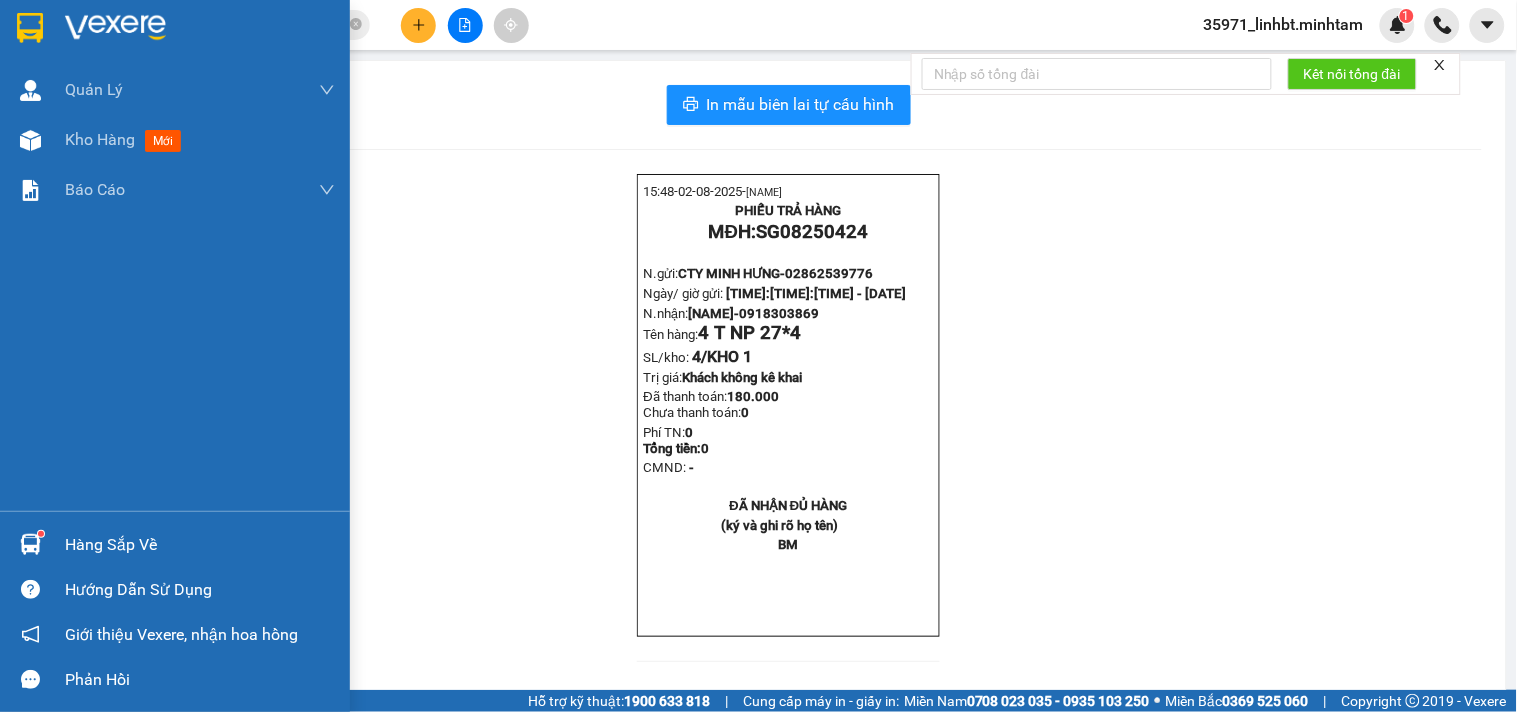 click at bounding box center [30, 28] 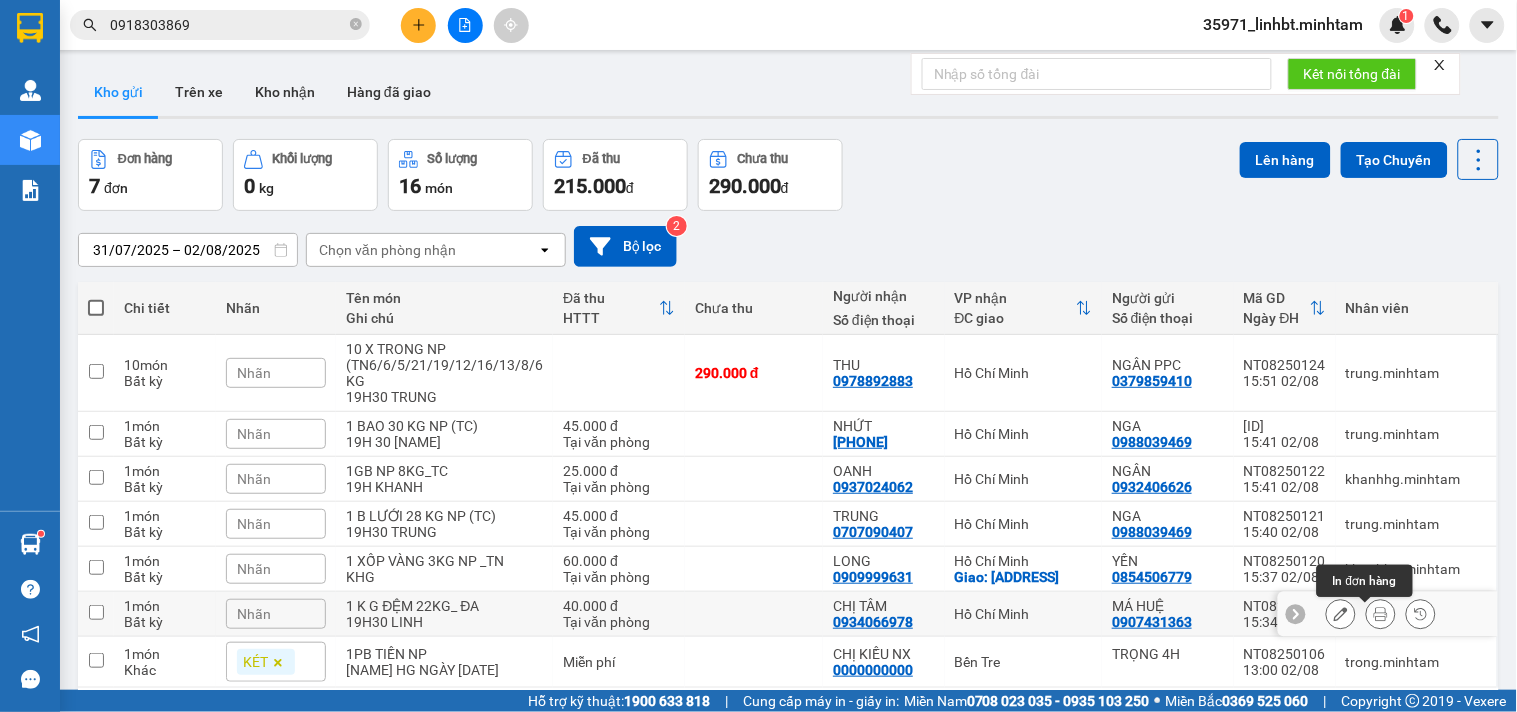 click 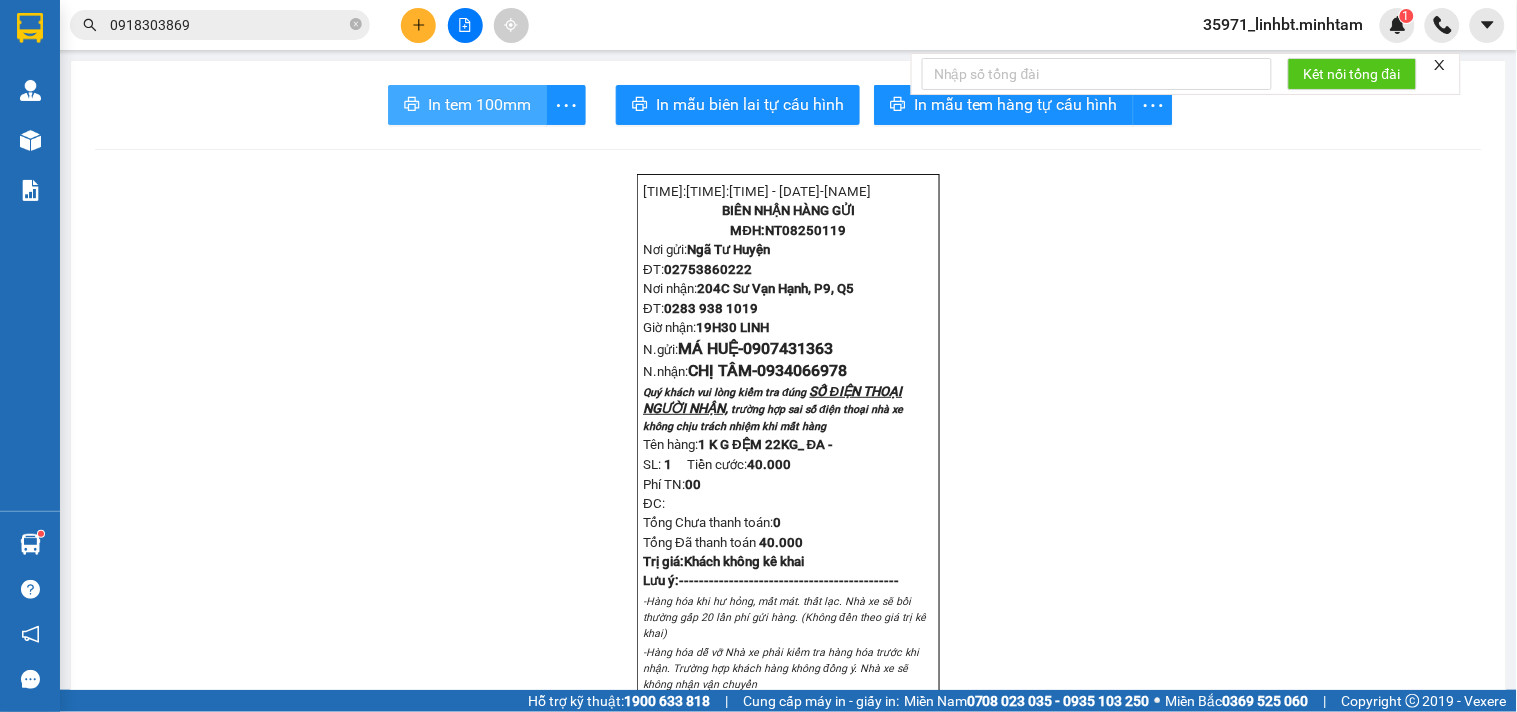 click on "In tem 100mm" at bounding box center (479, 104) 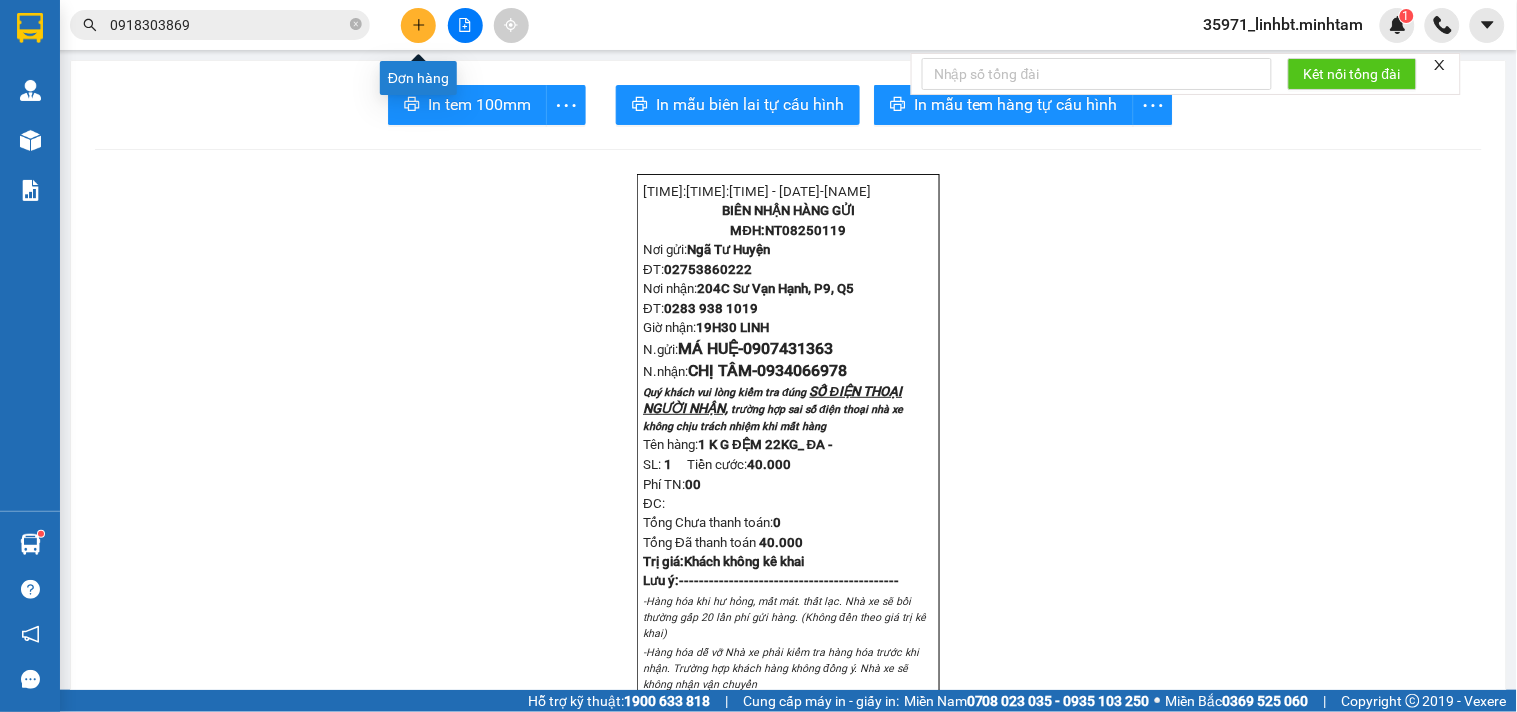 click at bounding box center (418, 25) 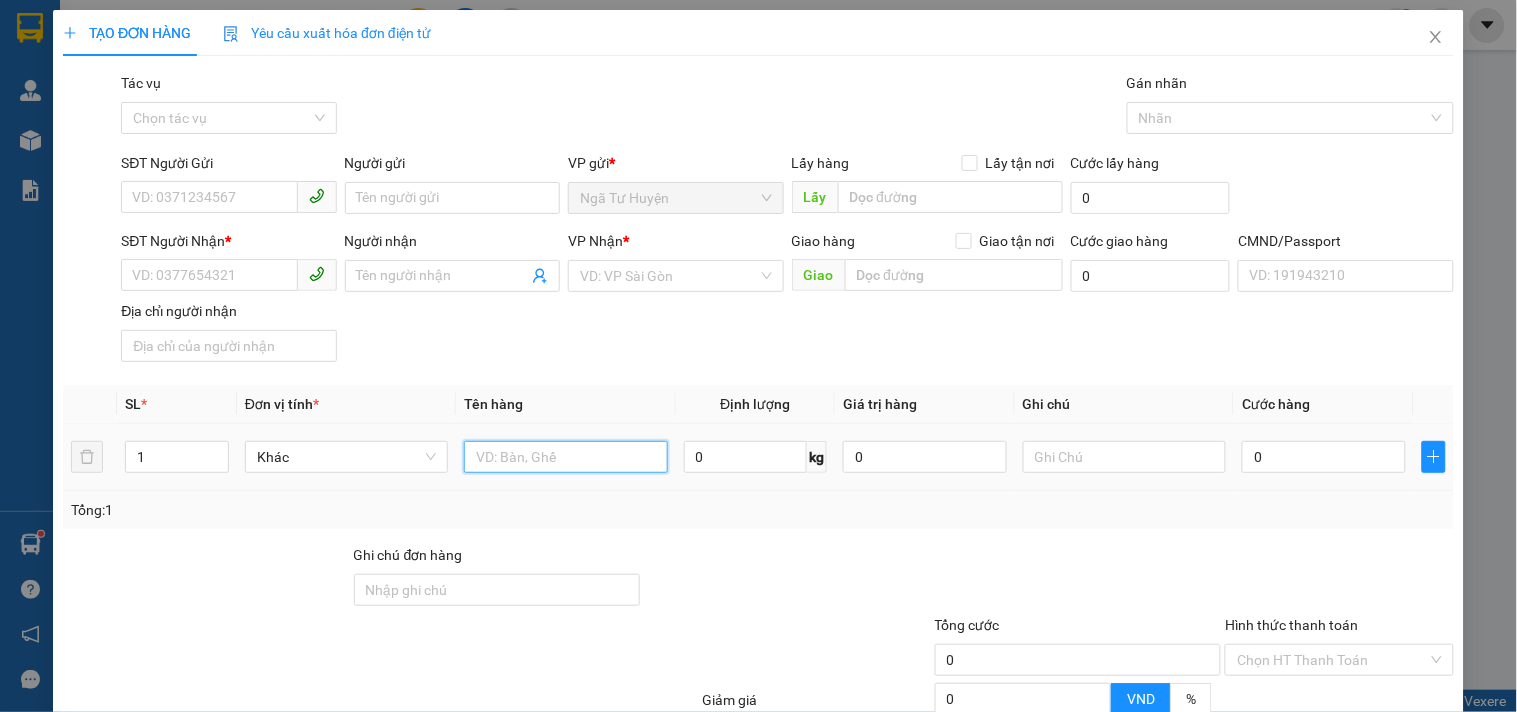 click at bounding box center (565, 457) 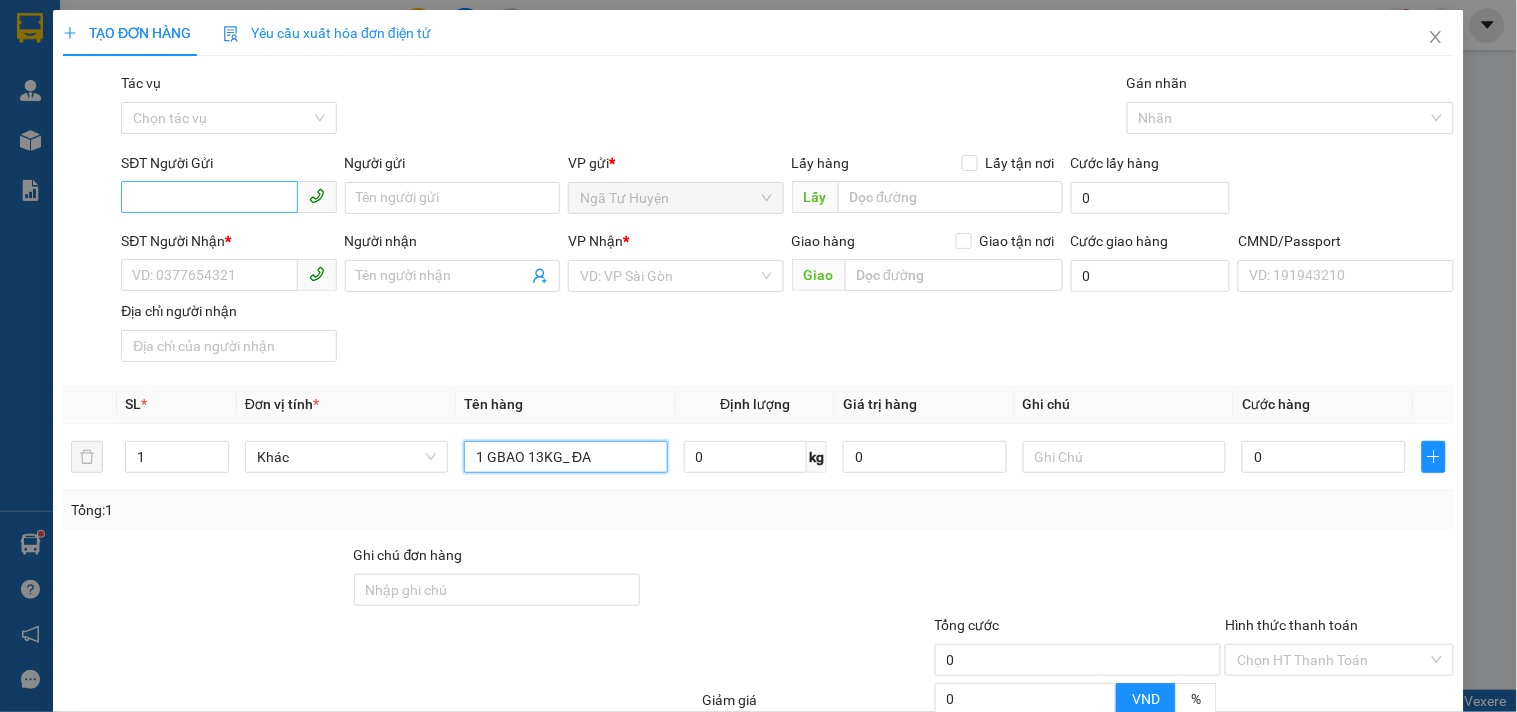 type on "1 GBAO 13KG_ ĐA" 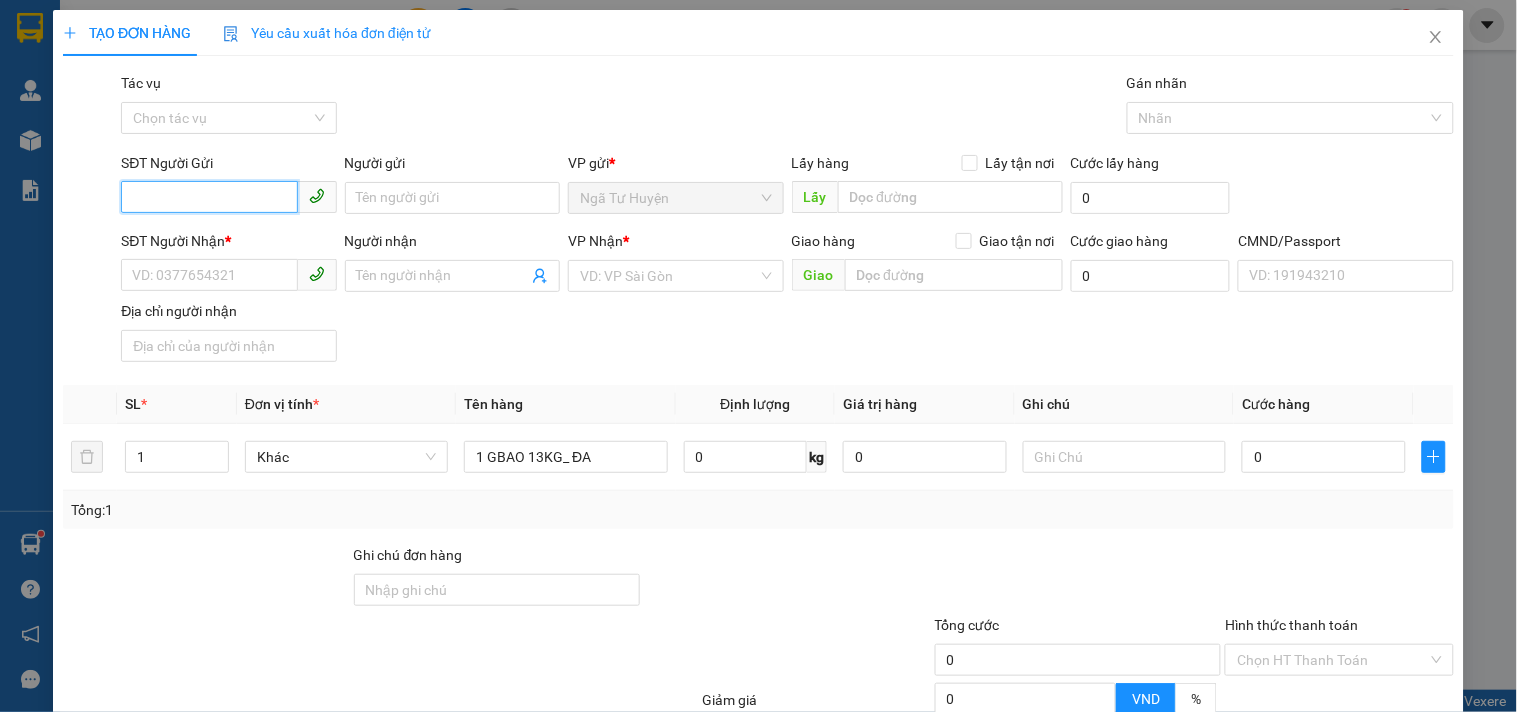 click on "SĐT Người Gửi" at bounding box center (209, 197) 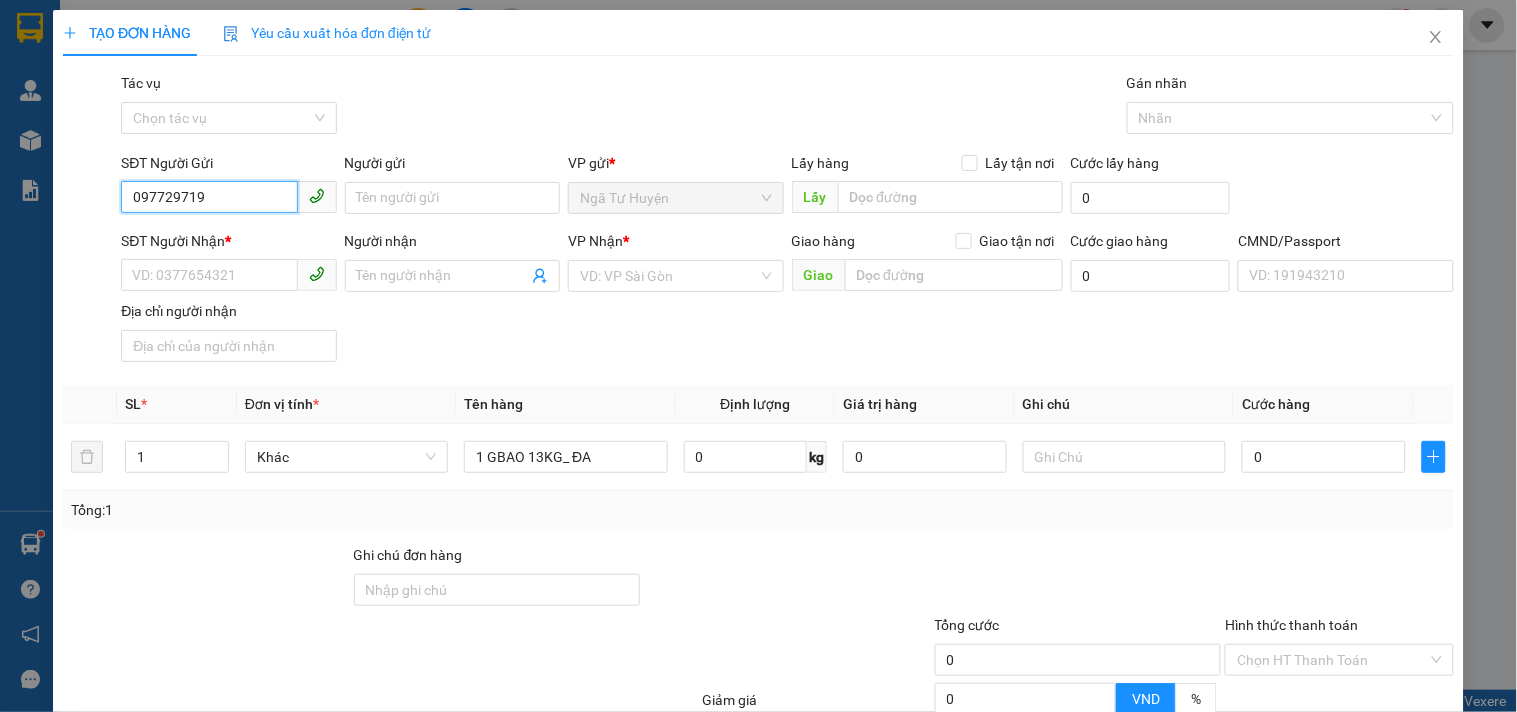 type on "0977297197" 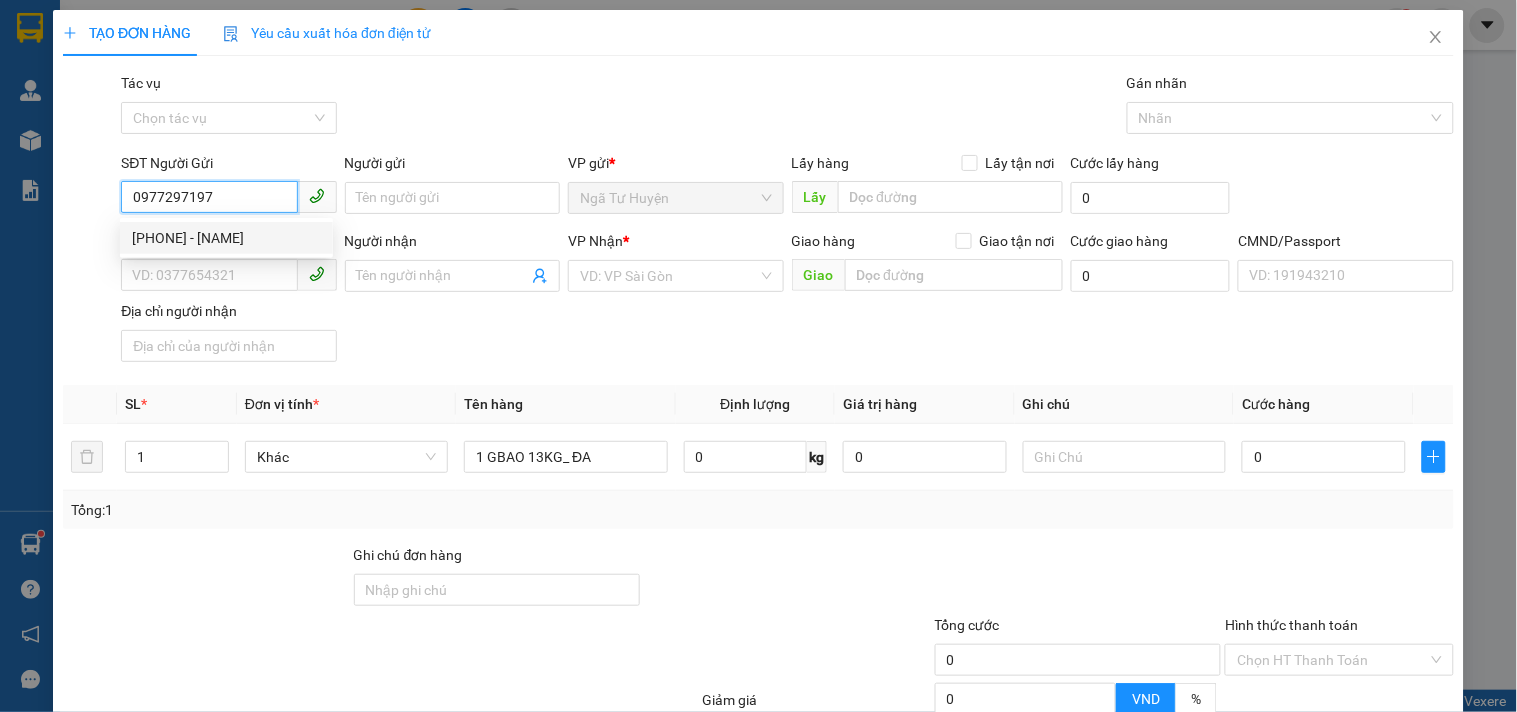 click on "[PHONE] - [NAME]" at bounding box center [226, 238] 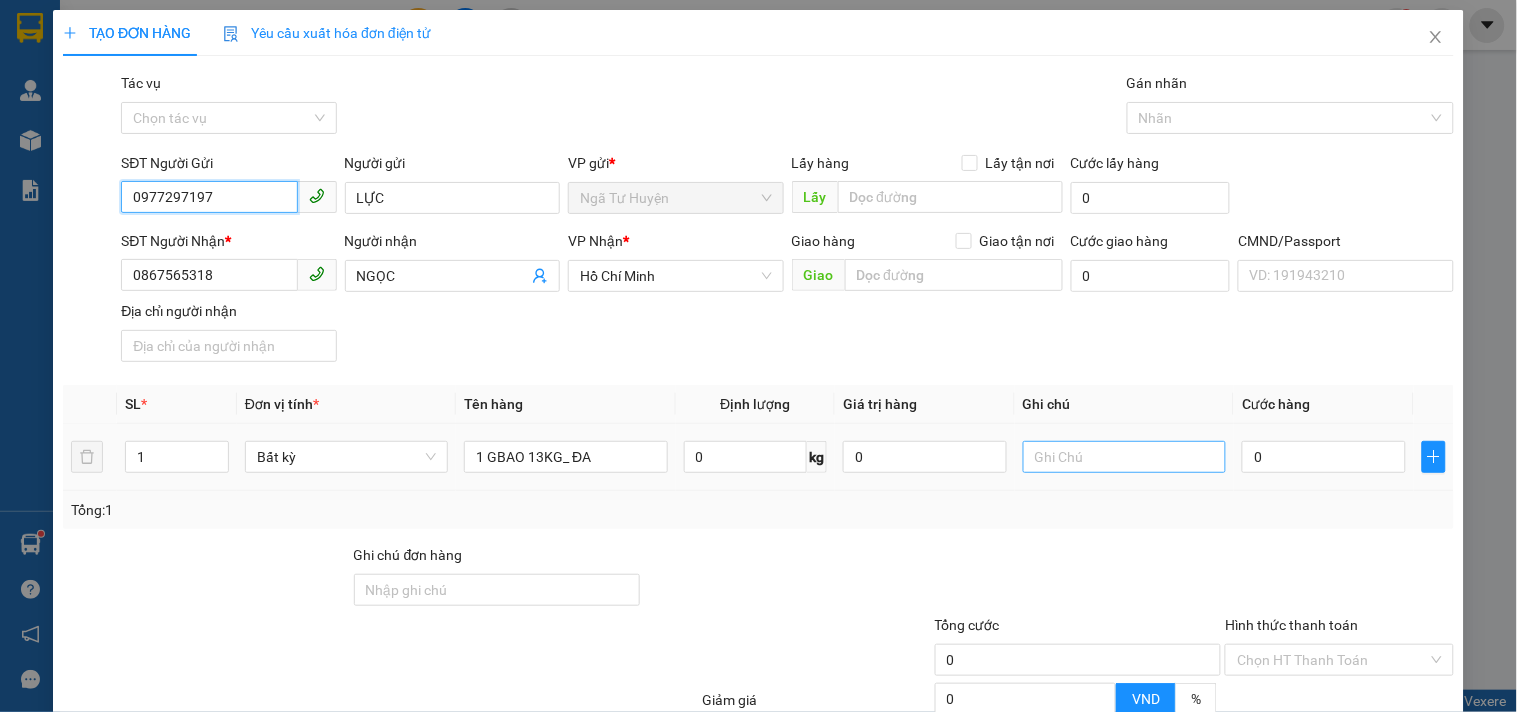type on "0977297197" 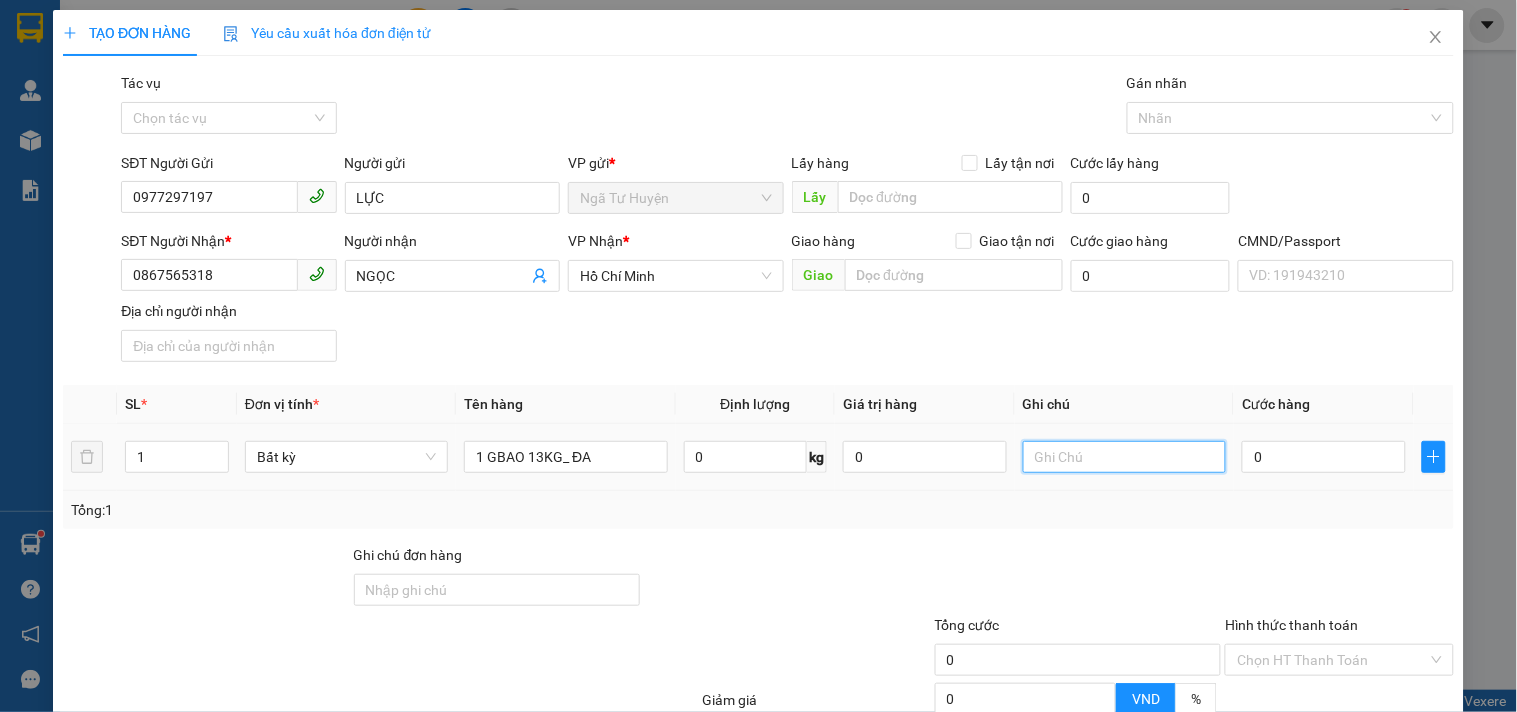 click at bounding box center [1124, 457] 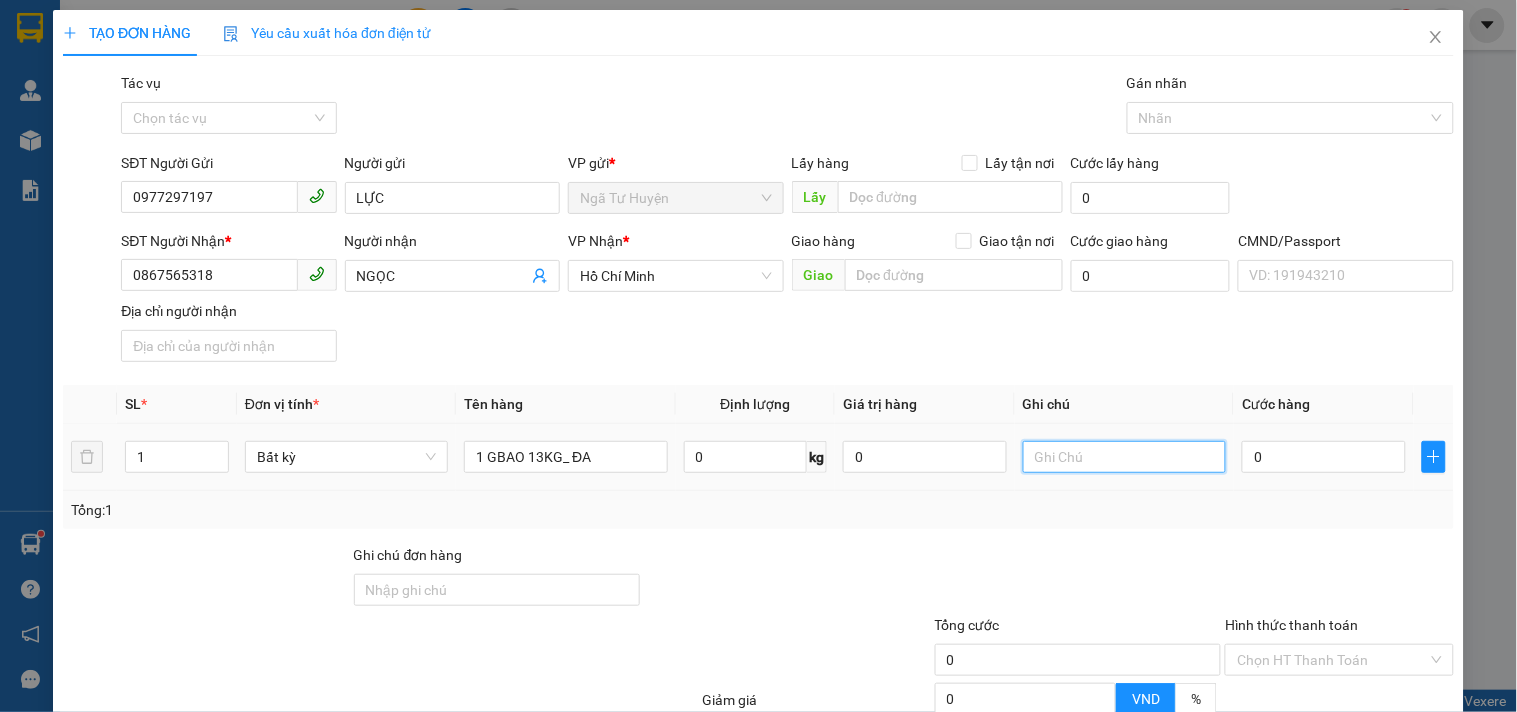 type on "1" 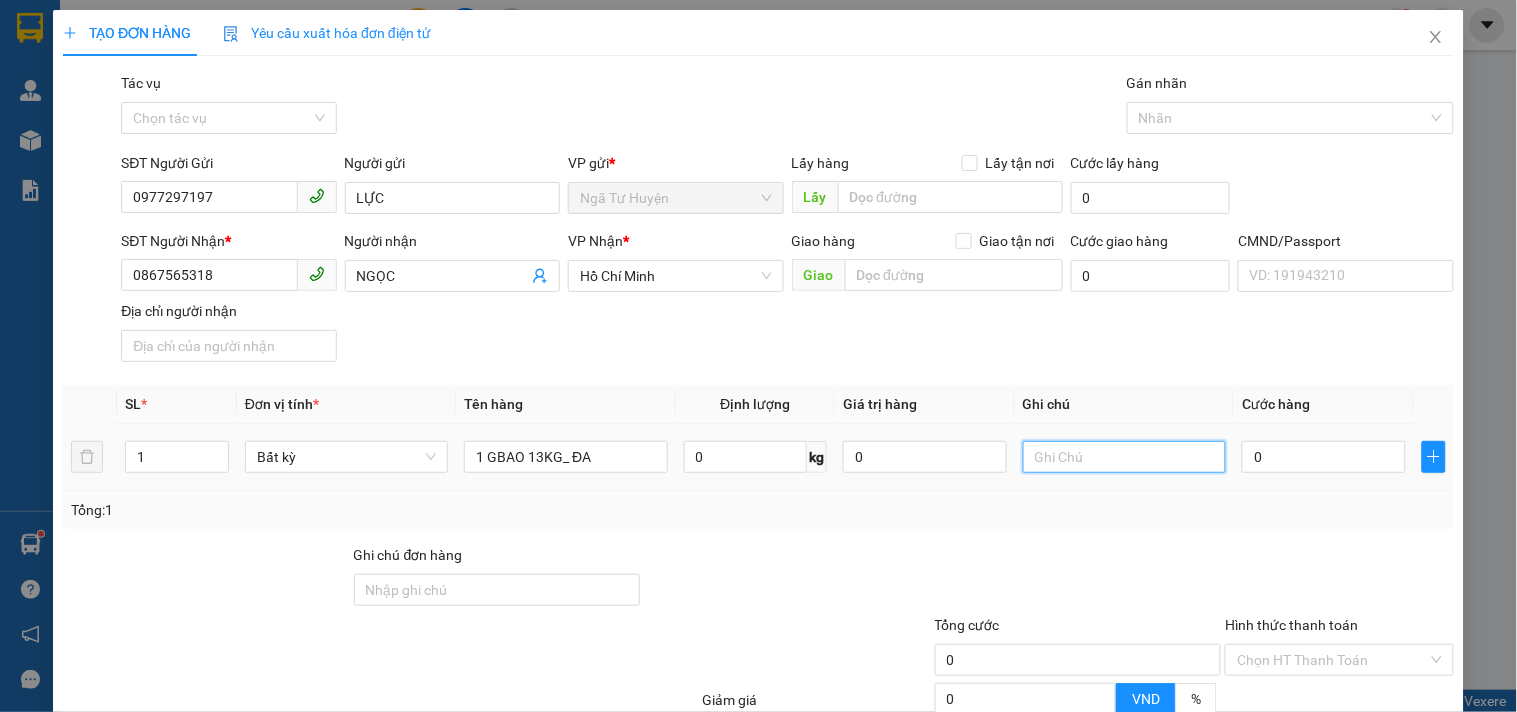 type on "1" 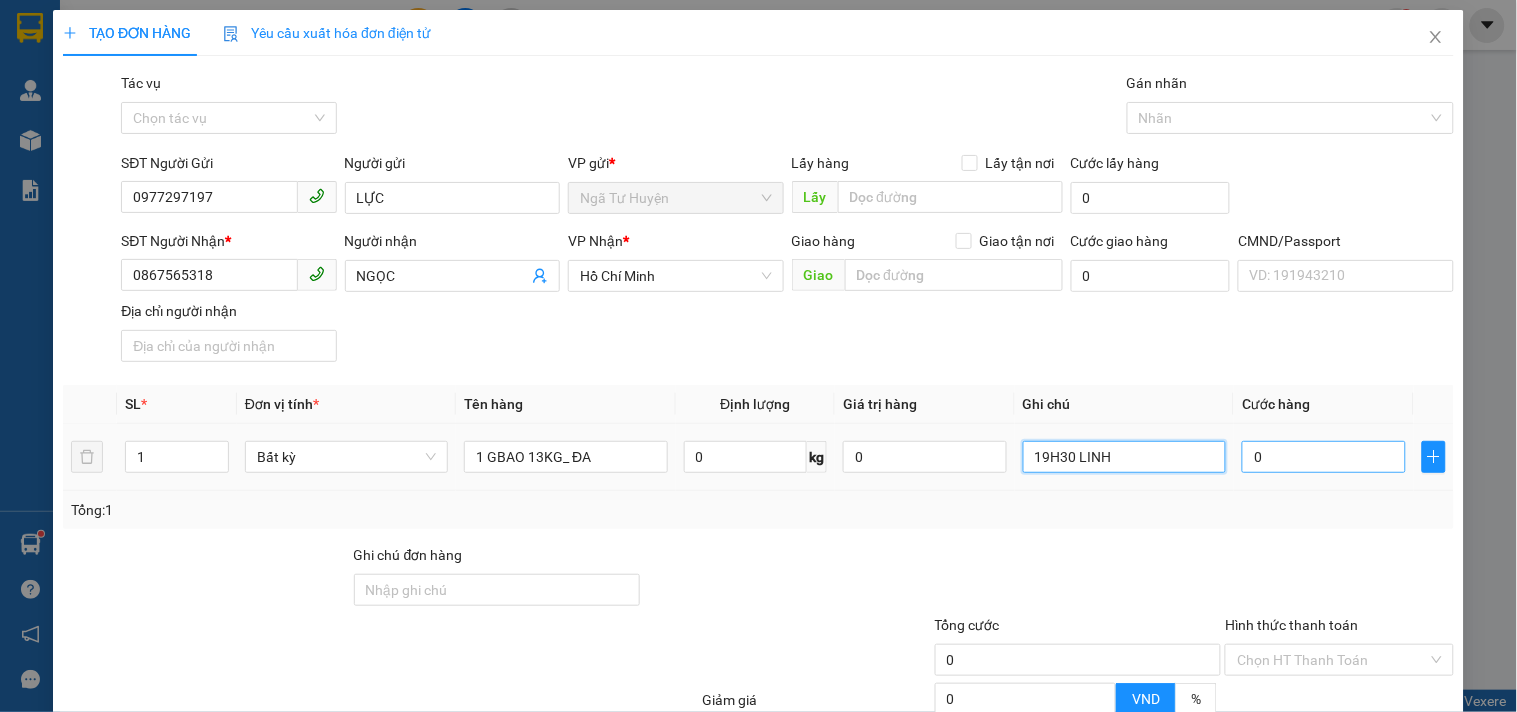 type on "19H30 LINH" 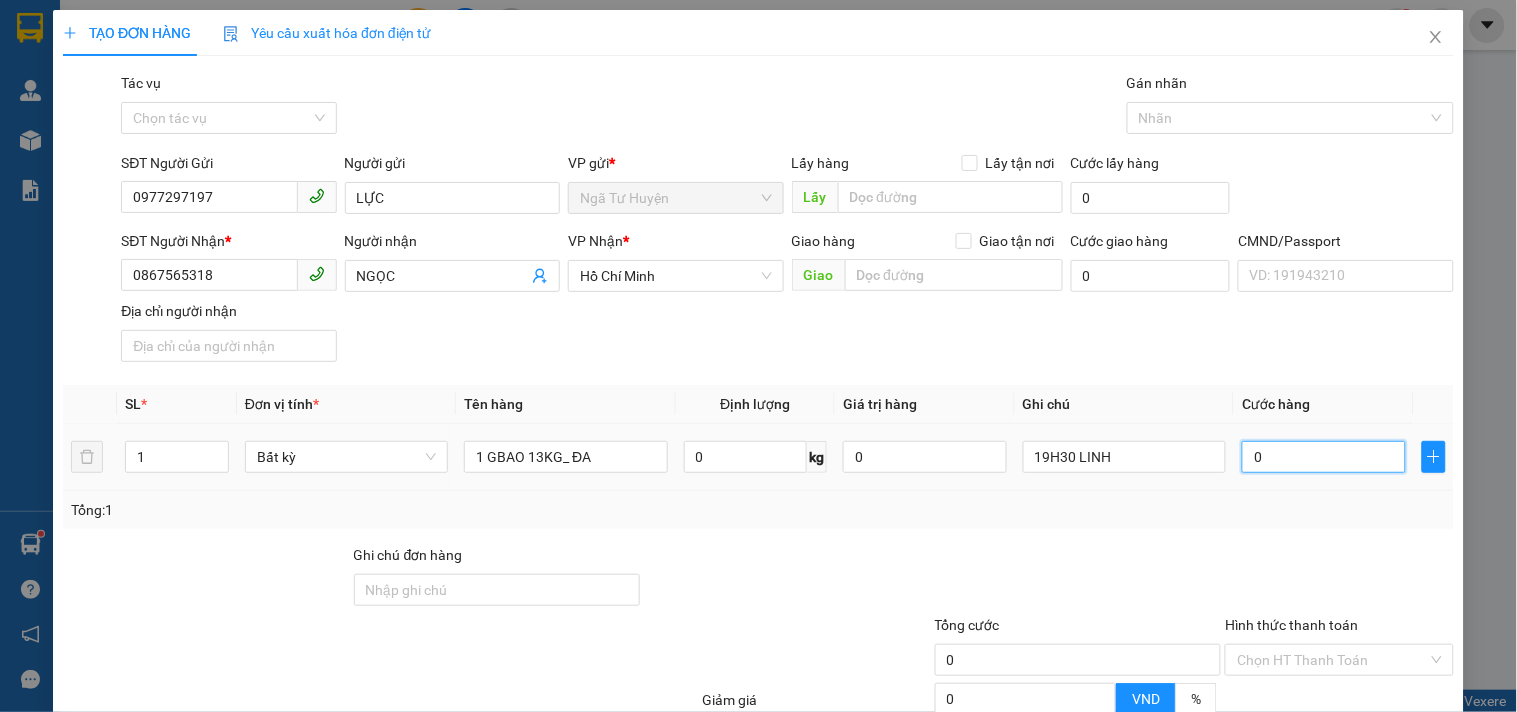 click on "0" at bounding box center (1324, 457) 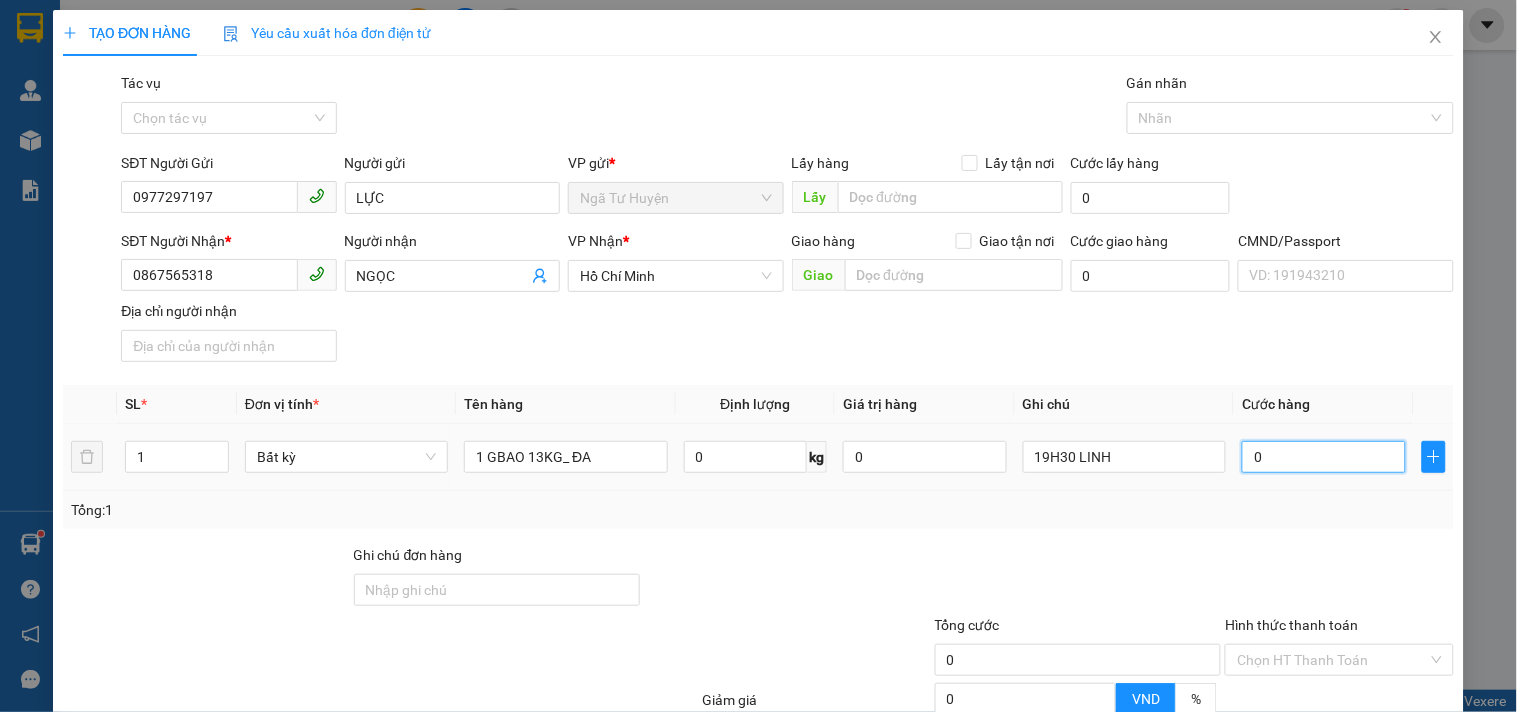 type on "03" 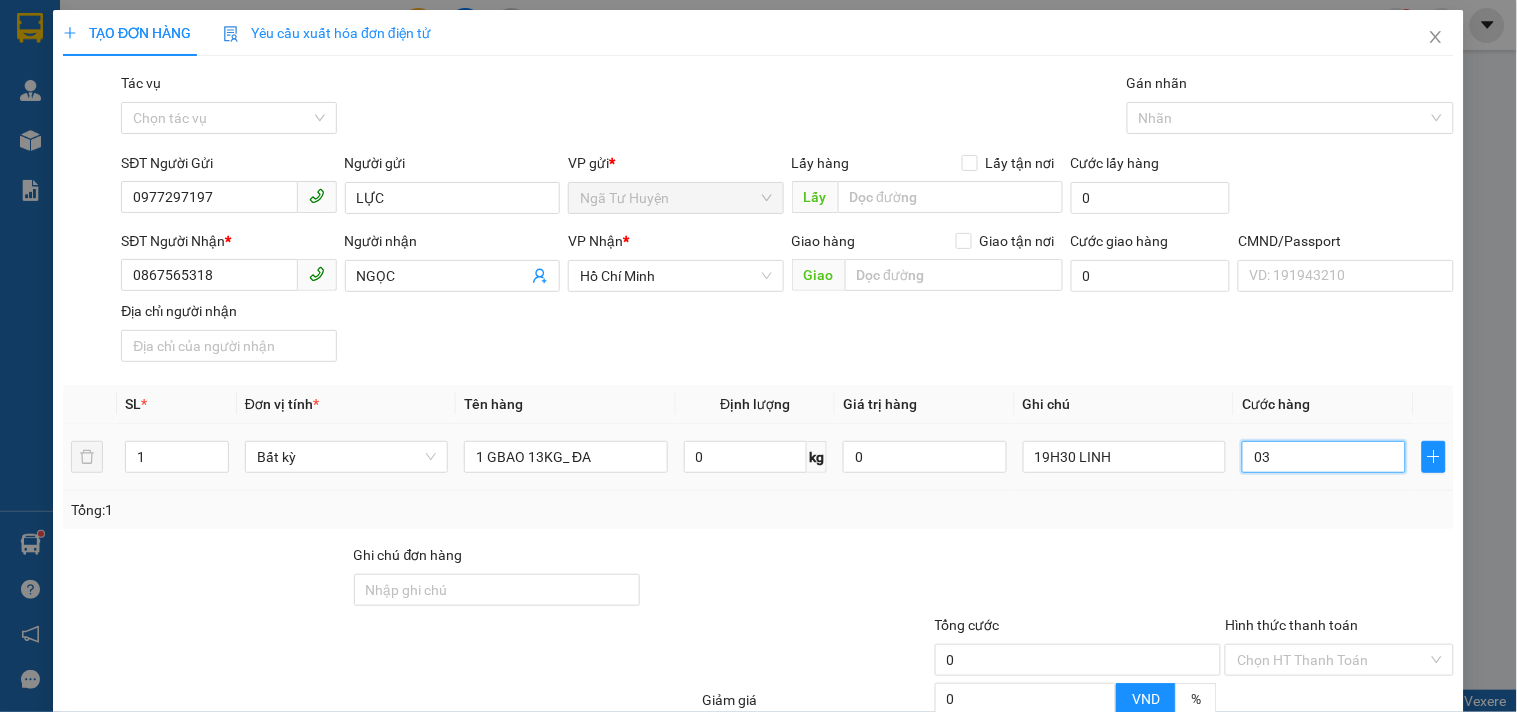 type on "3" 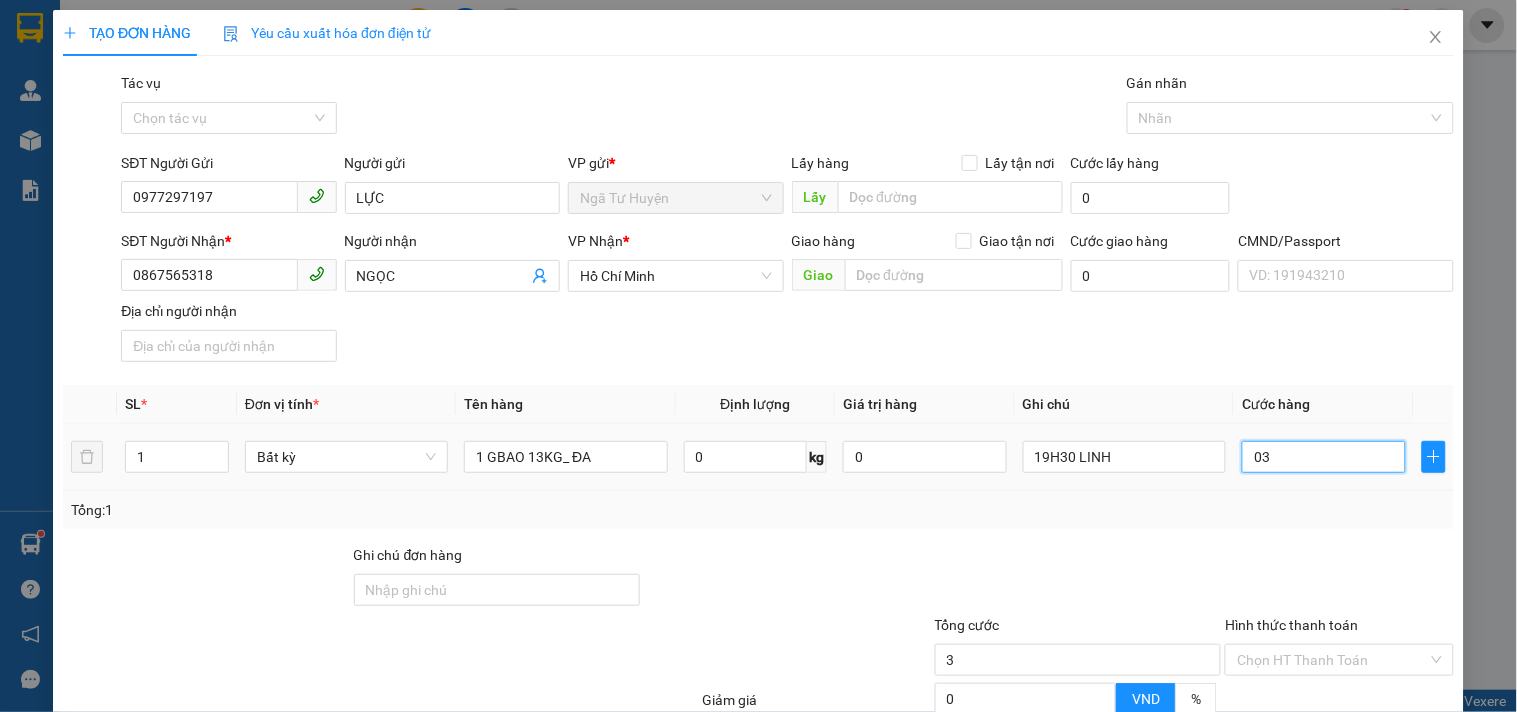 type on "030" 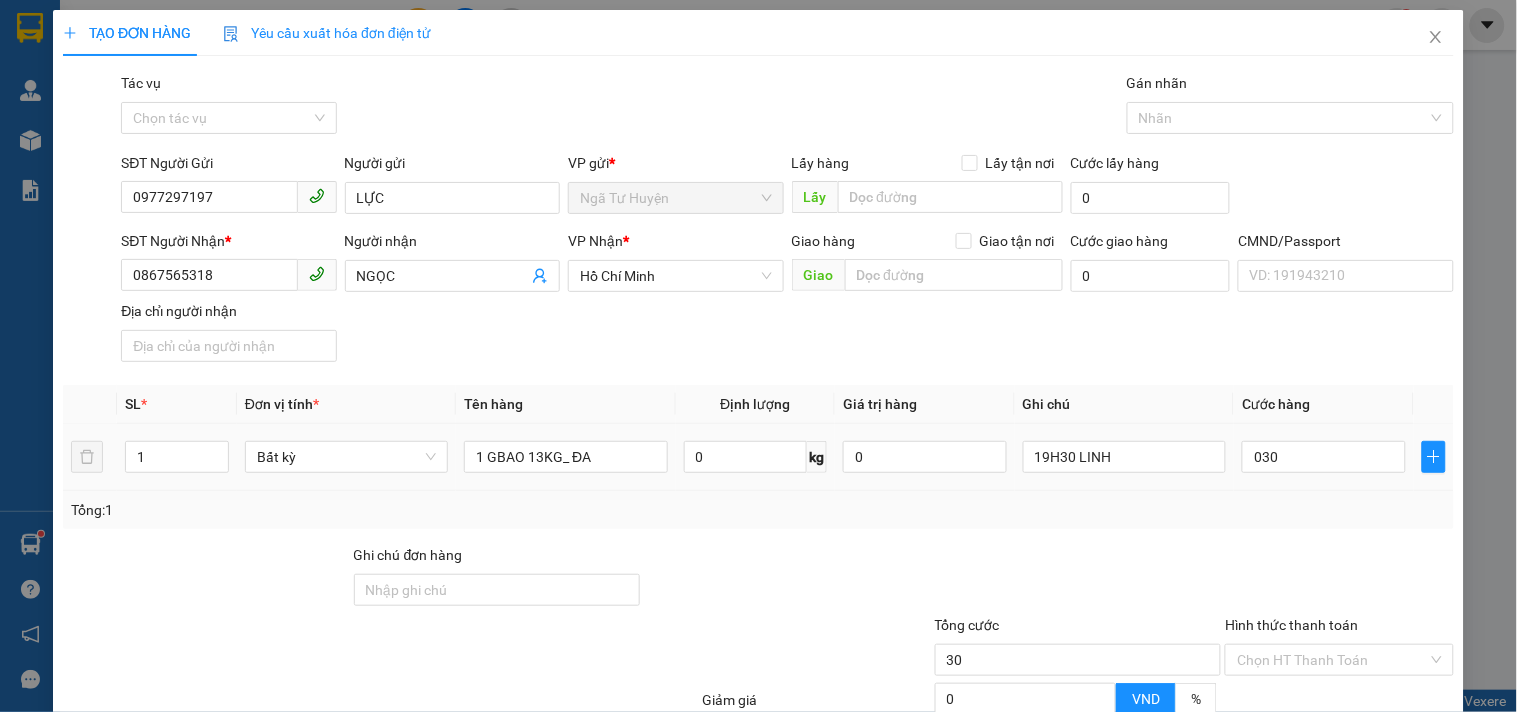 type on "30.000" 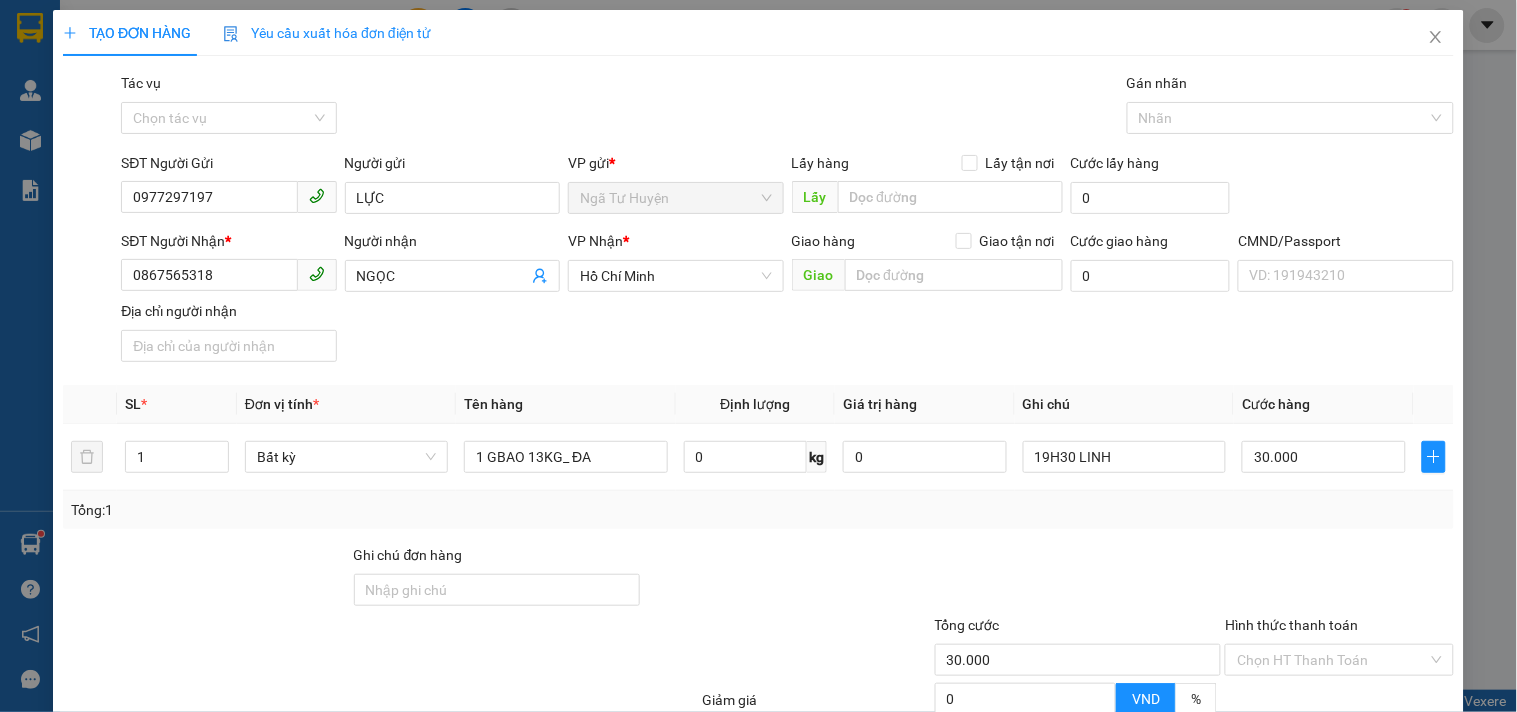 click on "Tổng:  1" at bounding box center (758, 510) 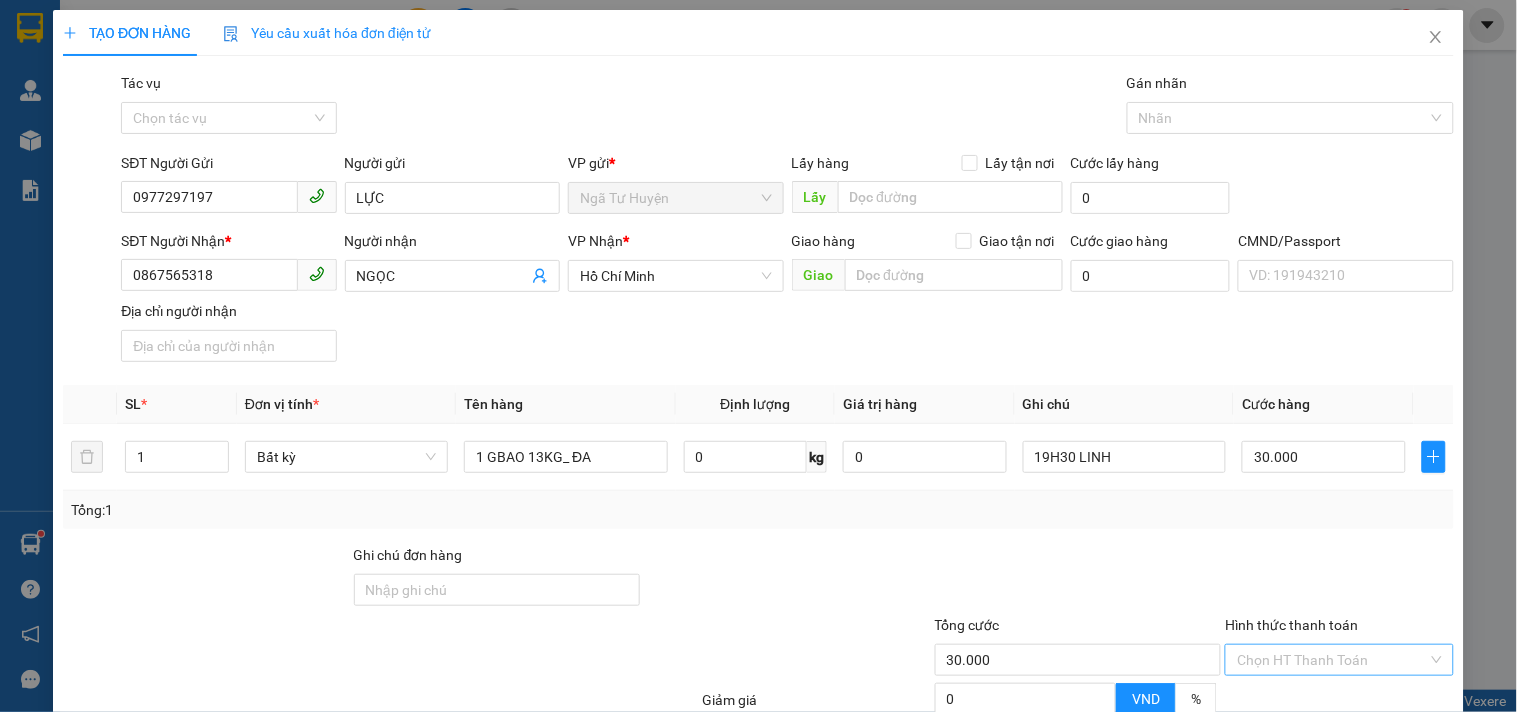 click on "Hình thức thanh toán" at bounding box center (1332, 660) 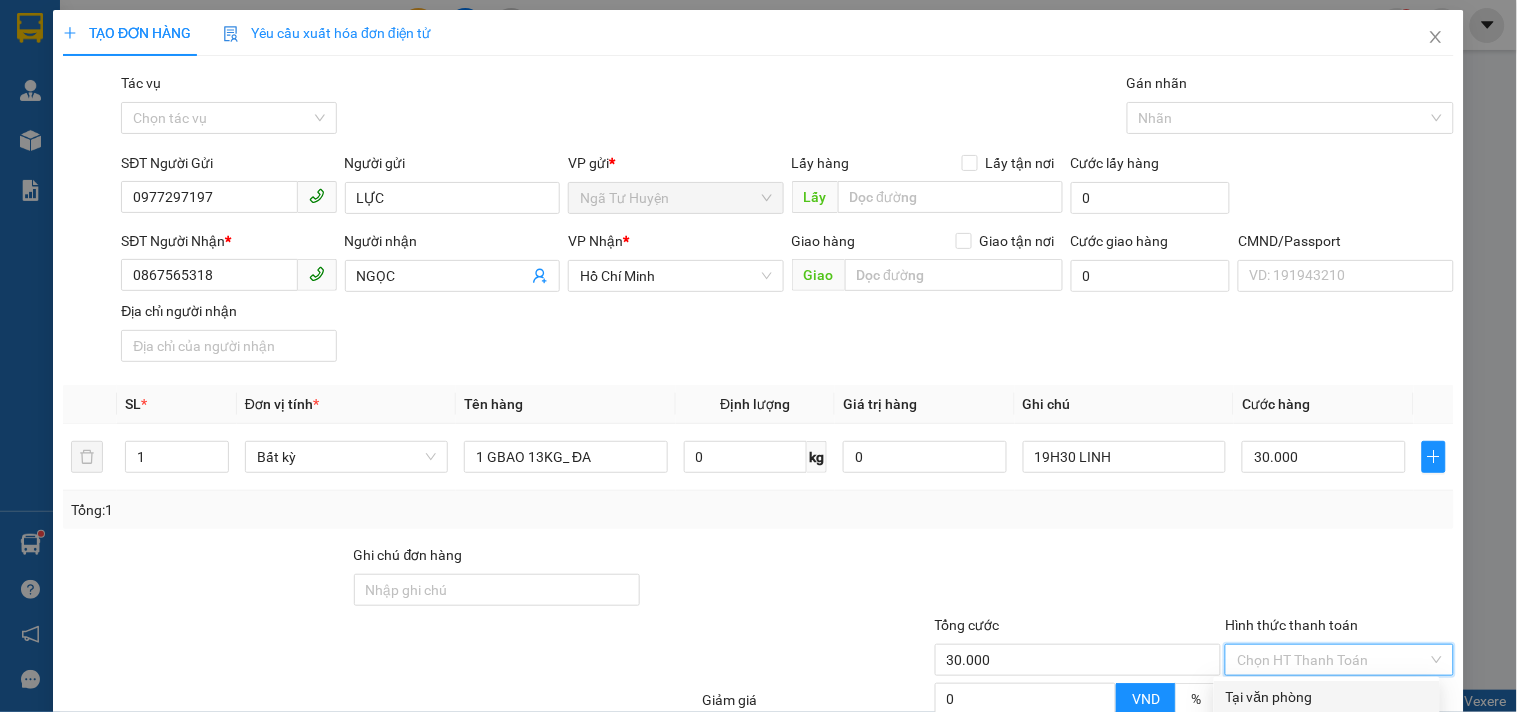 click on "Tại văn phòng" at bounding box center [1327, 697] 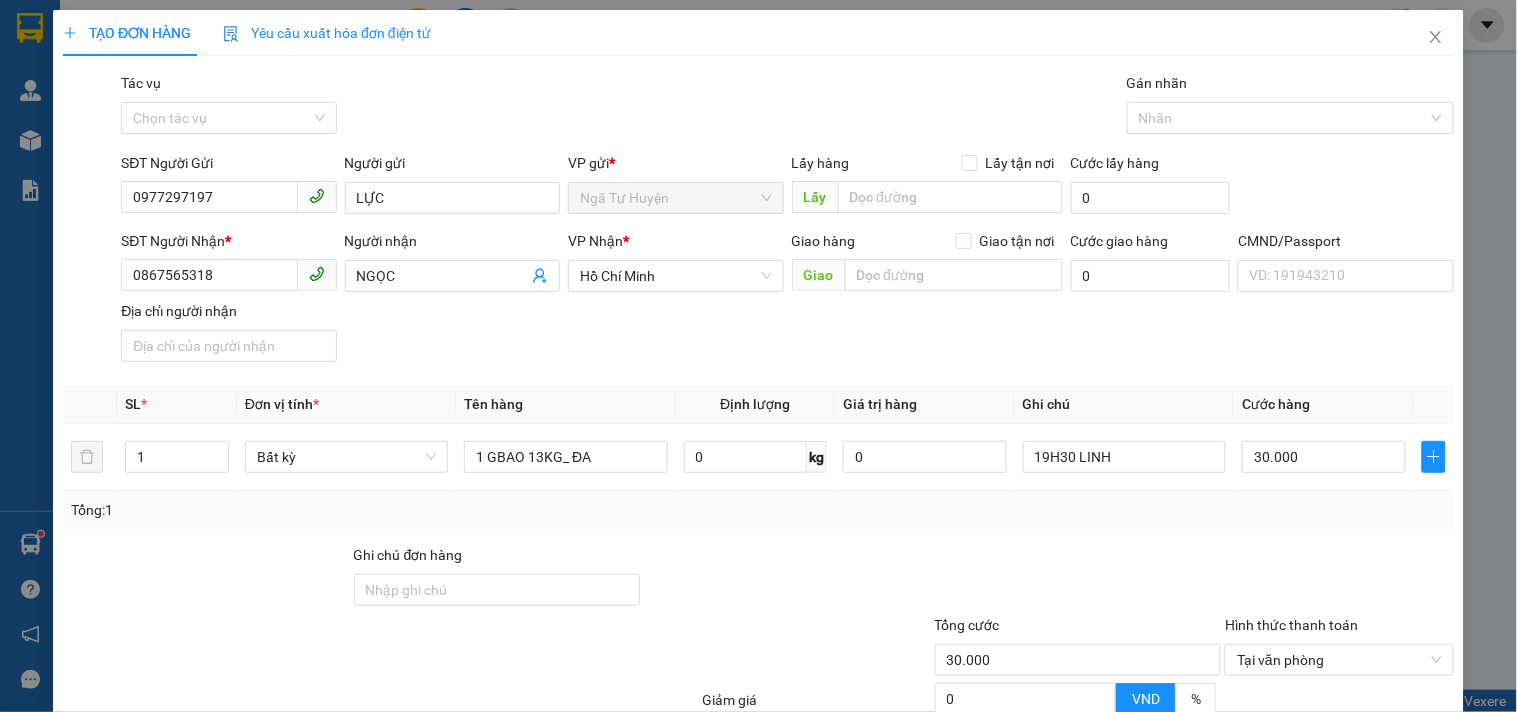 click on "Lưu và In" at bounding box center (1380, 857) 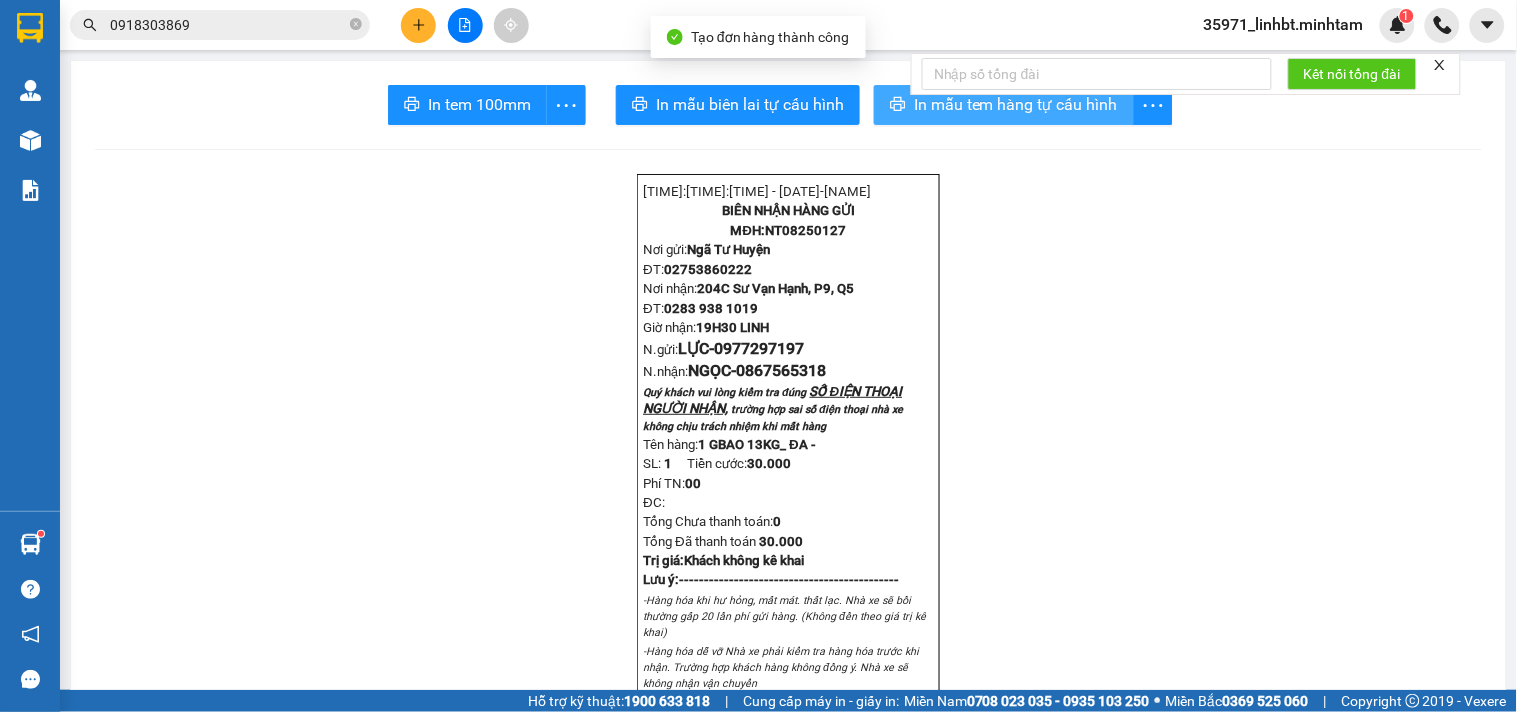 click on "In mẫu tem hàng tự cấu hình" at bounding box center (1004, 105) 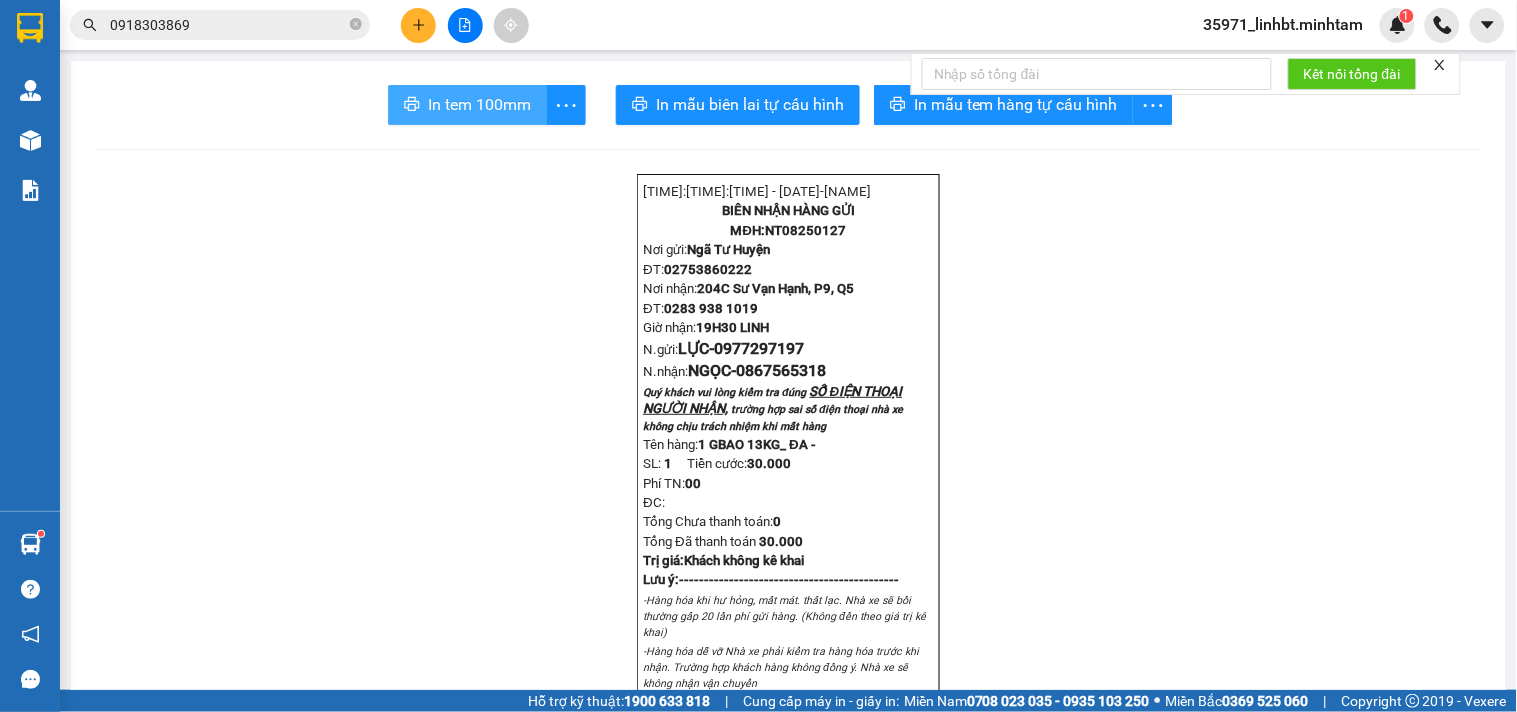 click on "In tem 100mm" at bounding box center [479, 104] 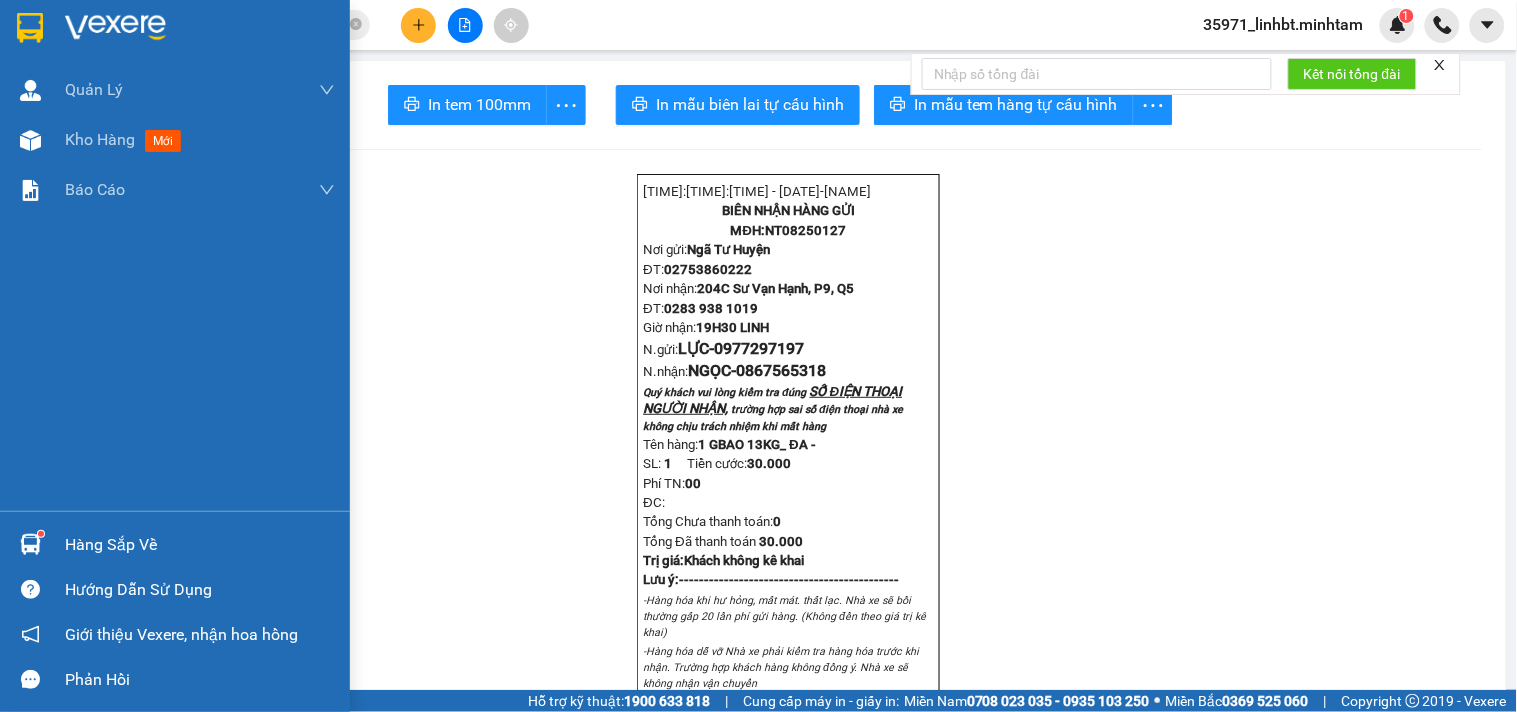 click at bounding box center [30, 28] 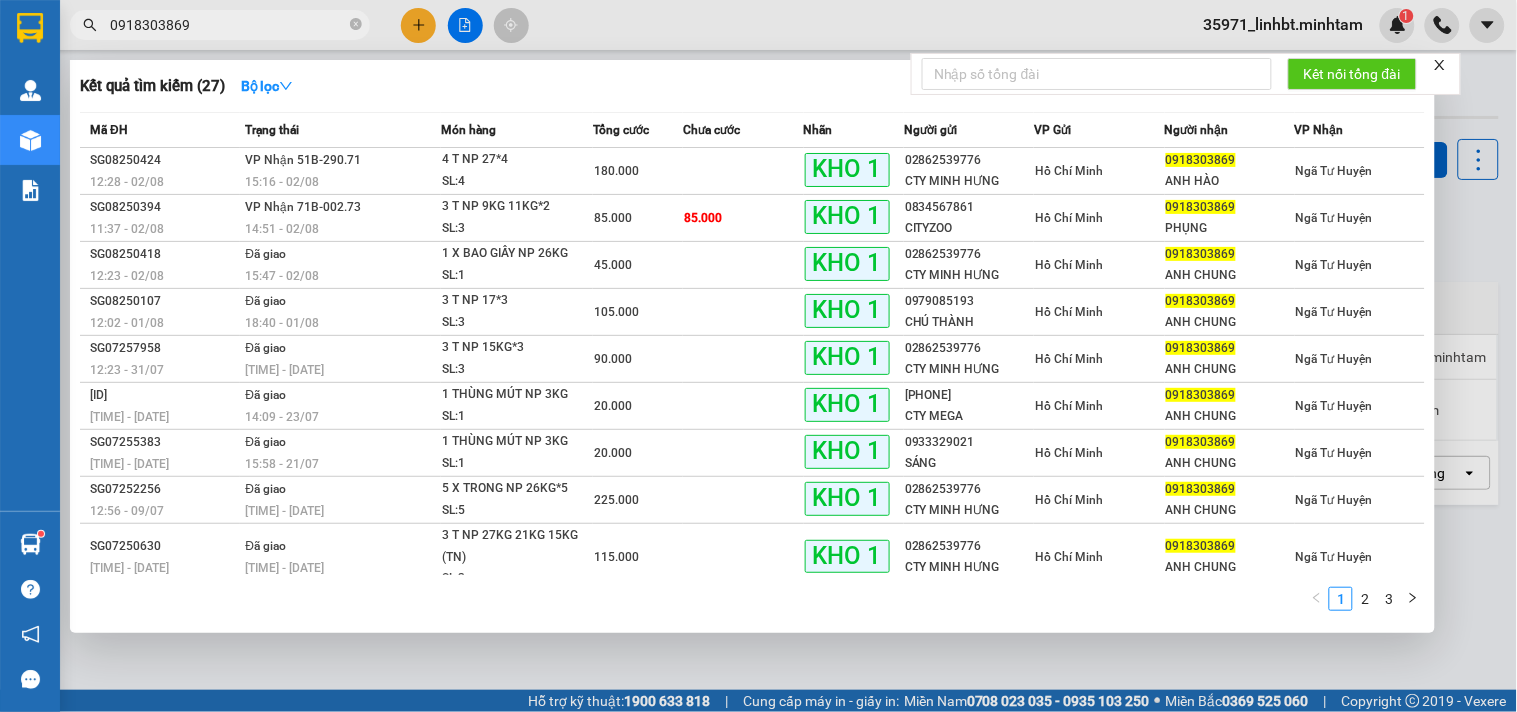 click on "0918303869" at bounding box center [228, 25] 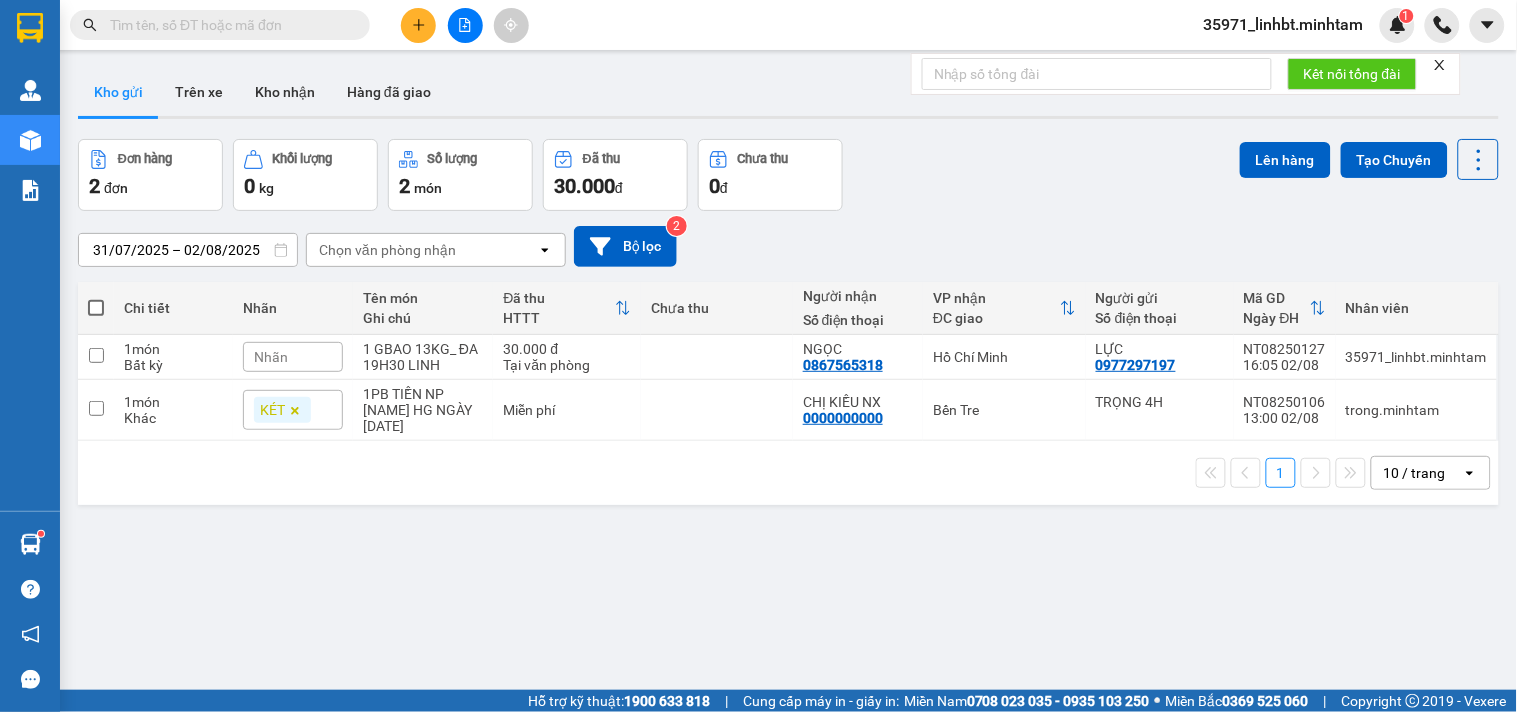 type on "0" 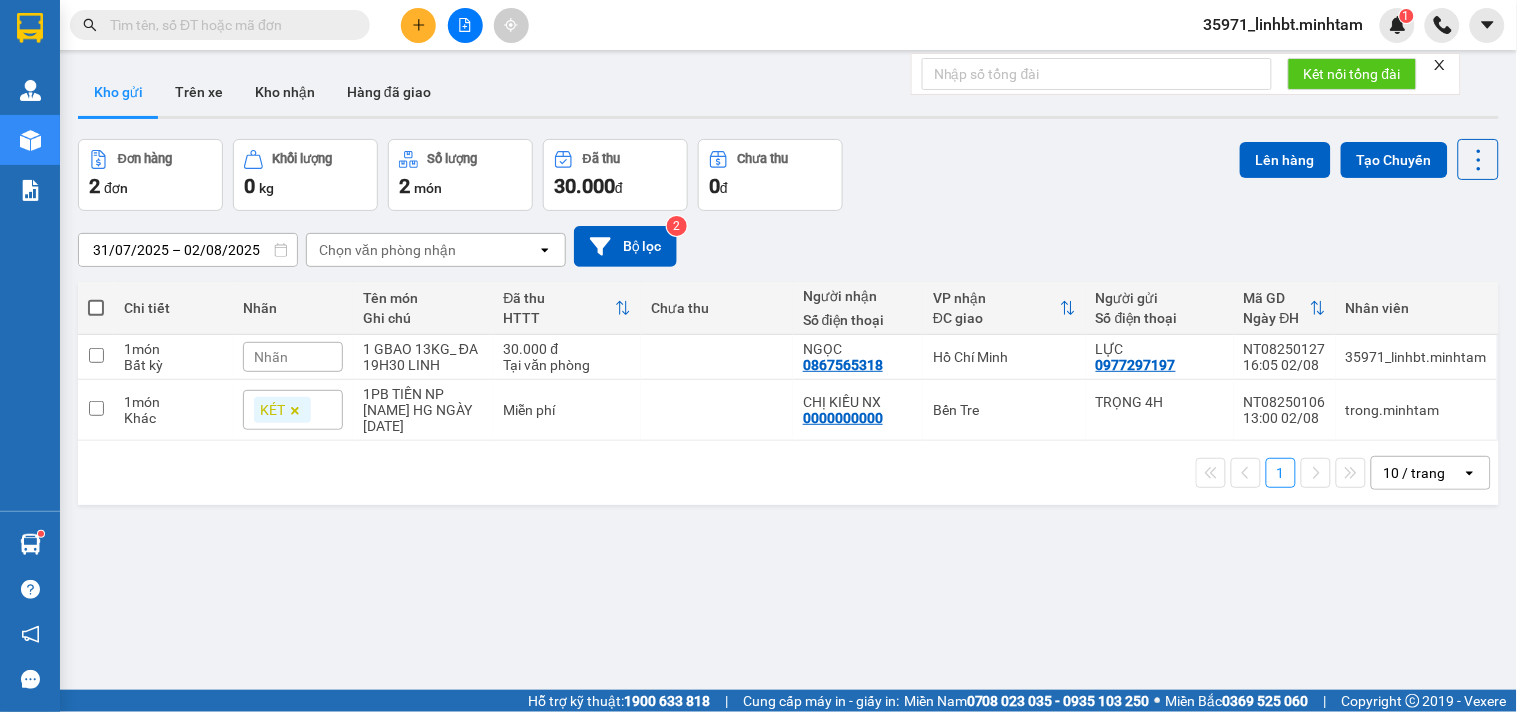type on "\" 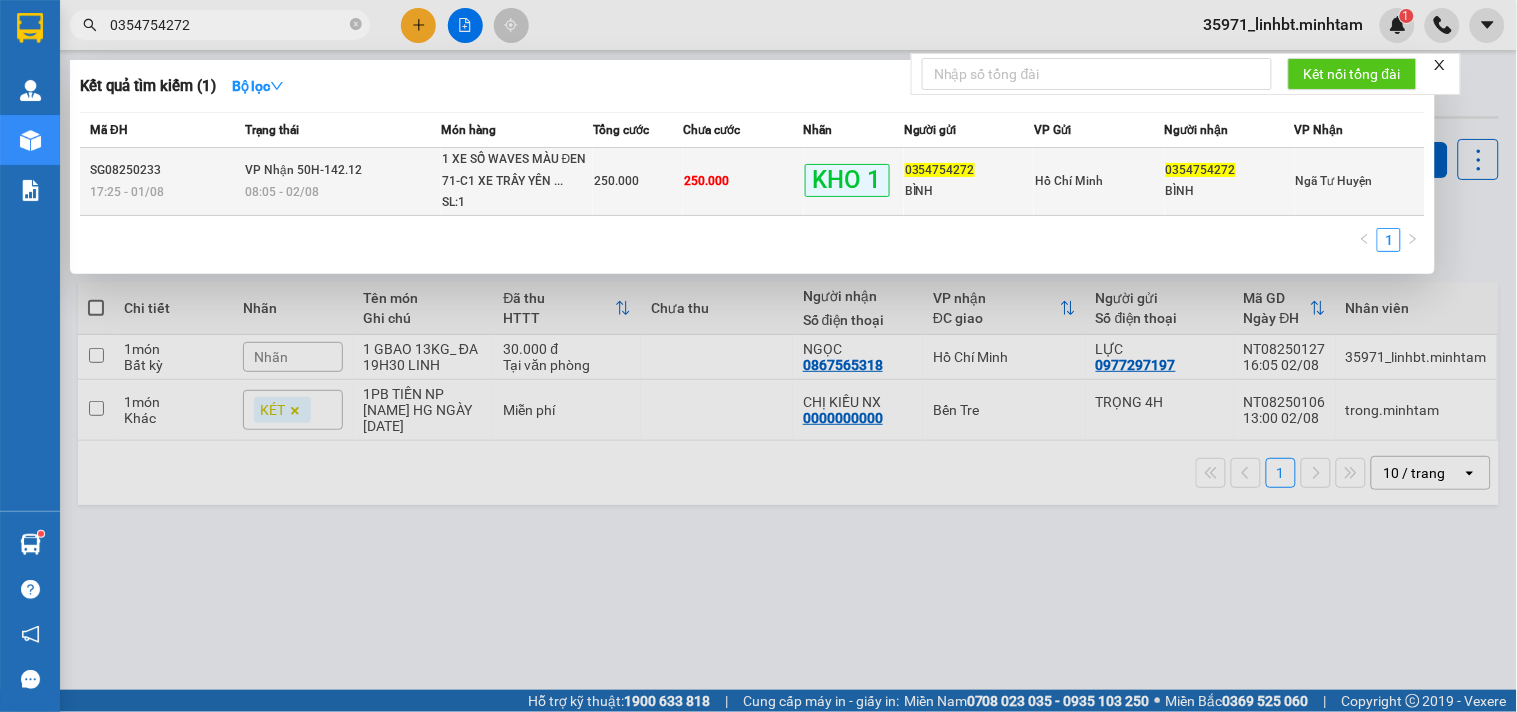 type on "0354754272" 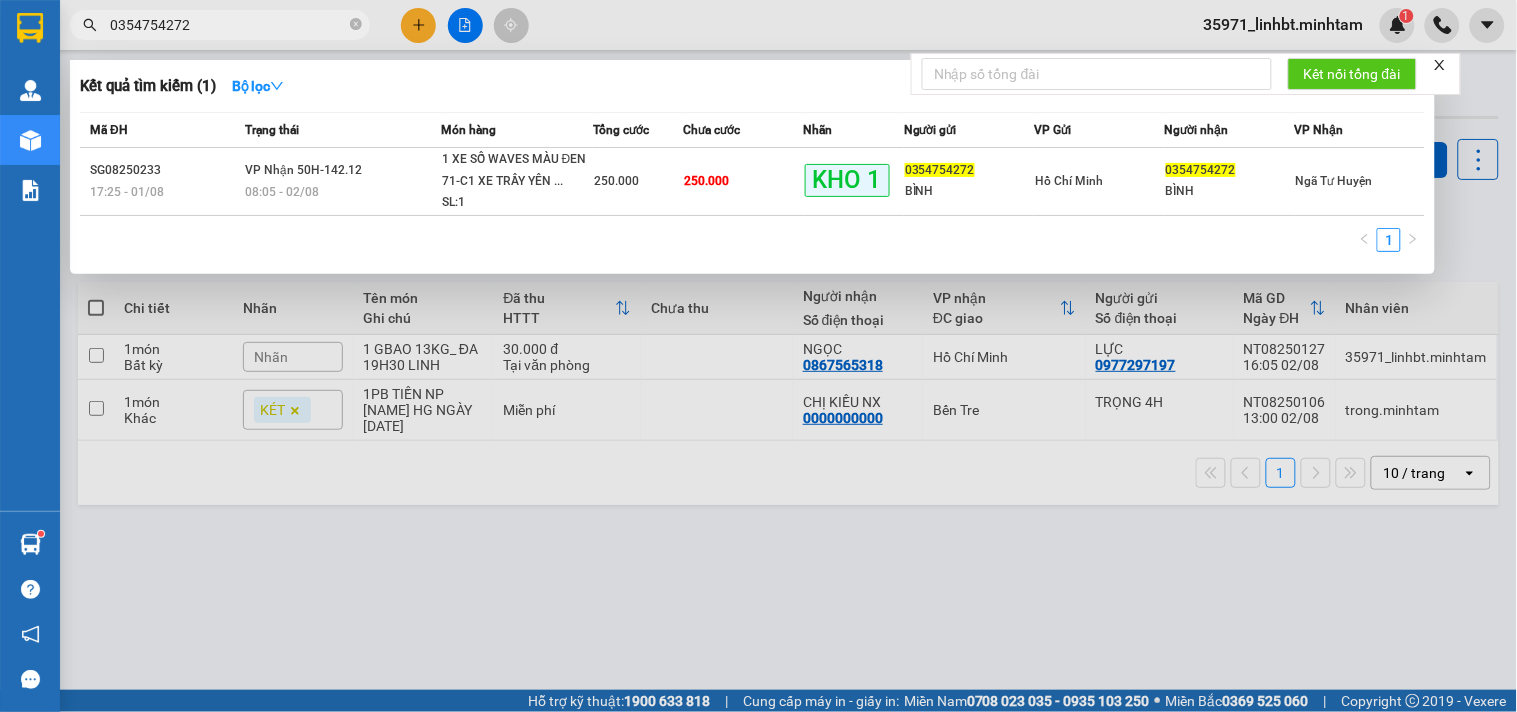 click on "VP Nhận   50H-142.12 [TIME] - [DATE]" at bounding box center [340, 182] 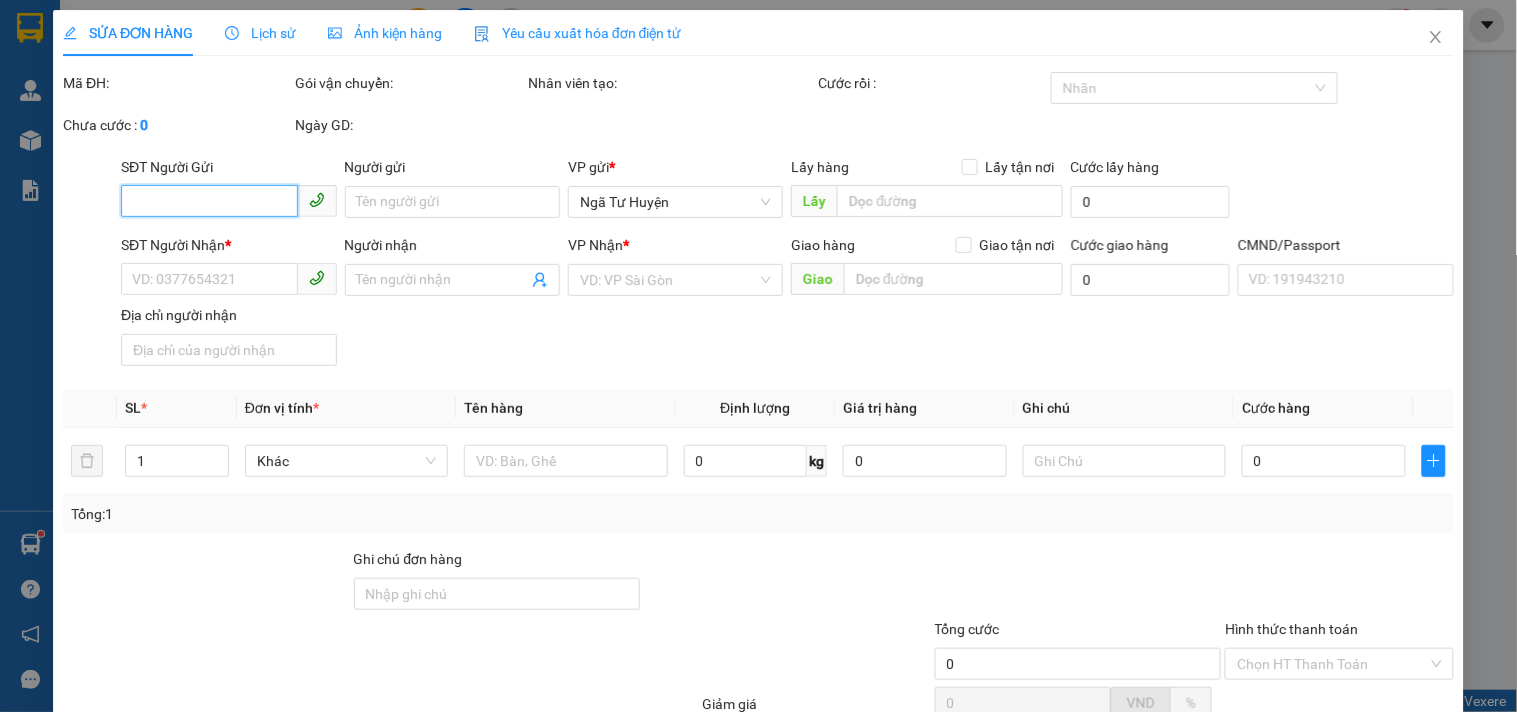 type on "0354754272" 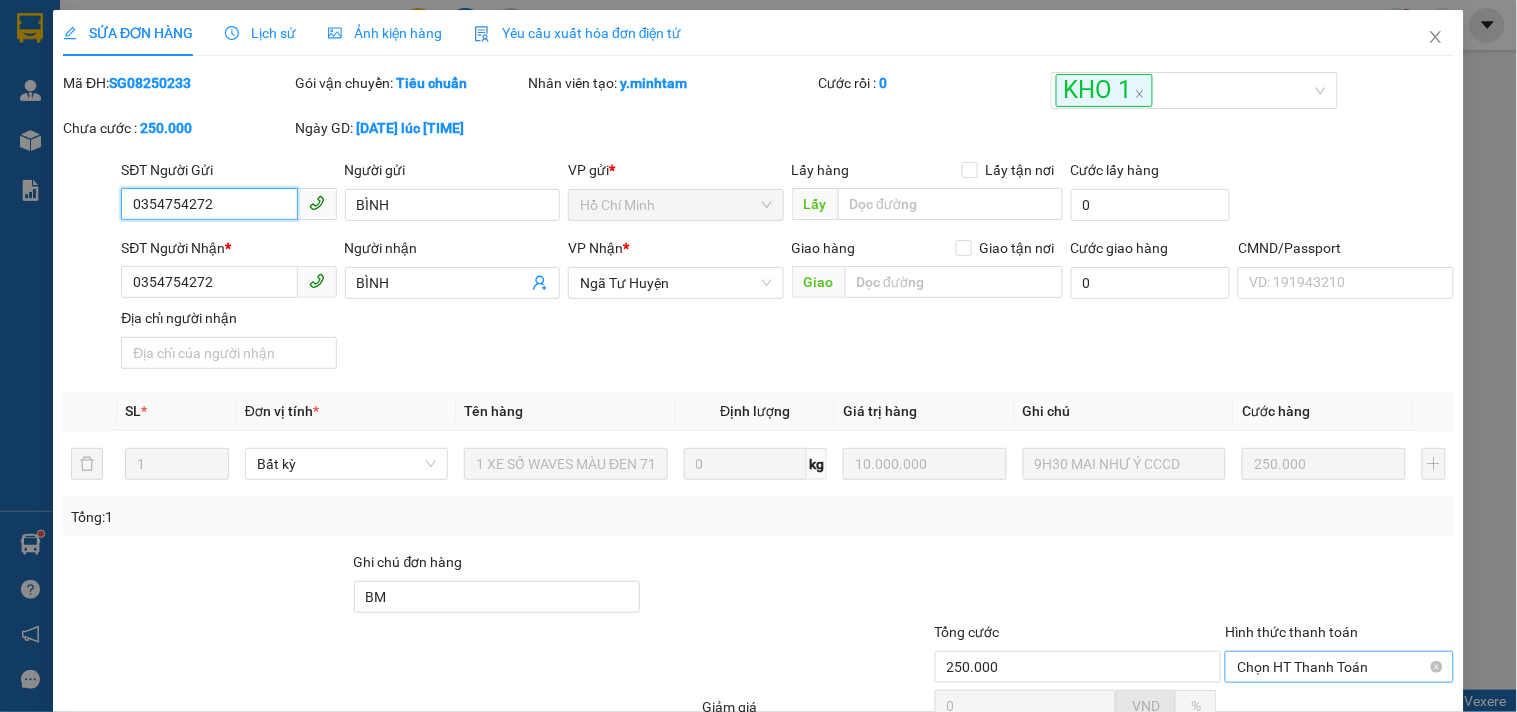click on "Chọn HT Thanh Toán" at bounding box center (1339, 667) 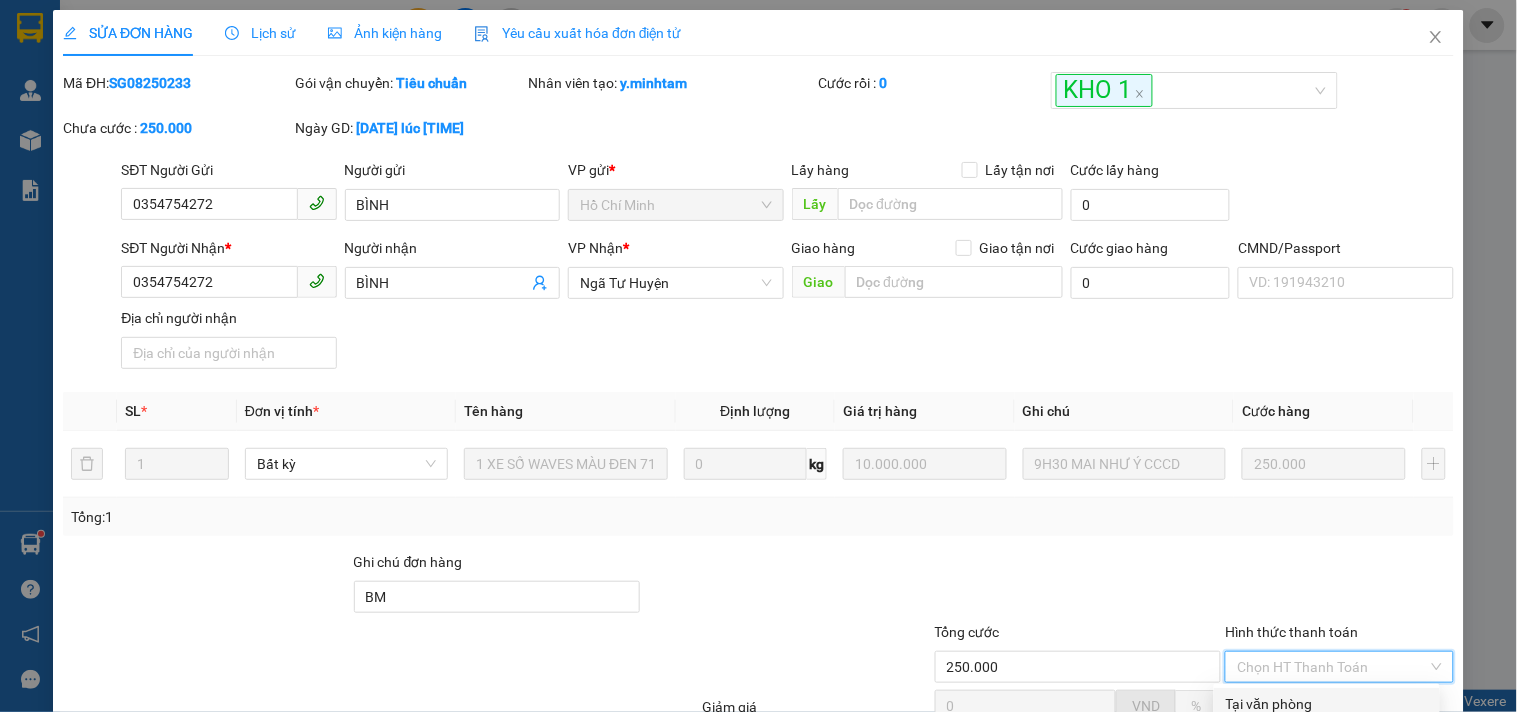 click on "Tại văn phòng" at bounding box center [1327, 704] 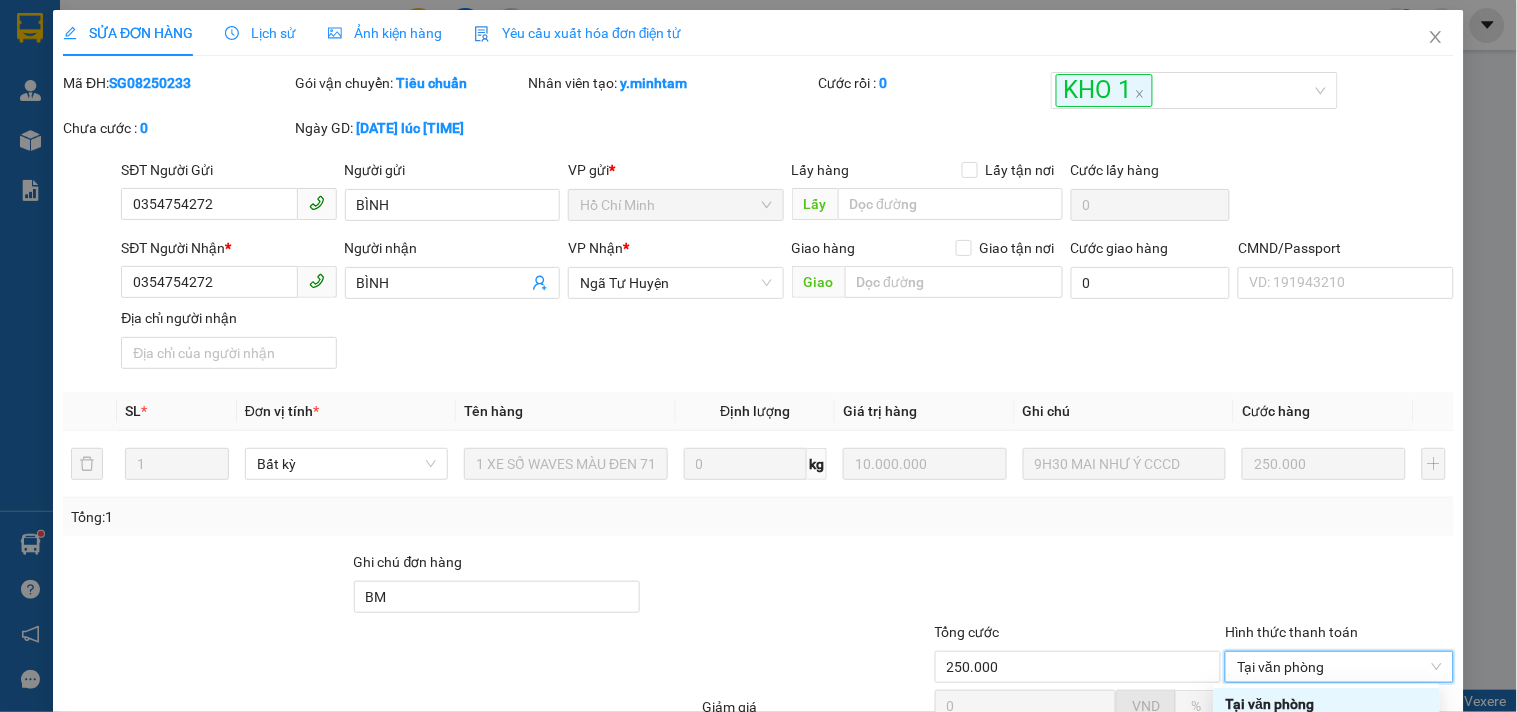 type on "0" 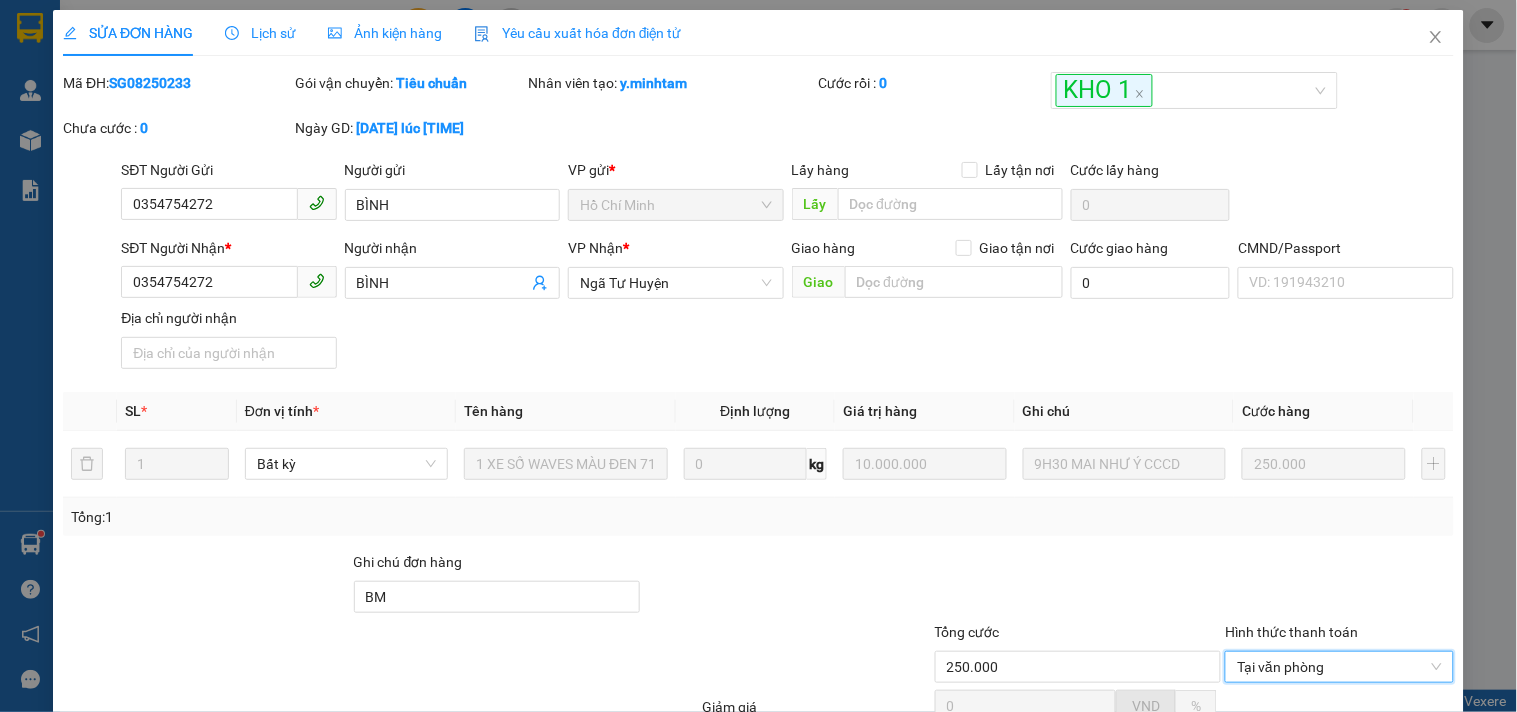drag, startPoint x: 808, startPoint y: 395, endPoint x: 686, endPoint y: 402, distance: 122.20065 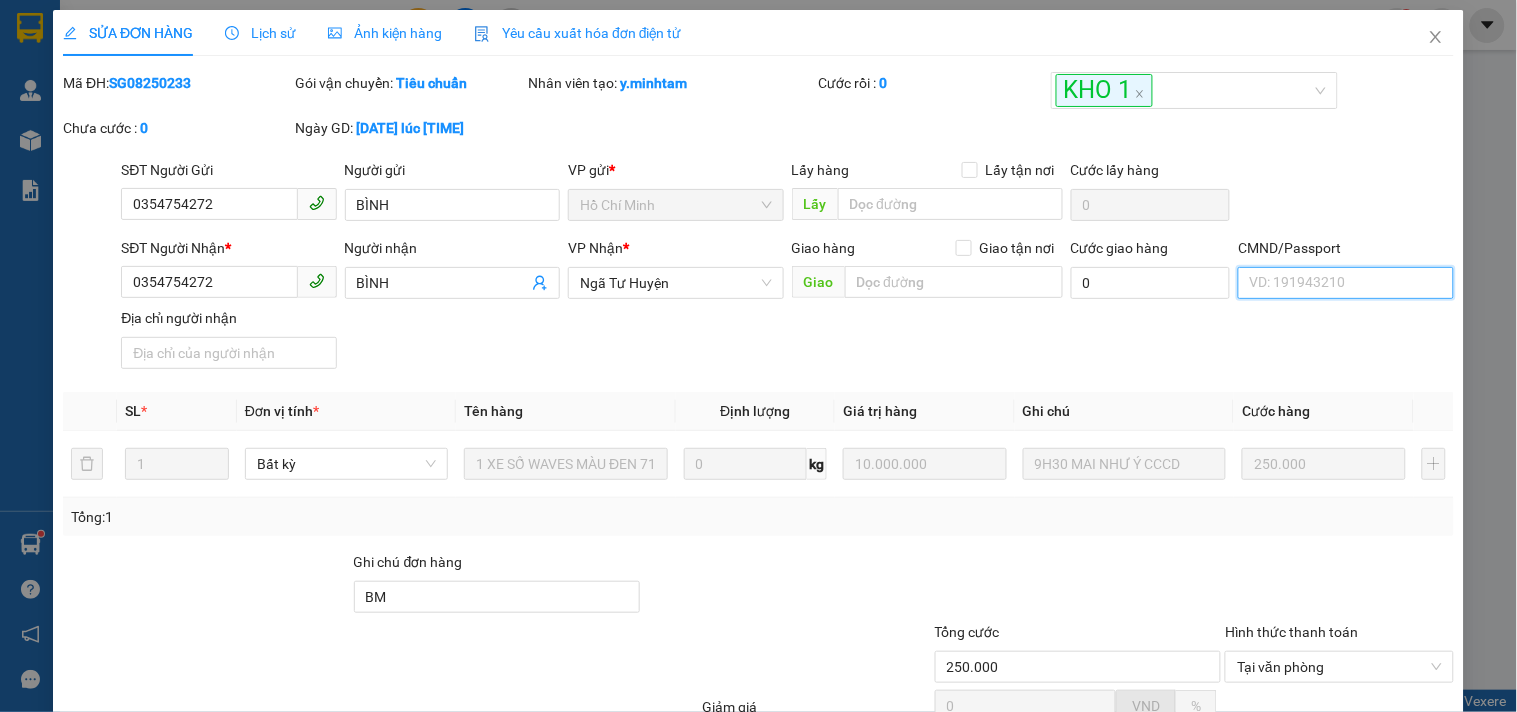 click on "CMND/Passport" at bounding box center (1345, 283) 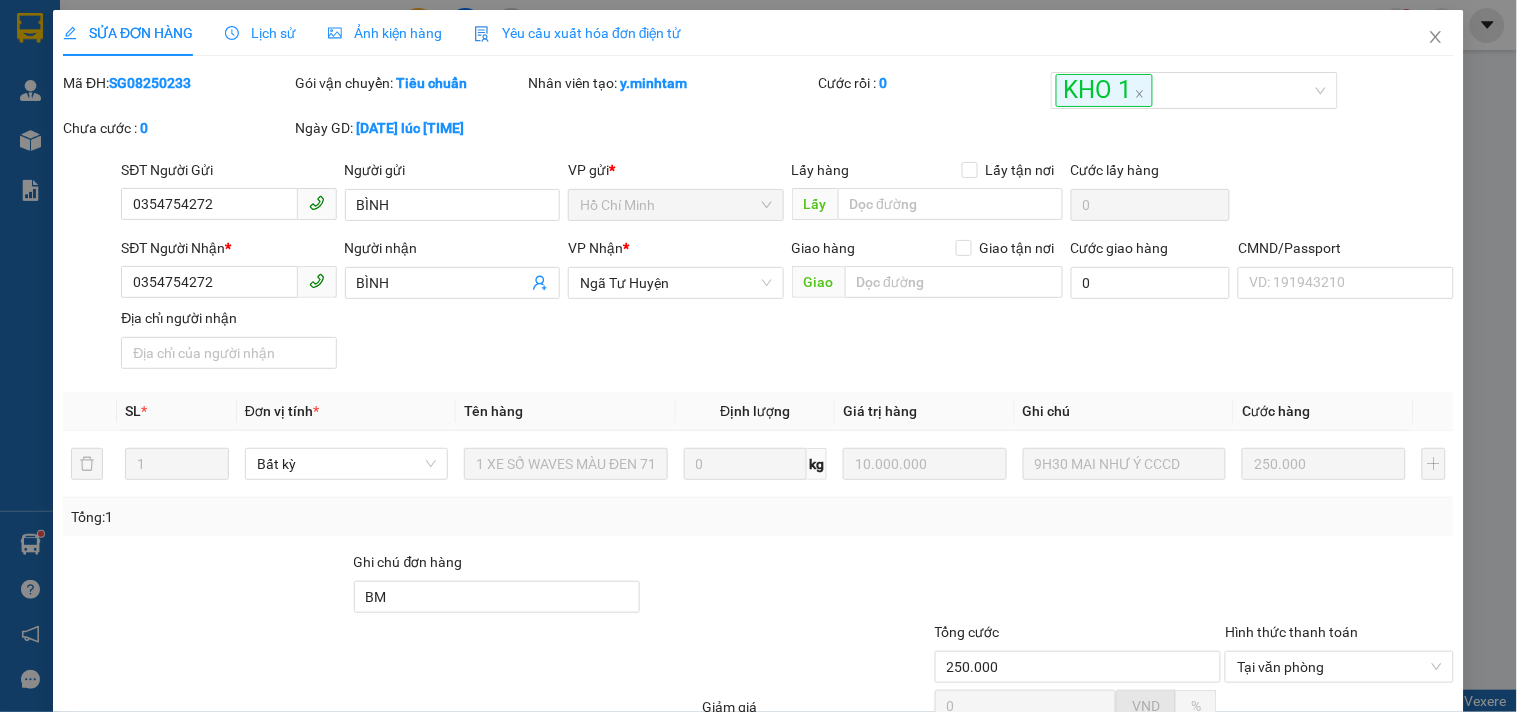 click on "Total Paid Fee 0 Total UnPaid Fee 250.000 Cash Collection Total Fee Mã ĐH:  SG08250233 Gói vận chuyển:   Tiêu chuẩn Nhân viên tạo:   y.minhtam Cước rồi :   0 KHO 1   Chưa cước :   0 Ngày GD:   01-08-2025 lúc 17:25 SĐT Người Gửi [PHONE] Người gửi BÌNH VP gửi  * [CITY] Lấy hàng Lấy tận nơi Lấy Cước lấy hàng 0 SĐT Người Nhận  * [PHONE] Người nhận BÌNH VP Nhận  * Ngã Tư Huyện Giao hàng Giao tận nơi Giao Cước giao hàng 0 CMND/Passport VD: [ID_NUMBER] Địa chỉ người nhận SL  * Đơn vị tính  * Tên hàng  Định lượng Giá trị hàng Ghi chú Cước hàng                   1 Bất kỳ 1 XE SỐ WAVES MÀU ĐEN 71-C1 XE TRẦY YÊN RÁCH BỂ SẴN 0 kg 10.000.000 9H30 MAI NHƯ Ý CCCD 250.000 Tổng:  1 Ghi chú đơn hàng BM Tổng cước 250.000 Hình thức thanh toán Tại văn phòng Tại văn phòng Giảm giá 0 VND % Discount 0 Số tiền thu trước 0 Tại văn phòng 0 0" at bounding box center [758, 476] 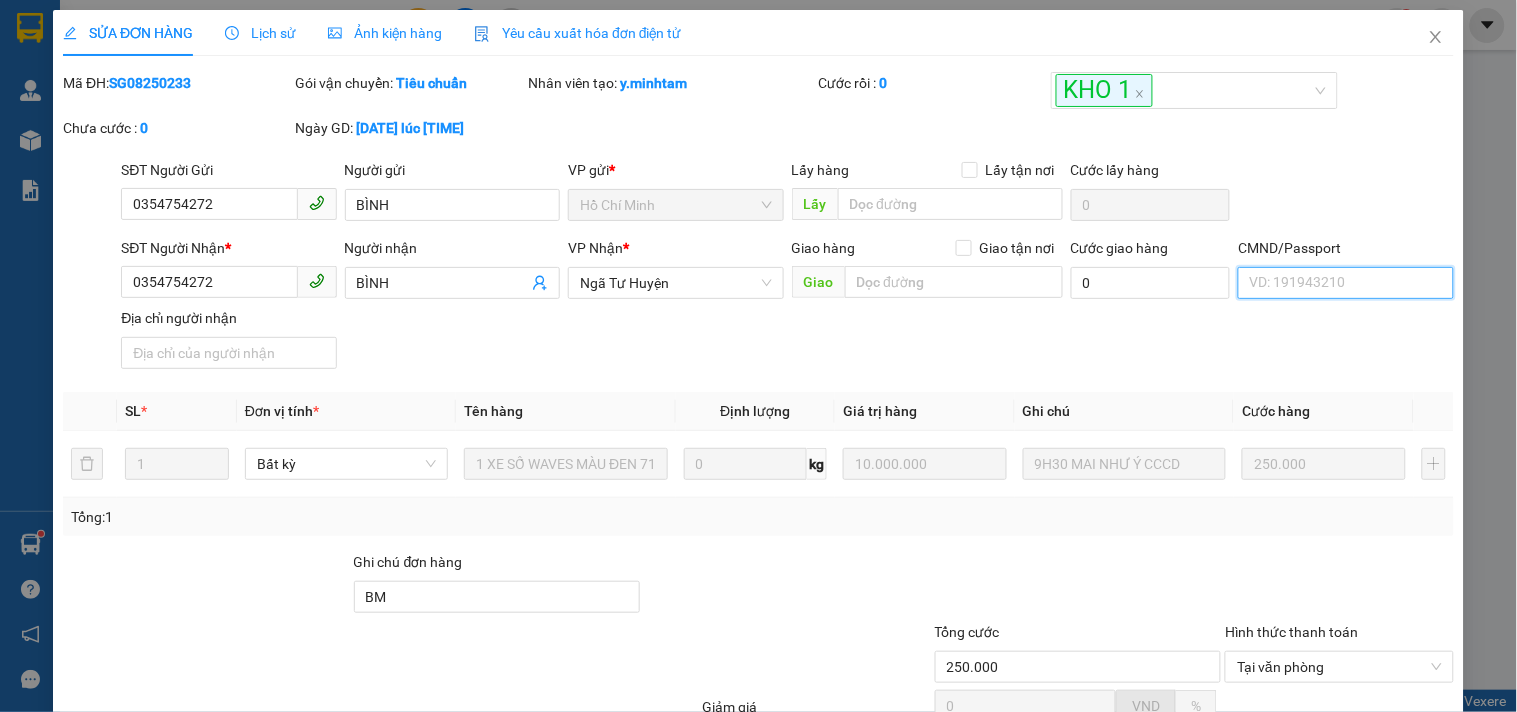 click on "CMND/Passport" at bounding box center (1345, 283) 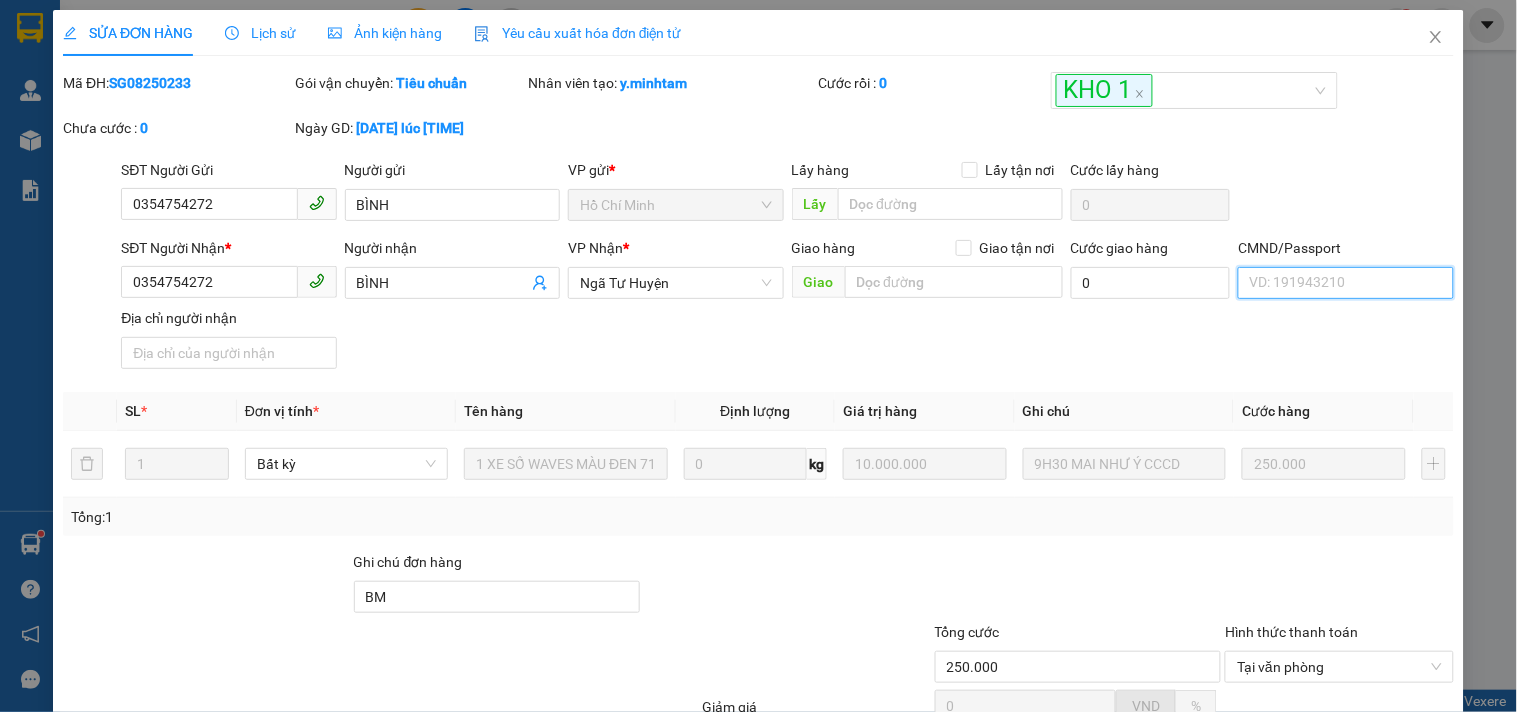 click on "CMND/Passport" at bounding box center [1345, 283] 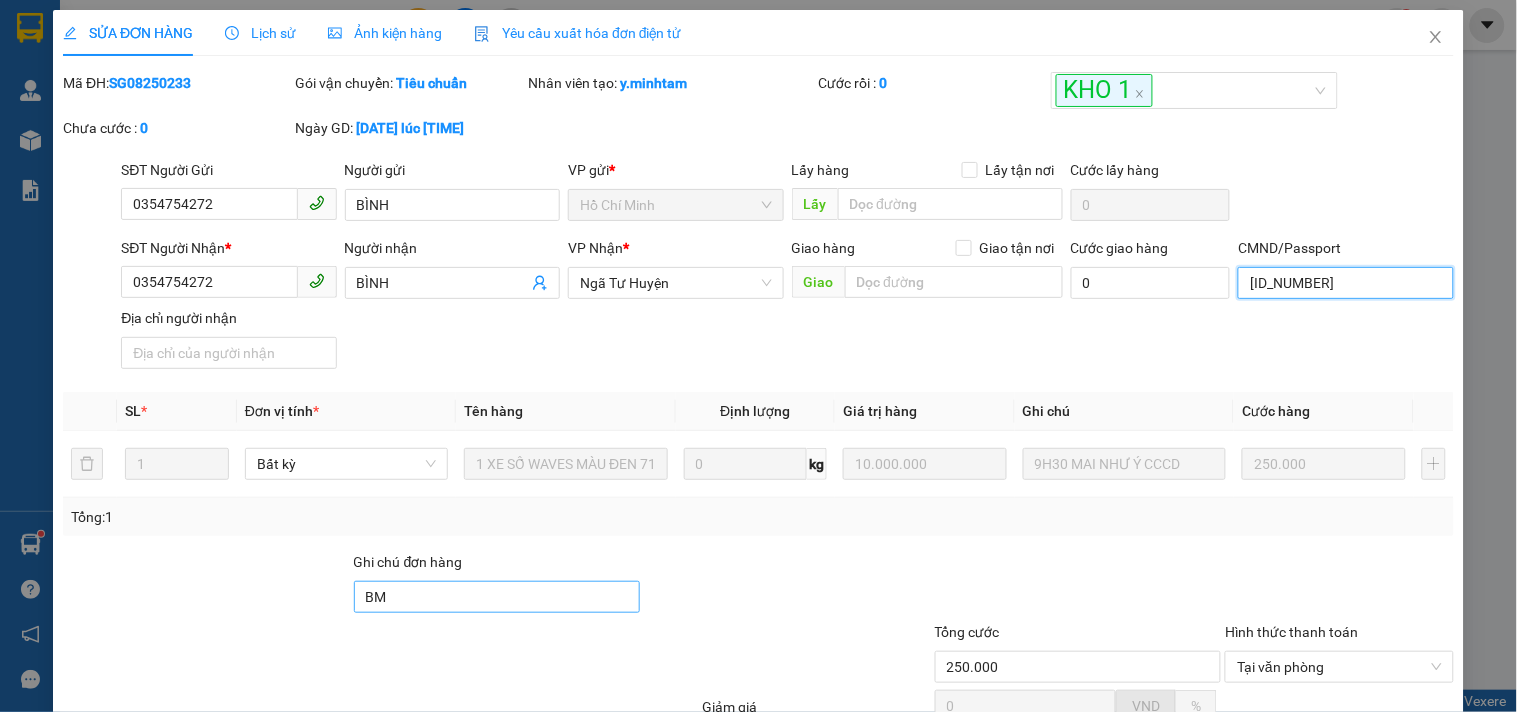 type on "[ID_NUMBER]" 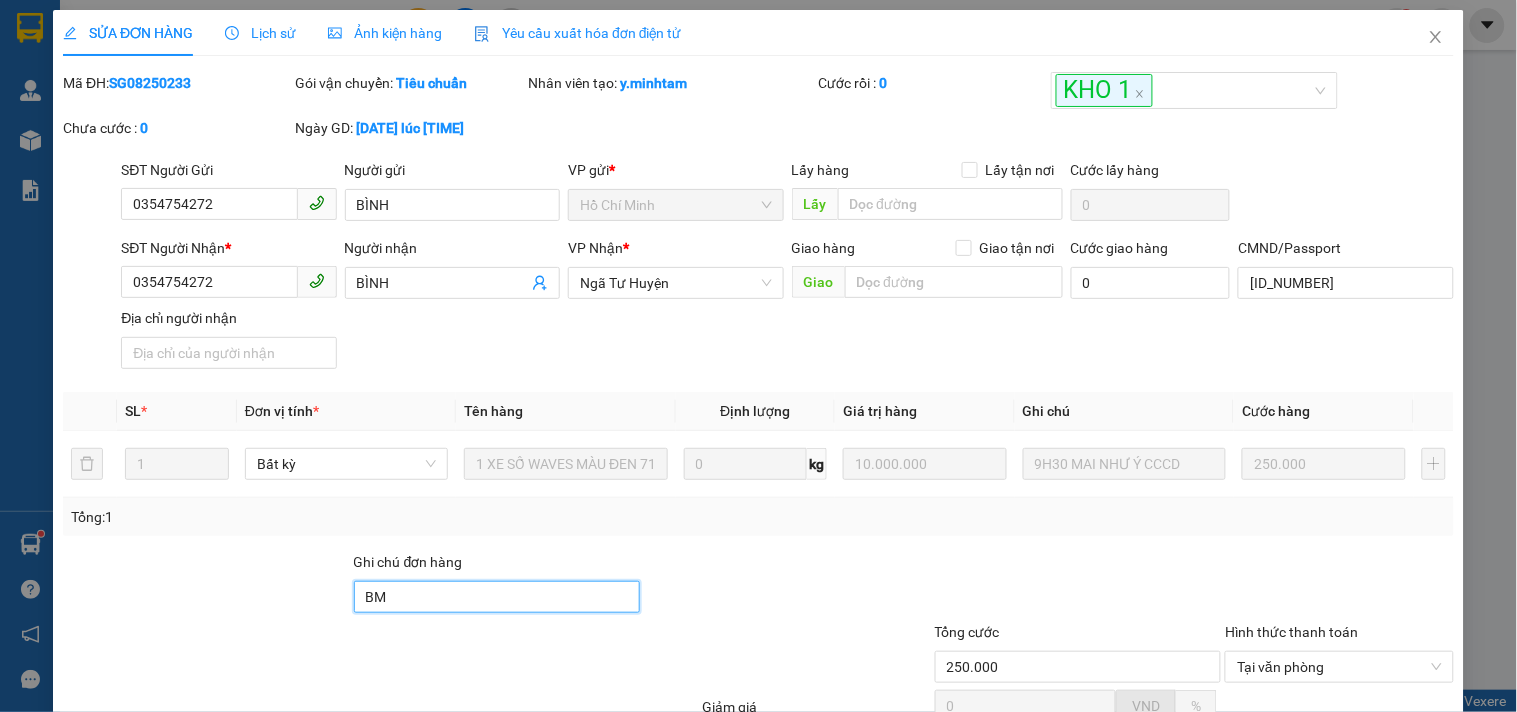 click on "BM" at bounding box center [497, 597] 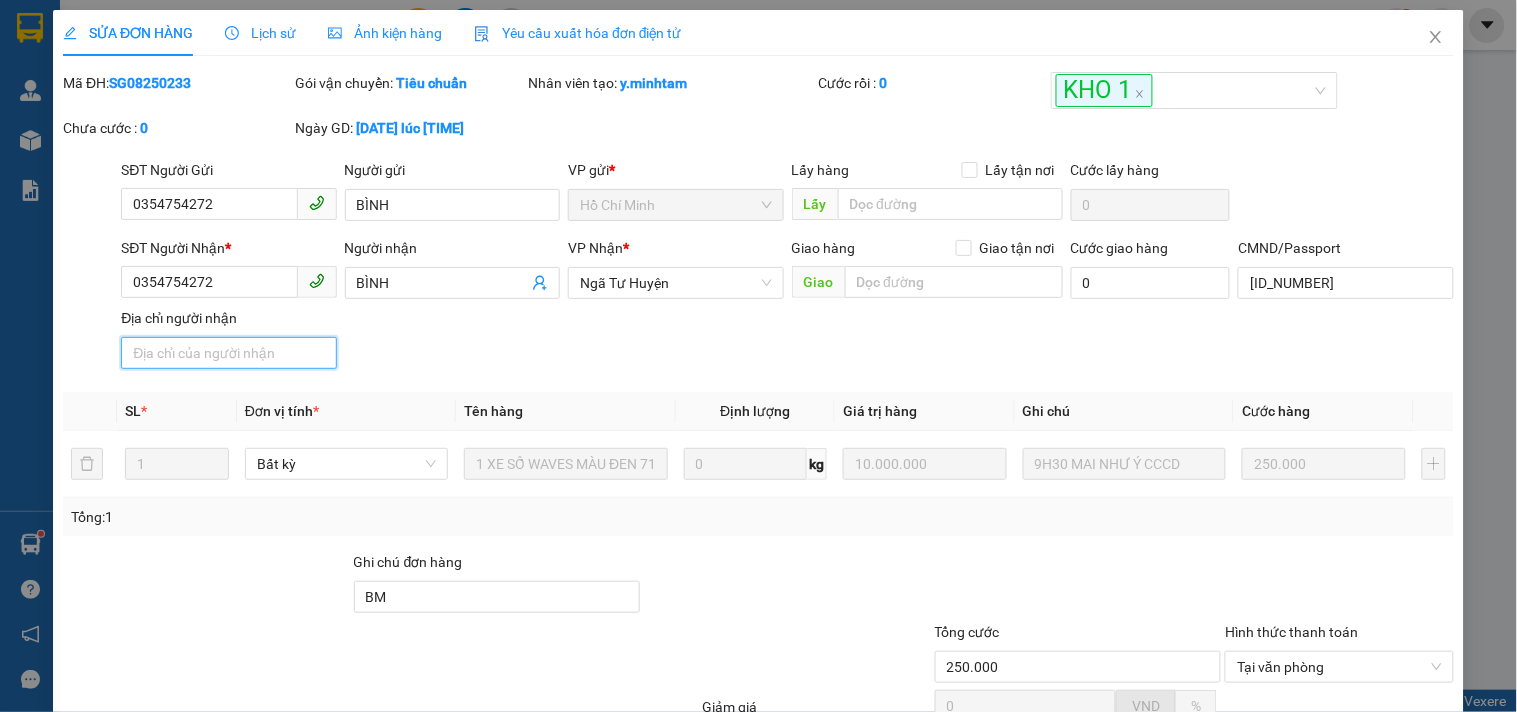 click on "Địa chỉ người nhận" at bounding box center [228, 353] 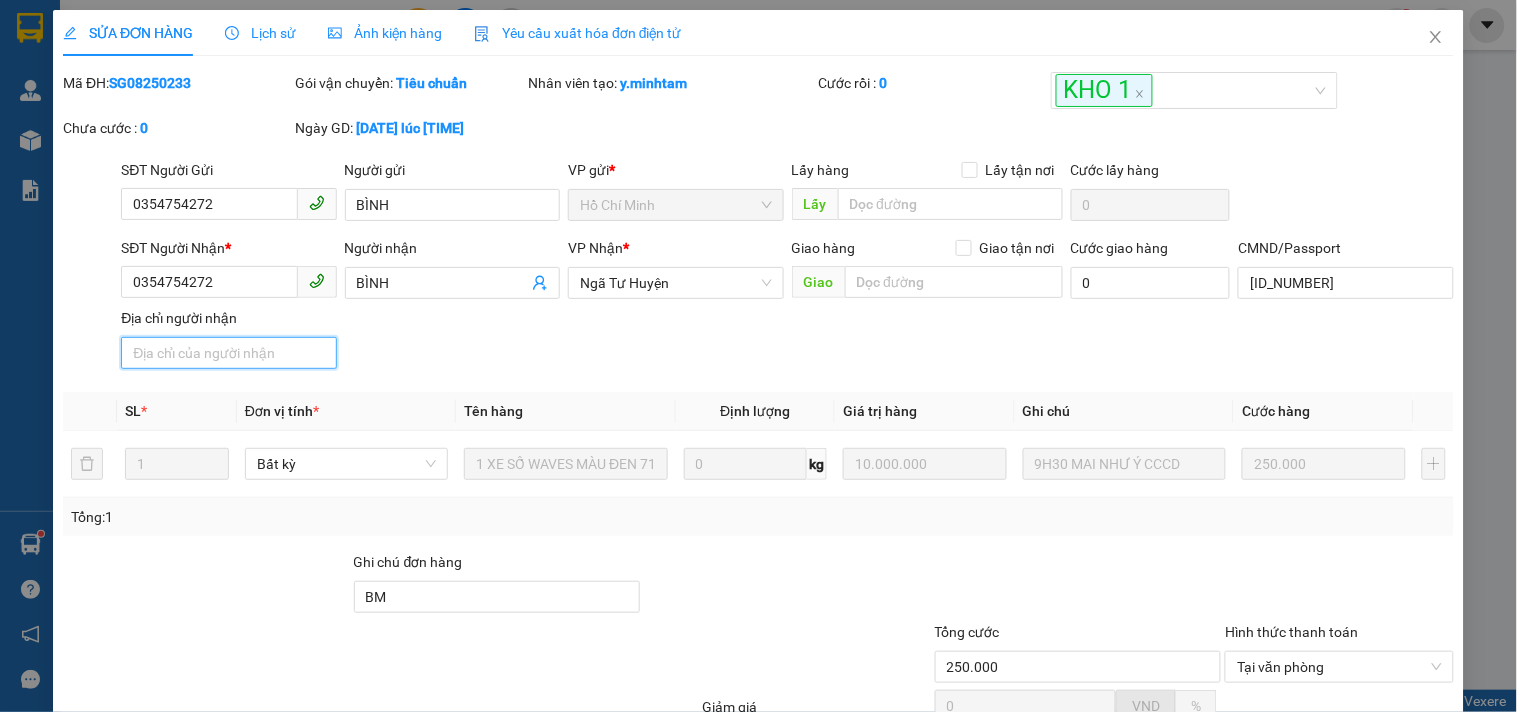 click on "Địa chỉ người nhận" at bounding box center [228, 353] 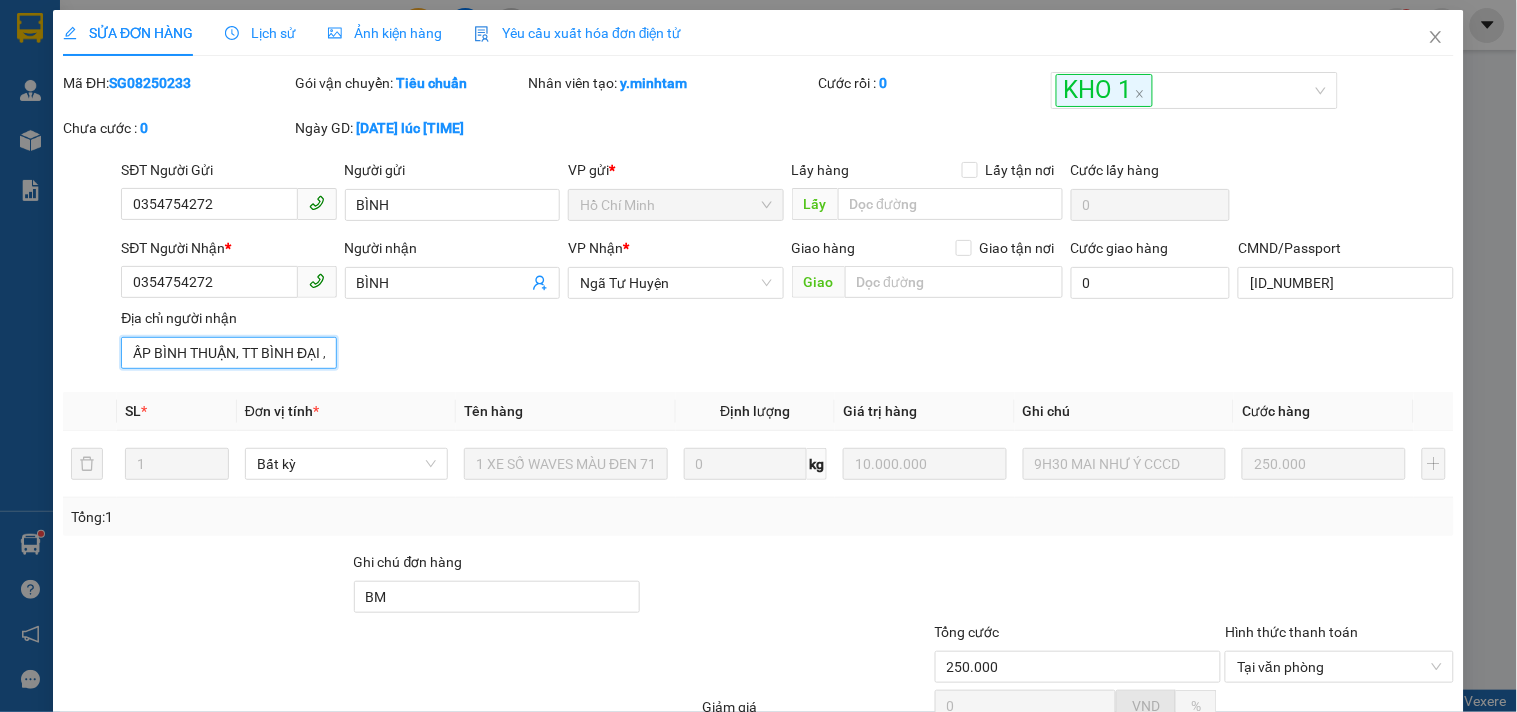 click on "ẤP BÌNH THUẬN, TT BÌNH ĐẠI , BÌNH ĐẠI BT" at bounding box center [228, 353] 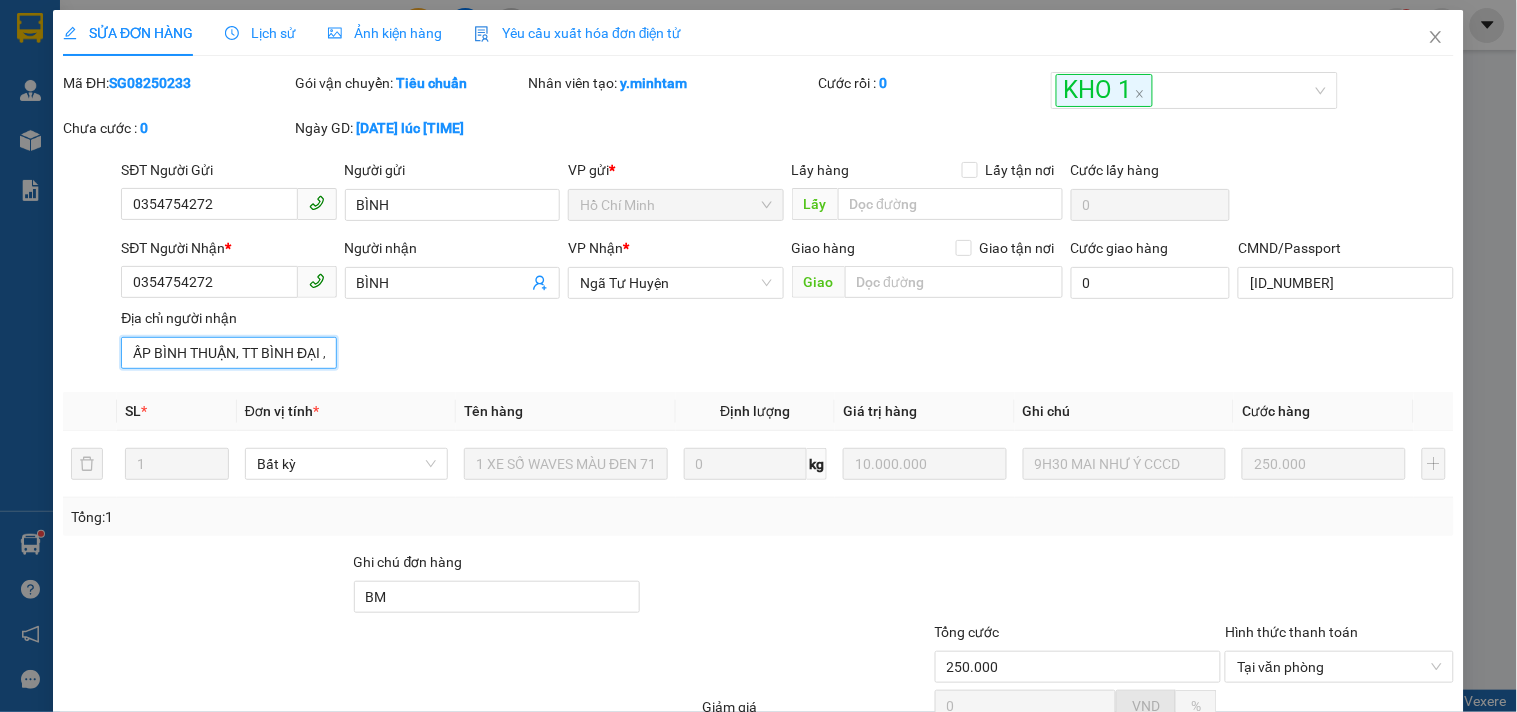type on "ẤP BÌNH THUẬN, TT BÌNH ĐẠI , BÌNH ĐẠI, BT" 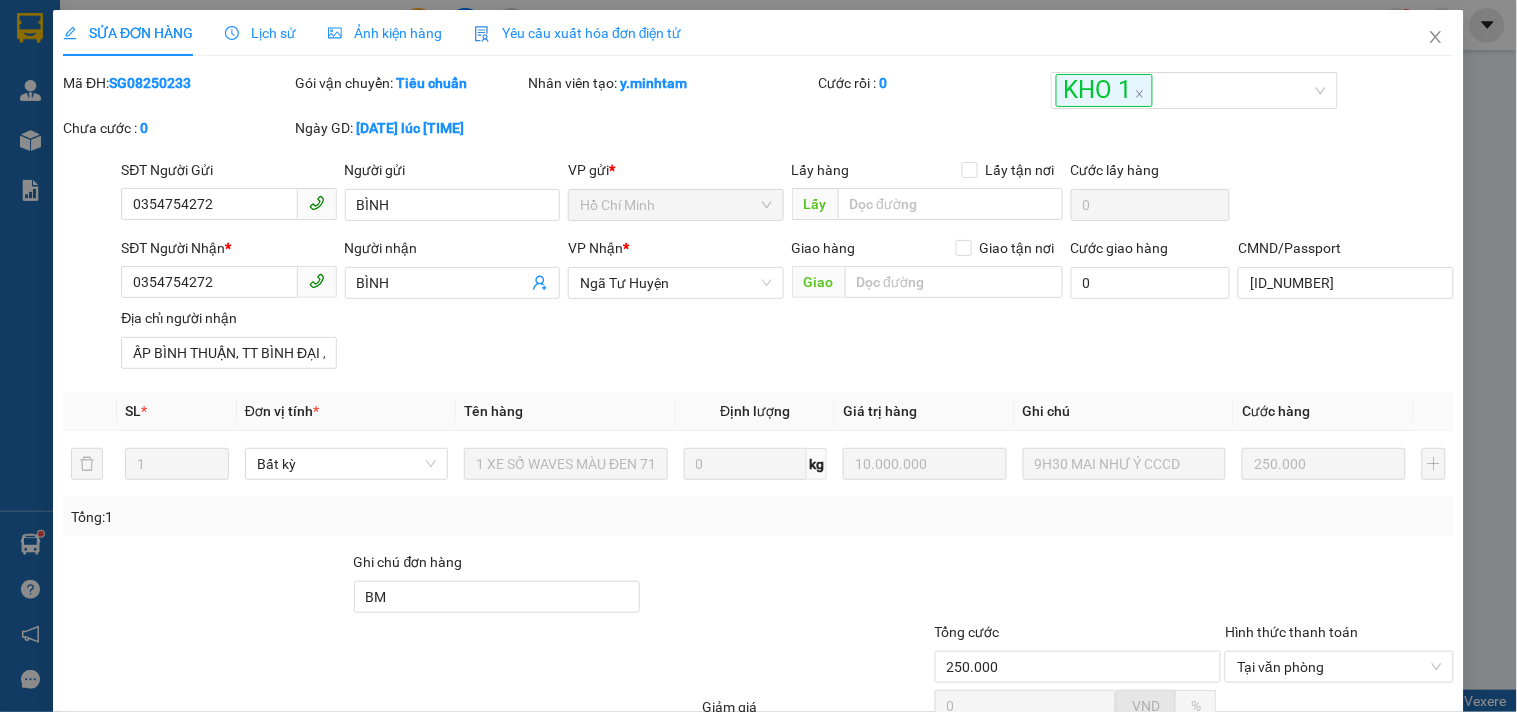 click on "Tổng:  1" at bounding box center [758, 517] 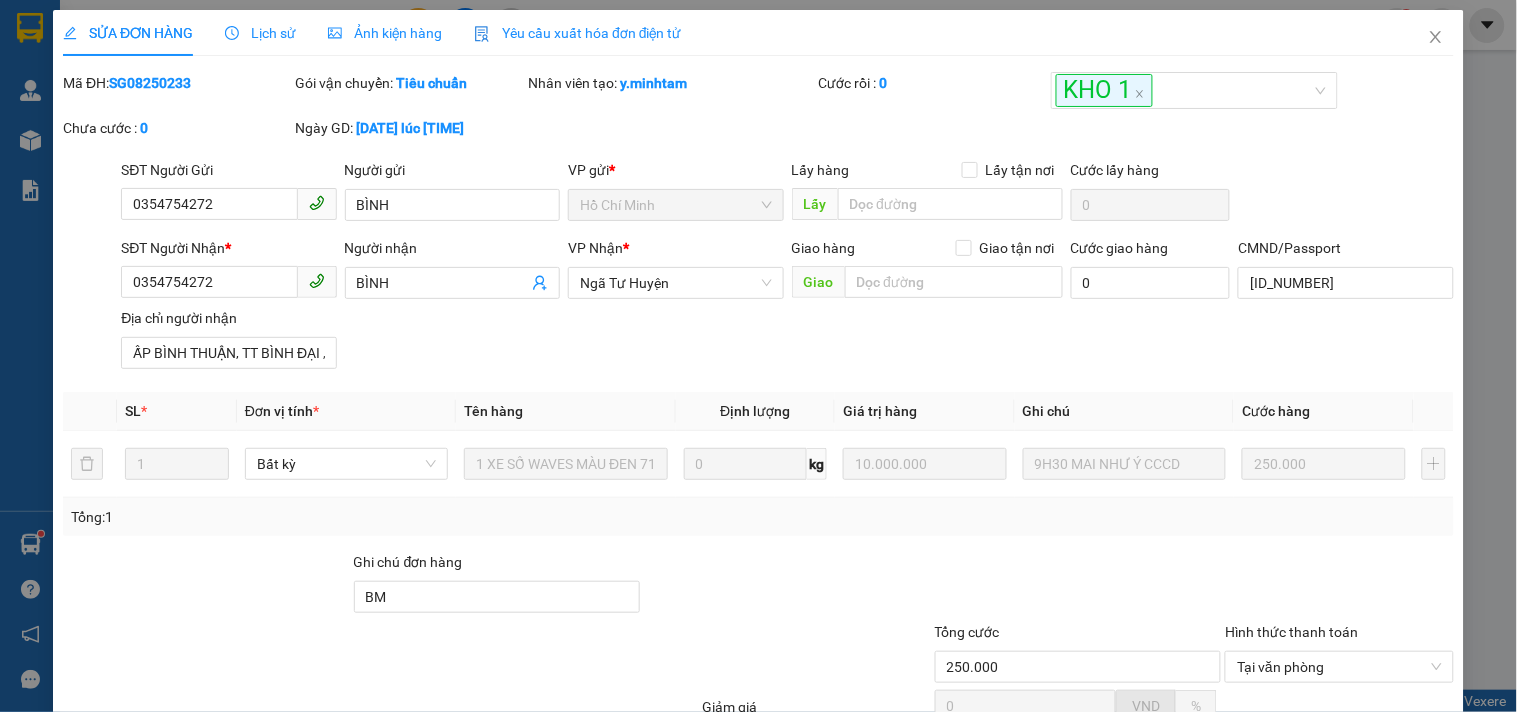 click on "Lưu và Giao hàng" at bounding box center [857, 864] 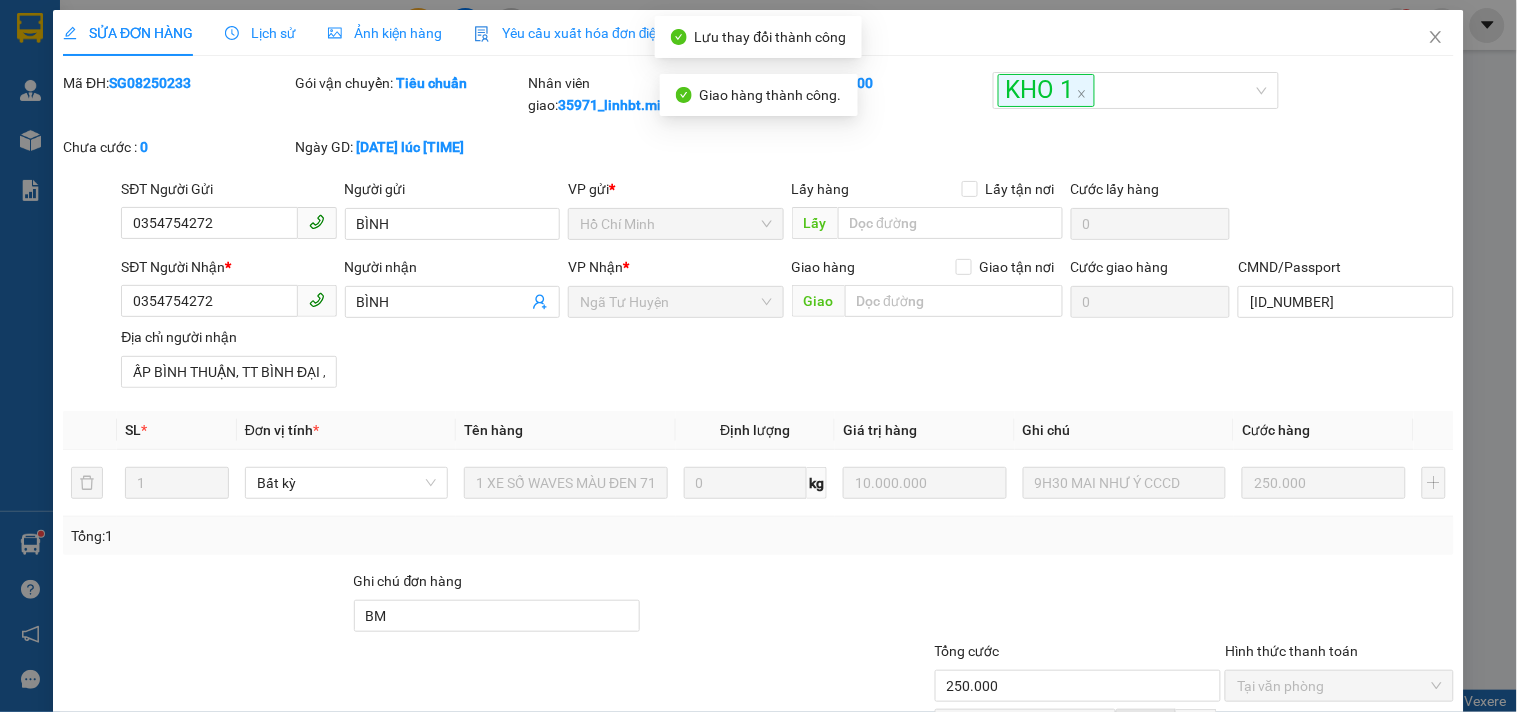 click on "Lưu và In" at bounding box center (1369, 883) 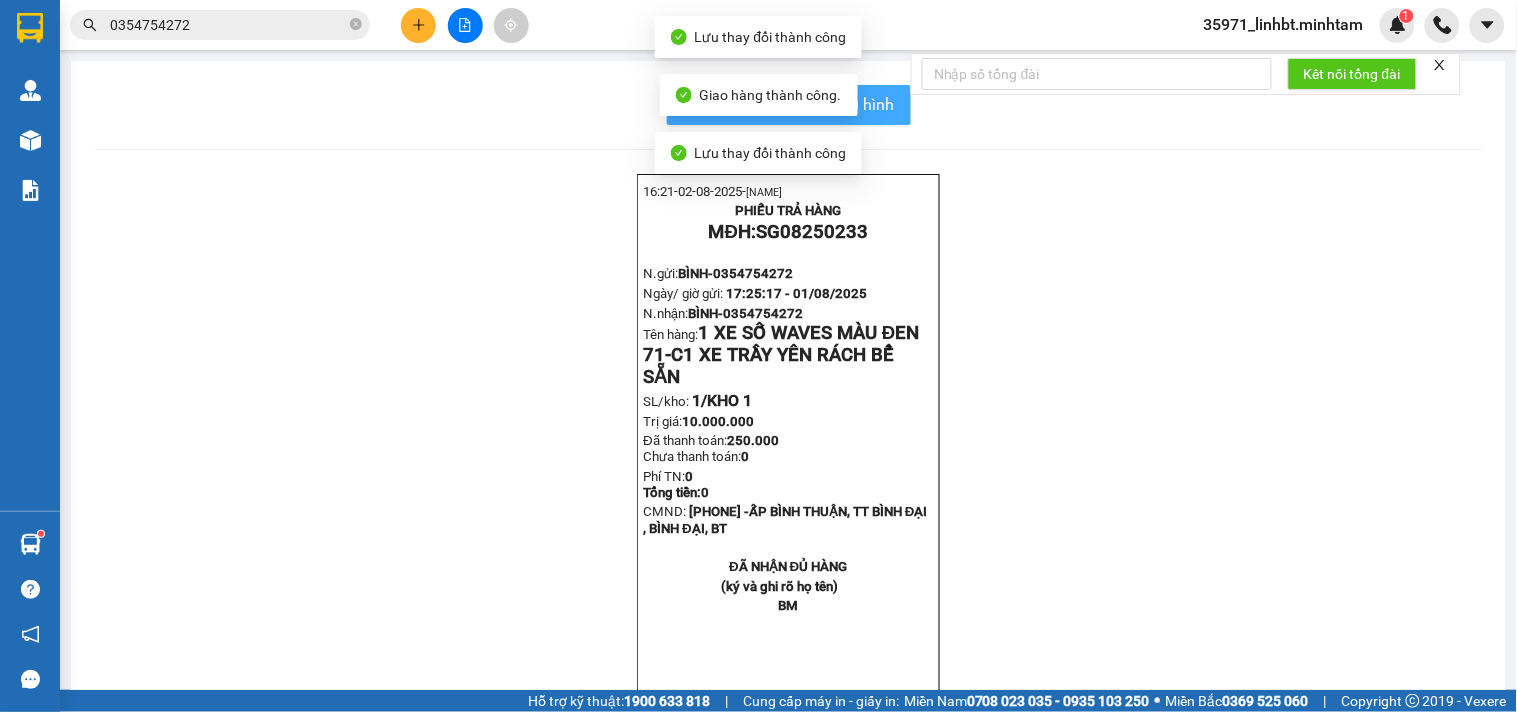 click on "In mẫu biên lai tự cấu hình" at bounding box center [801, 104] 